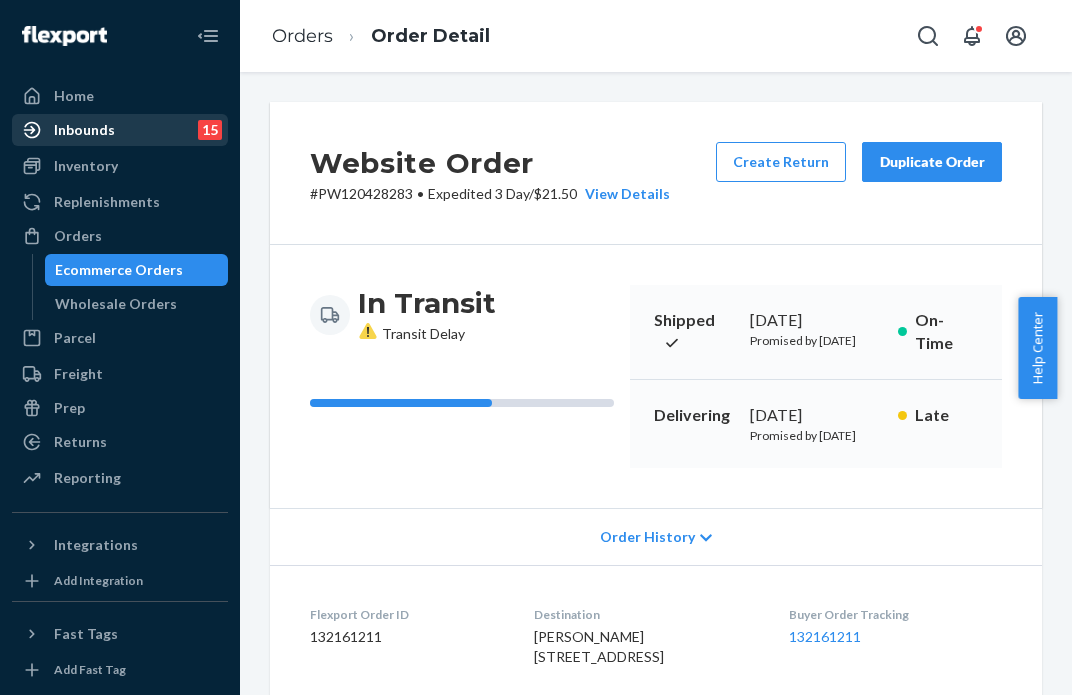 scroll, scrollTop: 0, scrollLeft: 0, axis: both 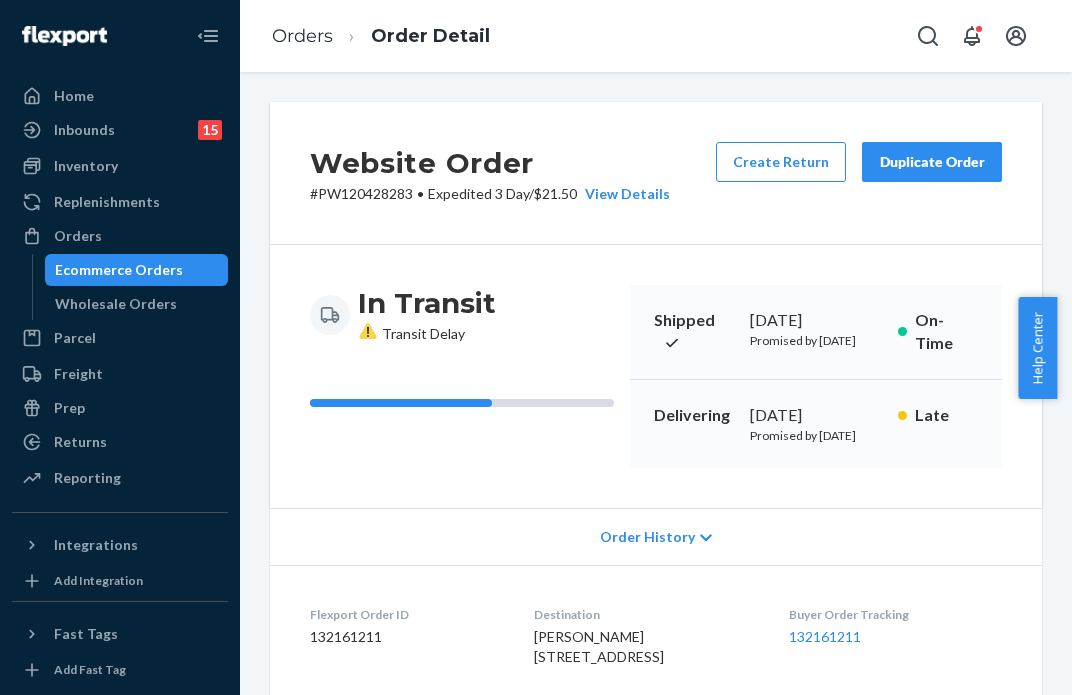 click on "Orders" at bounding box center [120, 236] 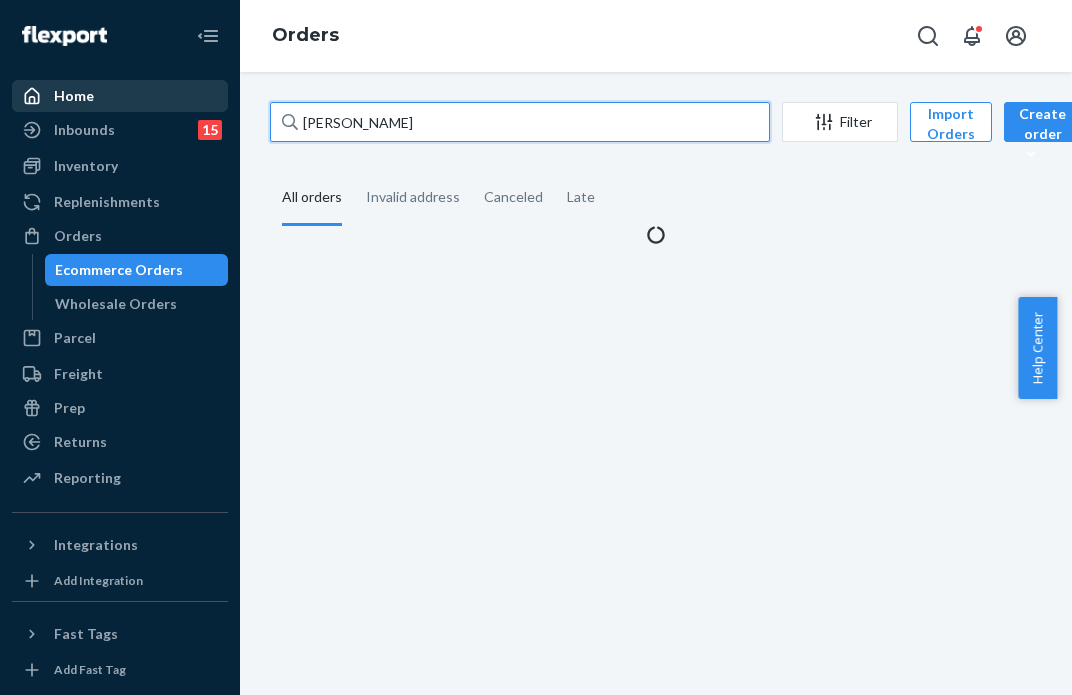 drag, startPoint x: 469, startPoint y: 119, endPoint x: 168, endPoint y: 92, distance: 302.20853 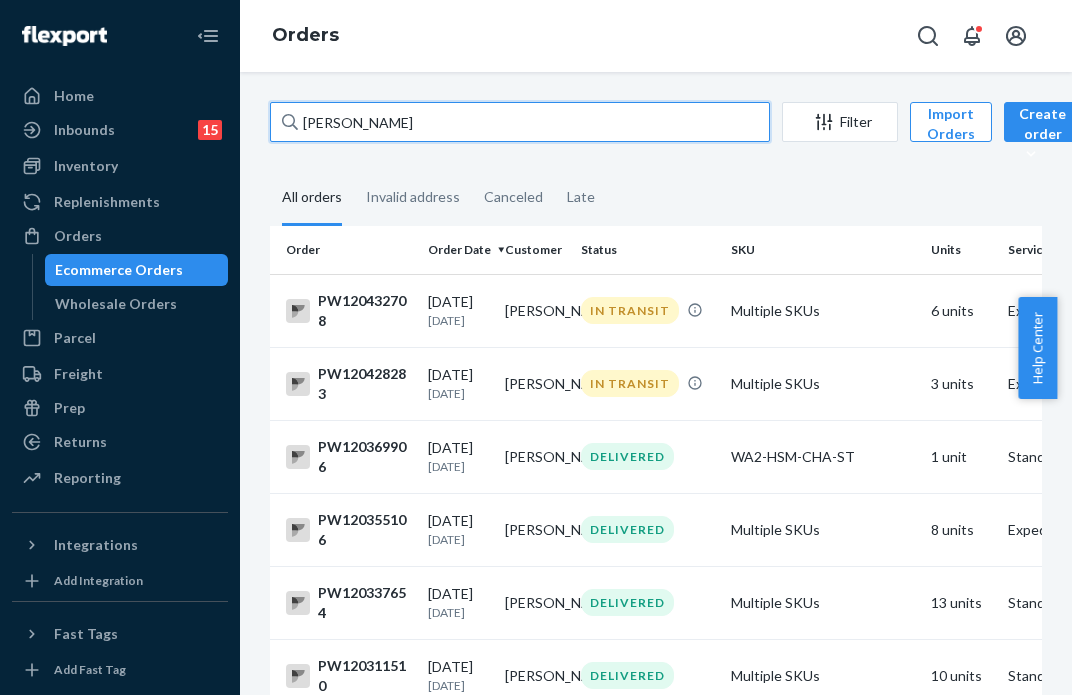 paste on "PW120365507" 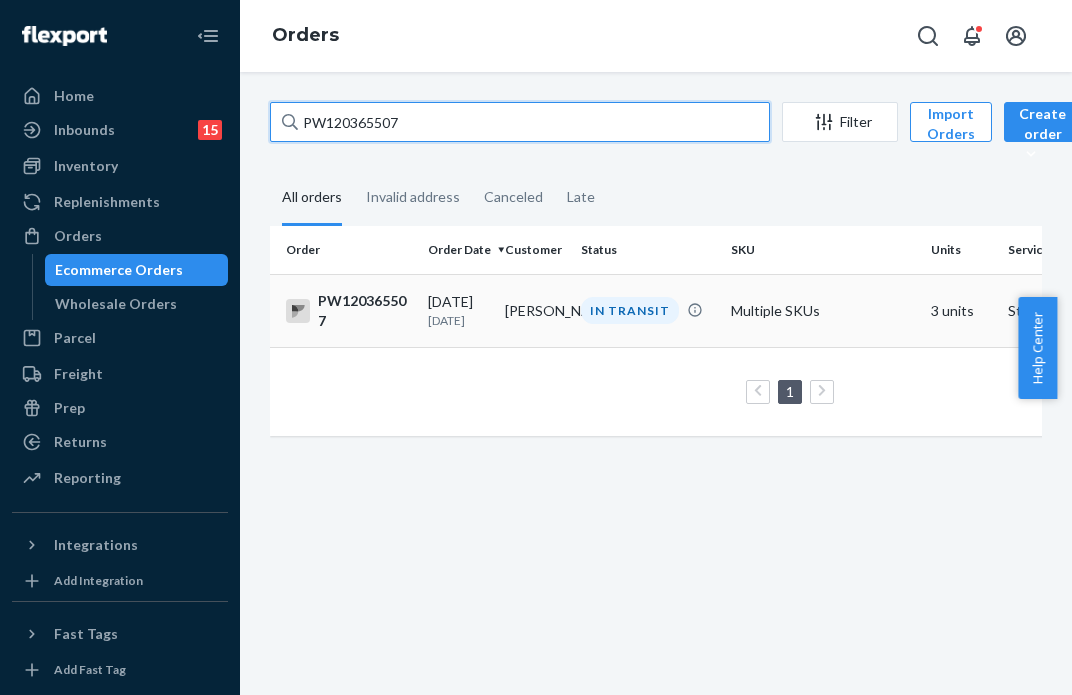 type on "PW120365507" 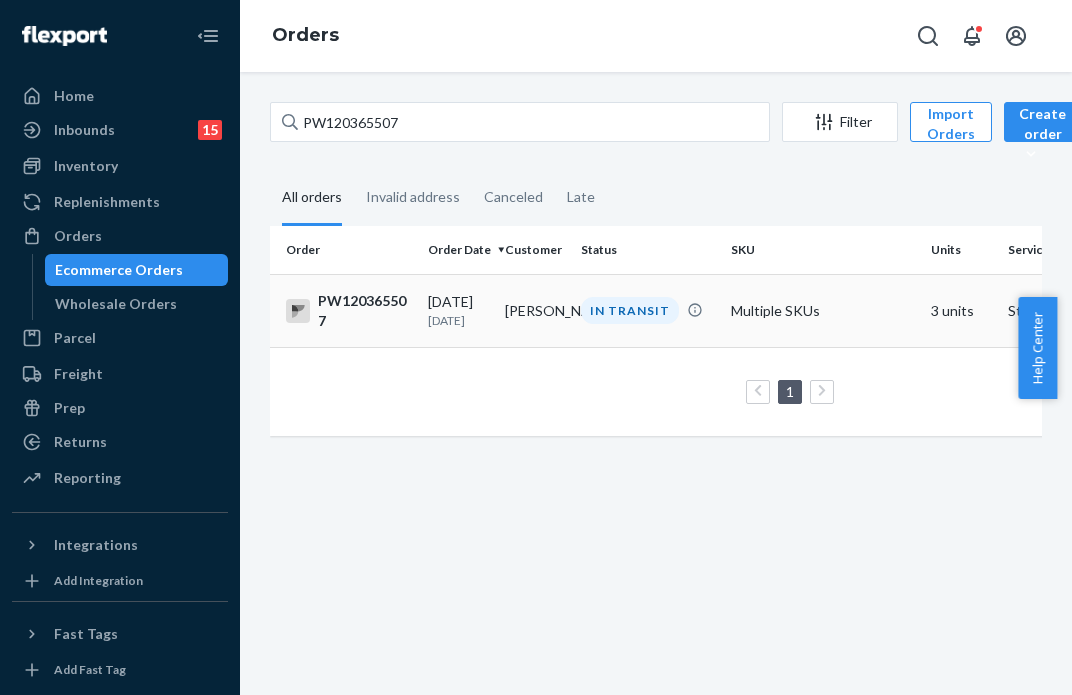 click on "IN TRANSIT" at bounding box center [630, 310] 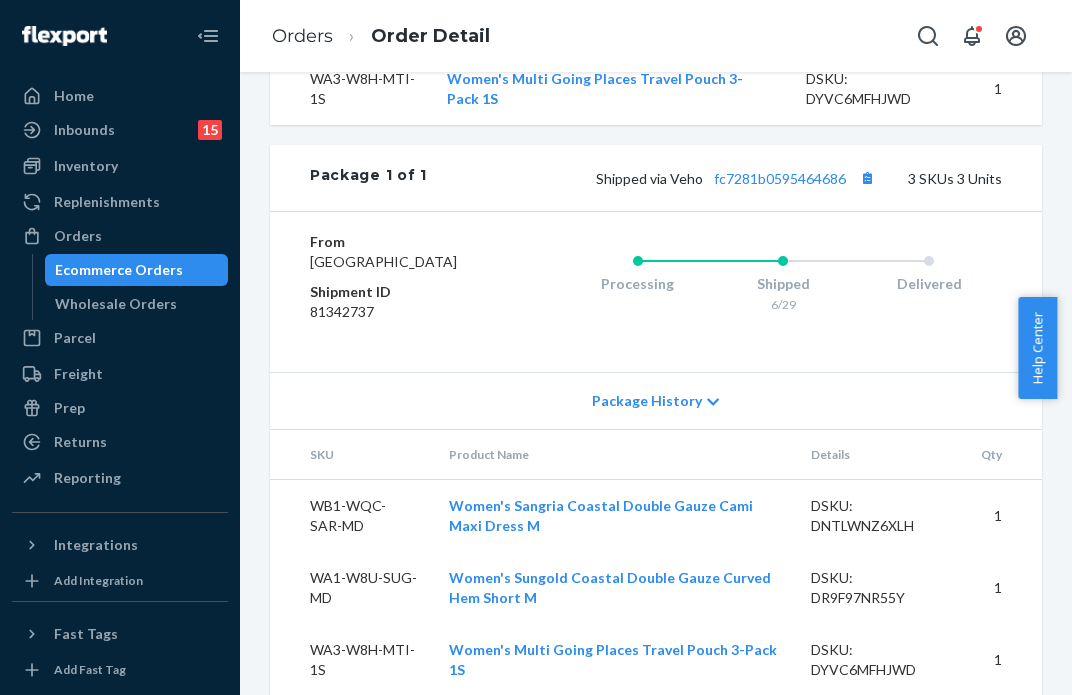 scroll, scrollTop: 691, scrollLeft: 0, axis: vertical 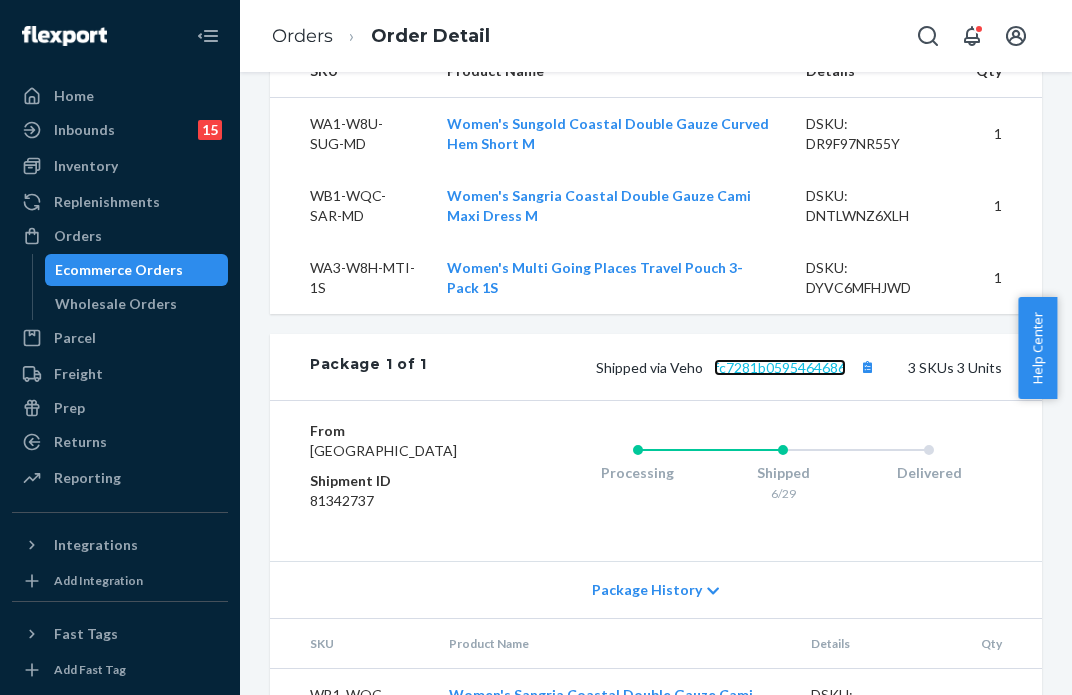 click on "fc7281b0595464686" at bounding box center (780, 367) 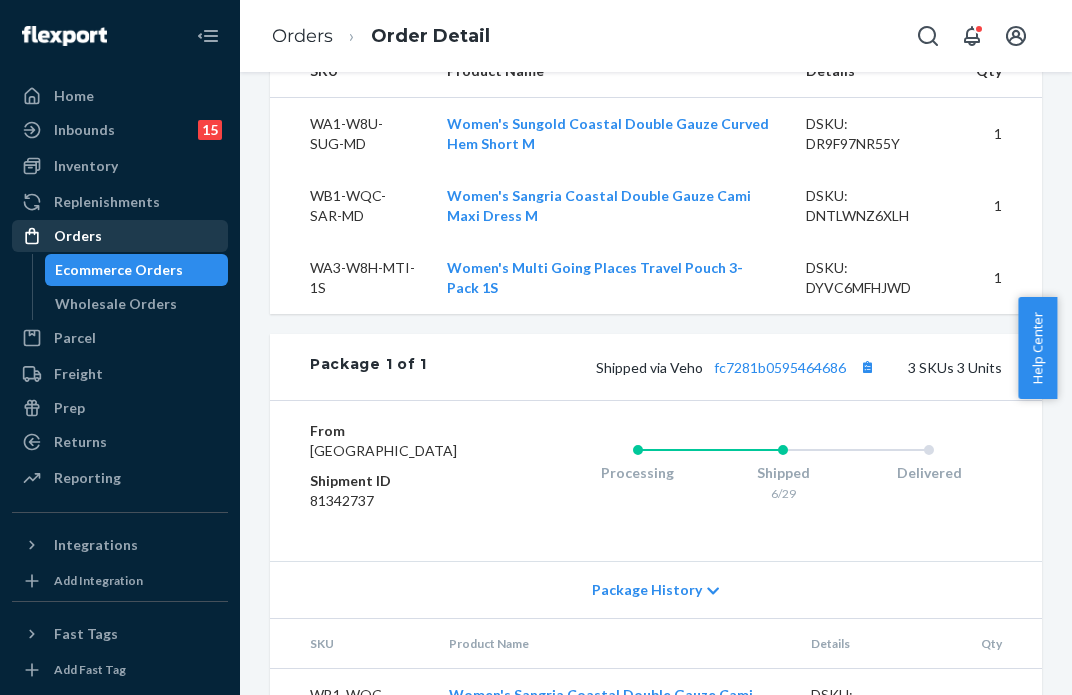 click on "Orders" at bounding box center (120, 236) 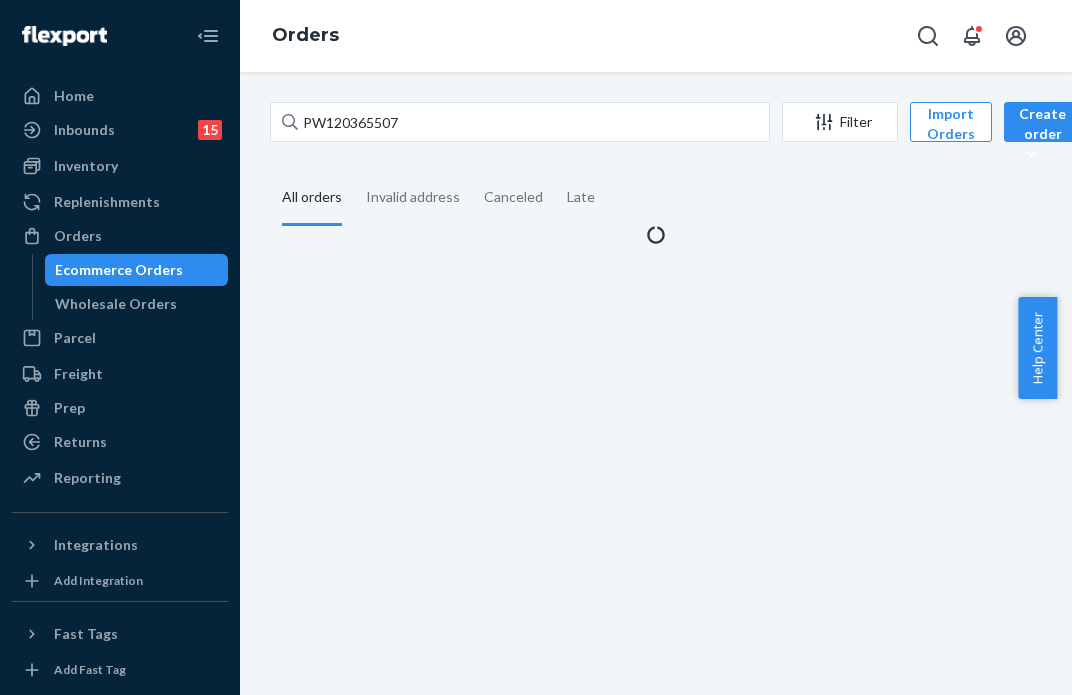 scroll, scrollTop: 0, scrollLeft: 0, axis: both 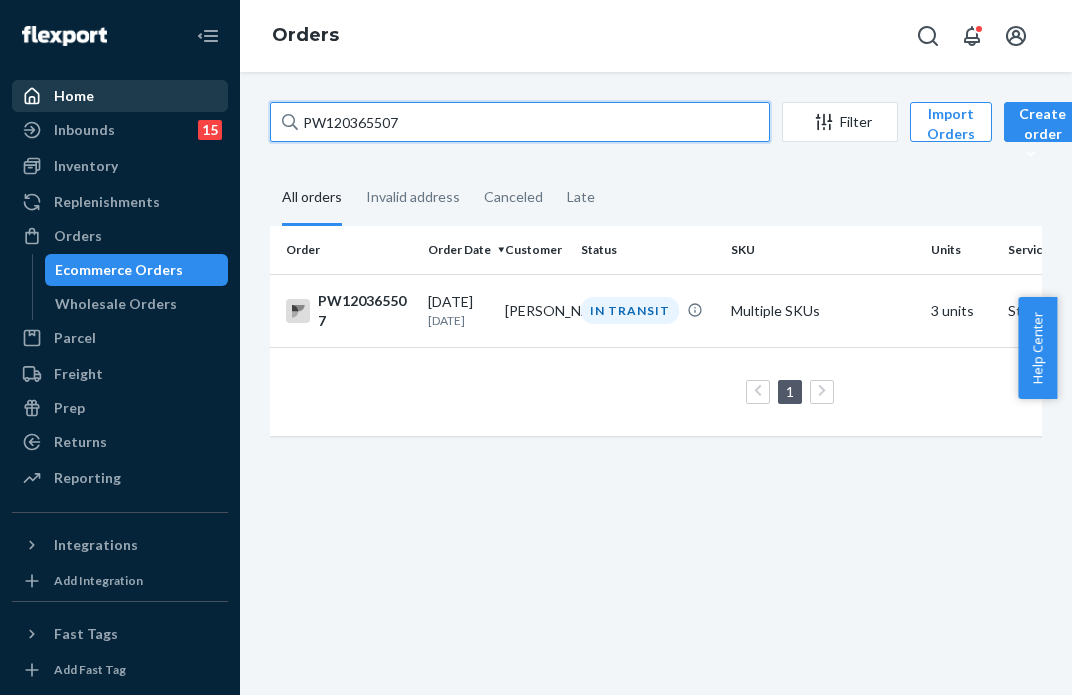 drag, startPoint x: 264, startPoint y: 103, endPoint x: 111, endPoint y: 83, distance: 154.30165 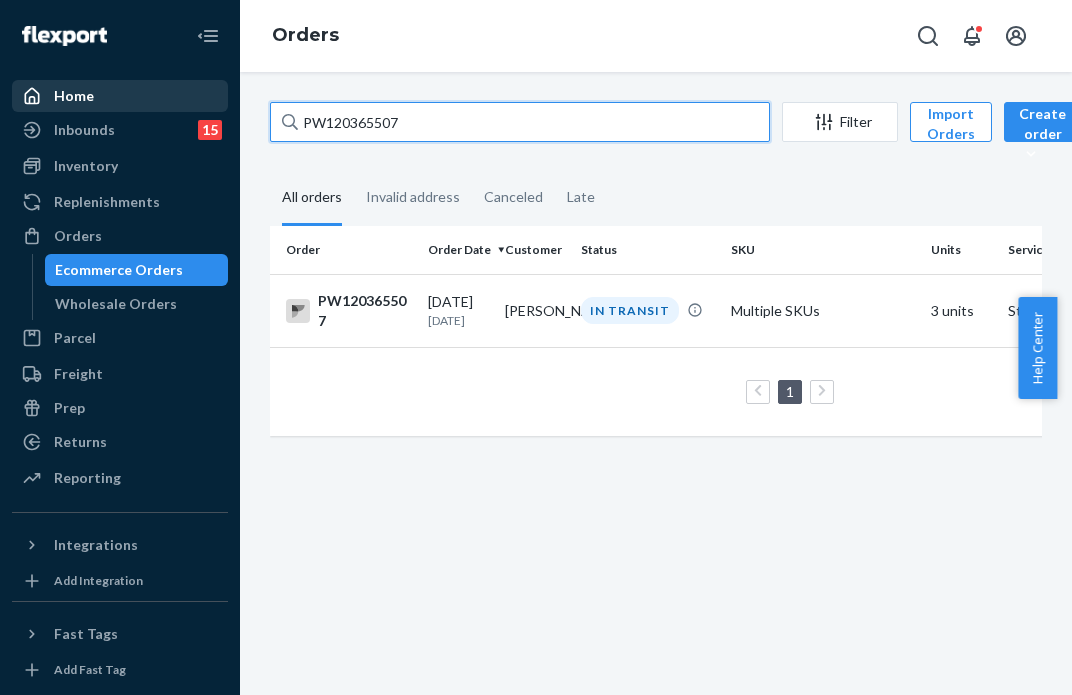 click on "Home Inbounds 15 Shipping Plans Problems 15 Inventory Products Branded Packaging Replenishments Orders Ecommerce Orders Wholesale Orders Parcel Parcel orders Integrations Freight Prep Returns All Returns Settings Packages Reporting Reports Analytics Integrations Add Integration Fast Tags Add Fast Tag Settings Talk to Support Help Center Give Feedback Orders PW120365507 Filter Import Orders Create order Ecommerce order Removal order All orders Invalid address Canceled Late Order Order Date Customer Status SKU Units Service Fee PW120365507 [DATE] [DATE] [PERSON_NAME] IN TRANSIT Multiple SKUs 3 units Standard $7.64 1 25 results per page" at bounding box center (536, 347) 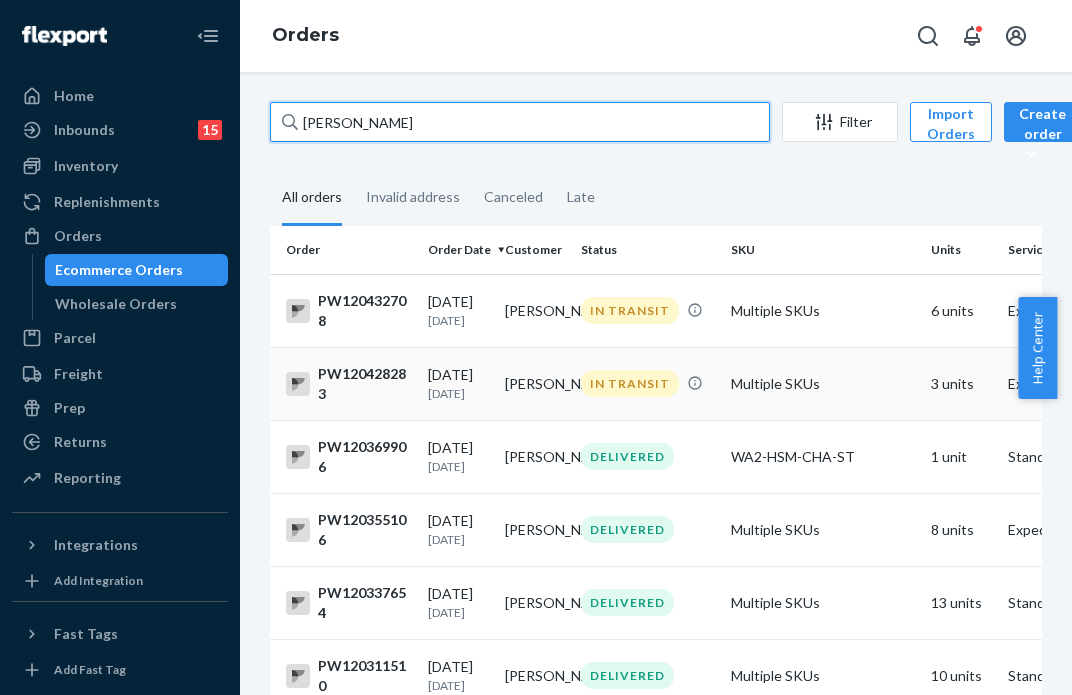 type on "[PERSON_NAME]" 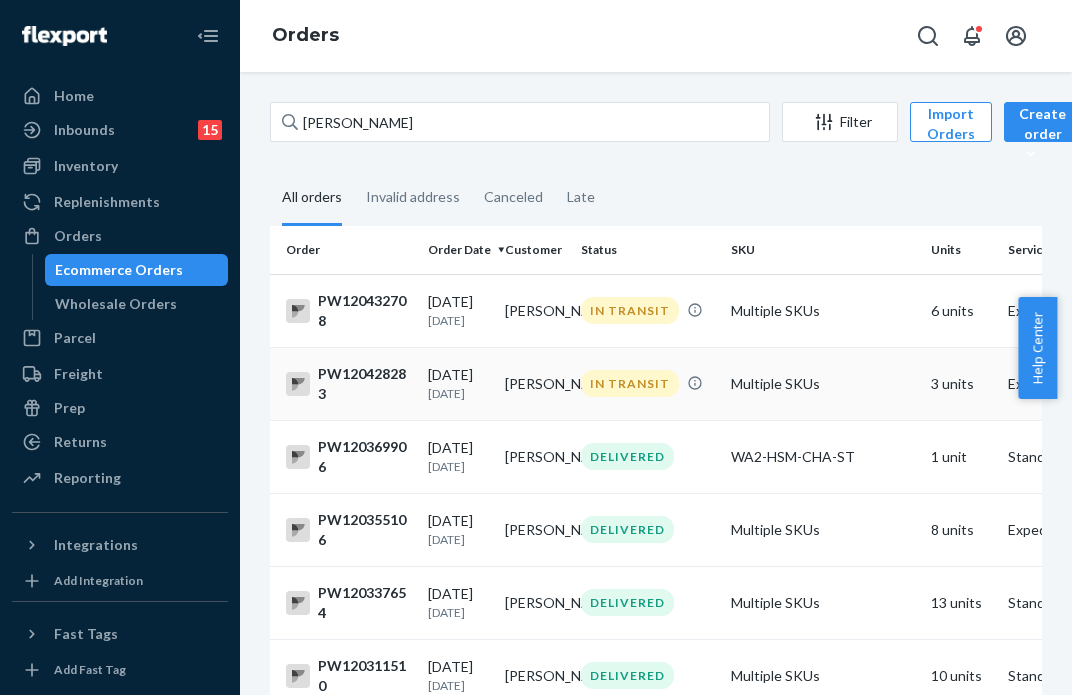 click on "IN TRANSIT" at bounding box center [648, 383] 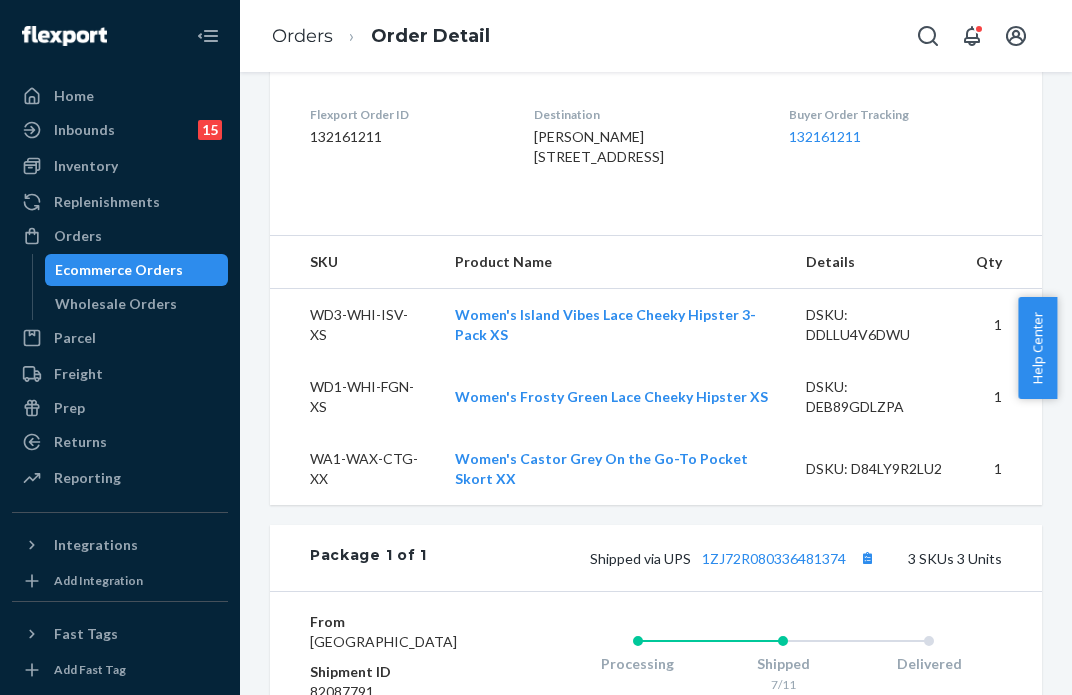 scroll, scrollTop: 991, scrollLeft: 0, axis: vertical 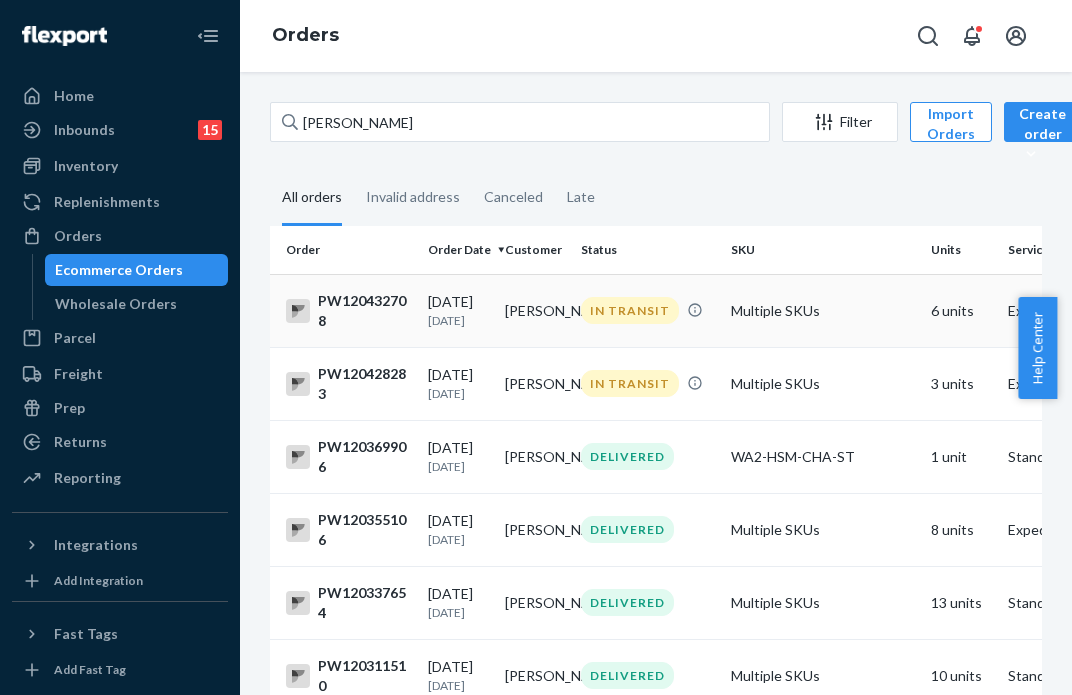 click on "IN TRANSIT" at bounding box center (630, 310) 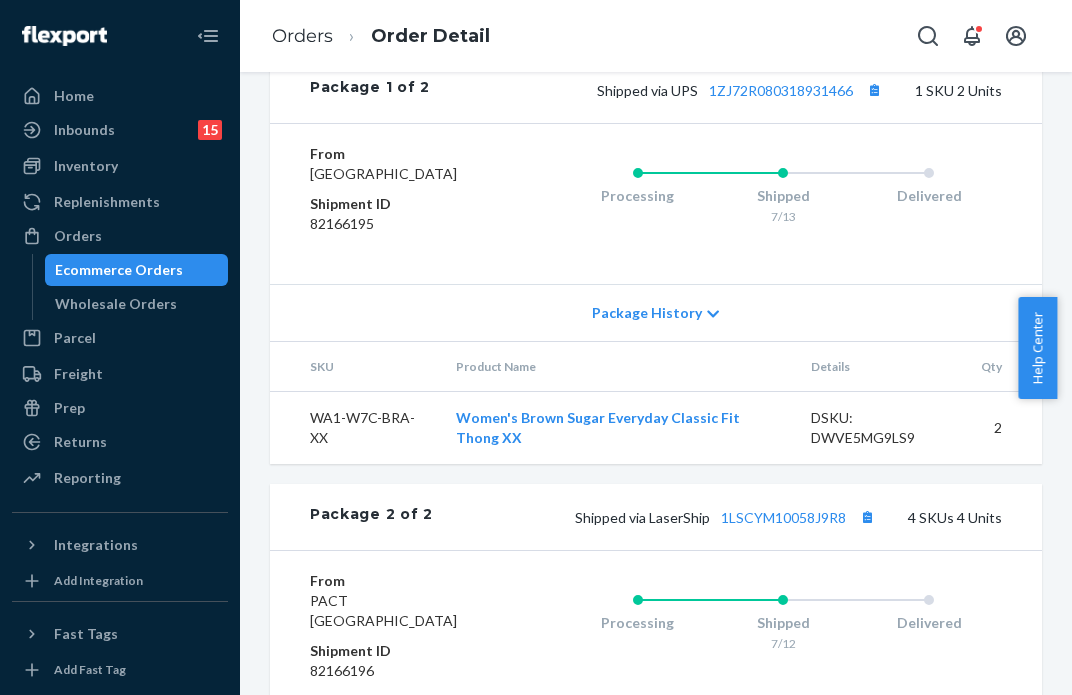 scroll, scrollTop: 1053, scrollLeft: 0, axis: vertical 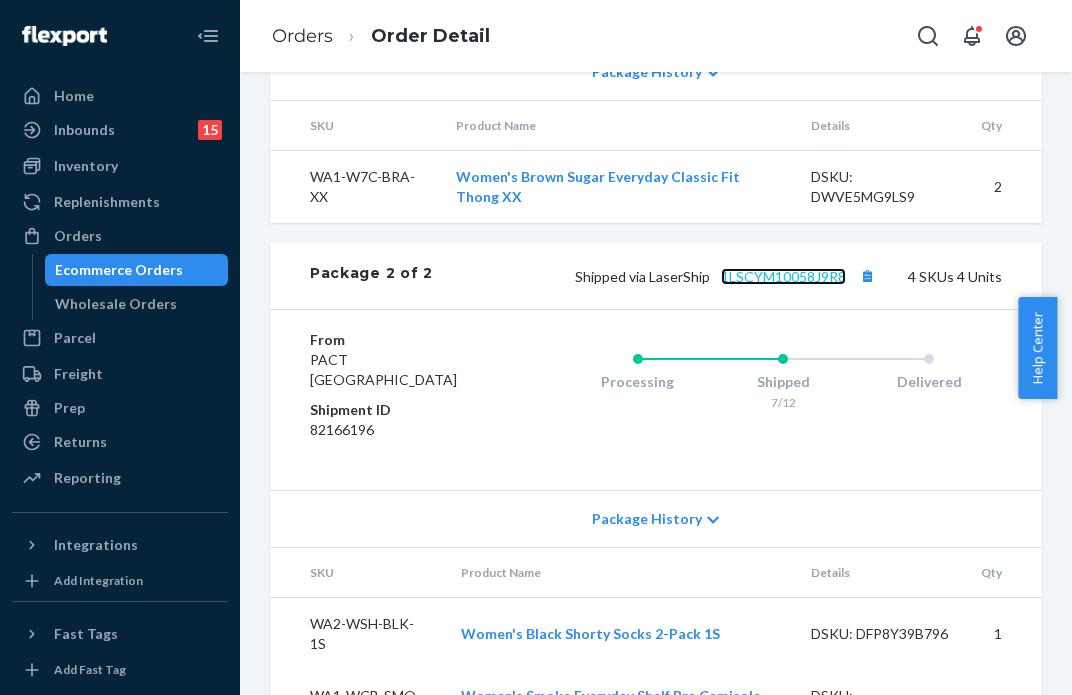click on "1LSCYM10058J9R8" at bounding box center [783, 276] 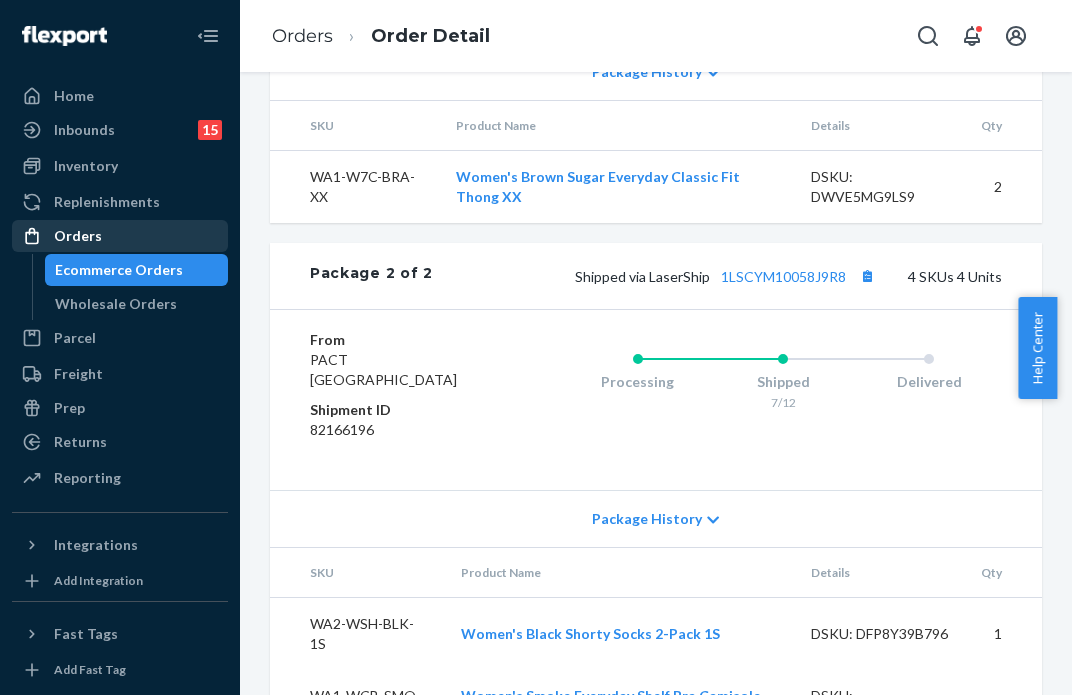 click on "Orders" at bounding box center (120, 236) 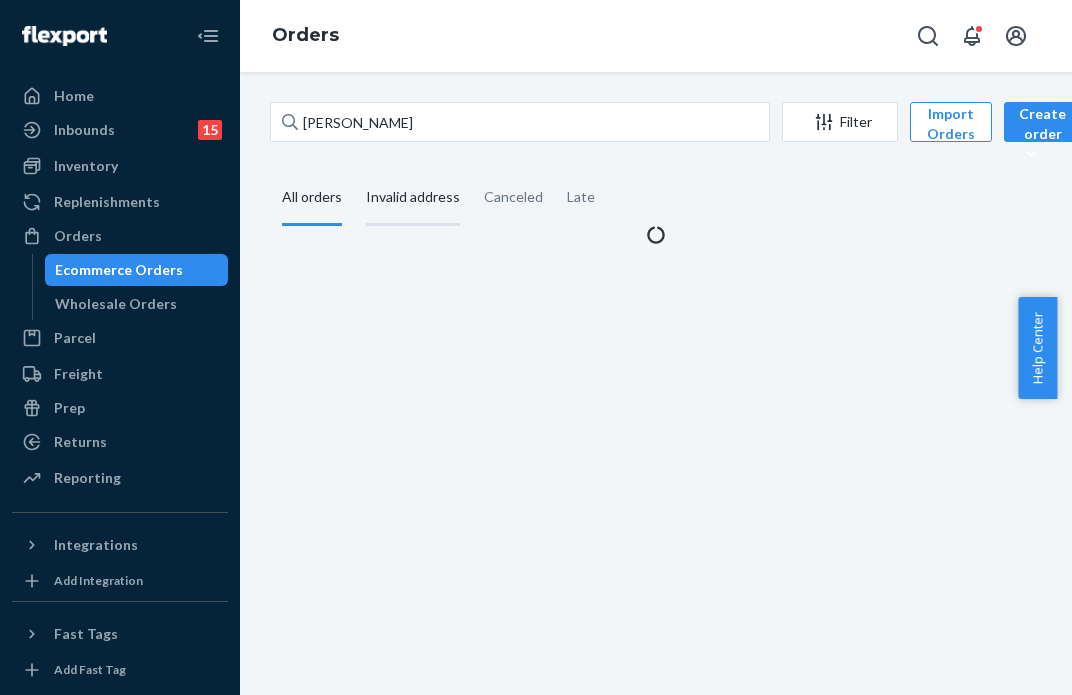 scroll, scrollTop: 0, scrollLeft: 0, axis: both 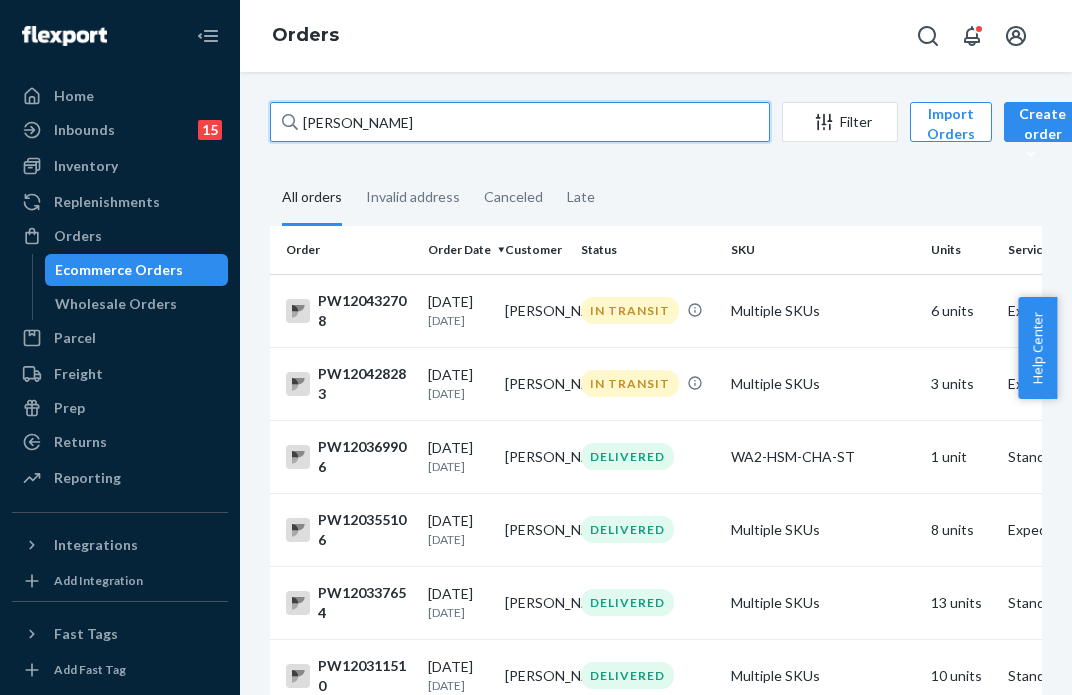 drag, startPoint x: 423, startPoint y: 125, endPoint x: 276, endPoint y: 117, distance: 147.21753 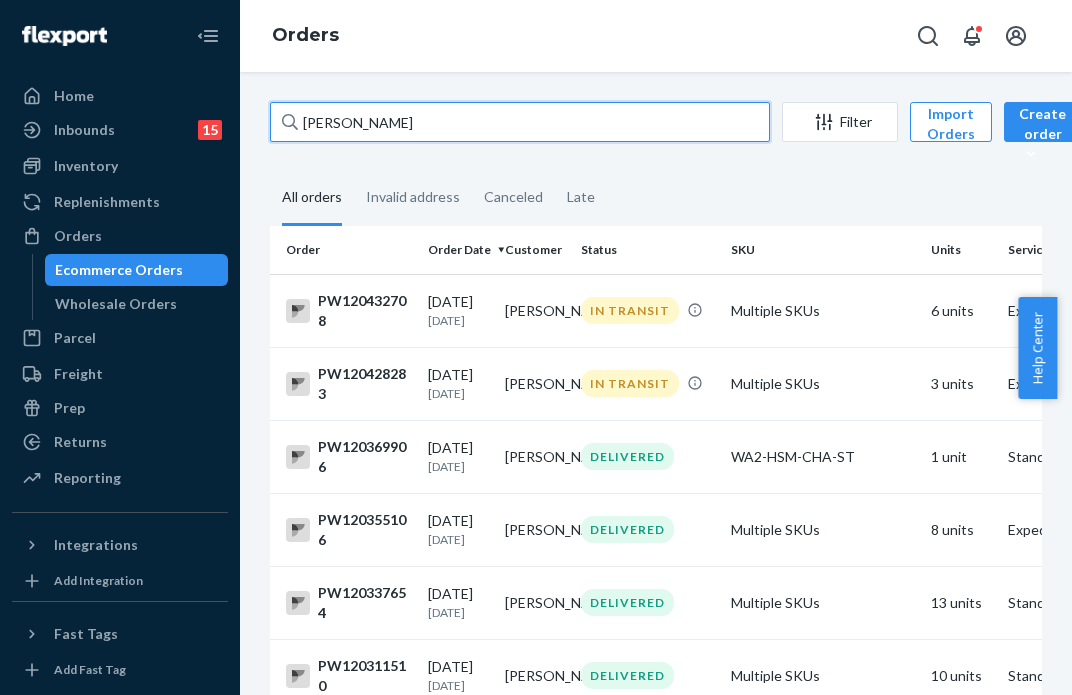 click on "[PERSON_NAME]" at bounding box center (520, 122) 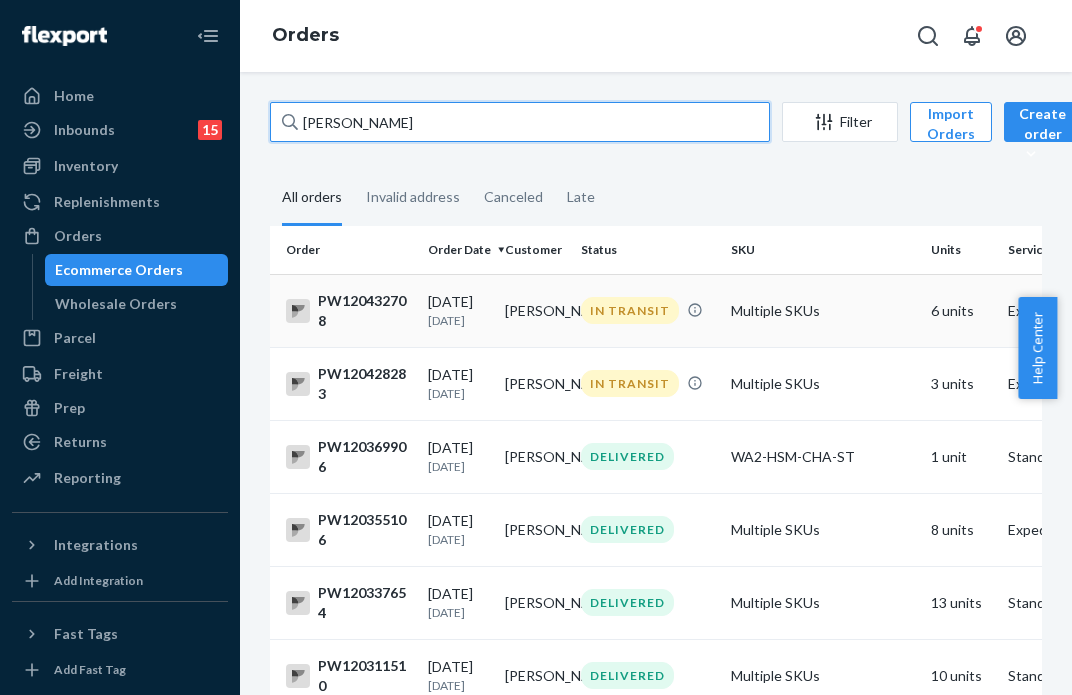 paste on "PW120347564" 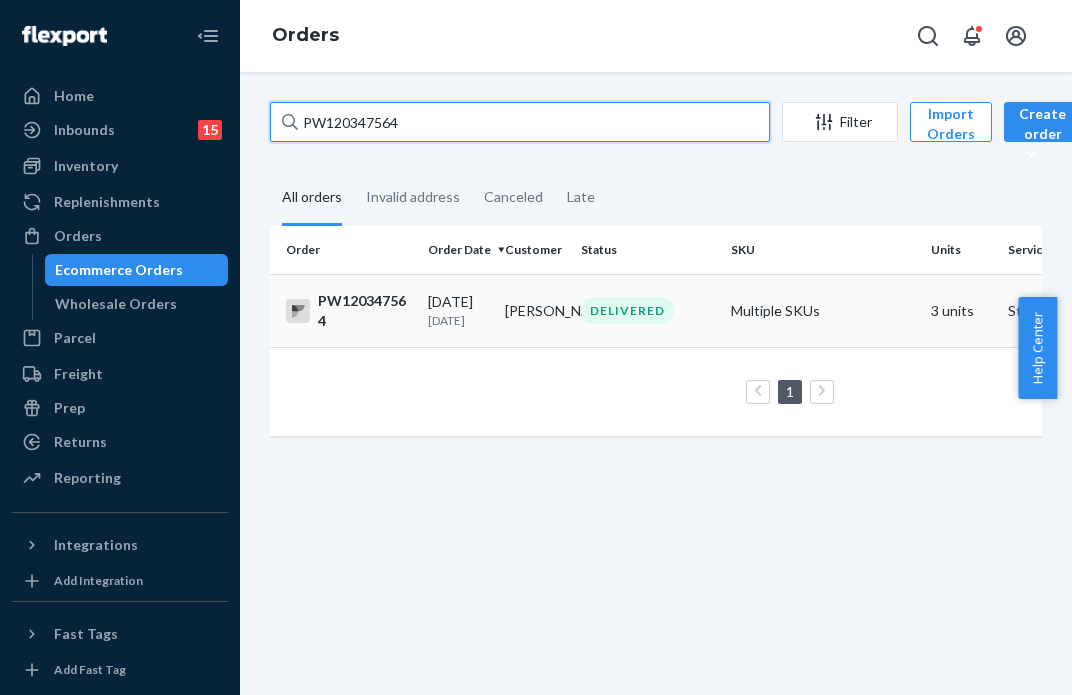 type on "PW120347564" 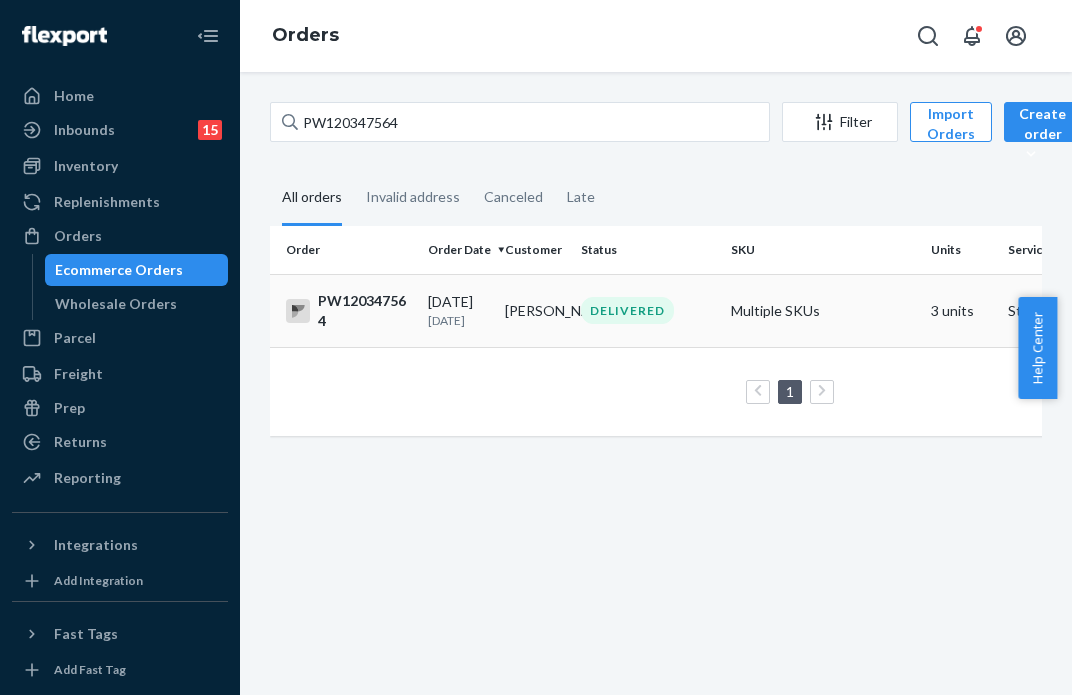 click on "DELIVERED" at bounding box center [627, 310] 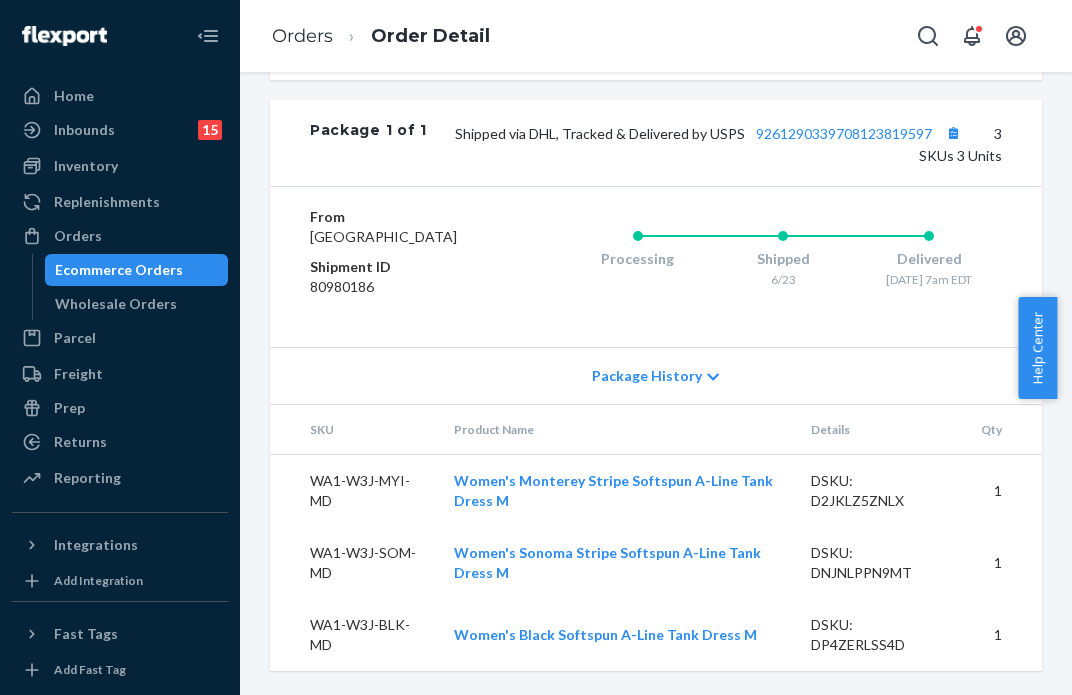 scroll, scrollTop: 1031, scrollLeft: 0, axis: vertical 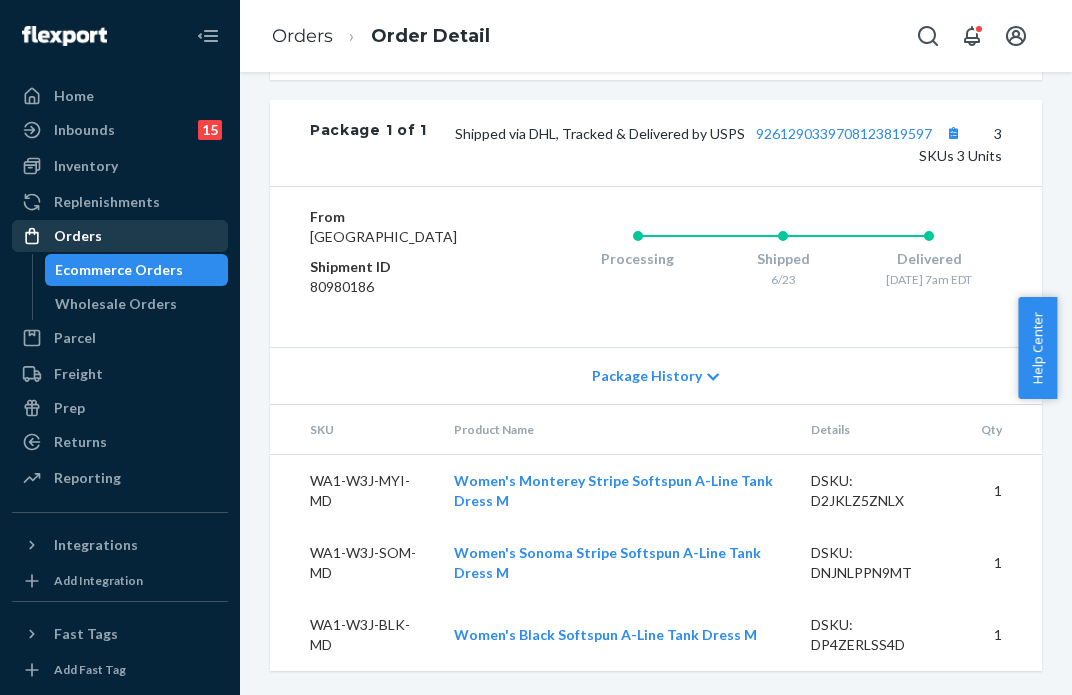 click on "Orders" at bounding box center (78, 236) 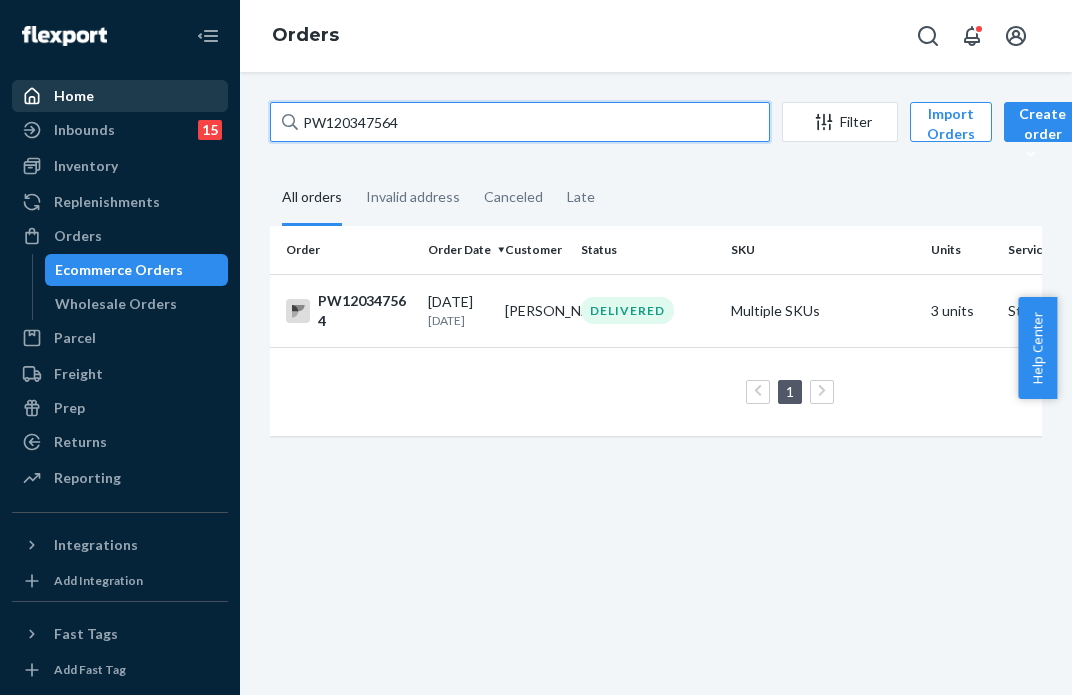 drag, startPoint x: 359, startPoint y: 119, endPoint x: 208, endPoint y: 99, distance: 152.31874 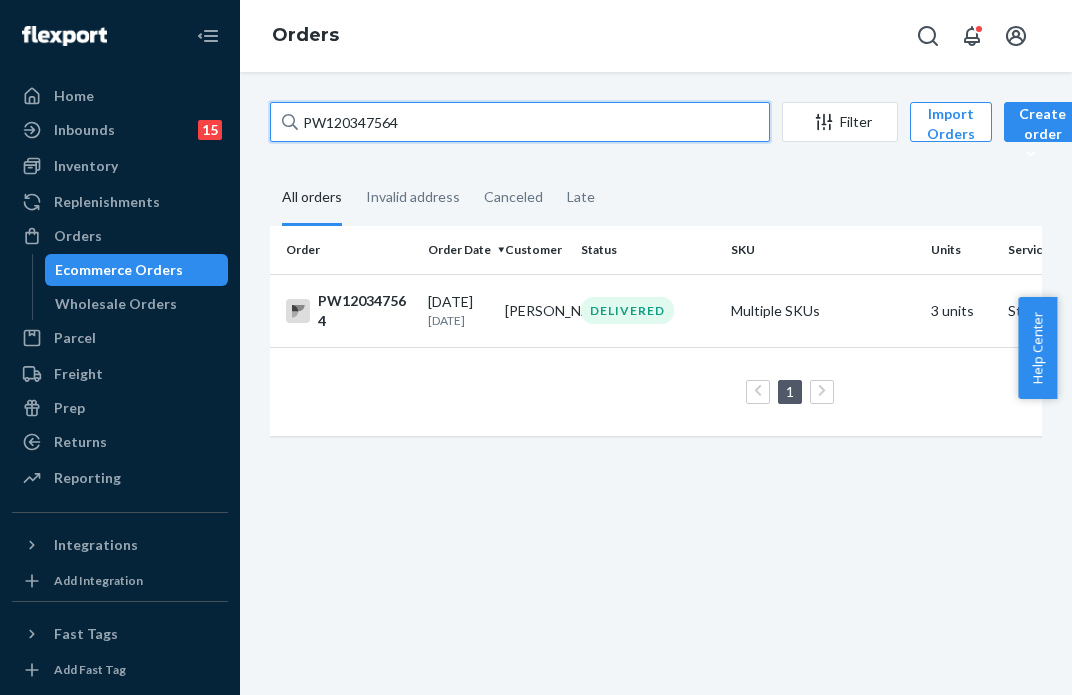 paste on "42647" 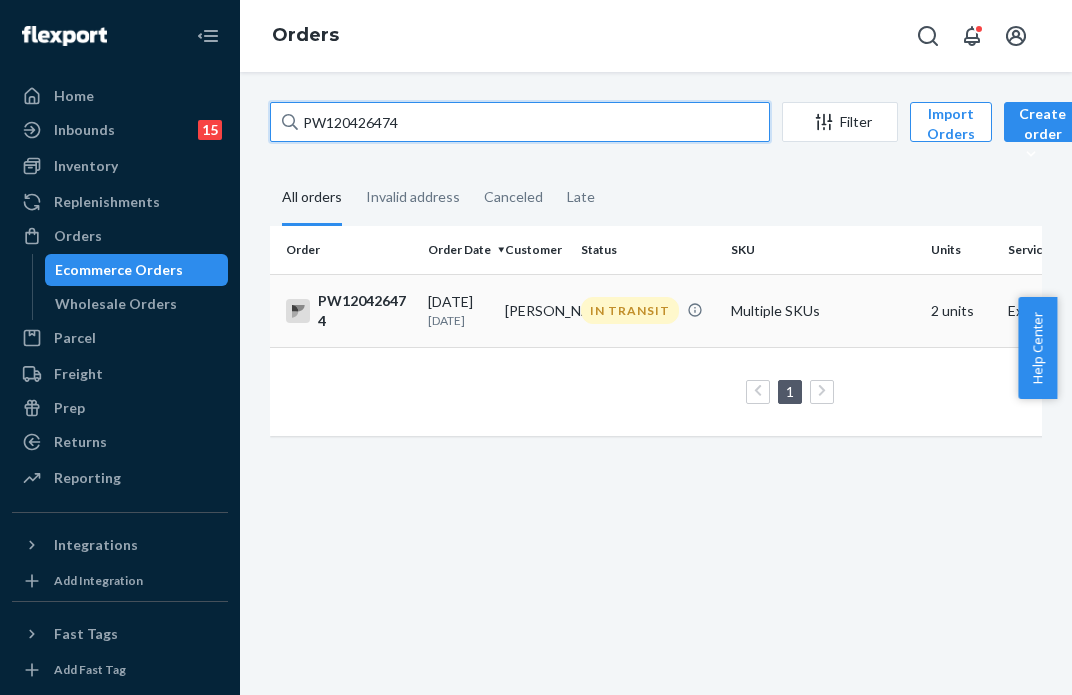 type on "PW120426474" 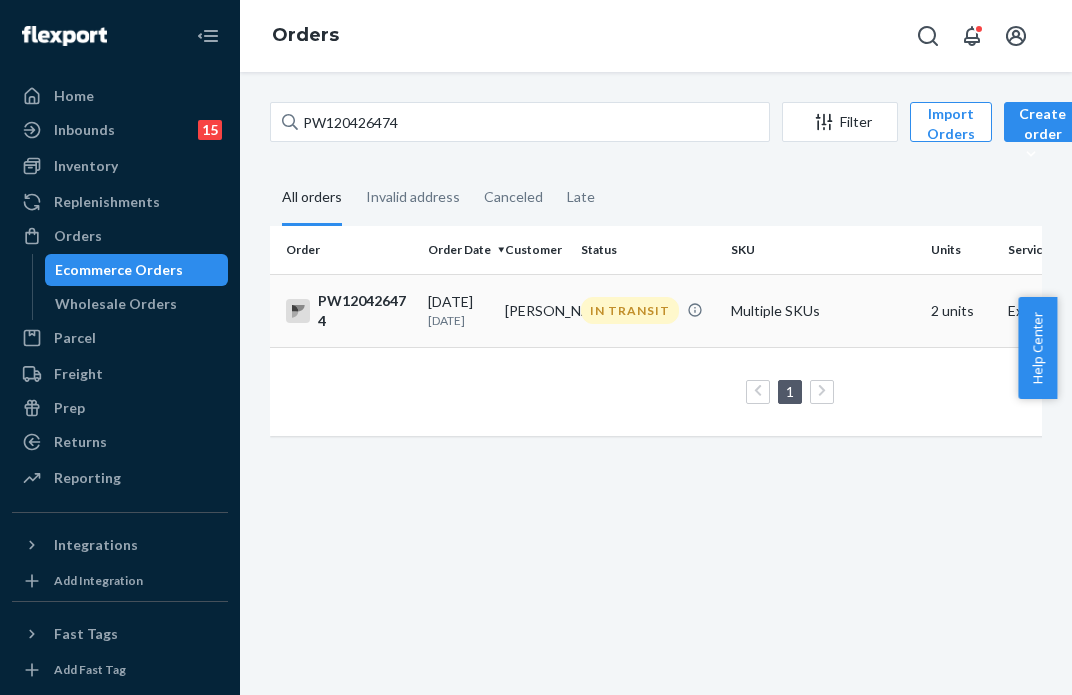 click on "IN TRANSIT" at bounding box center (630, 310) 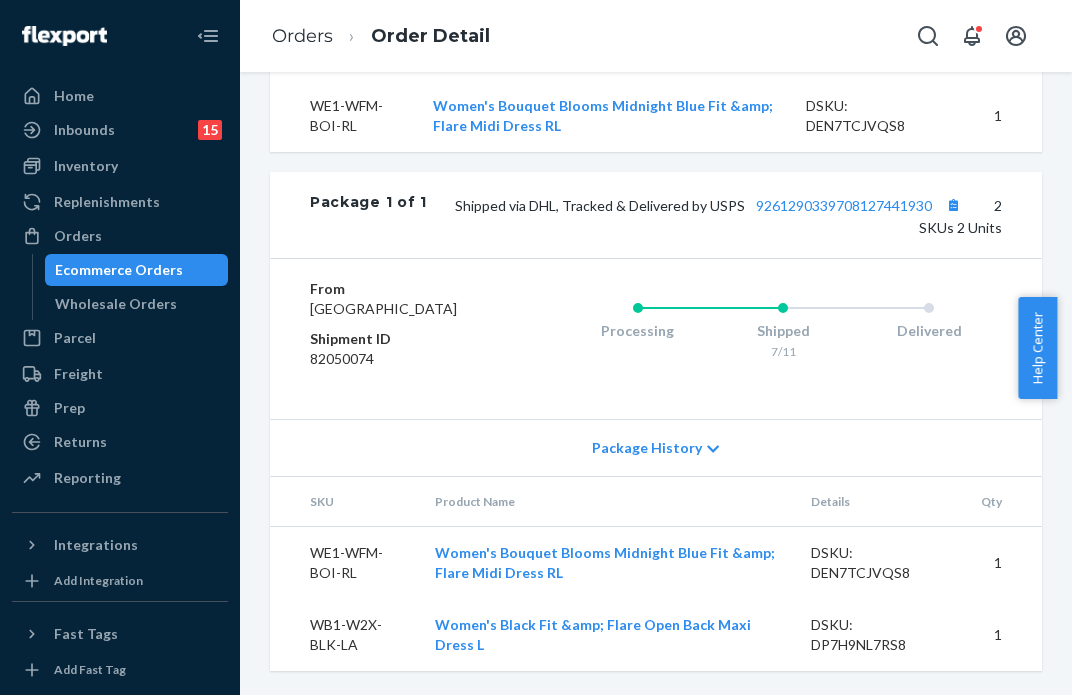 scroll, scrollTop: 867, scrollLeft: 0, axis: vertical 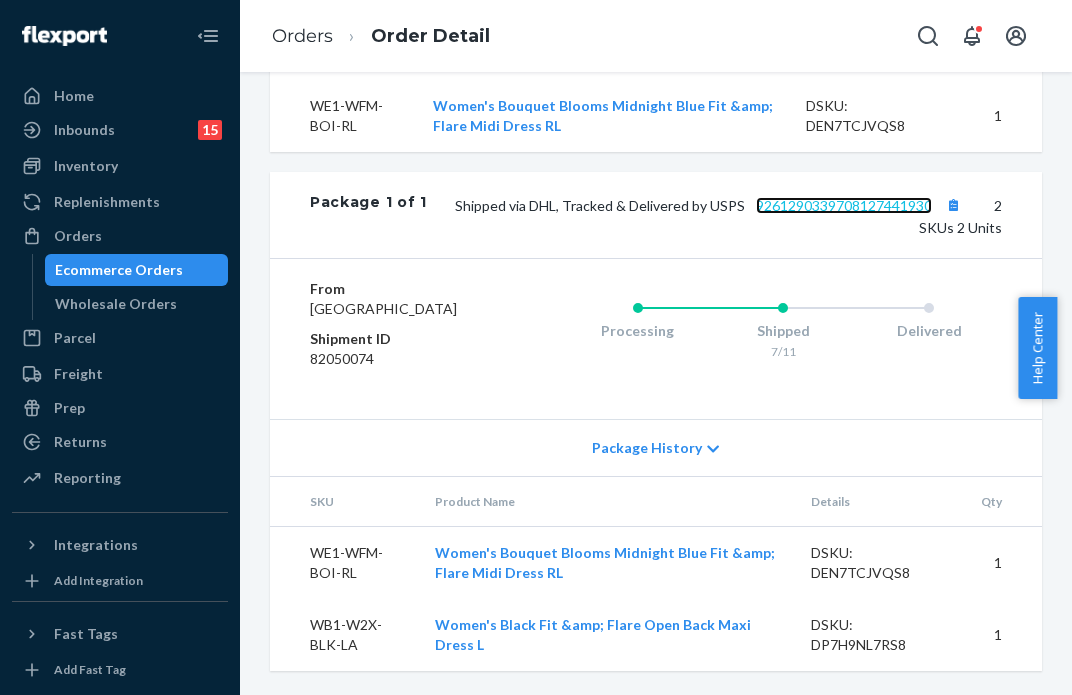 click on "9261290339708127441930" at bounding box center (844, 205) 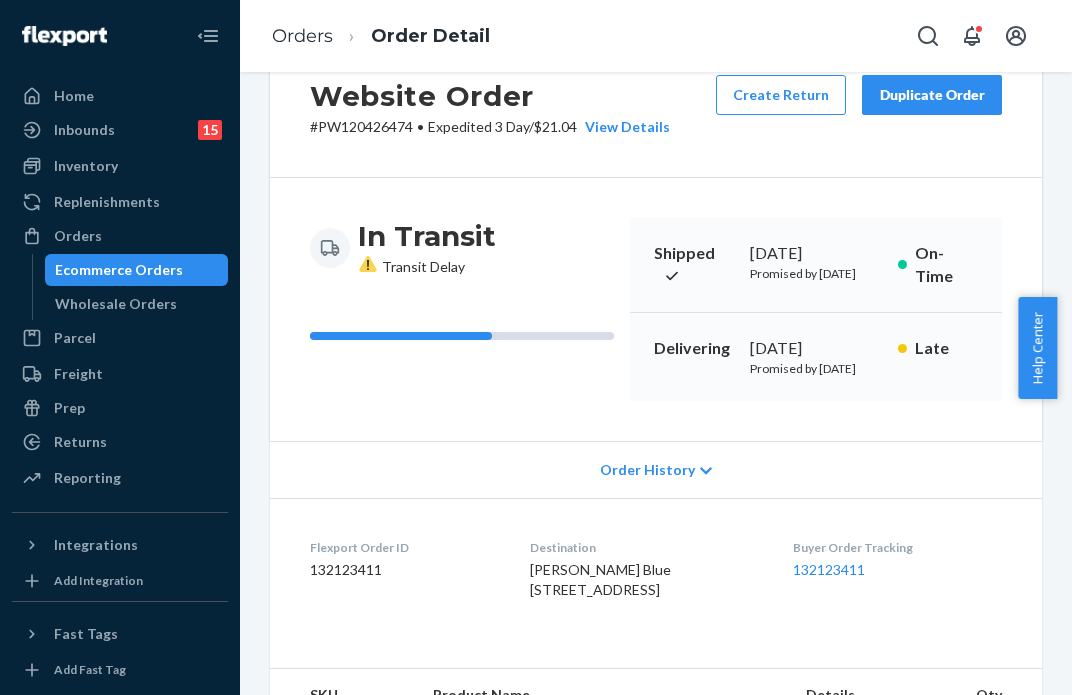scroll, scrollTop: 0, scrollLeft: 0, axis: both 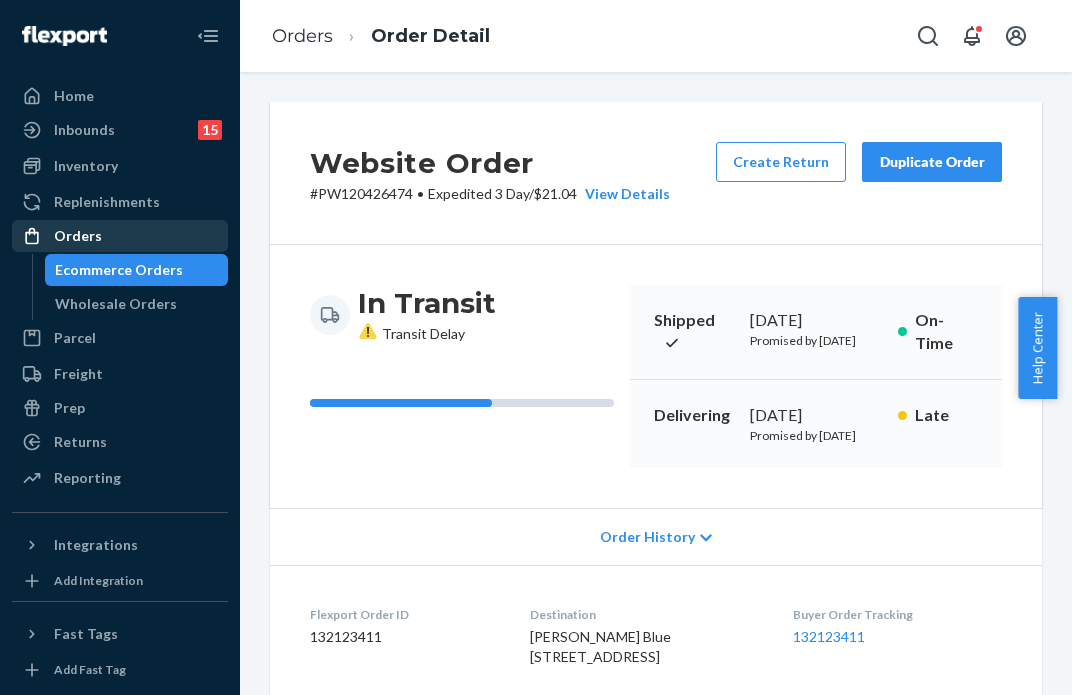 drag, startPoint x: 92, startPoint y: 247, endPoint x: 104, endPoint y: 235, distance: 16.970562 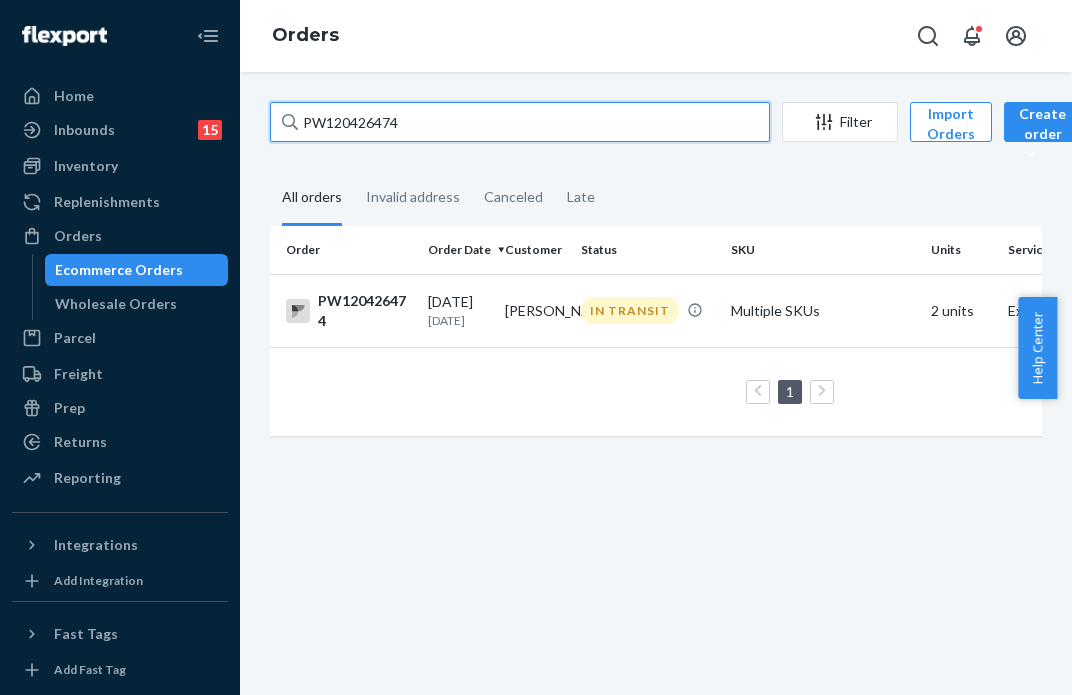 drag, startPoint x: 468, startPoint y: 103, endPoint x: 223, endPoint y: 75, distance: 246.5948 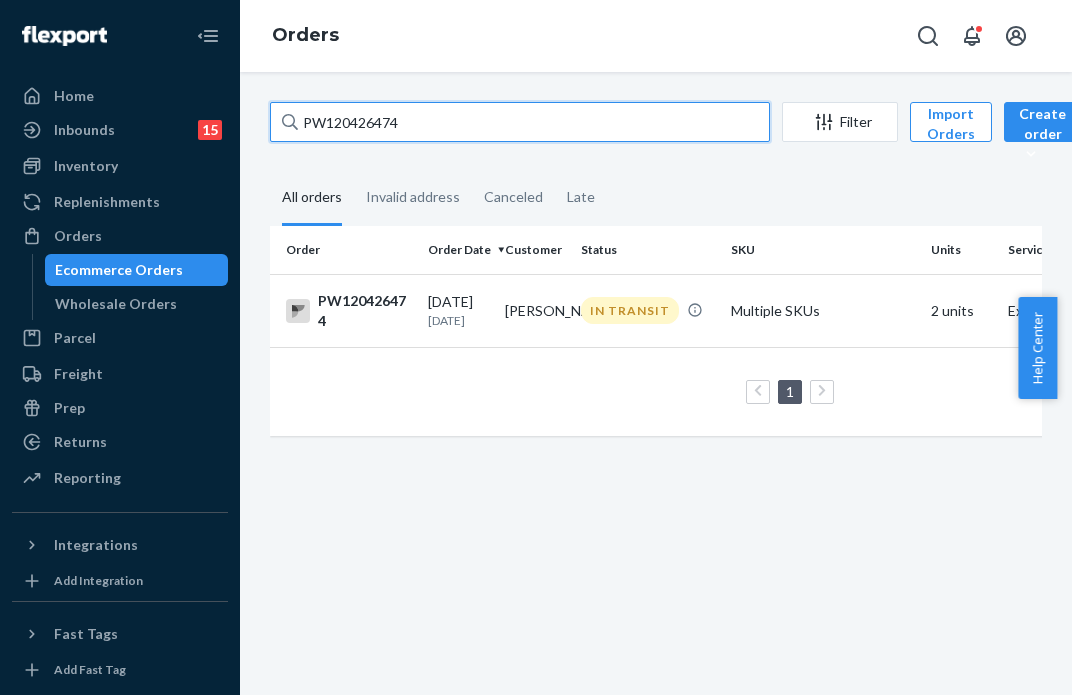 paste on "37896" 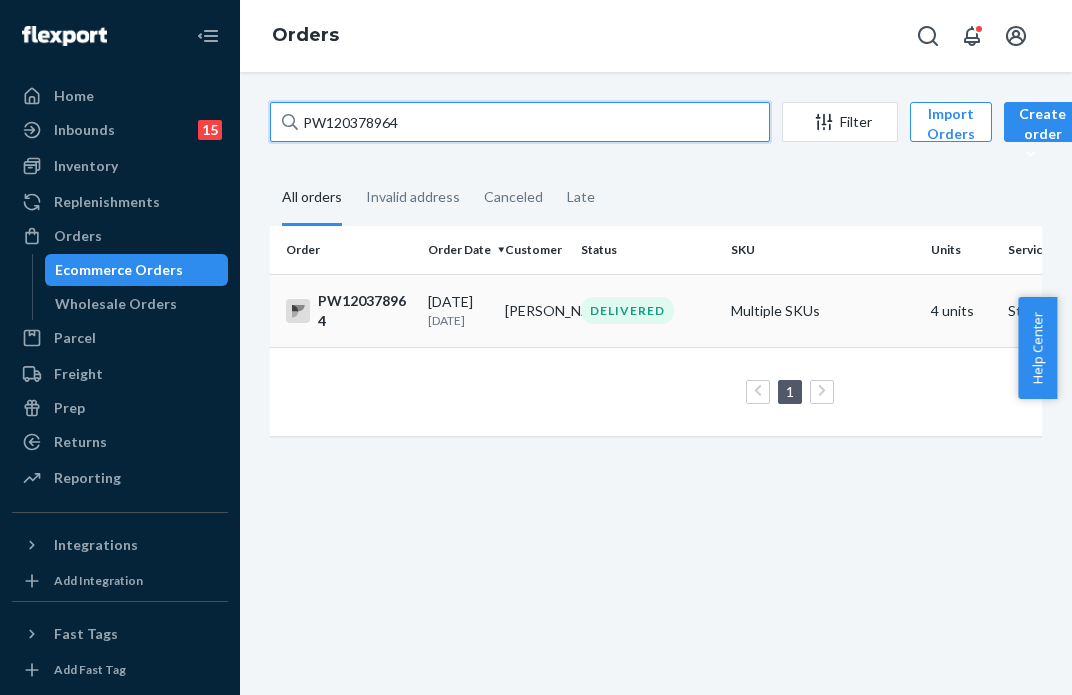 type on "PW120378964" 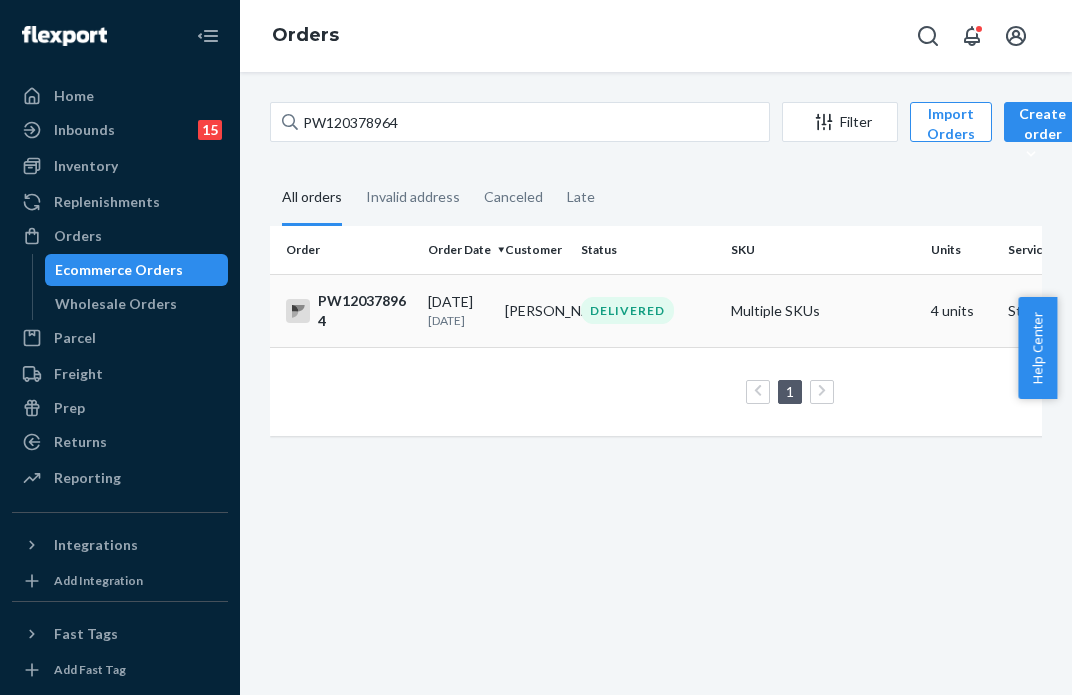 click on "DELIVERED" at bounding box center (648, 310) 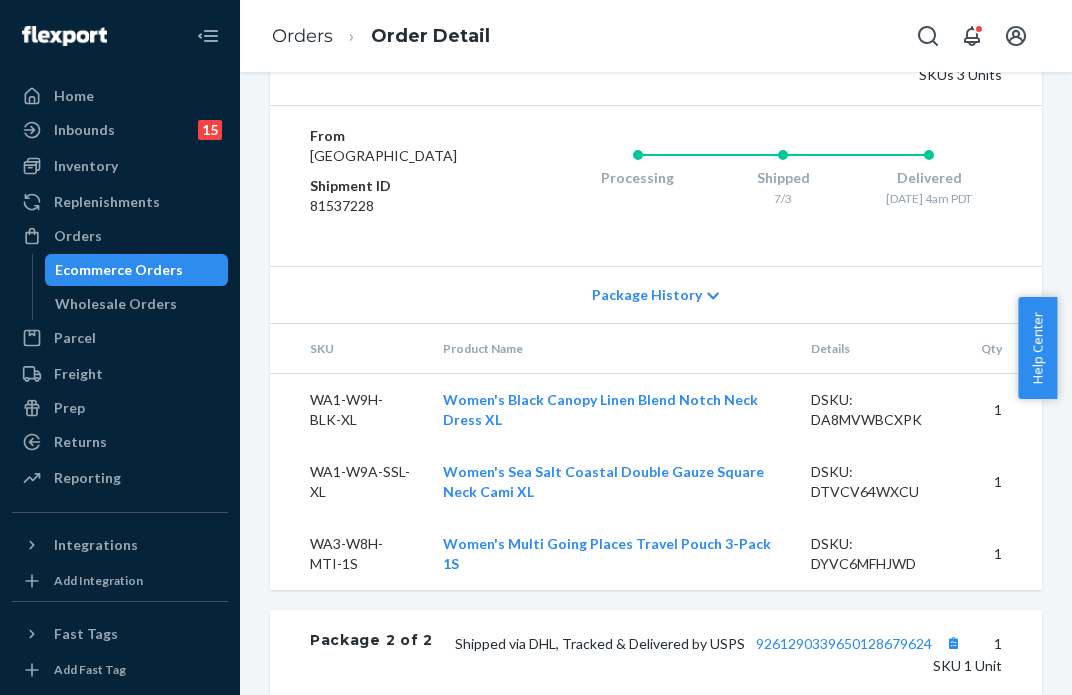 scroll, scrollTop: 1069, scrollLeft: 0, axis: vertical 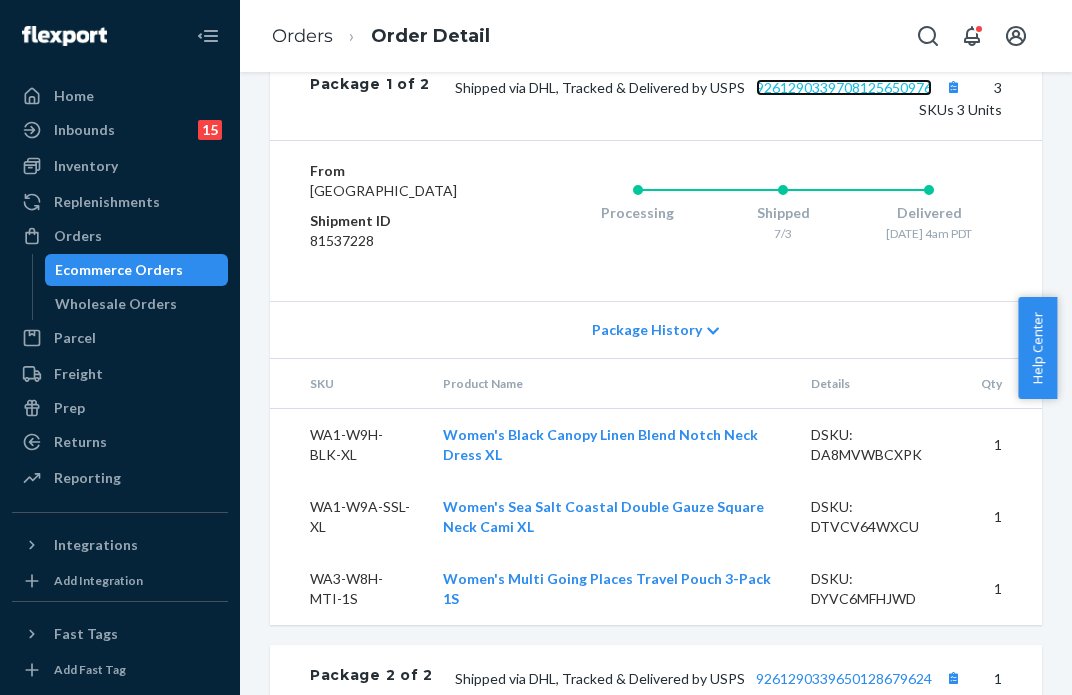 click on "9261290339708125650976" at bounding box center [844, 87] 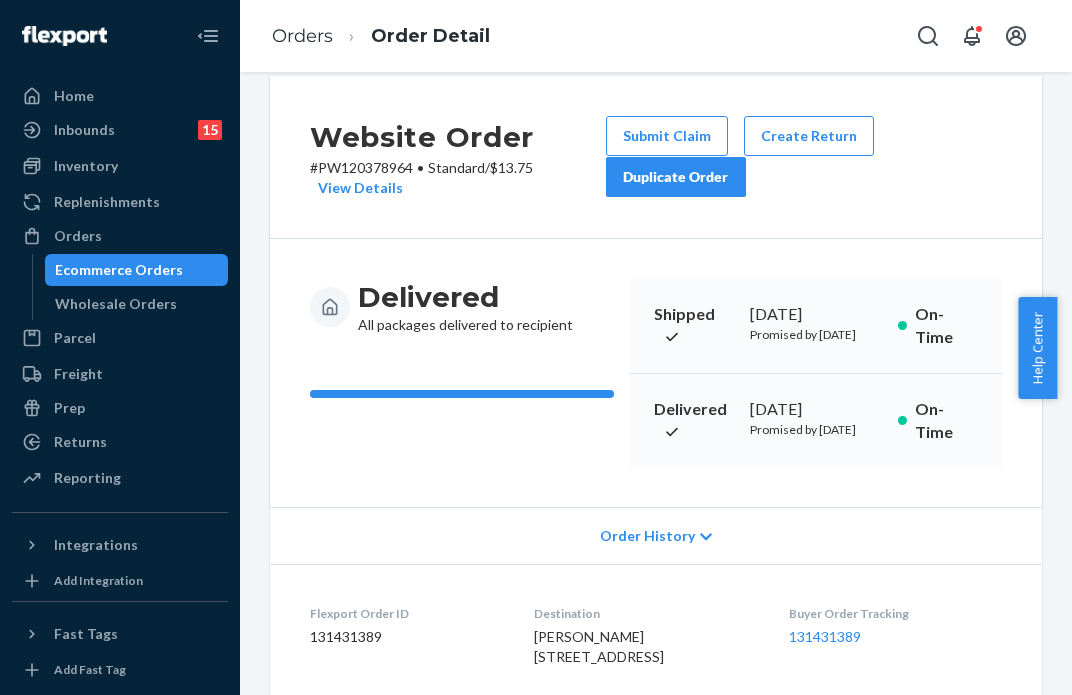 scroll, scrollTop: 0, scrollLeft: 0, axis: both 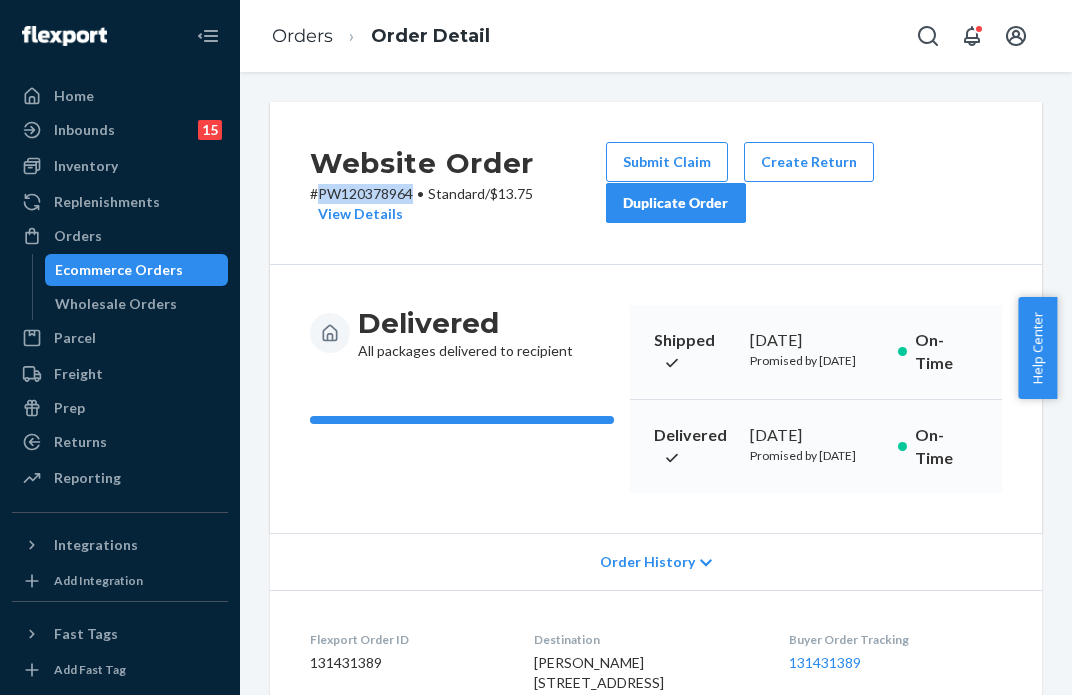 drag, startPoint x: 393, startPoint y: 190, endPoint x: 320, endPoint y: 195, distance: 73.171036 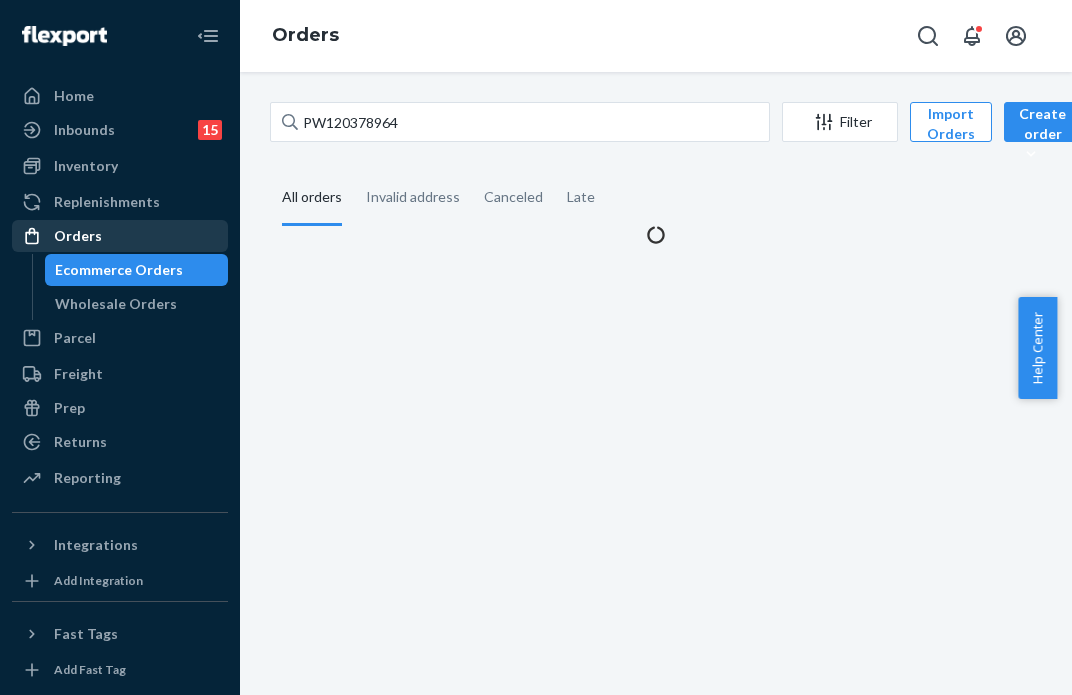 click on "Orders" at bounding box center (120, 236) 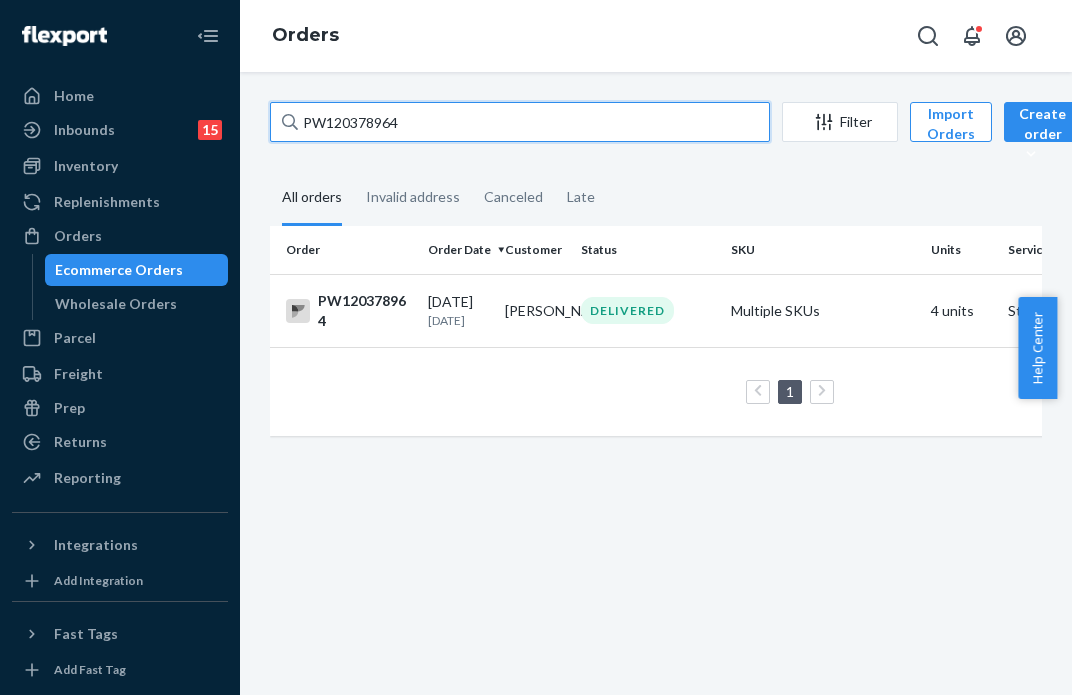 drag, startPoint x: 376, startPoint y: 119, endPoint x: 263, endPoint y: 115, distance: 113.07078 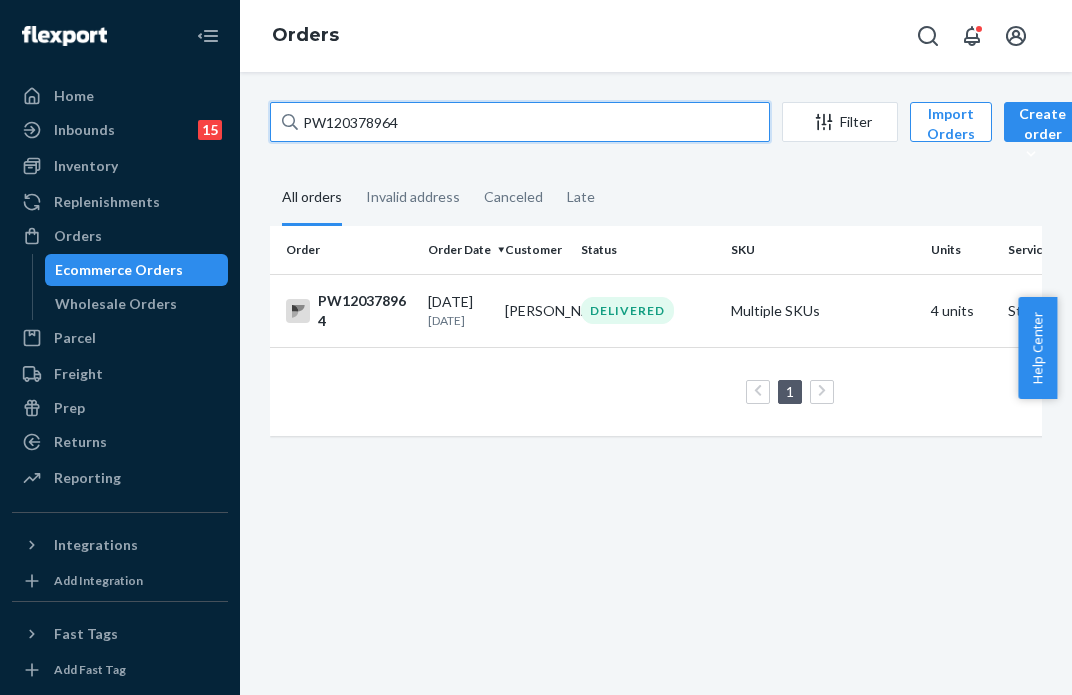 click on "PW120378964 Filter Import Orders Create order Ecommerce order Removal order All orders Invalid address Canceled Late Order Order Date Customer Status SKU Units Service Fee PW120378964 [DATE] [DATE] [PERSON_NAME] DELIVERED Multiple SKUs 4 units Standard $13.75 1 25 results per page" at bounding box center [656, 279] 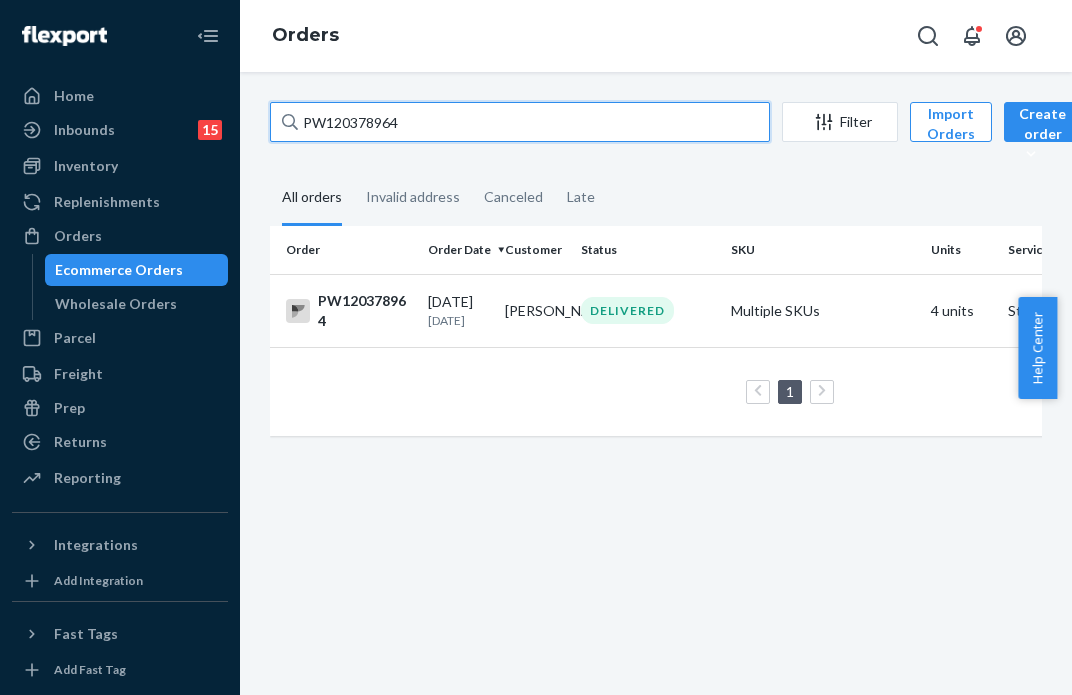 paste on "411939" 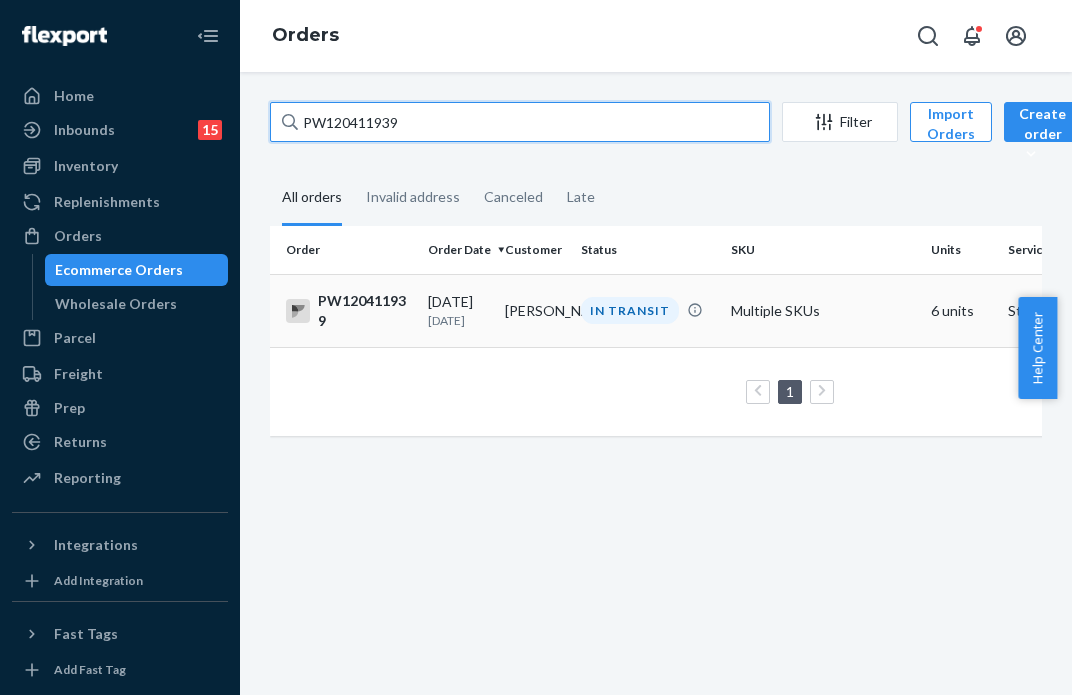 type on "PW120411939" 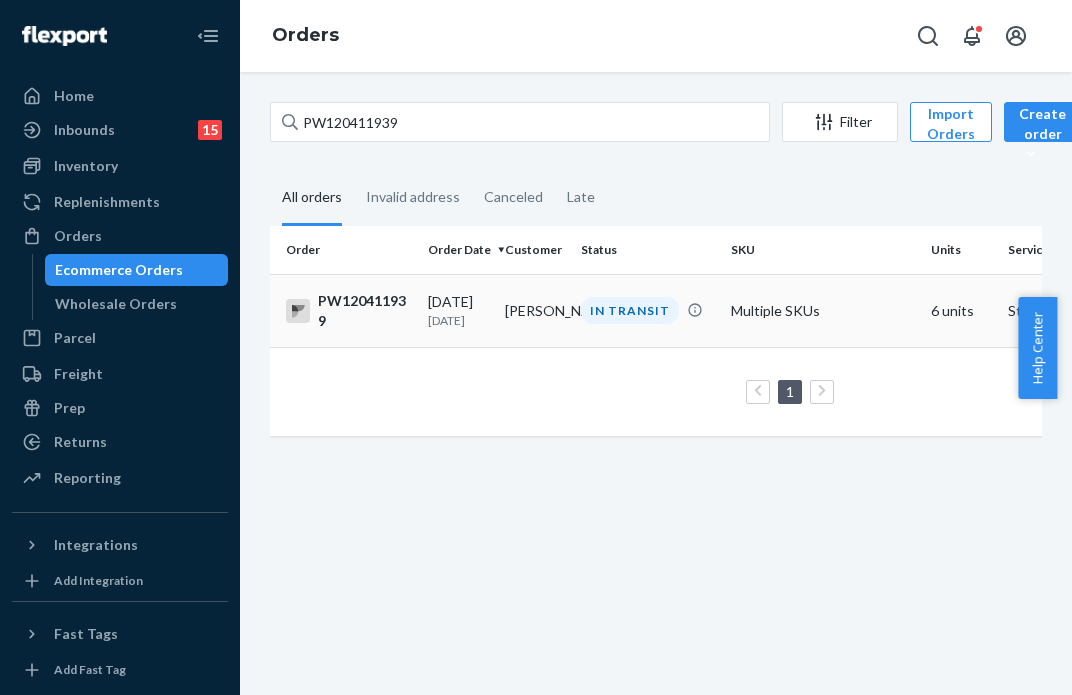 click on "IN TRANSIT" at bounding box center [648, 310] 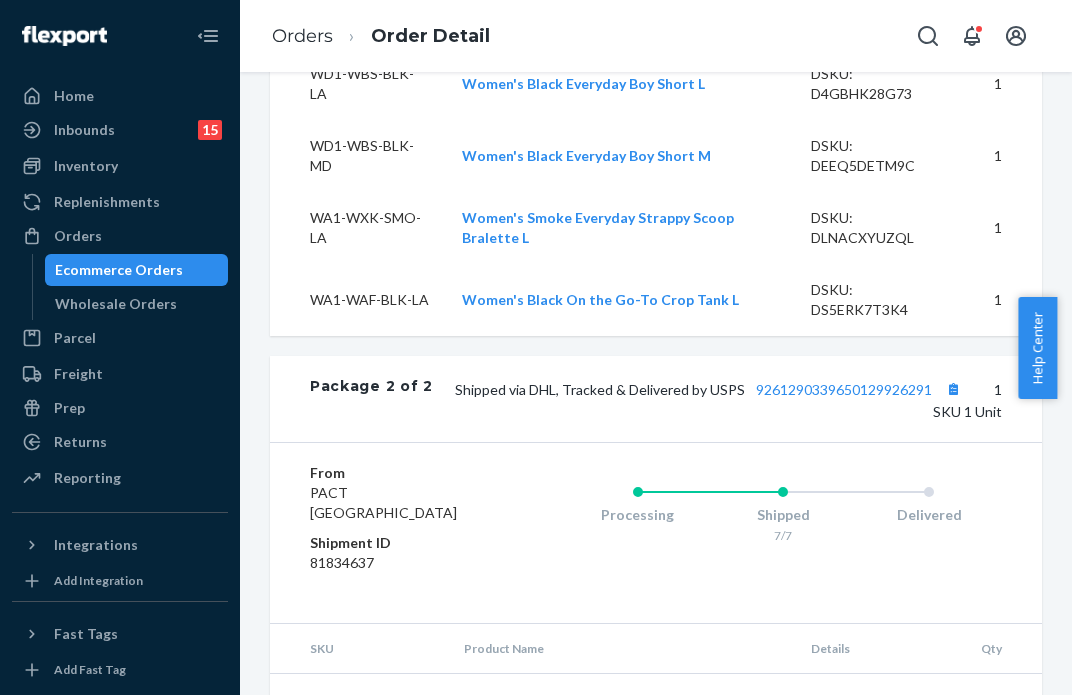 scroll, scrollTop: 1724, scrollLeft: 0, axis: vertical 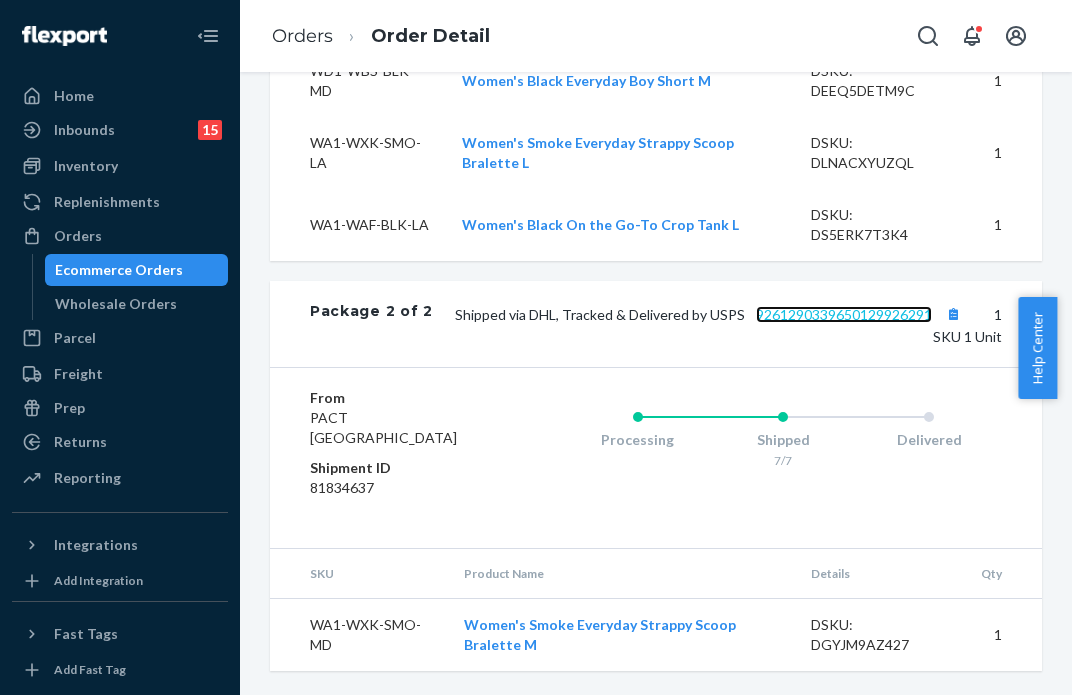 click on "9261290339650129926291" at bounding box center (844, 314) 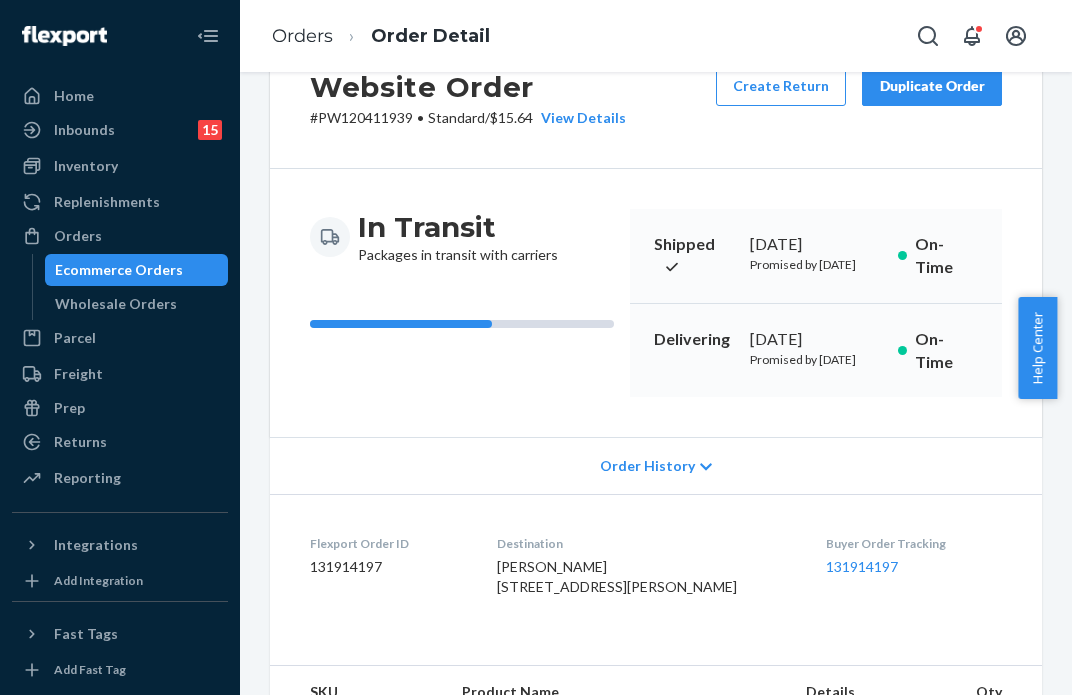 scroll, scrollTop: 0, scrollLeft: 0, axis: both 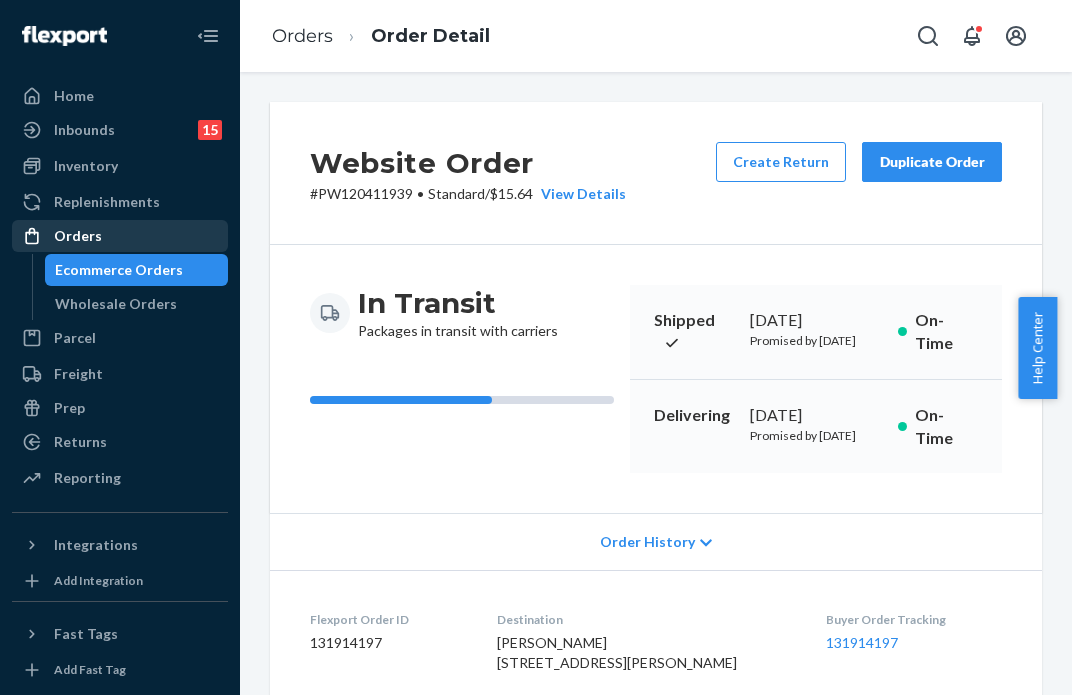click on "Orders" at bounding box center (120, 236) 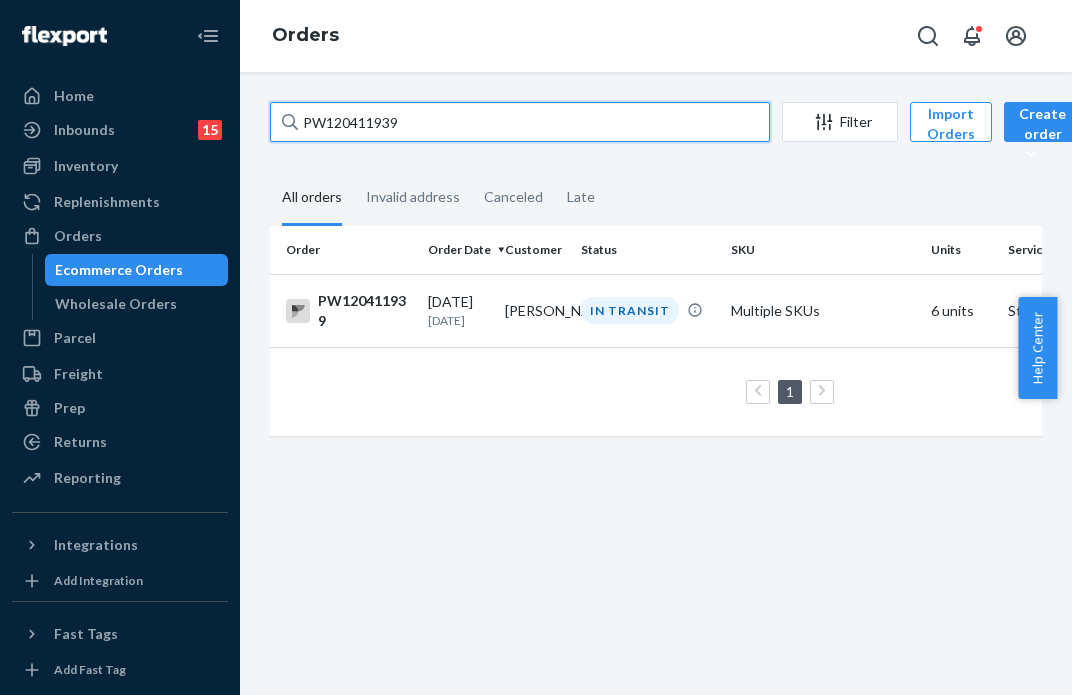 drag, startPoint x: 448, startPoint y: 123, endPoint x: 242, endPoint y: 111, distance: 206.34921 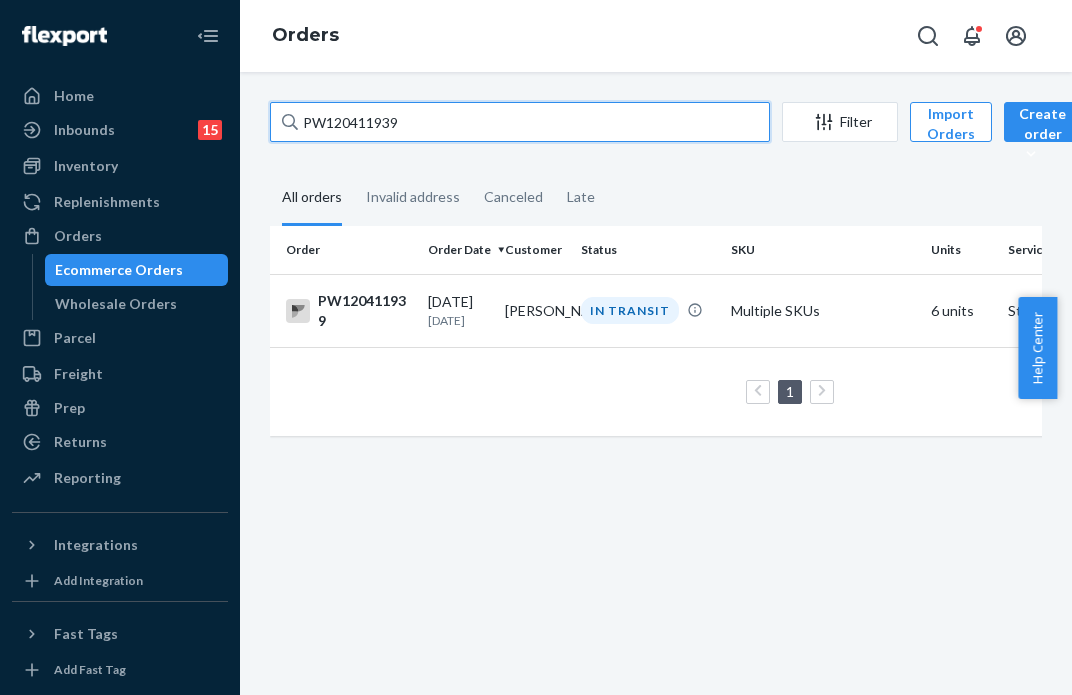 click on "PW120411939 Filter Import Orders Create order Ecommerce order Removal order All orders Invalid address Canceled Late Order Order Date Customer Status SKU Units Service Fee PW120411939 [DATE] [DATE] [PERSON_NAME] IN TRANSIT Multiple SKUs 6 units Standard $15.64 1 25 results per page" at bounding box center [656, 383] 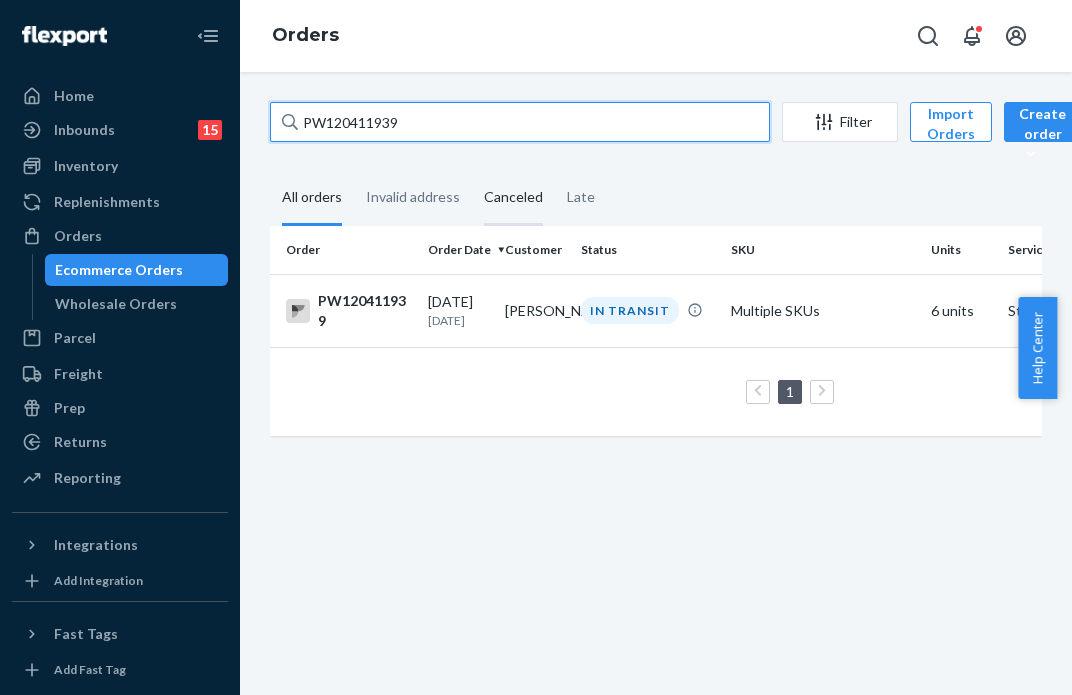 paste on "394923" 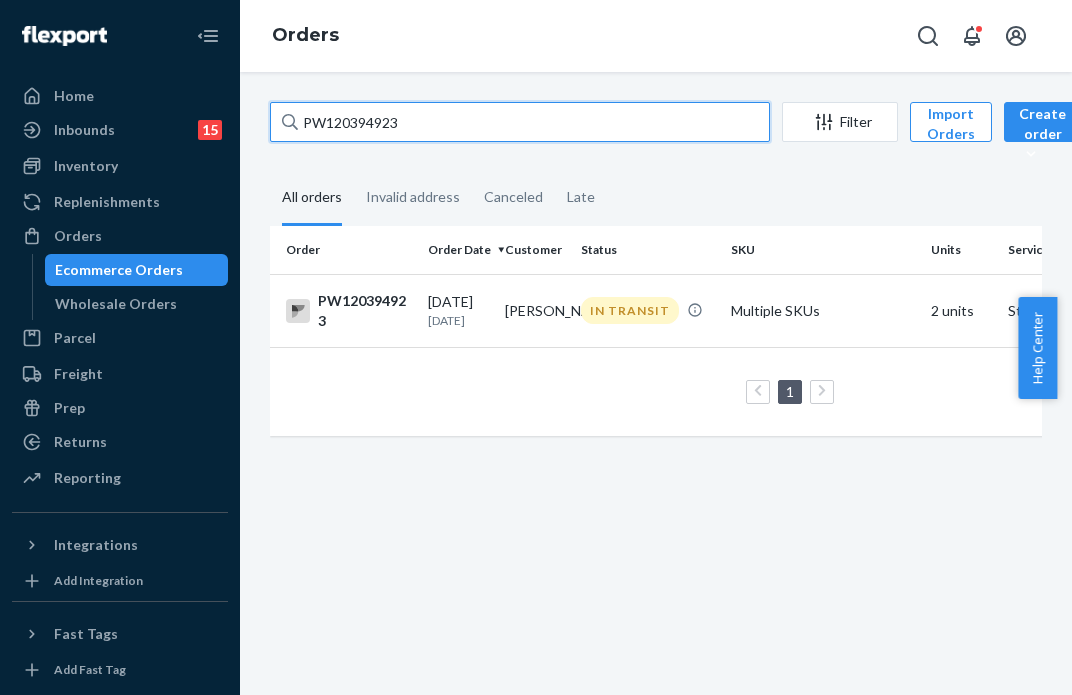 type on "PW120394923" 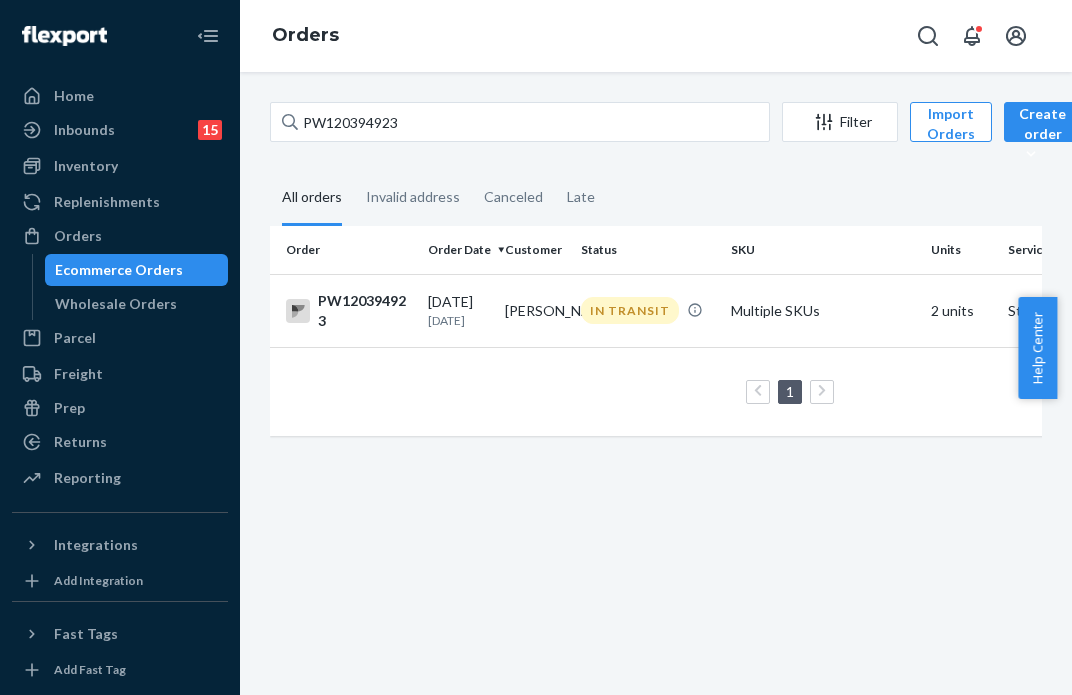 click on "IN TRANSIT" at bounding box center (648, 310) 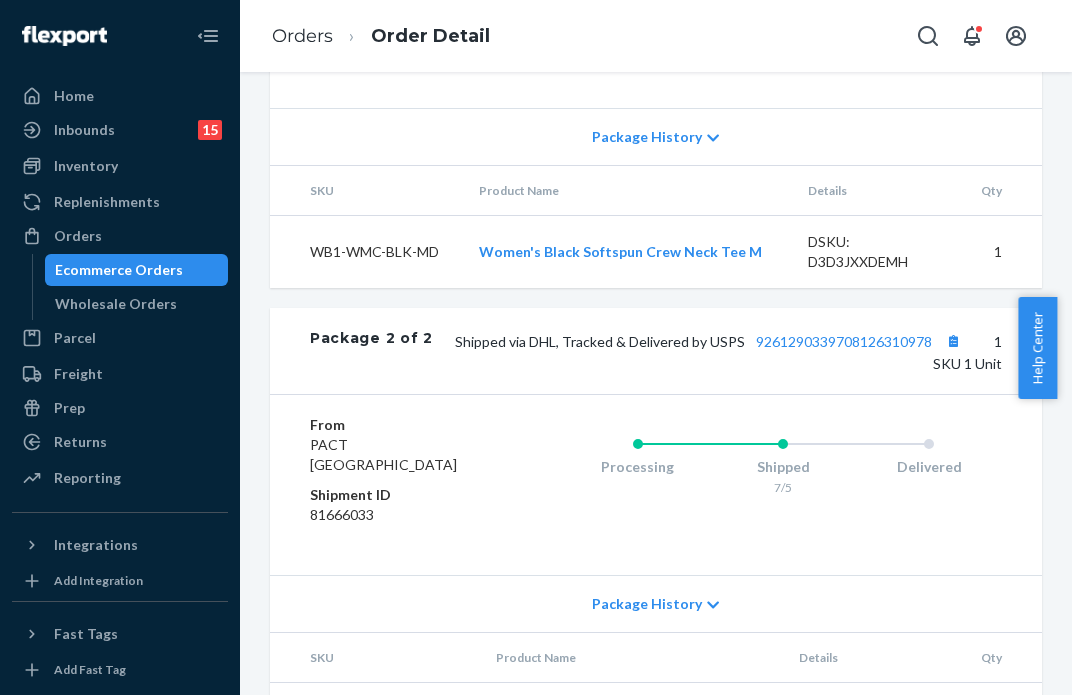 scroll, scrollTop: 1261, scrollLeft: 0, axis: vertical 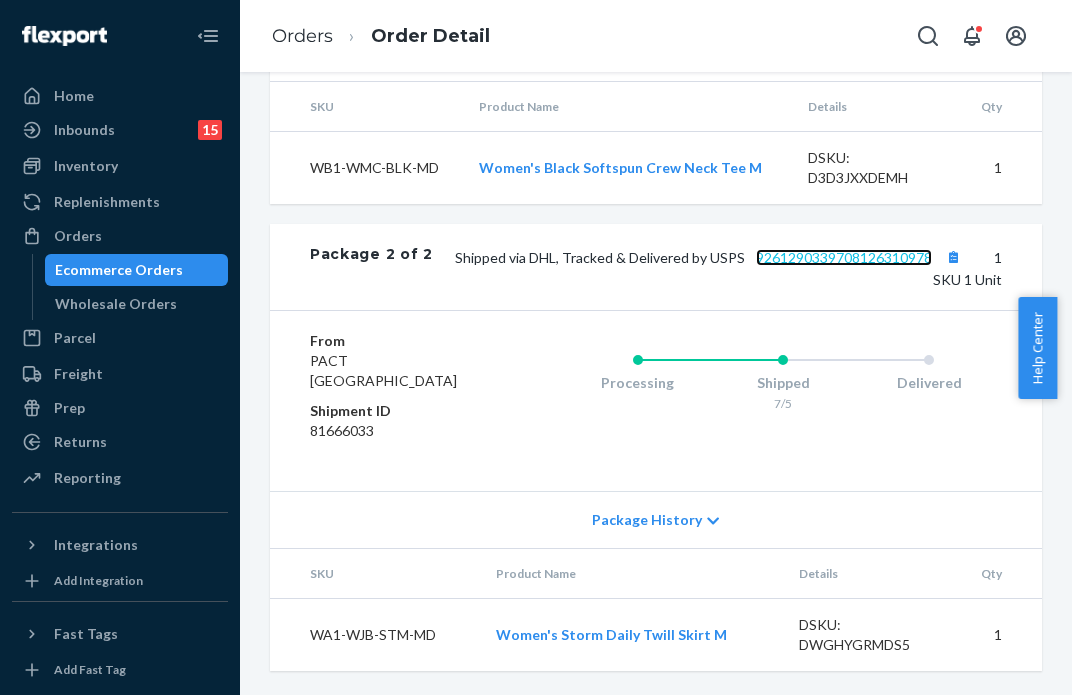 click on "9261290339708126310978" at bounding box center [844, 257] 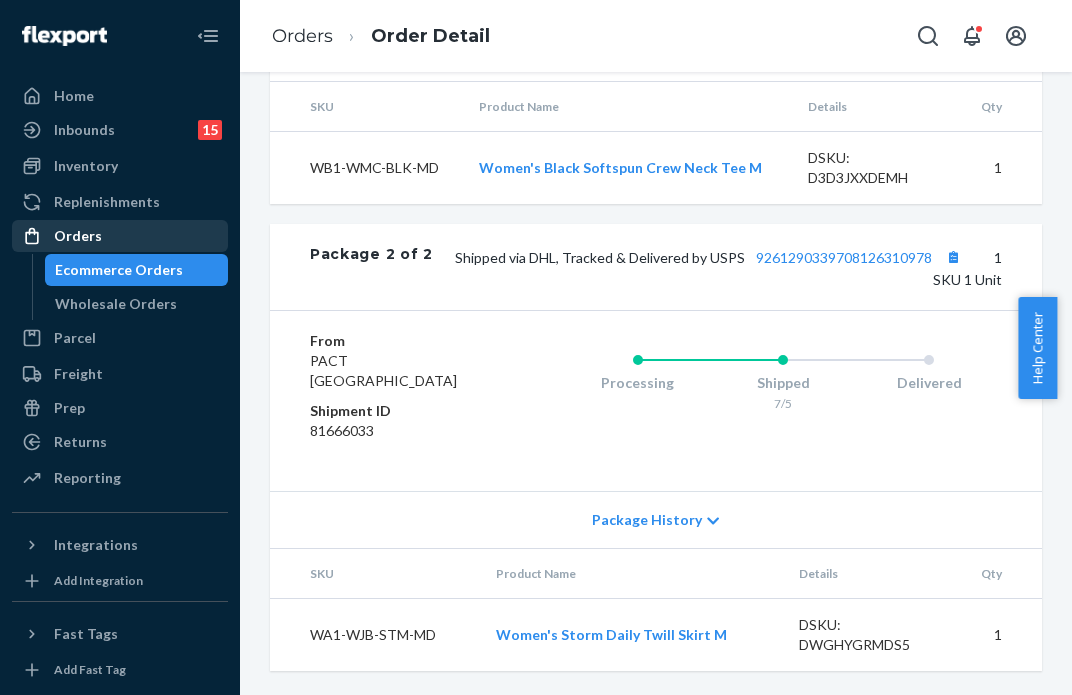 click on "Orders" at bounding box center [120, 236] 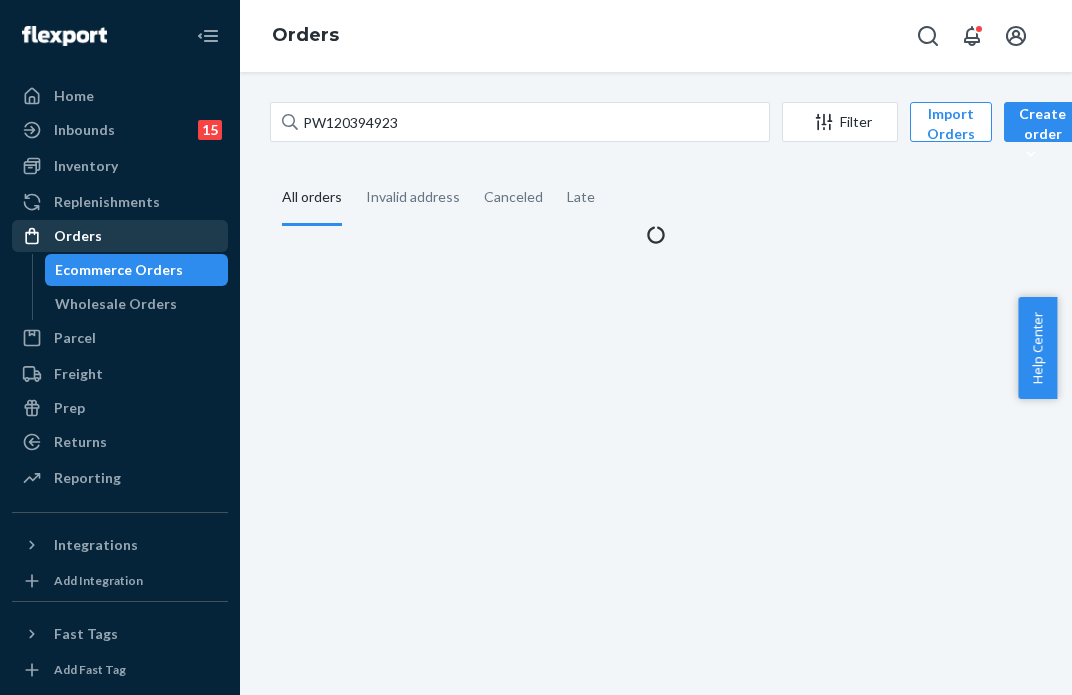 scroll, scrollTop: 0, scrollLeft: 0, axis: both 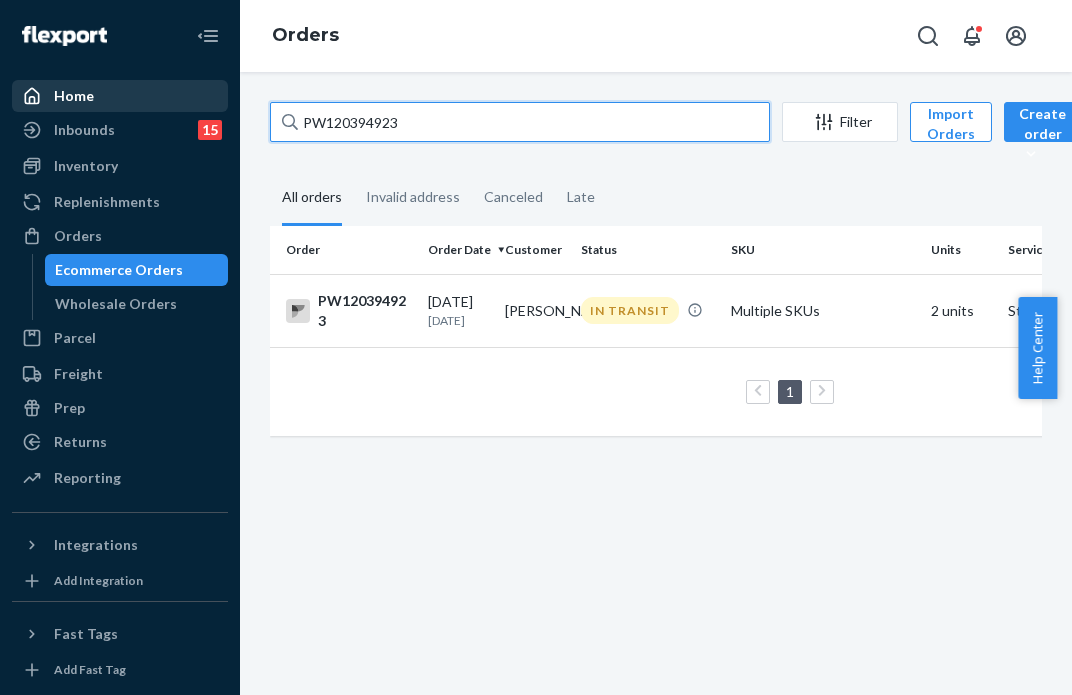 drag, startPoint x: 448, startPoint y: 127, endPoint x: 164, endPoint y: 96, distance: 285.6869 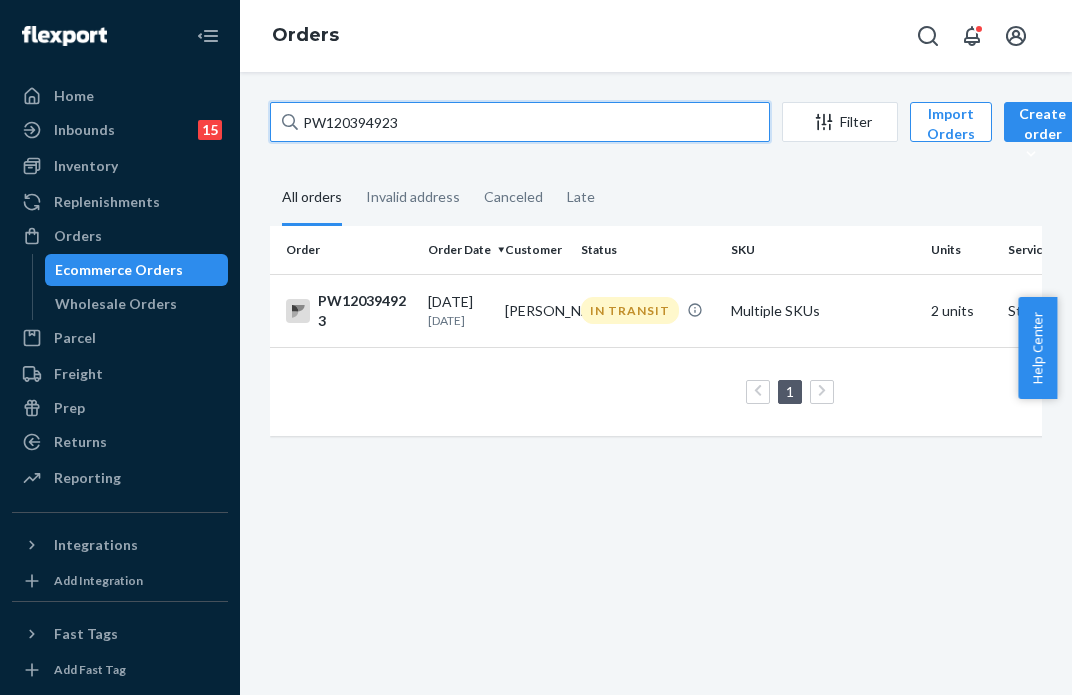 paste on "61900" 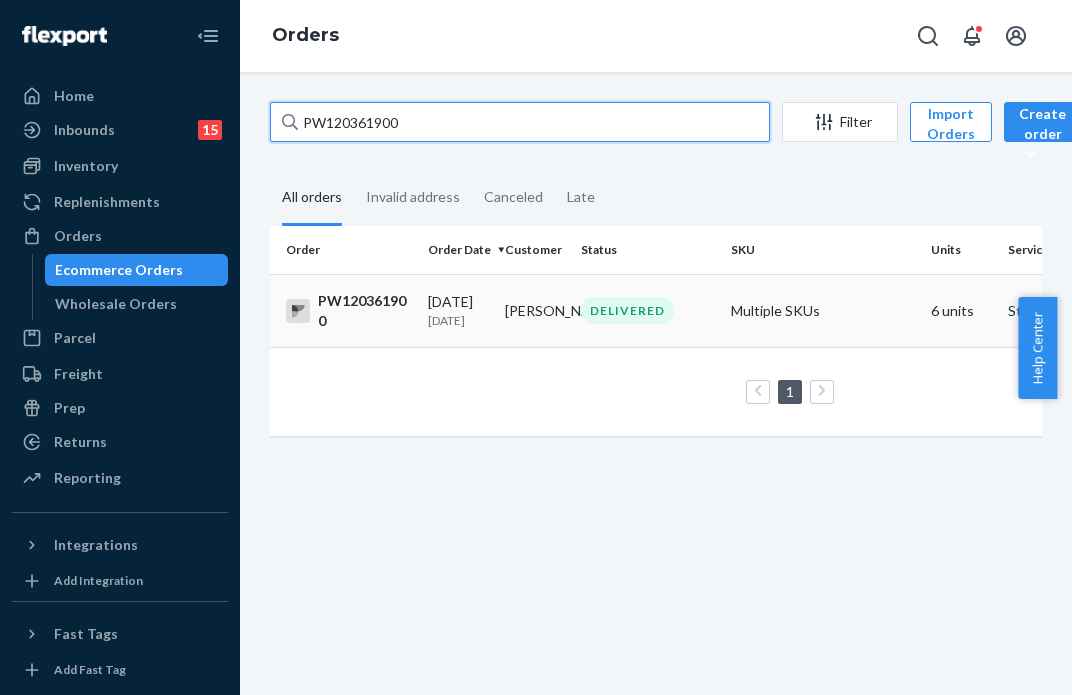 type on "PW120361900" 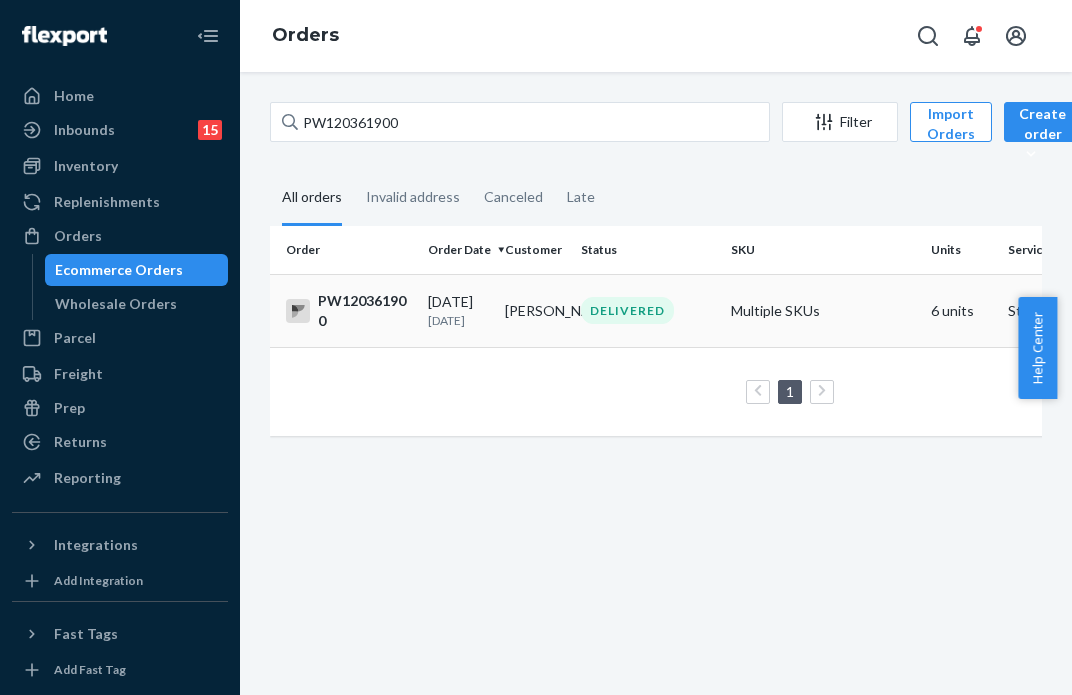 click on "DELIVERED" at bounding box center (648, 310) 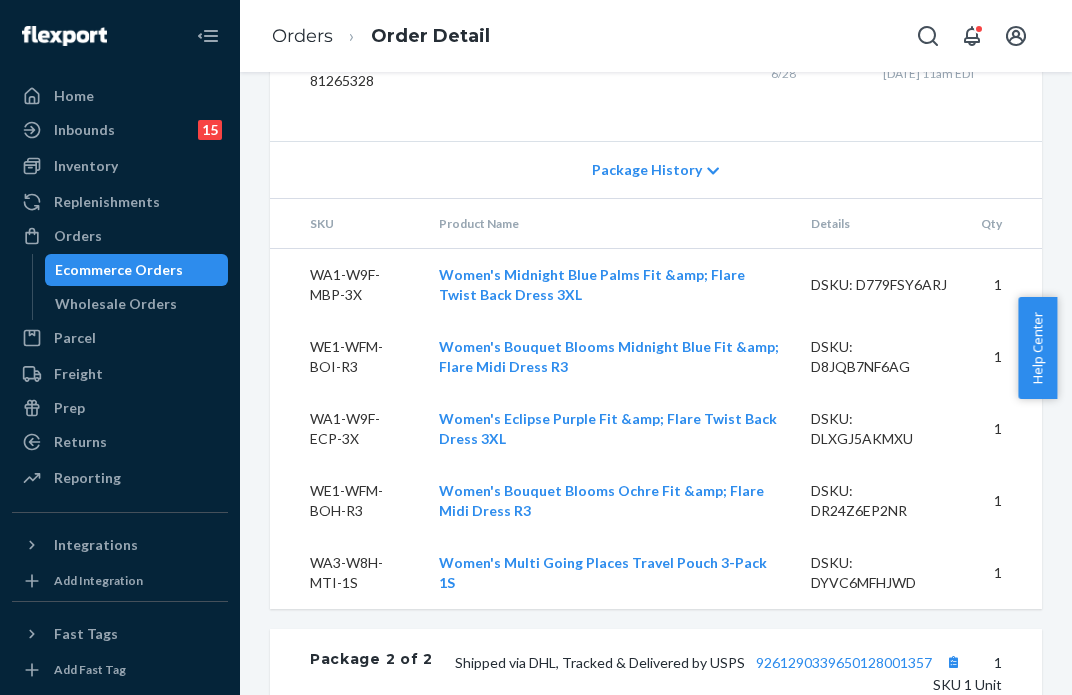 scroll, scrollTop: 1237, scrollLeft: 0, axis: vertical 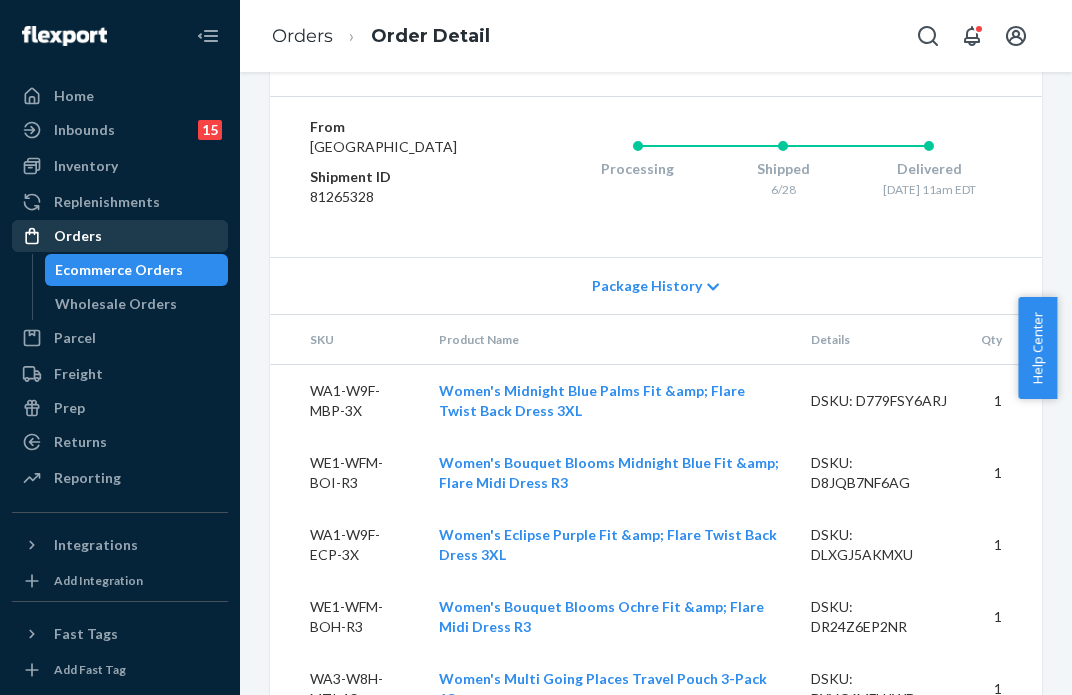 click on "Orders" at bounding box center [120, 236] 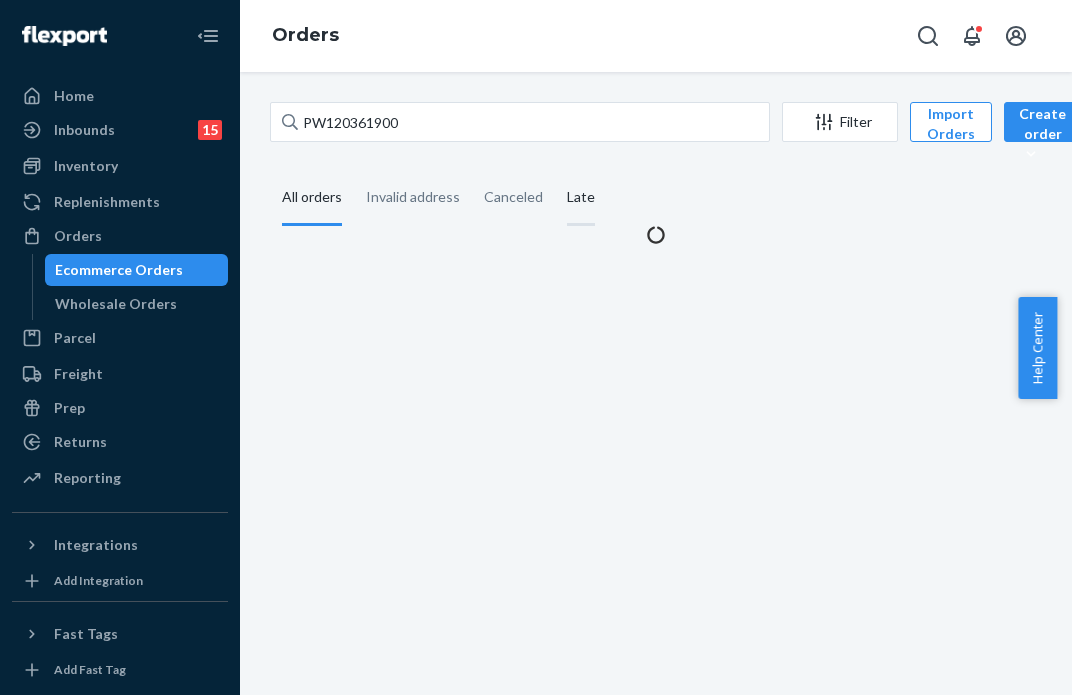 scroll, scrollTop: 0, scrollLeft: 0, axis: both 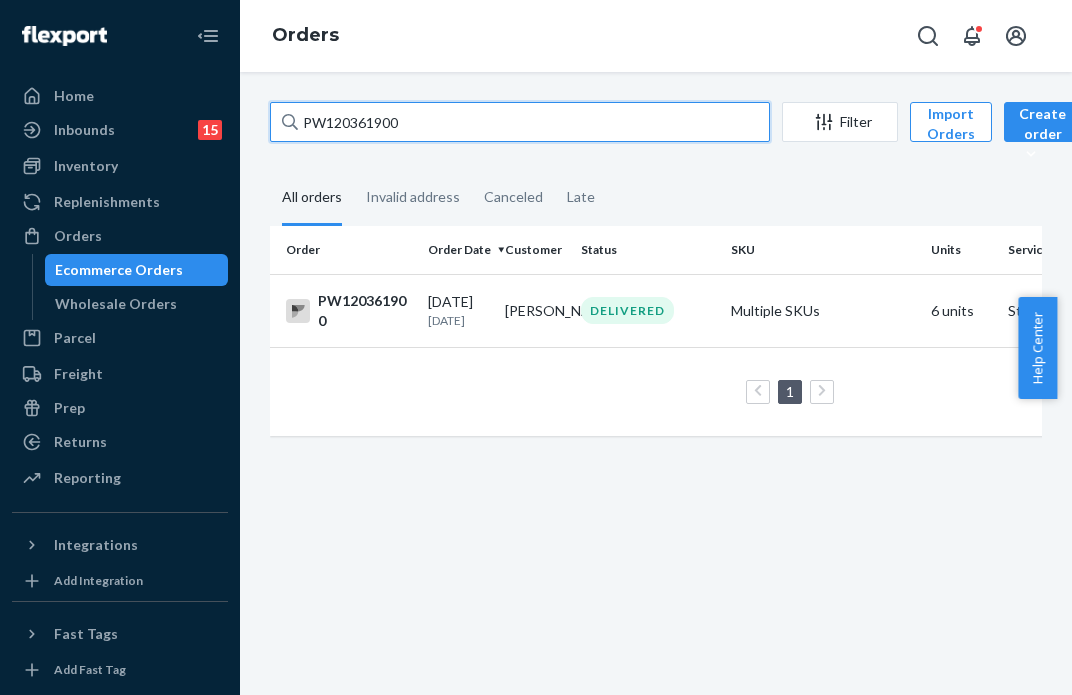 drag, startPoint x: 583, startPoint y: 131, endPoint x: -30, endPoint y: 105, distance: 613.55115 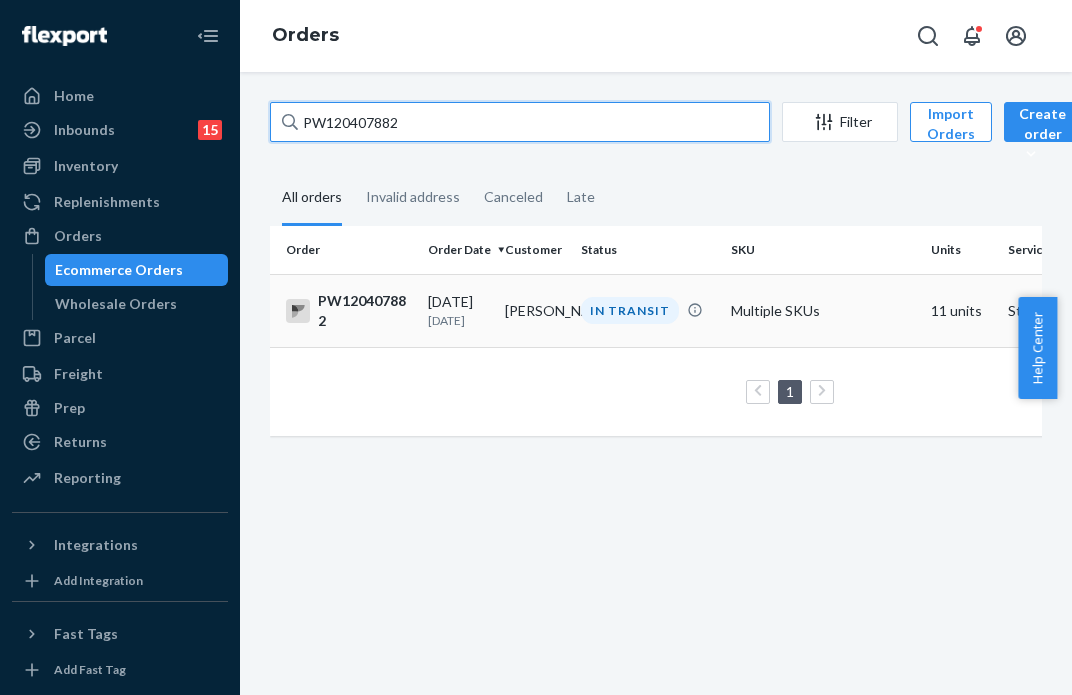 type on "PW120407882" 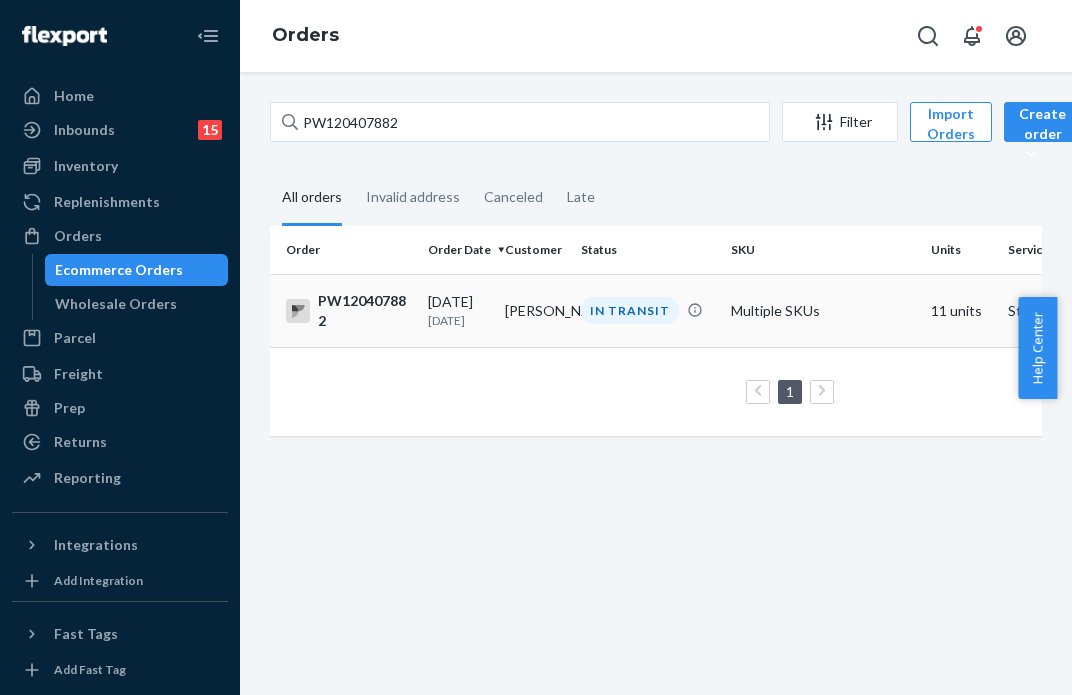 click on "IN TRANSIT" at bounding box center [648, 310] 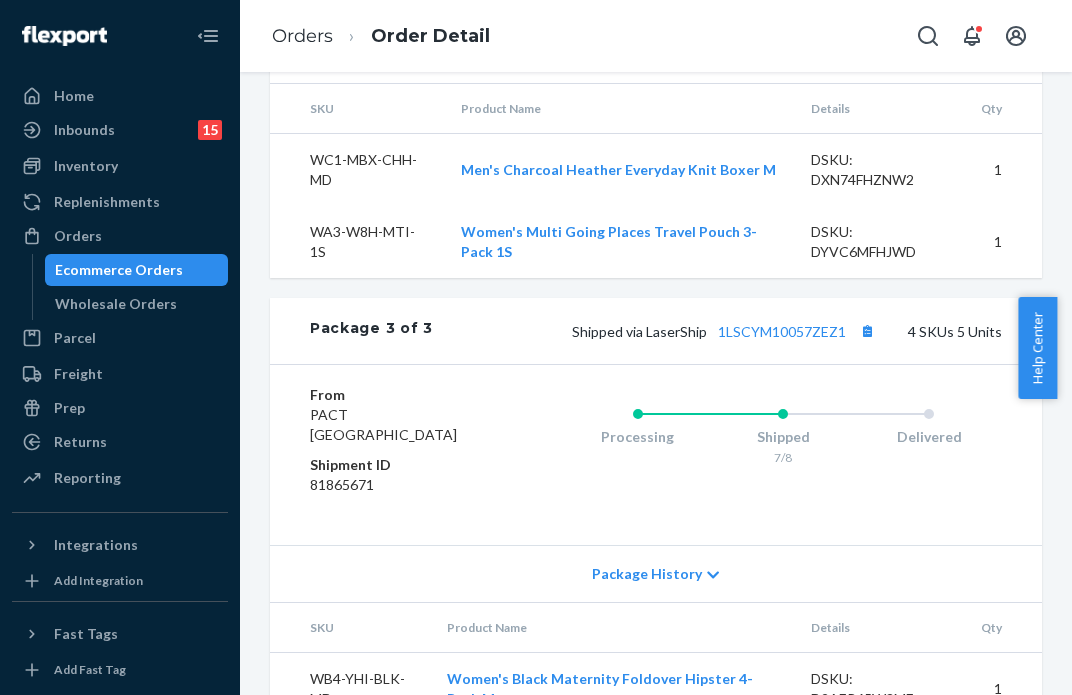 scroll, scrollTop: 2400, scrollLeft: 0, axis: vertical 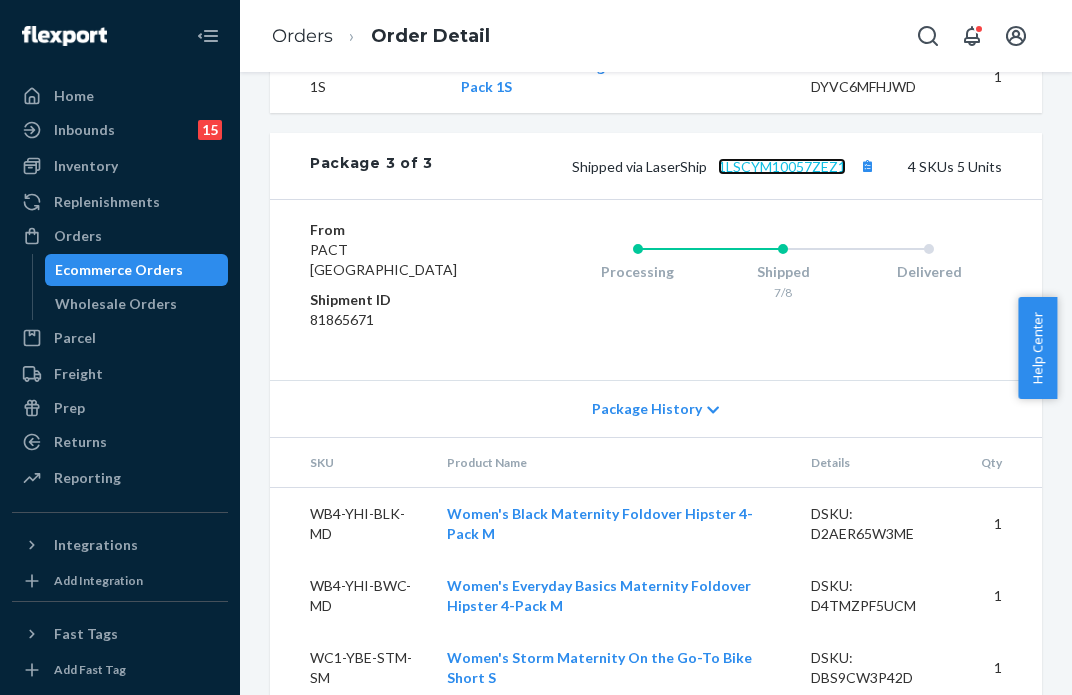 click on "1LSCYM10057ZEZ1" at bounding box center (782, 166) 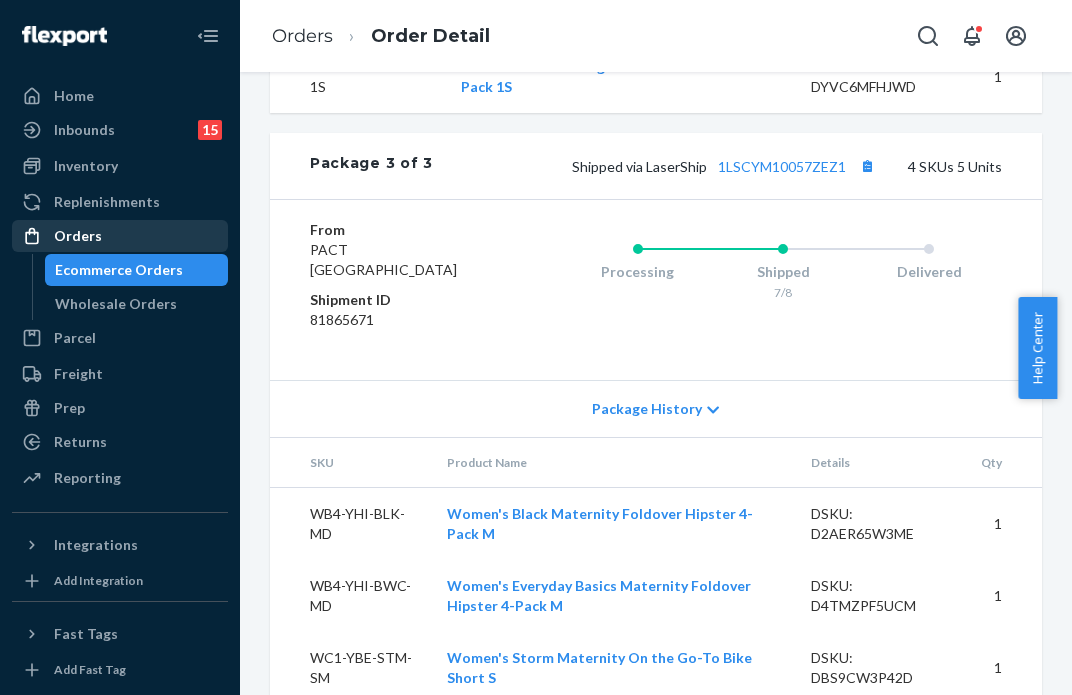 click on "Orders" at bounding box center (78, 236) 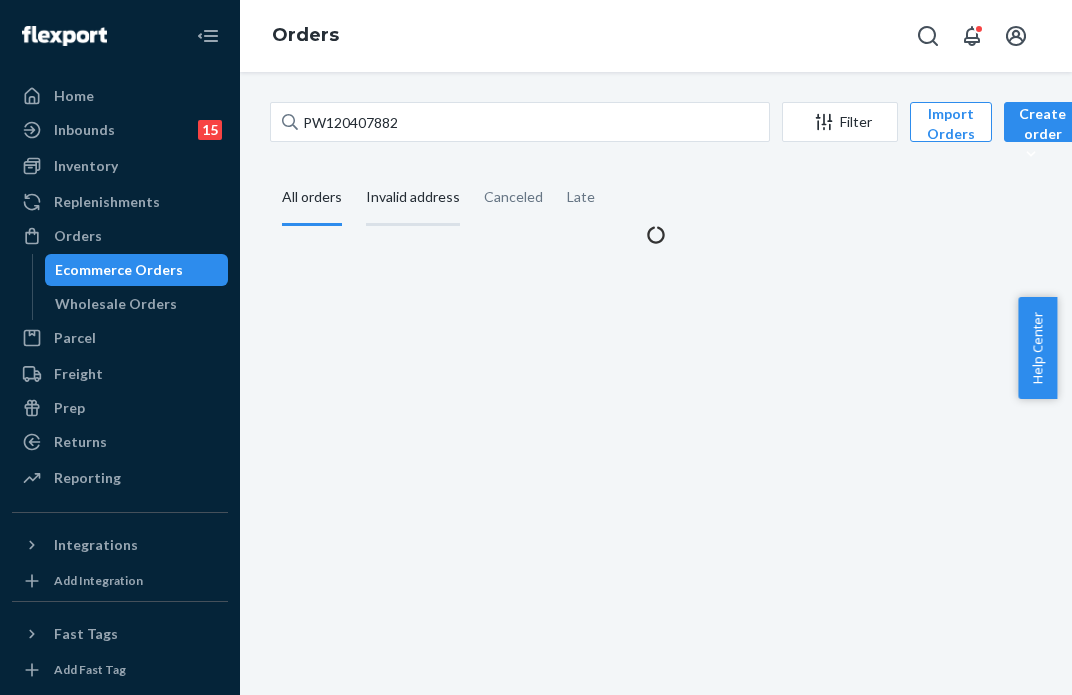 scroll, scrollTop: 0, scrollLeft: 0, axis: both 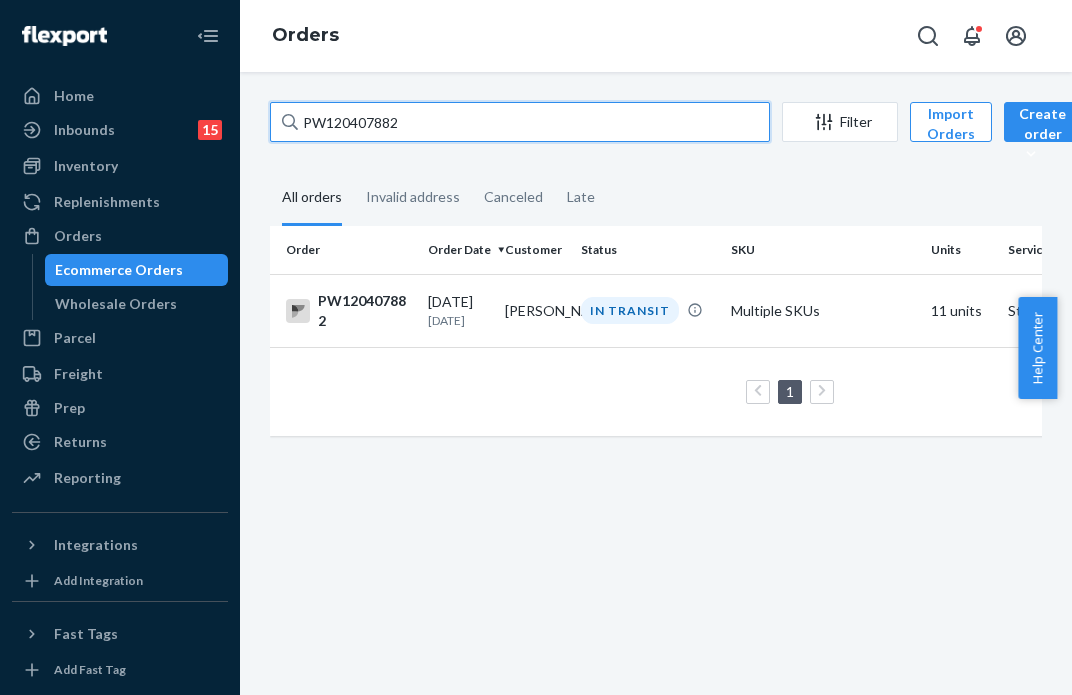 drag, startPoint x: 475, startPoint y: 124, endPoint x: 249, endPoint y: 109, distance: 226.49724 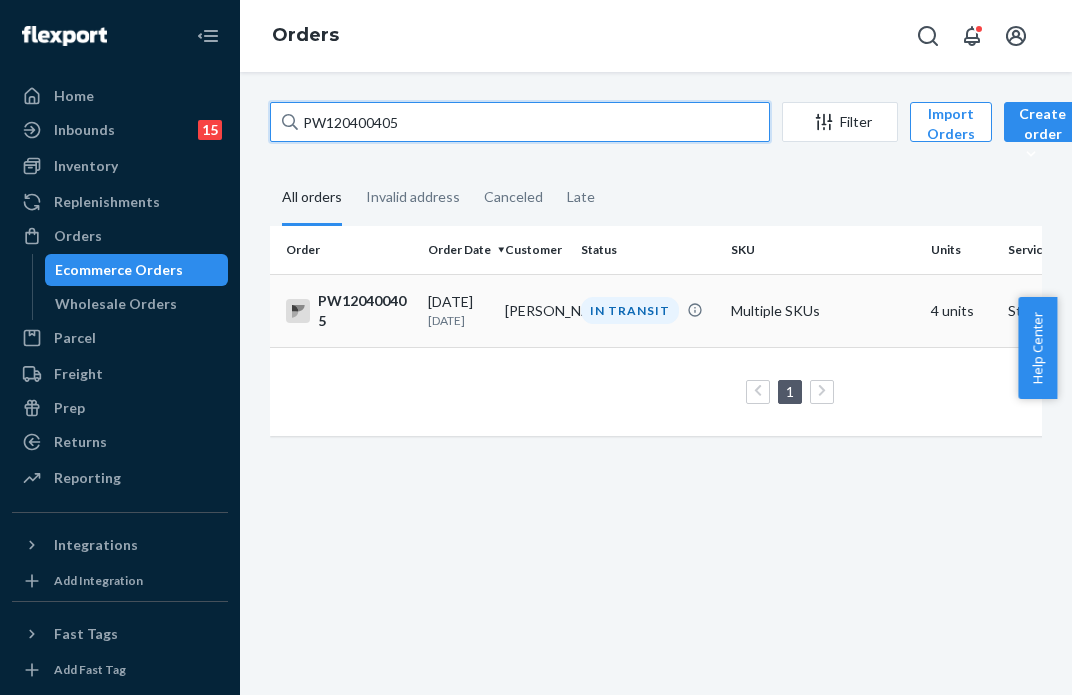 type on "PW120400405" 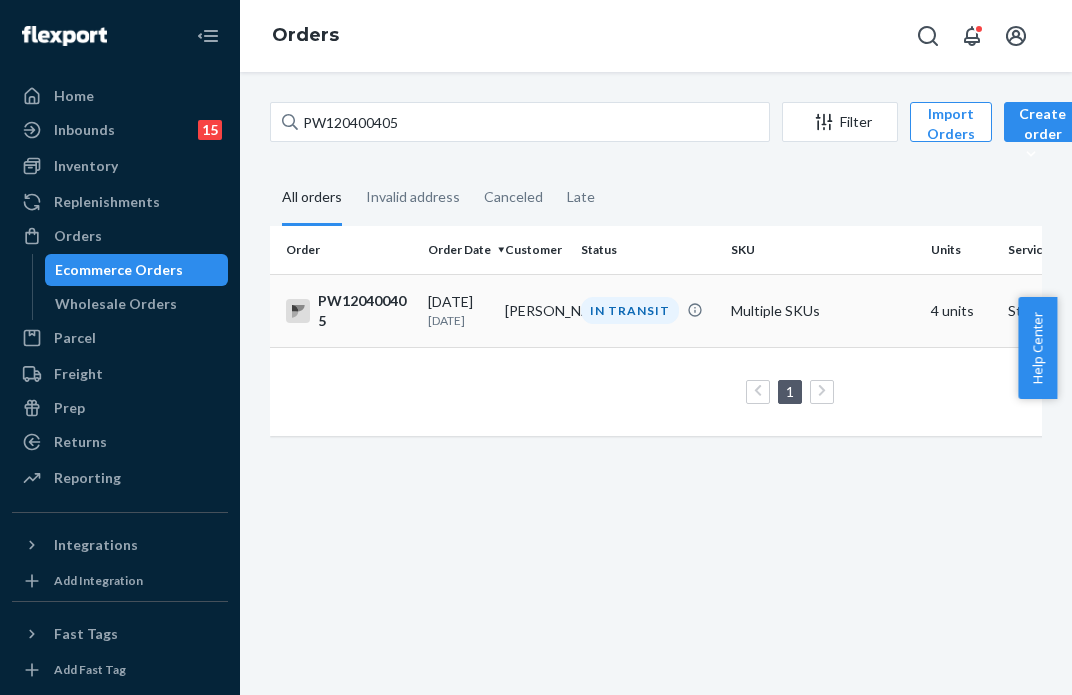 click on "IN TRANSIT" at bounding box center [630, 310] 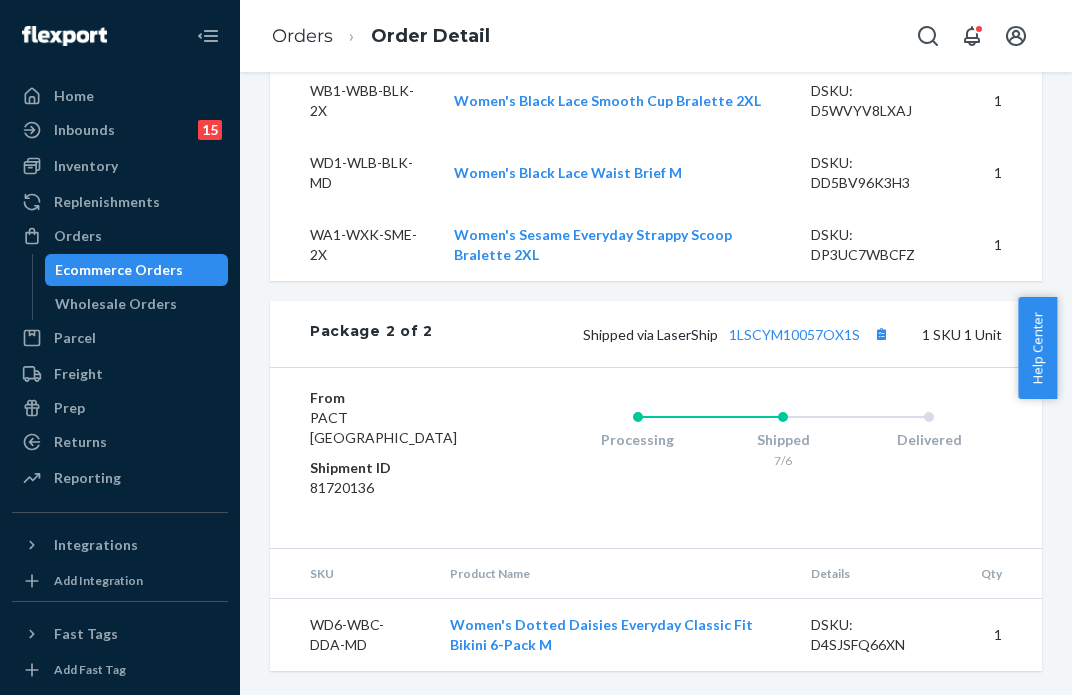 scroll, scrollTop: 1472, scrollLeft: 0, axis: vertical 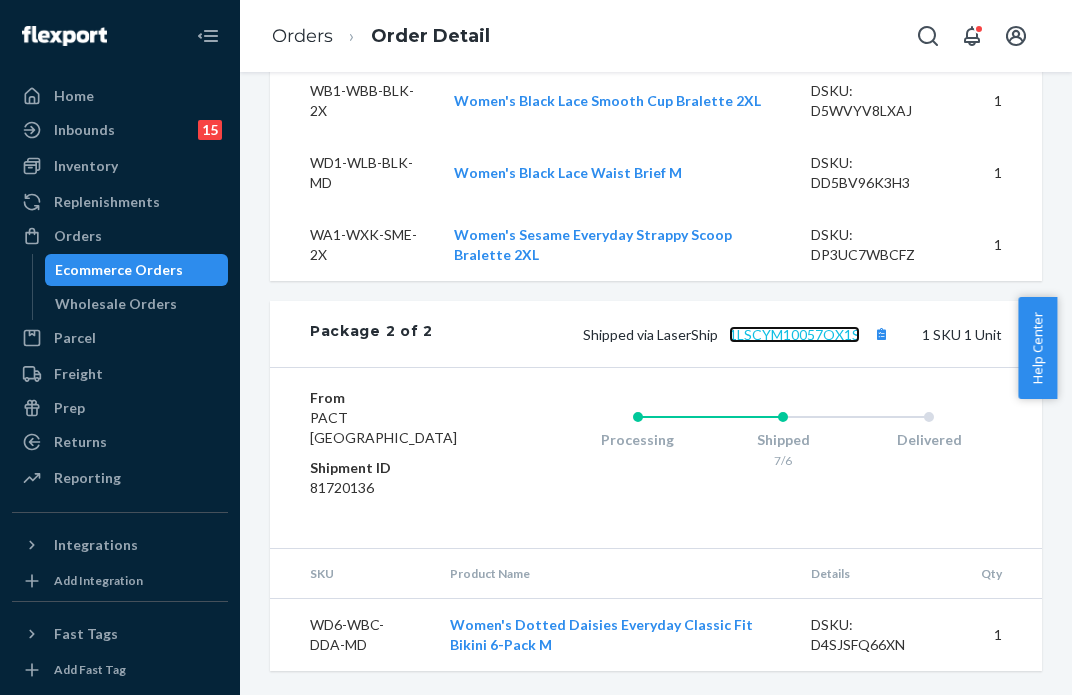 click on "1LSCYM10057OX1S" at bounding box center (794, 334) 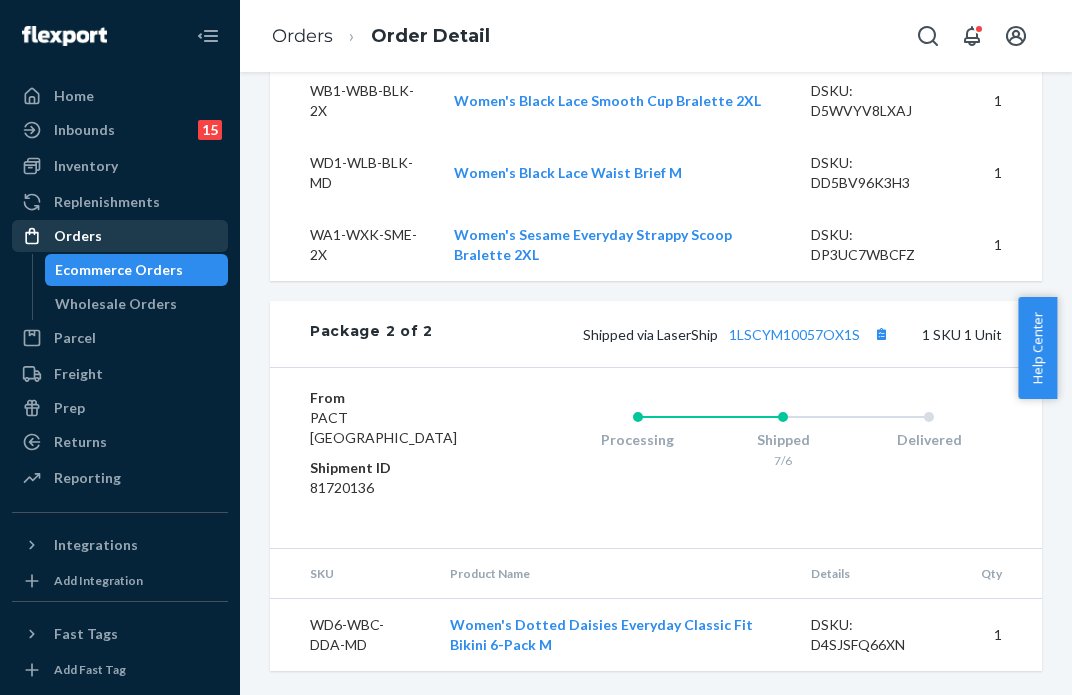click on "Orders" at bounding box center [120, 236] 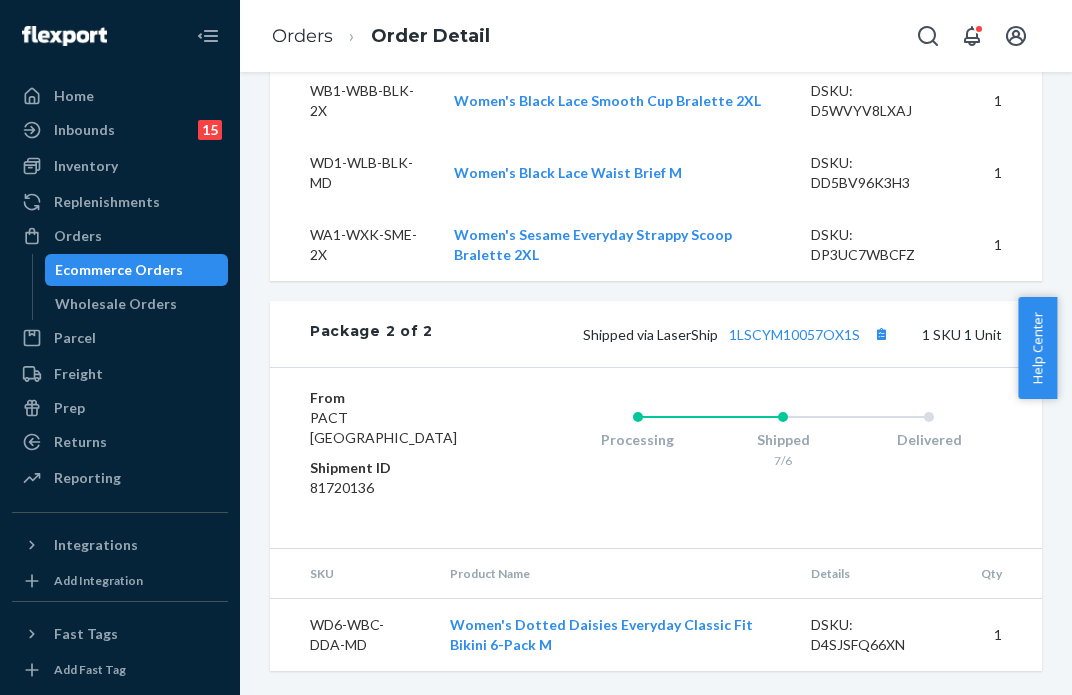 scroll, scrollTop: 0, scrollLeft: 0, axis: both 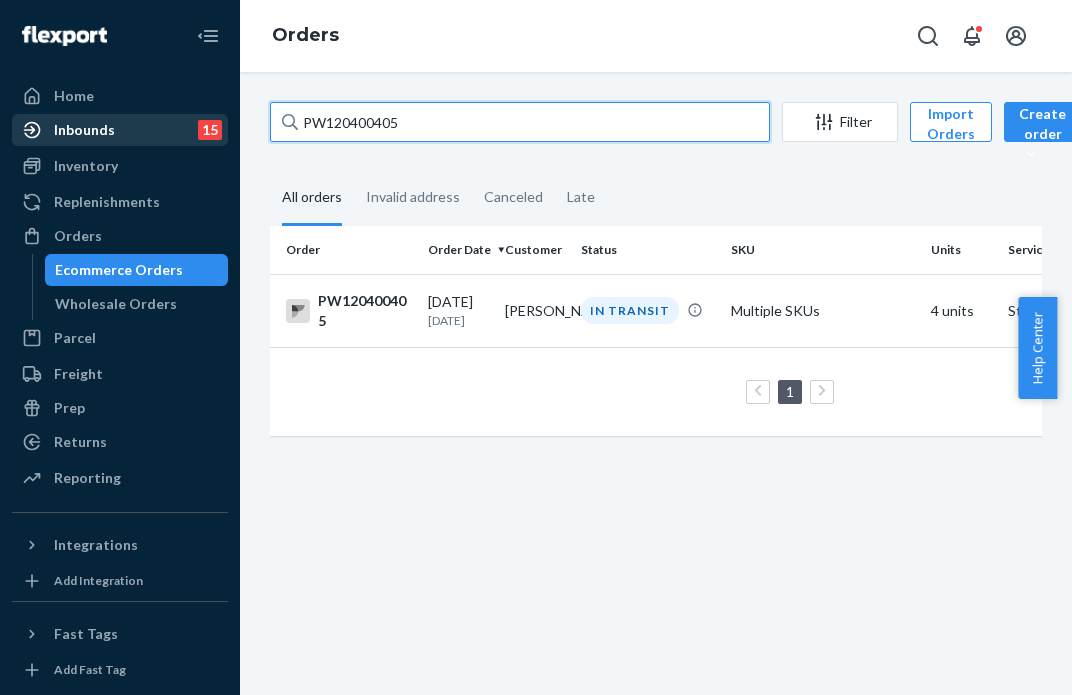 drag, startPoint x: 462, startPoint y: 129, endPoint x: 150, endPoint y: 119, distance: 312.16022 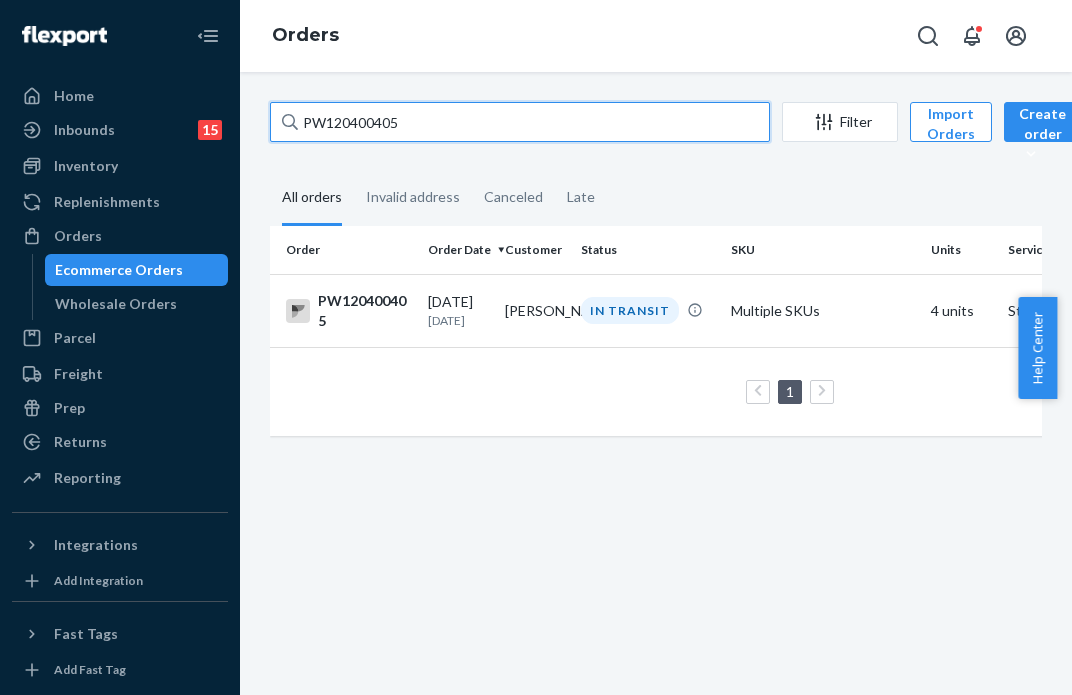 paste on "399704" 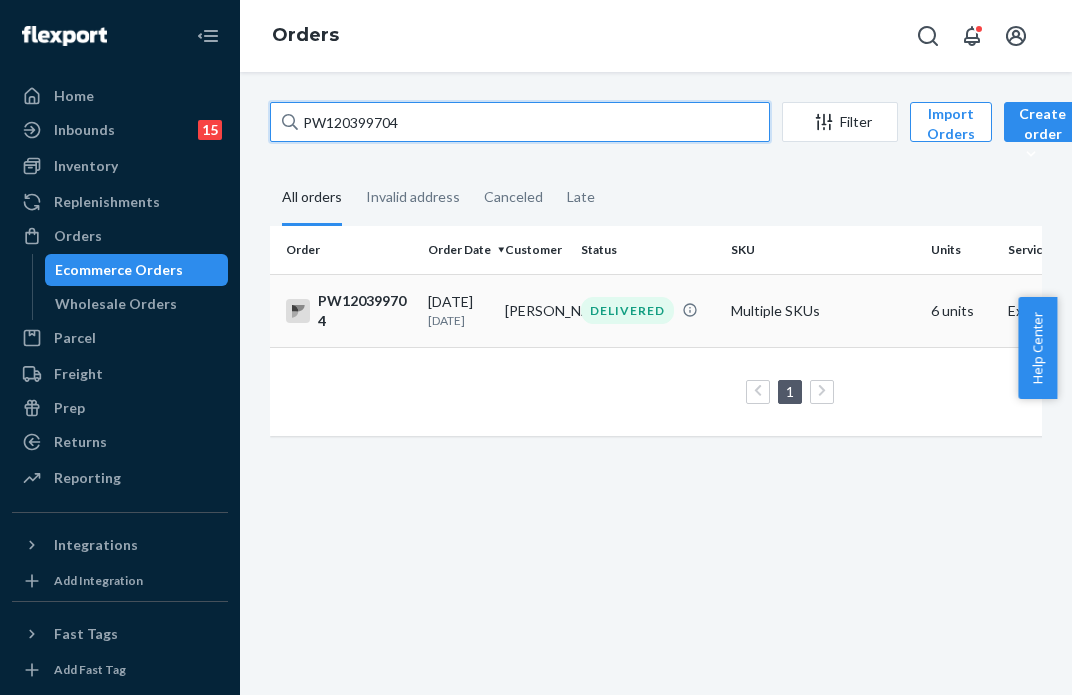 type on "PW120399704" 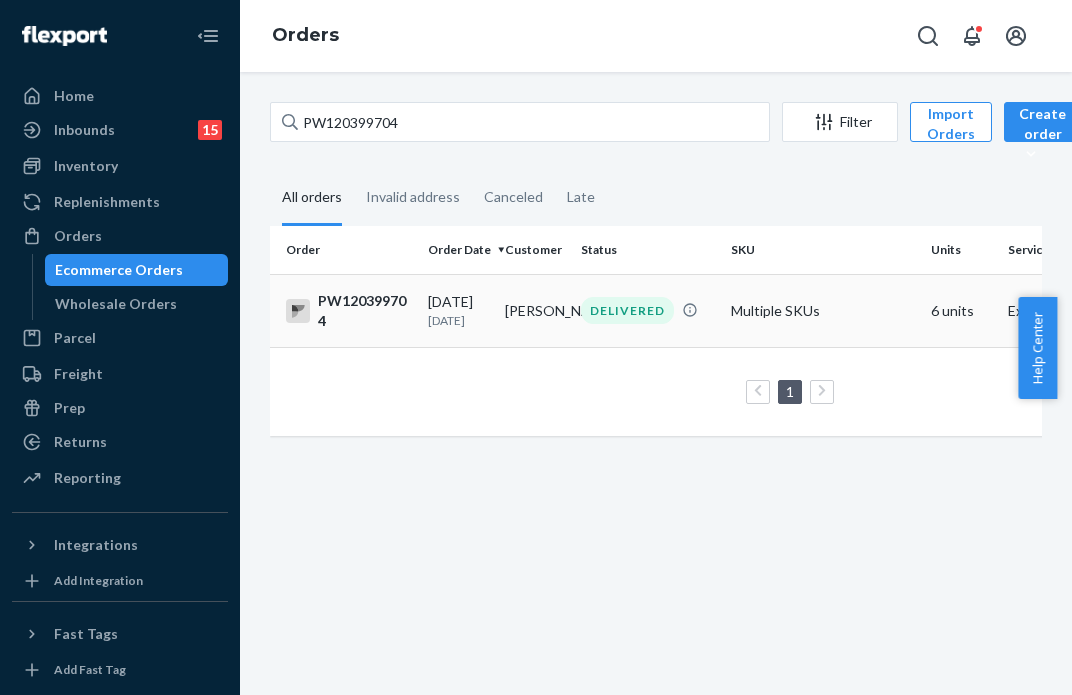 click on "DELIVERED" at bounding box center [648, 310] 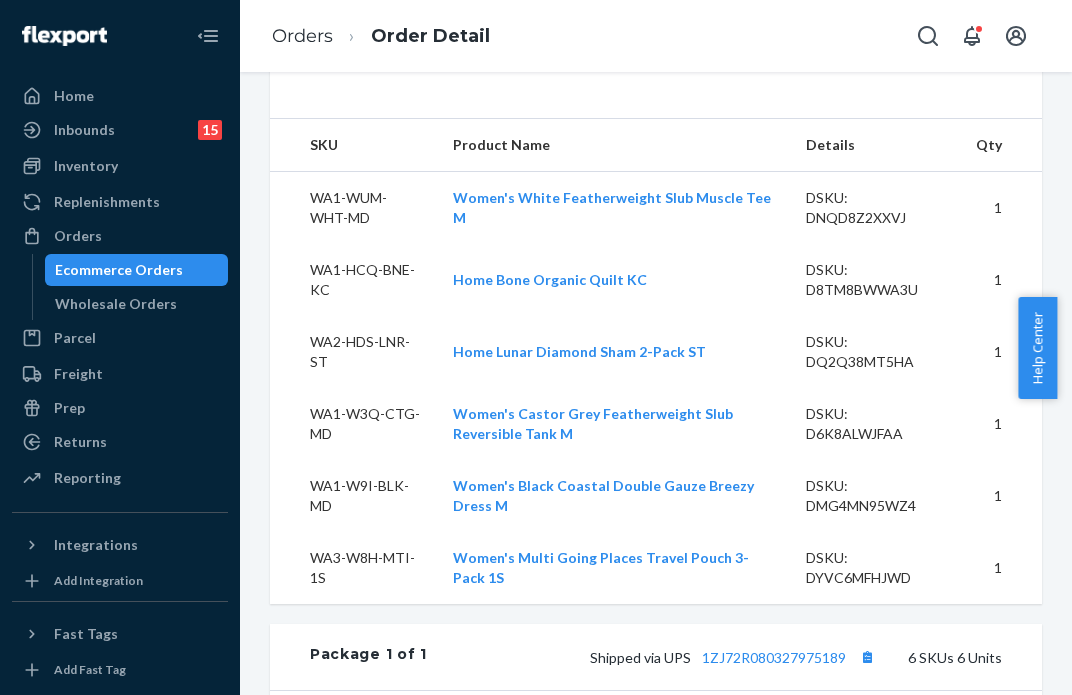scroll, scrollTop: 1143, scrollLeft: 0, axis: vertical 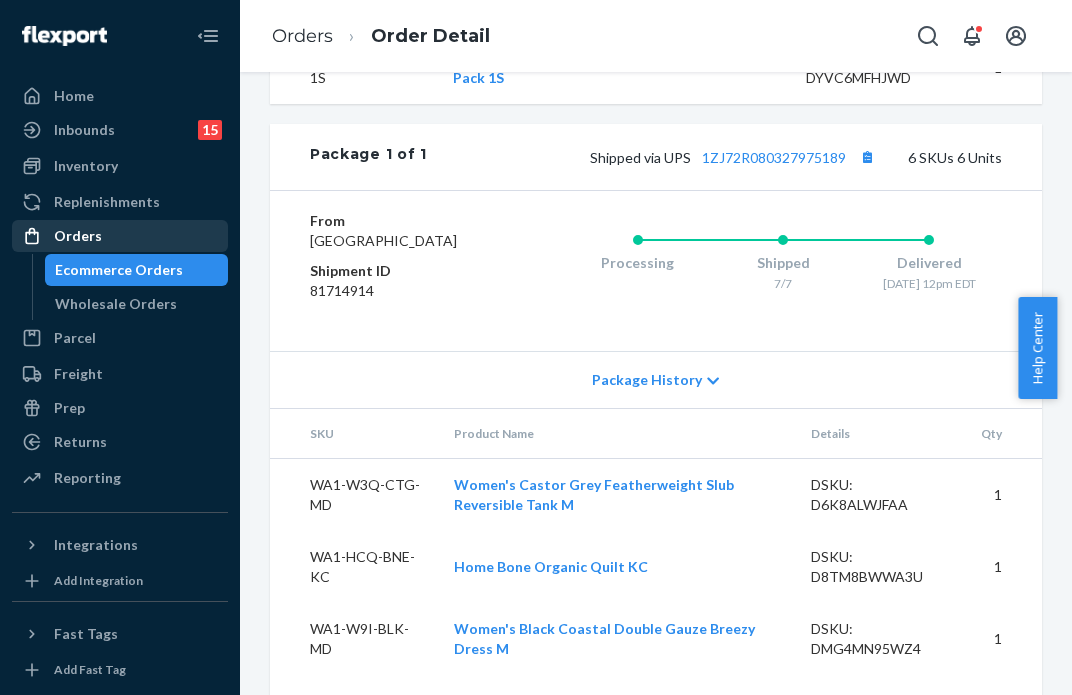 click on "Orders" at bounding box center (120, 236) 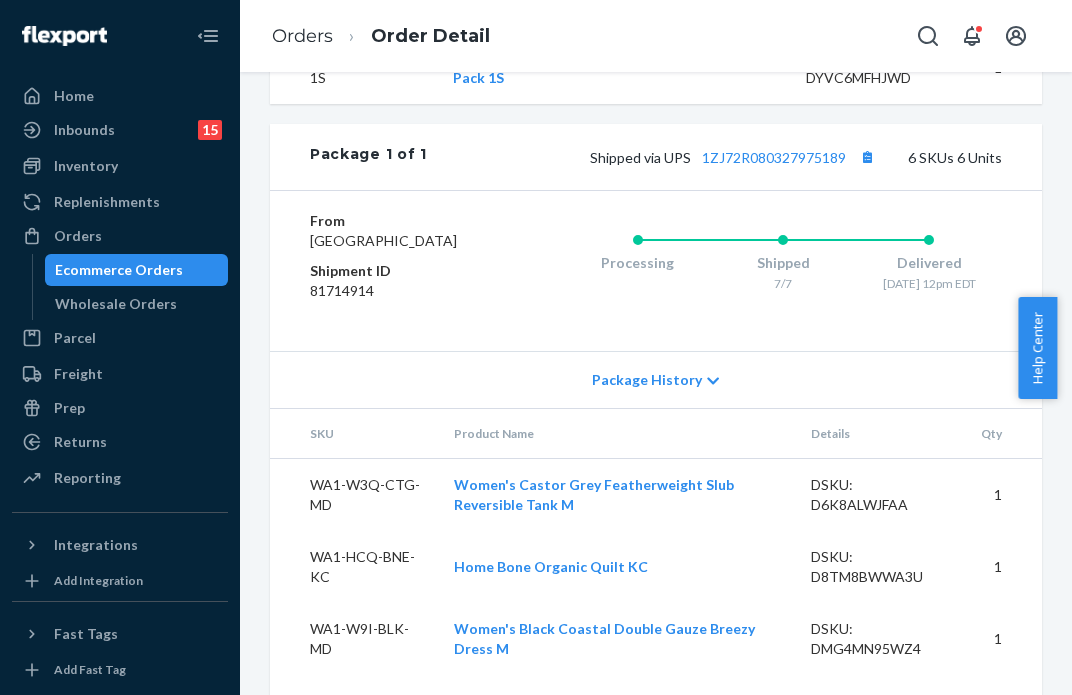 scroll, scrollTop: 0, scrollLeft: 0, axis: both 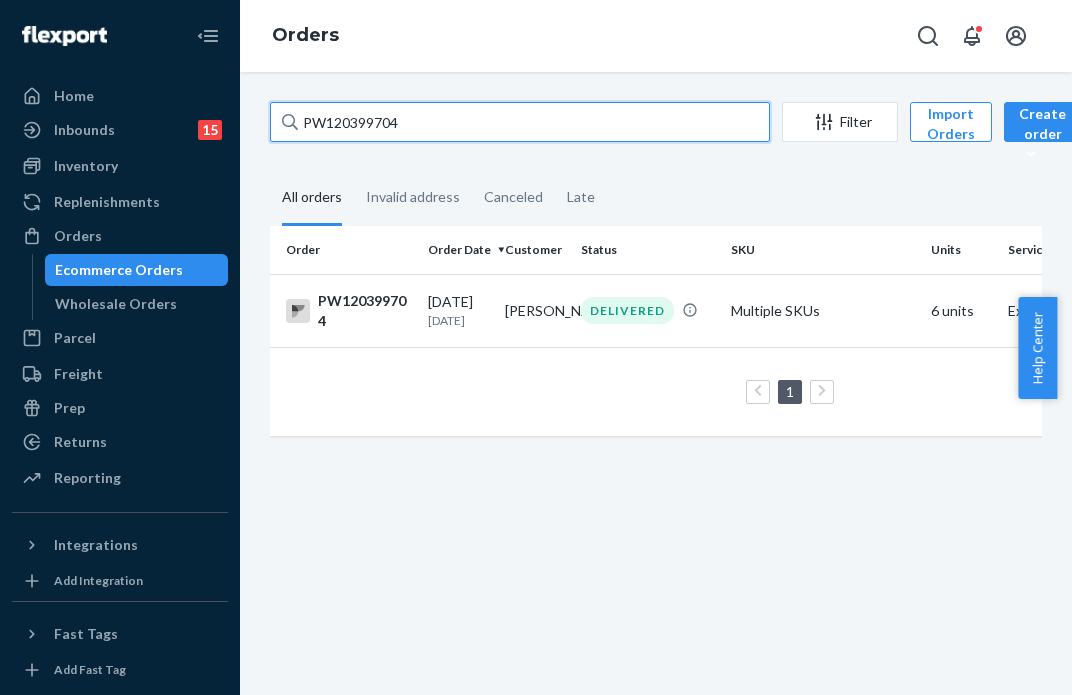 drag, startPoint x: 476, startPoint y: 110, endPoint x: 275, endPoint y: 107, distance: 201.02238 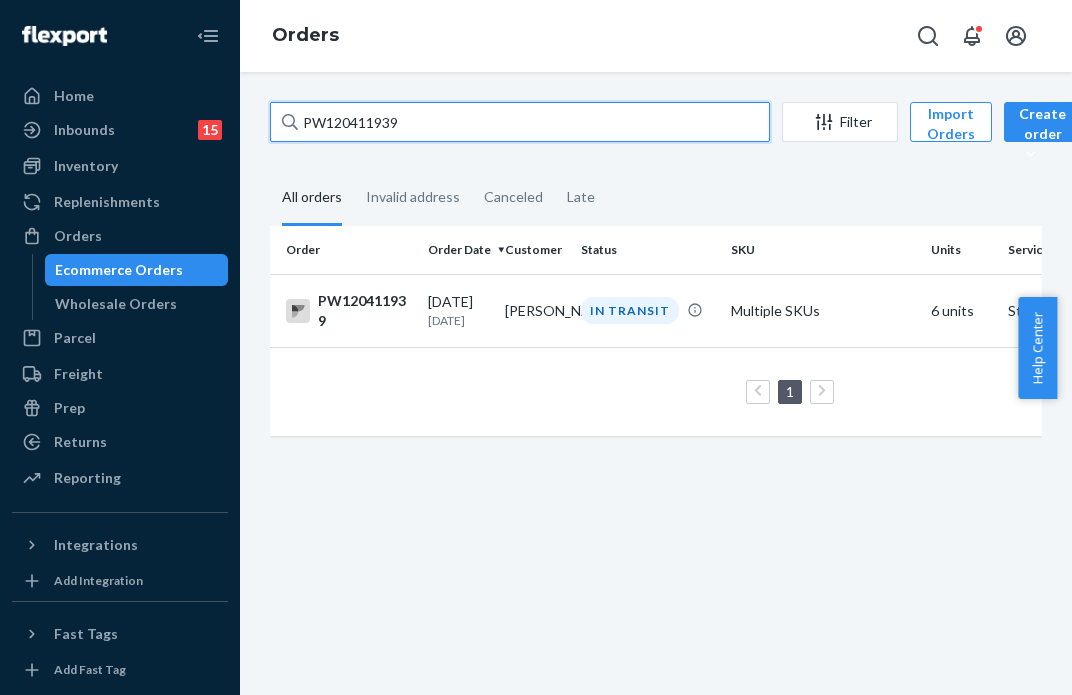 type on "PW120411939" 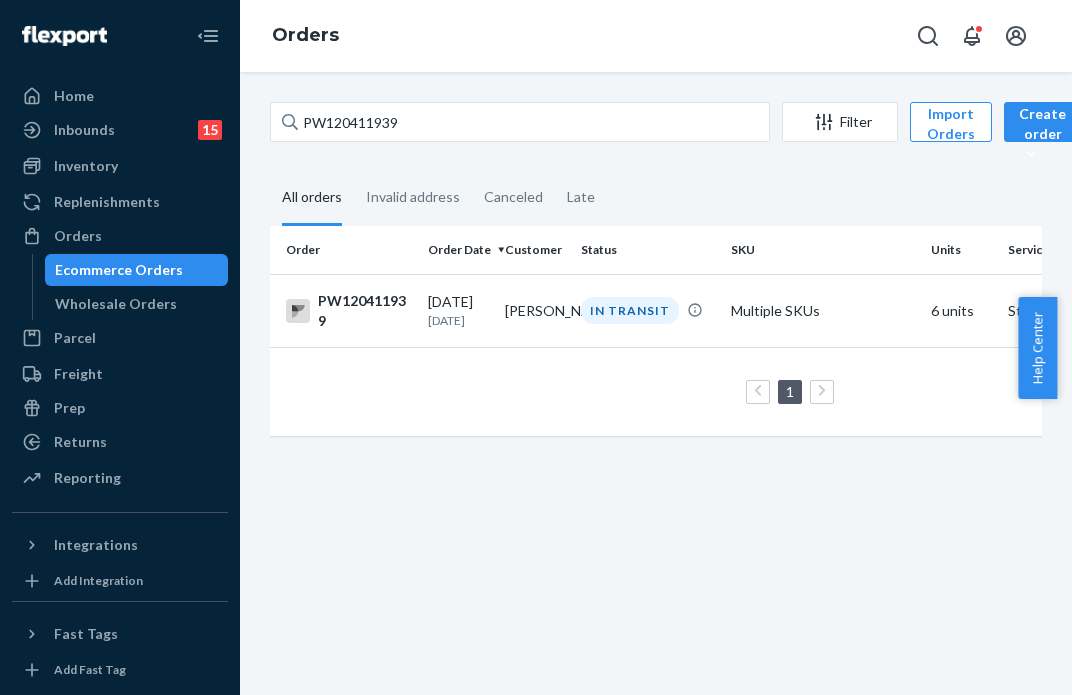 click on "IN TRANSIT" at bounding box center (630, 310) 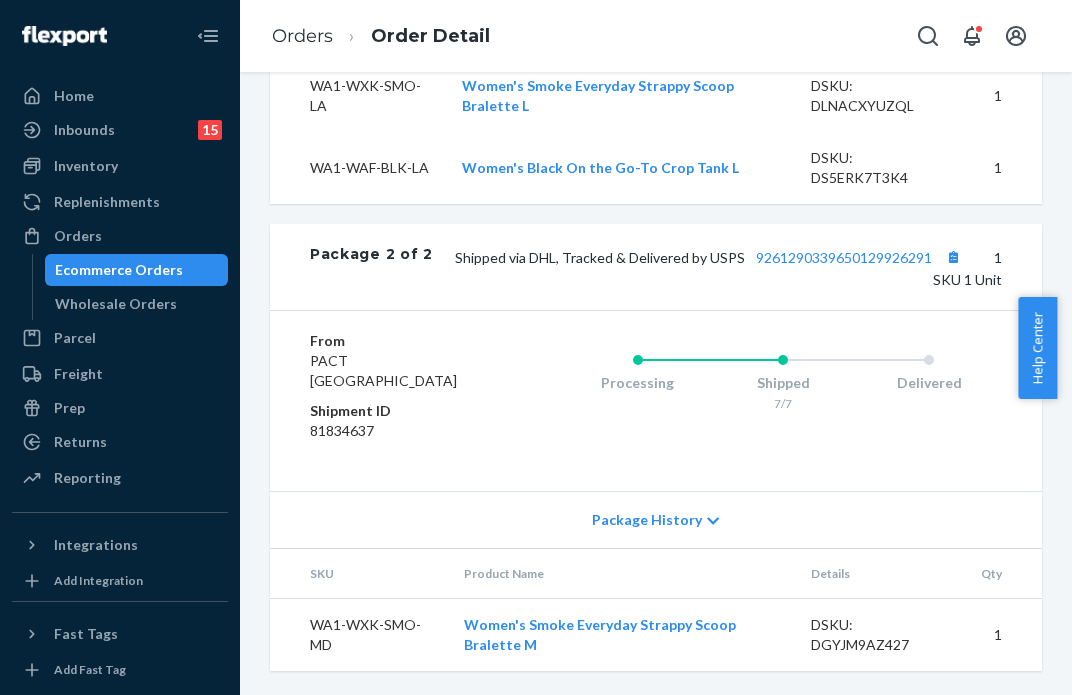 scroll, scrollTop: 1837, scrollLeft: 0, axis: vertical 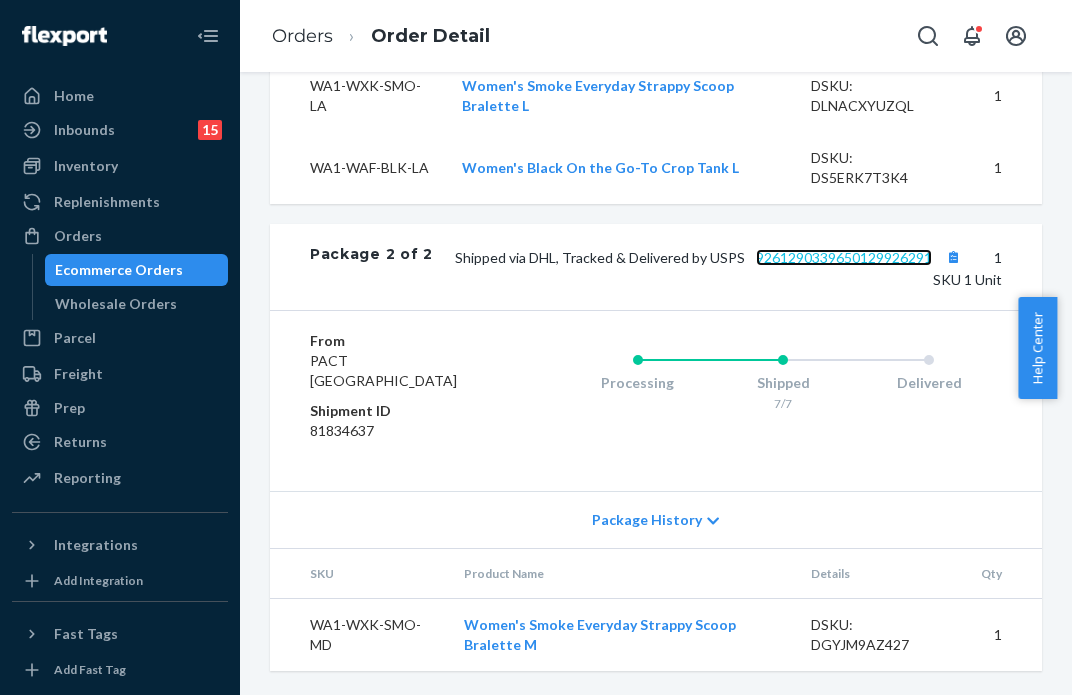 click on "9261290339650129926291" at bounding box center [844, 257] 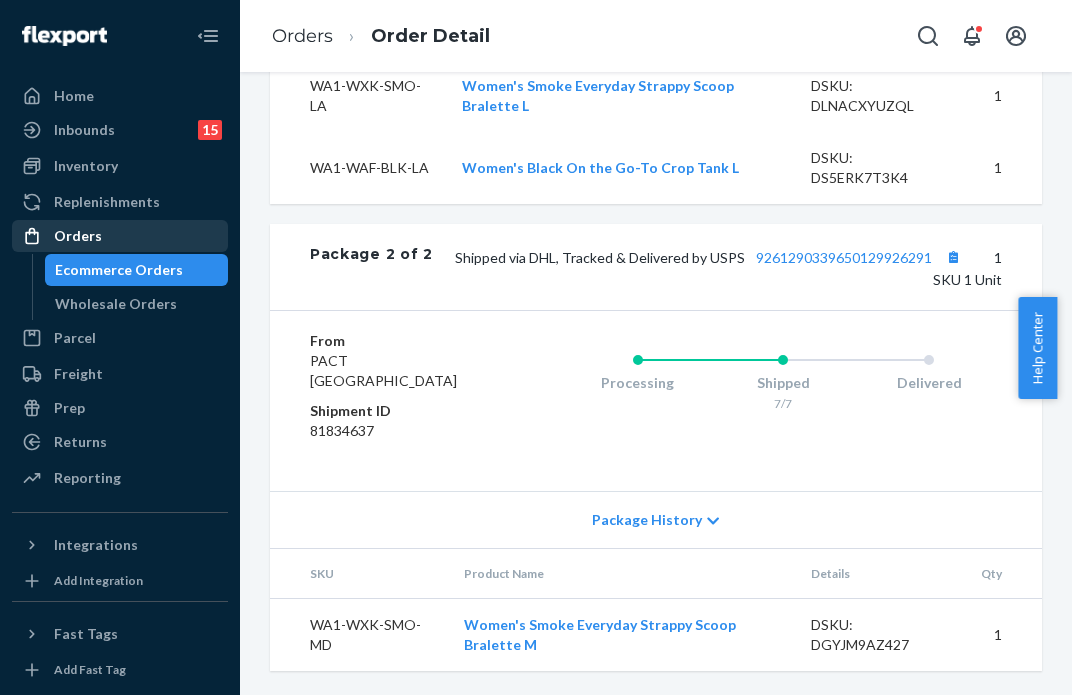 click on "Orders" at bounding box center [78, 236] 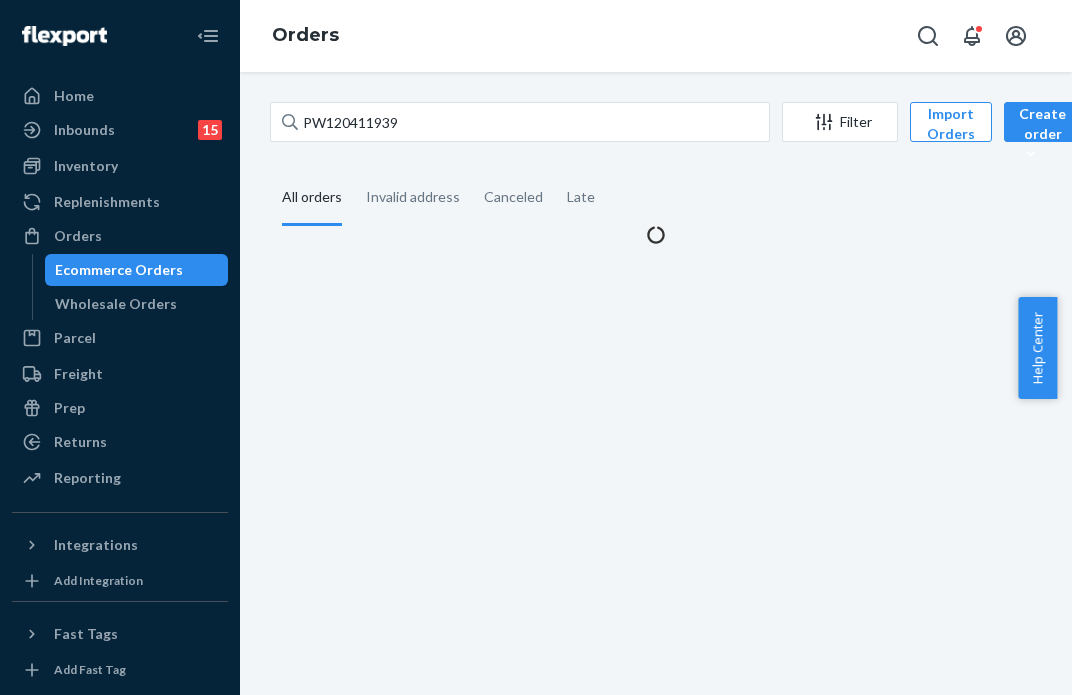 scroll, scrollTop: 0, scrollLeft: 0, axis: both 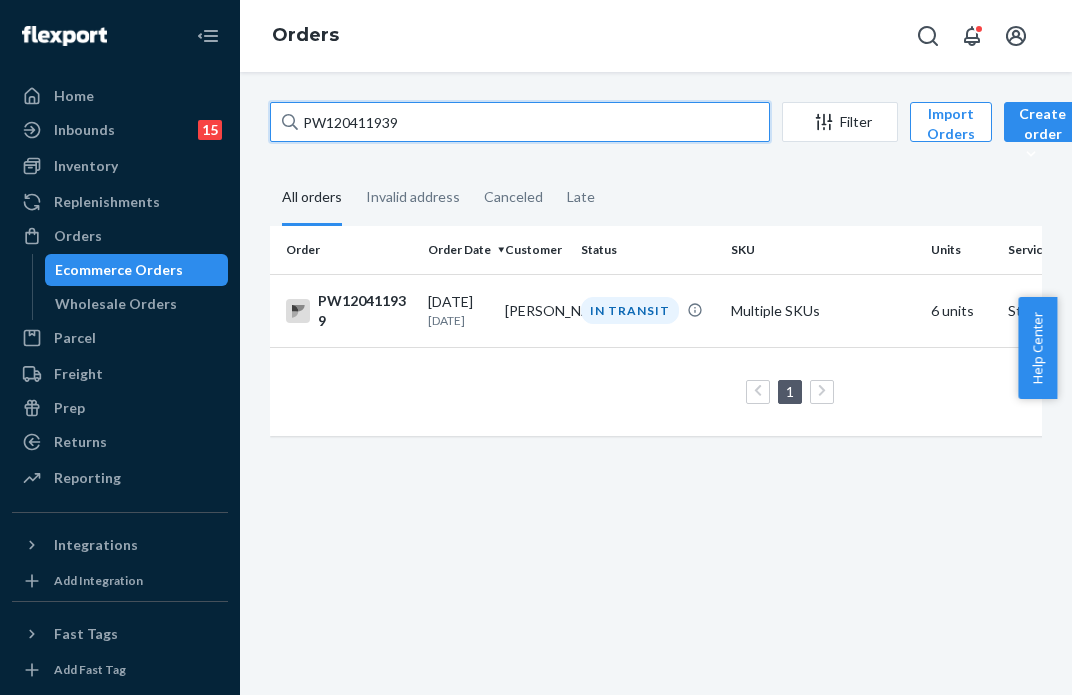 drag, startPoint x: 423, startPoint y: 124, endPoint x: 217, endPoint y: 91, distance: 208.62646 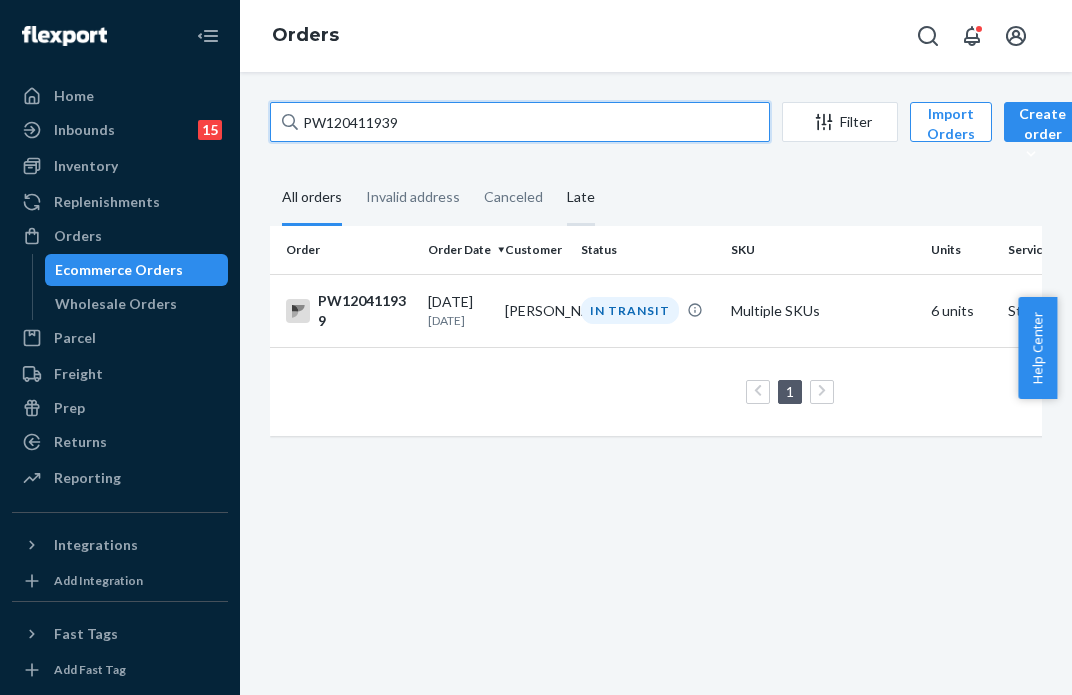 paste on "382536" 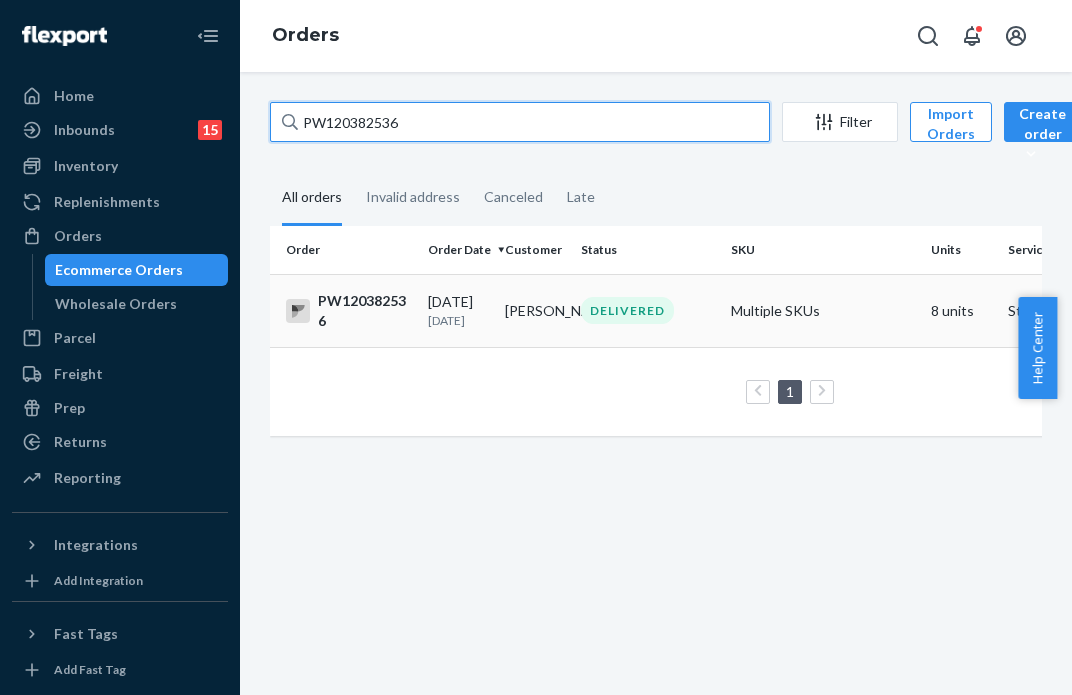 type on "PW120382536" 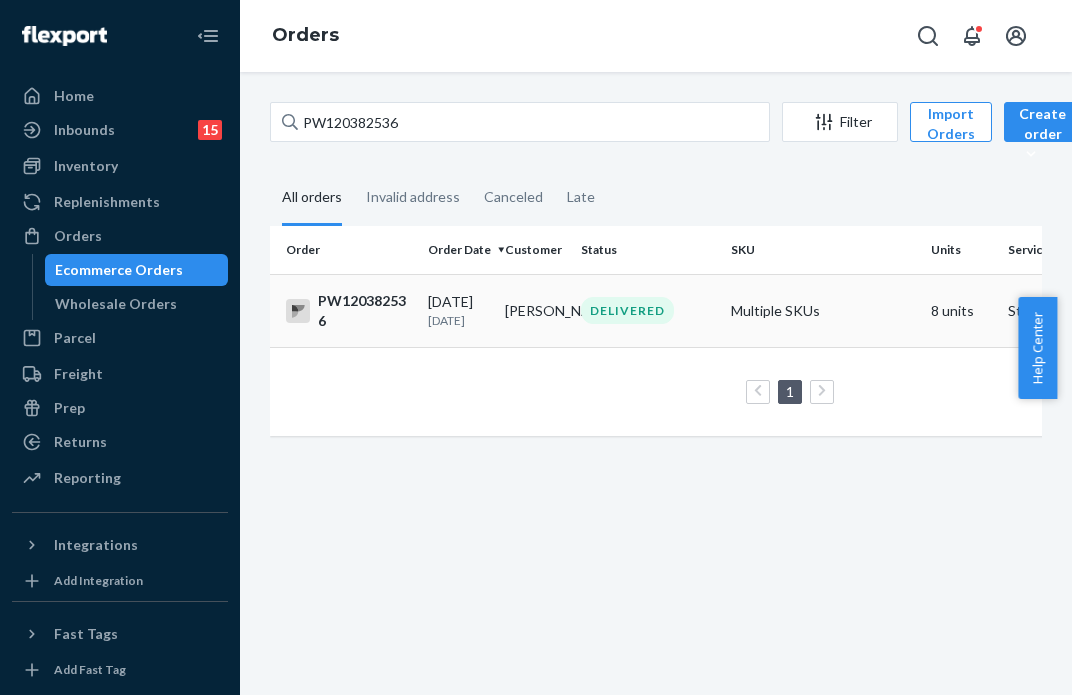 click on "[DATE]" at bounding box center (458, 320) 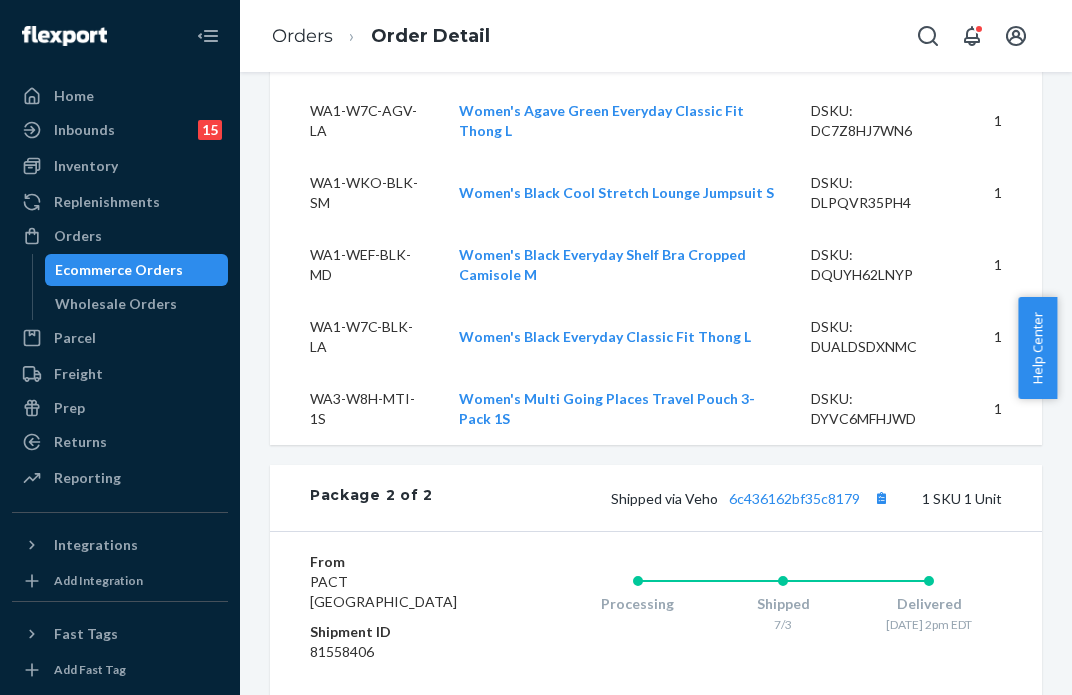 scroll, scrollTop: 1705, scrollLeft: 0, axis: vertical 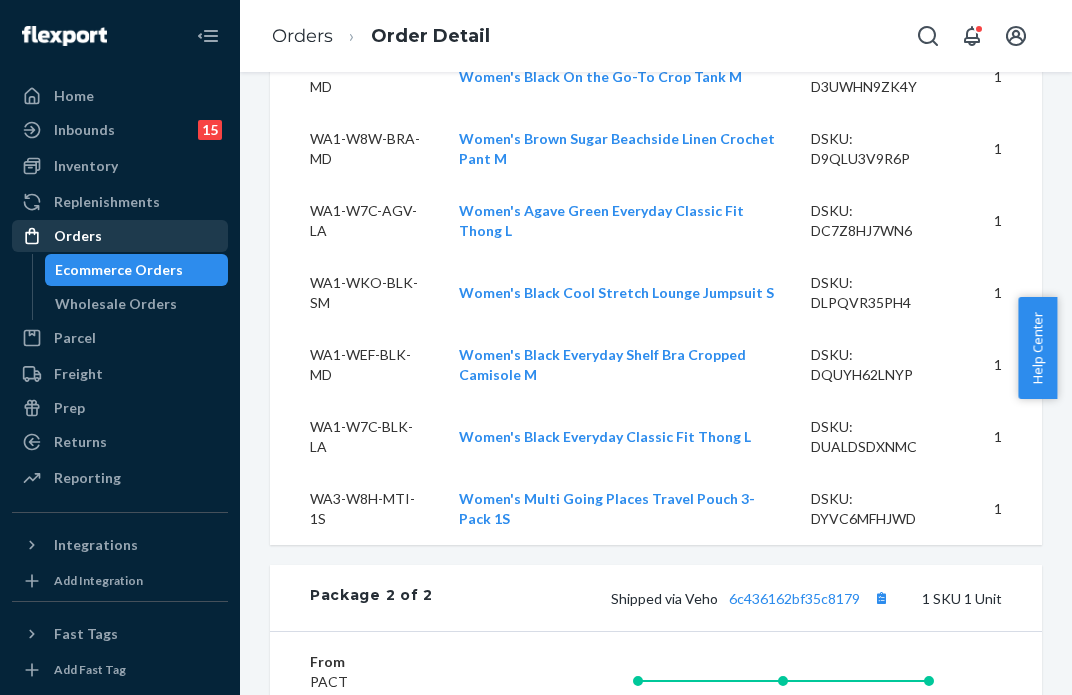 click on "Orders" at bounding box center [78, 236] 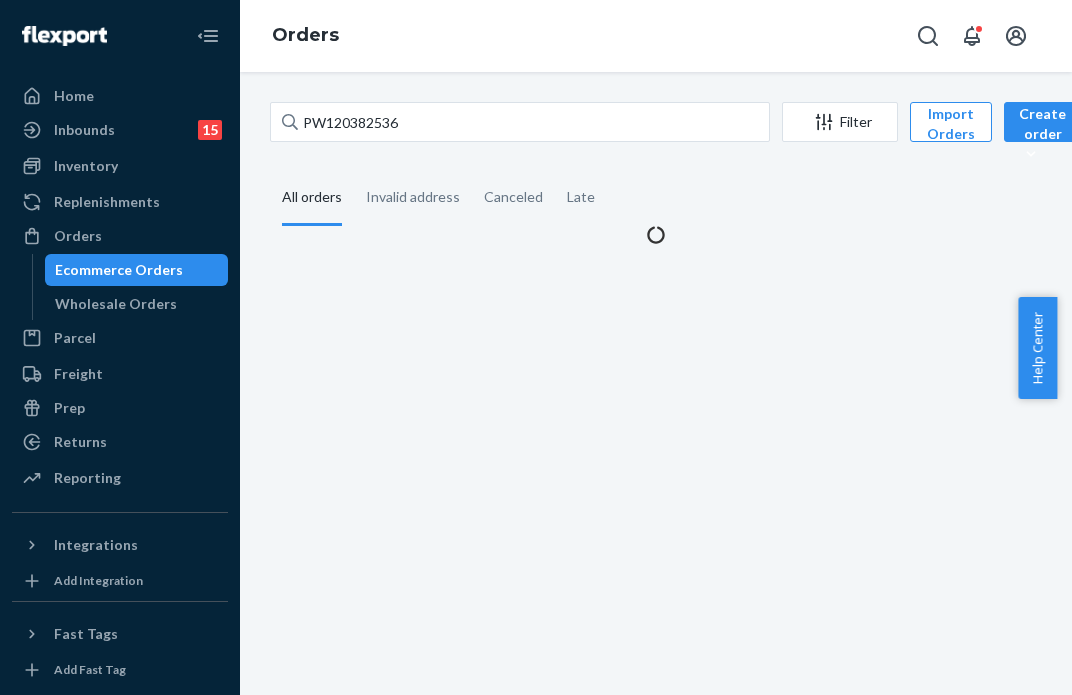 scroll, scrollTop: 0, scrollLeft: 0, axis: both 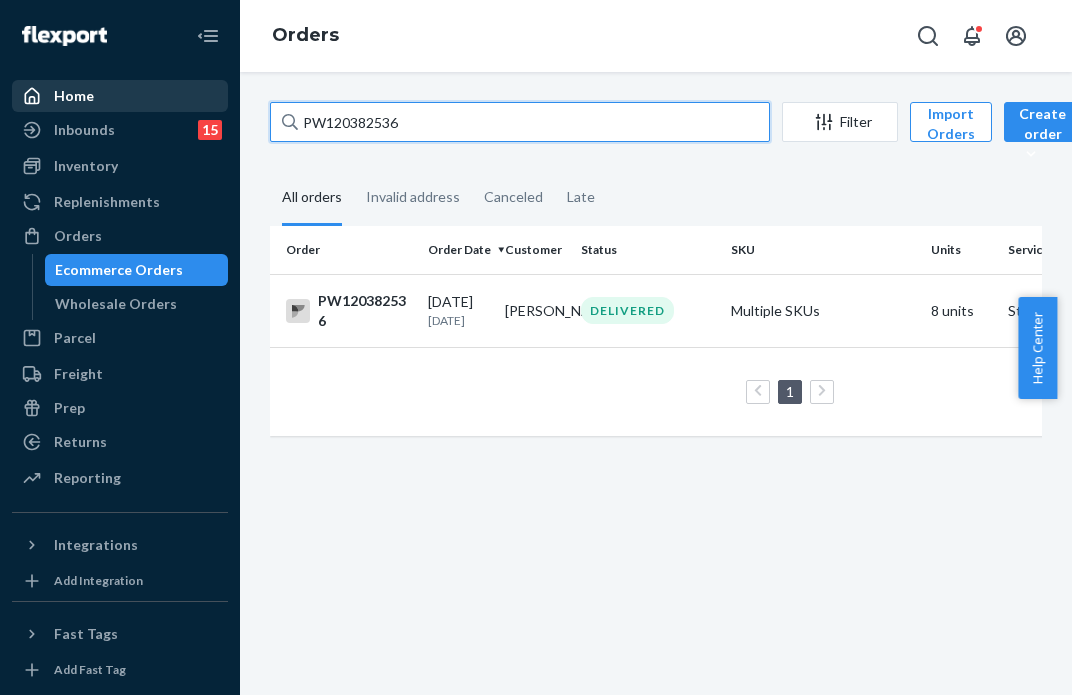 drag, startPoint x: 433, startPoint y: 116, endPoint x: 194, endPoint y: 103, distance: 239.3533 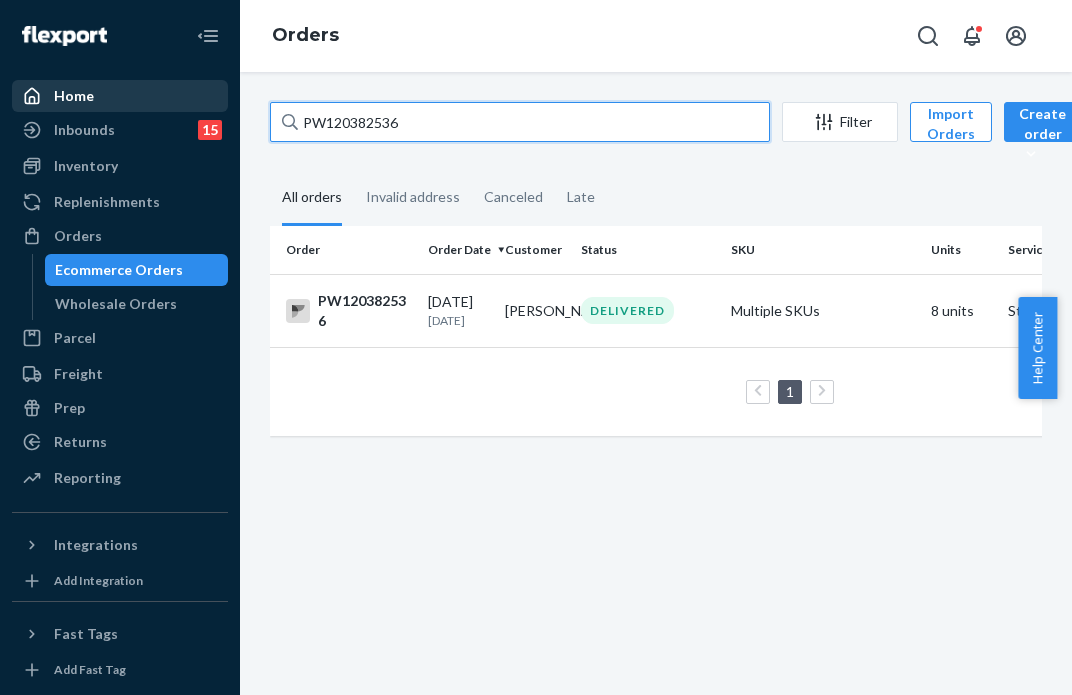 click on "Home Inbounds 15 Shipping Plans Problems 15 Inventory Products Branded Packaging Replenishments Orders Ecommerce Orders Wholesale Orders Parcel Parcel orders Integrations Freight Prep Returns All Returns Settings Packages Reporting Reports Analytics Integrations Add Integration Fast Tags Add Fast Tag Settings Talk to Support Help Center Give Feedback Orders PW120382536 Filter Import Orders Create order Ecommerce order Removal order All orders Invalid address Canceled Late Order Order Date Customer Status SKU Units Service Fee PW120382536 [DATE] [DATE] [PERSON_NAME] DELIVERED Multiple SKUs 8 units Standard $16.14 1 25 results per page" at bounding box center (536, 347) 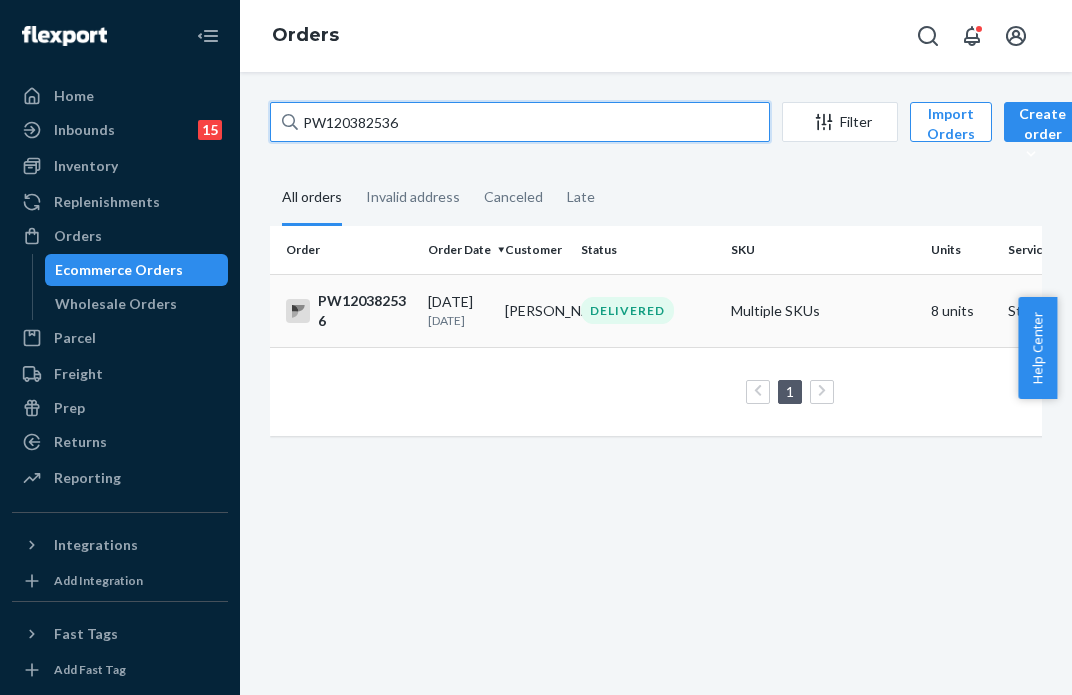 paste on "95348" 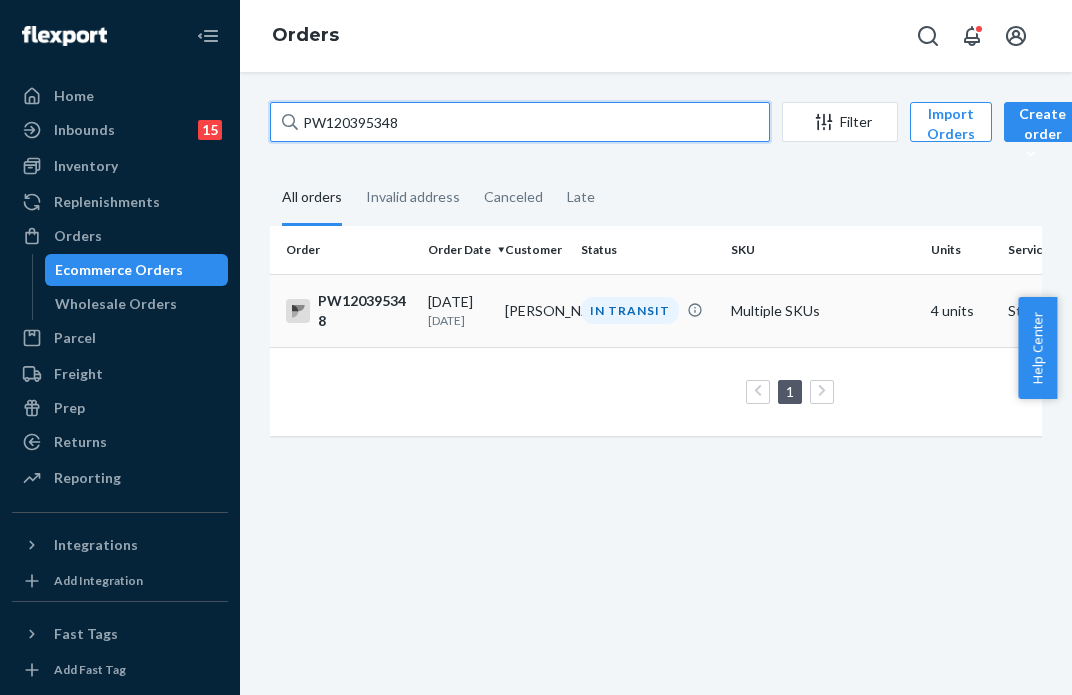 type on "PW120395348" 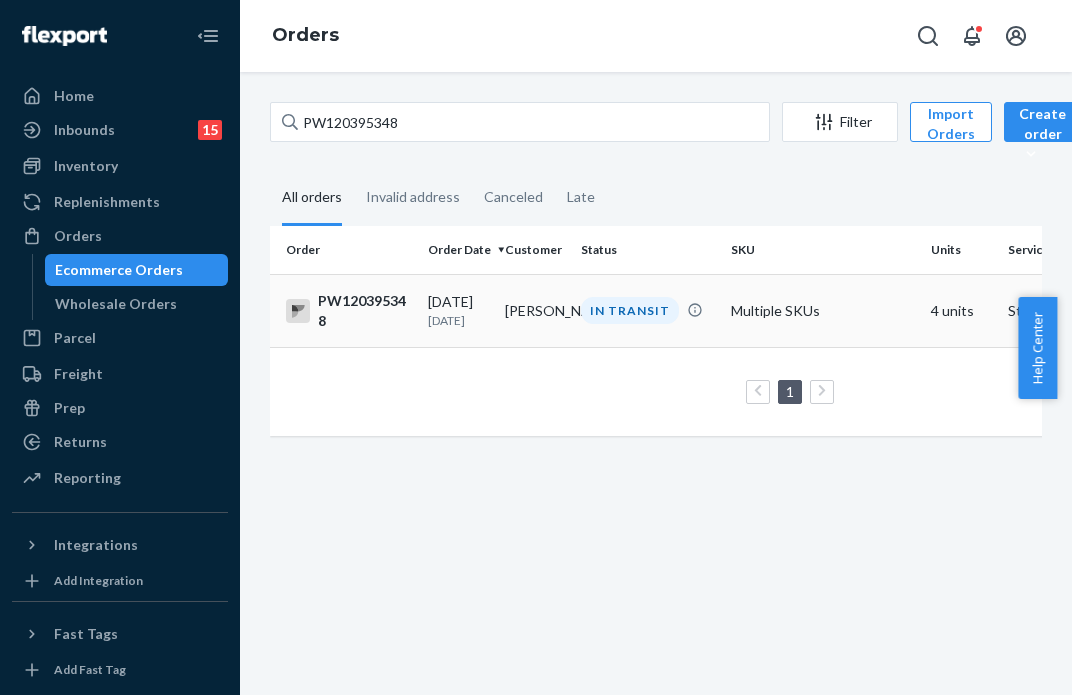 click on "IN TRANSIT" at bounding box center (630, 310) 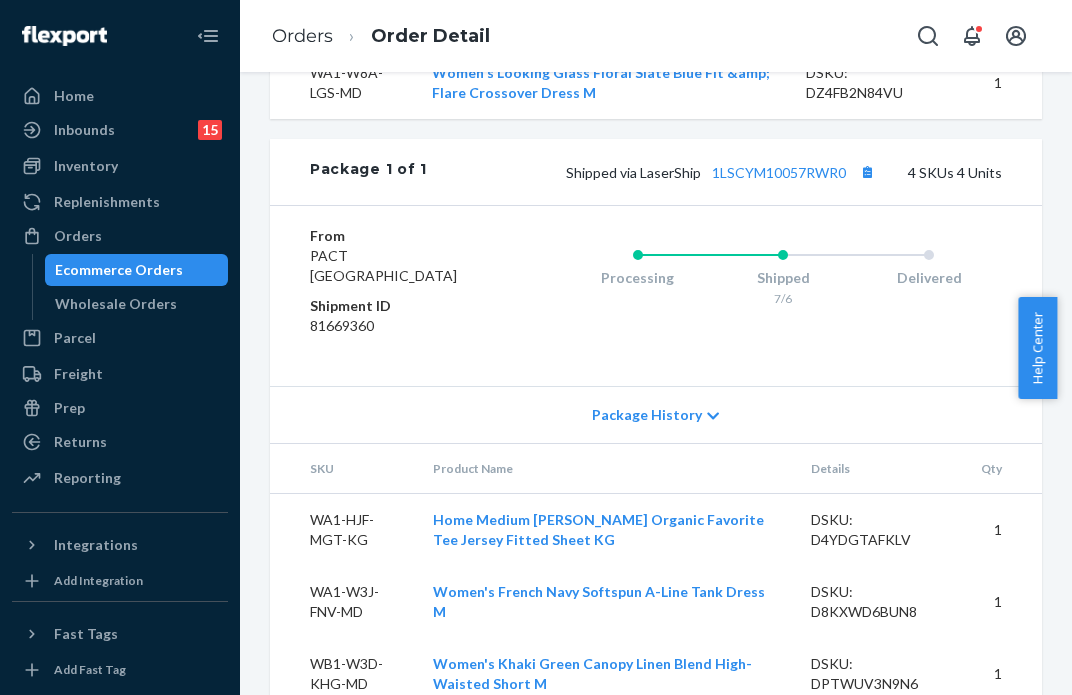scroll, scrollTop: 835, scrollLeft: 0, axis: vertical 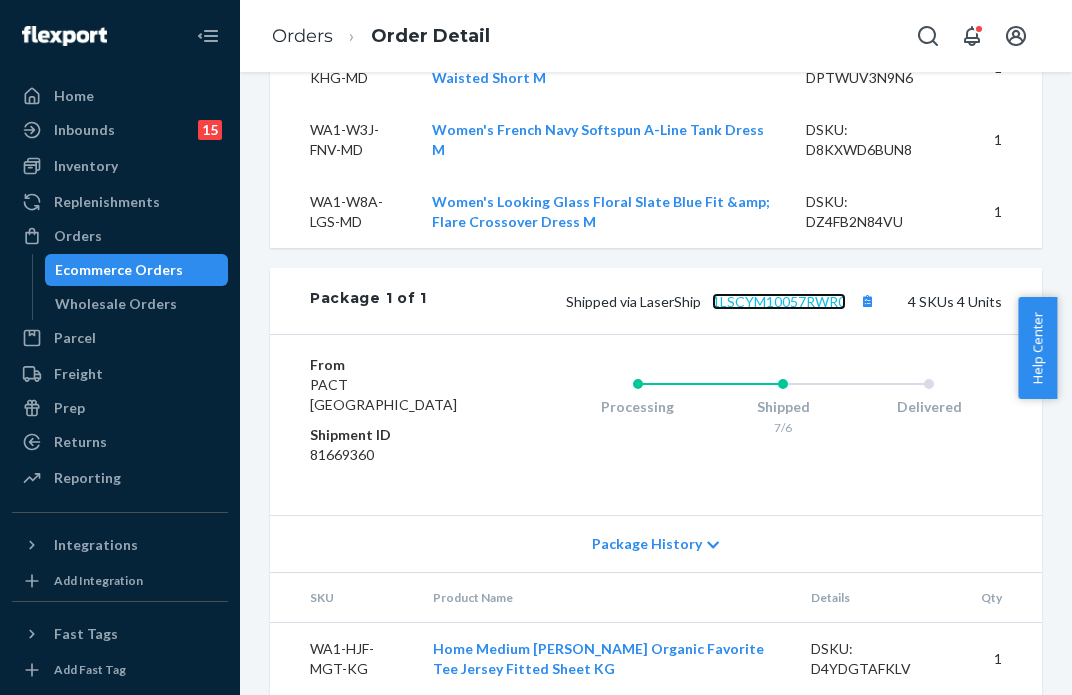 click on "1LSCYM10057RWR0" at bounding box center (779, 301) 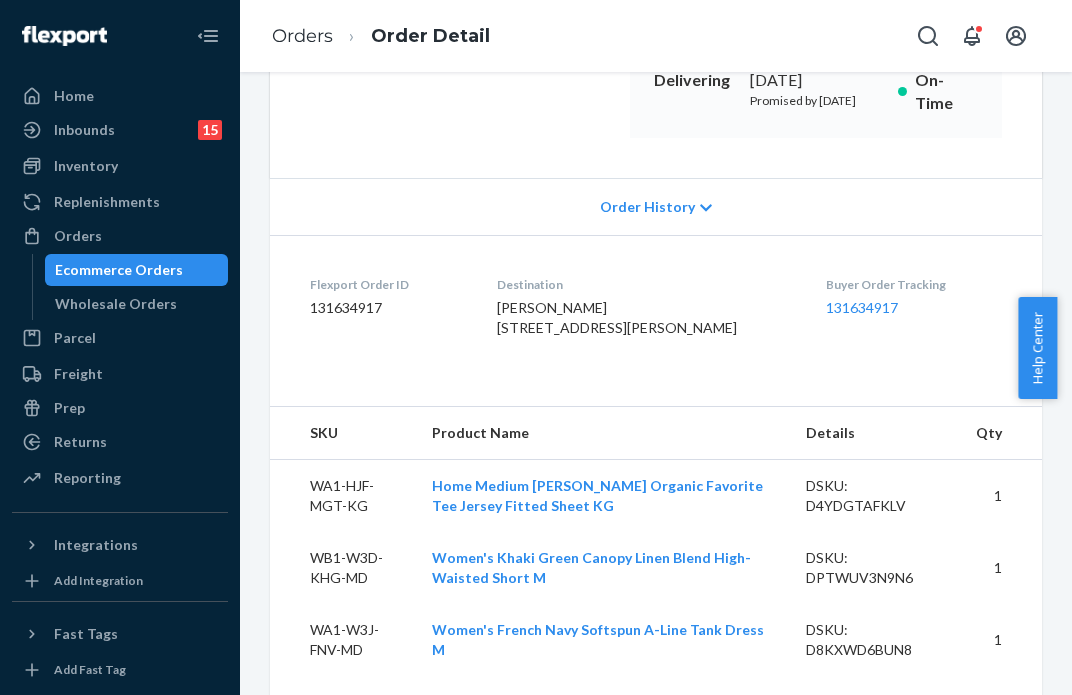 click on "Flexport Order ID 131634917" at bounding box center (387, 310) 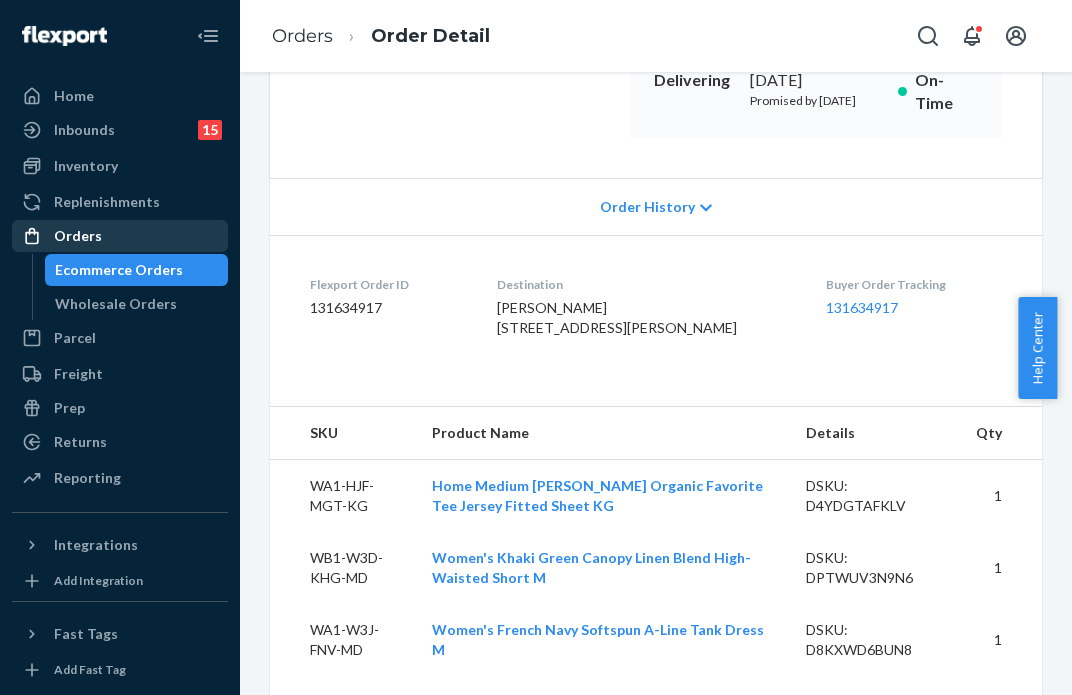 click on "Orders" at bounding box center [120, 236] 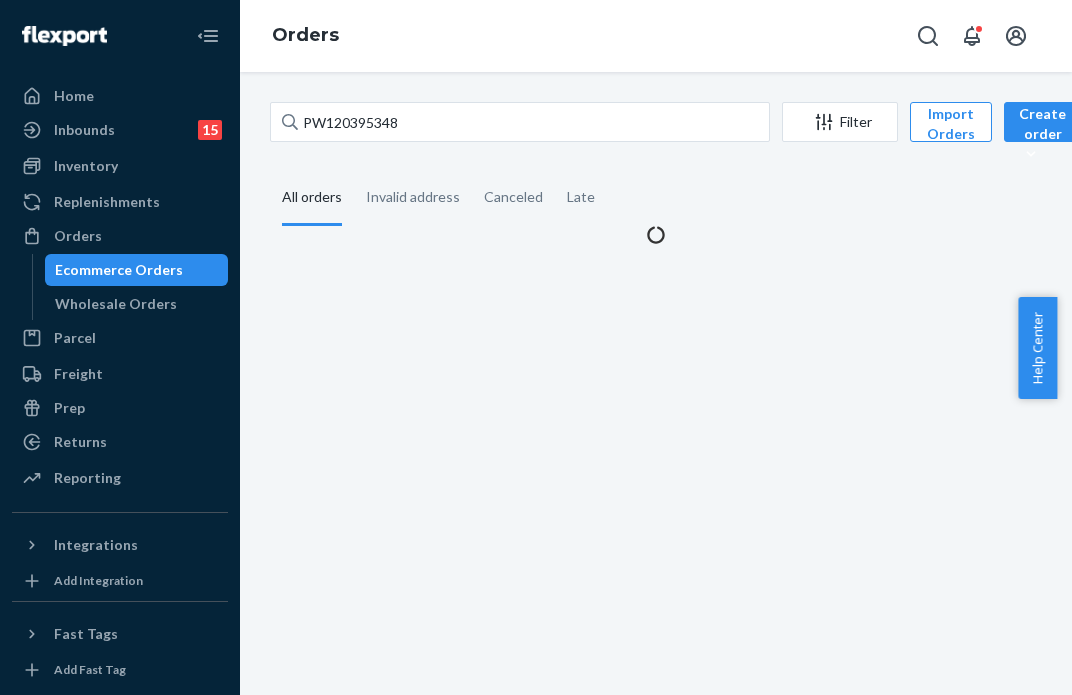 scroll, scrollTop: 0, scrollLeft: 0, axis: both 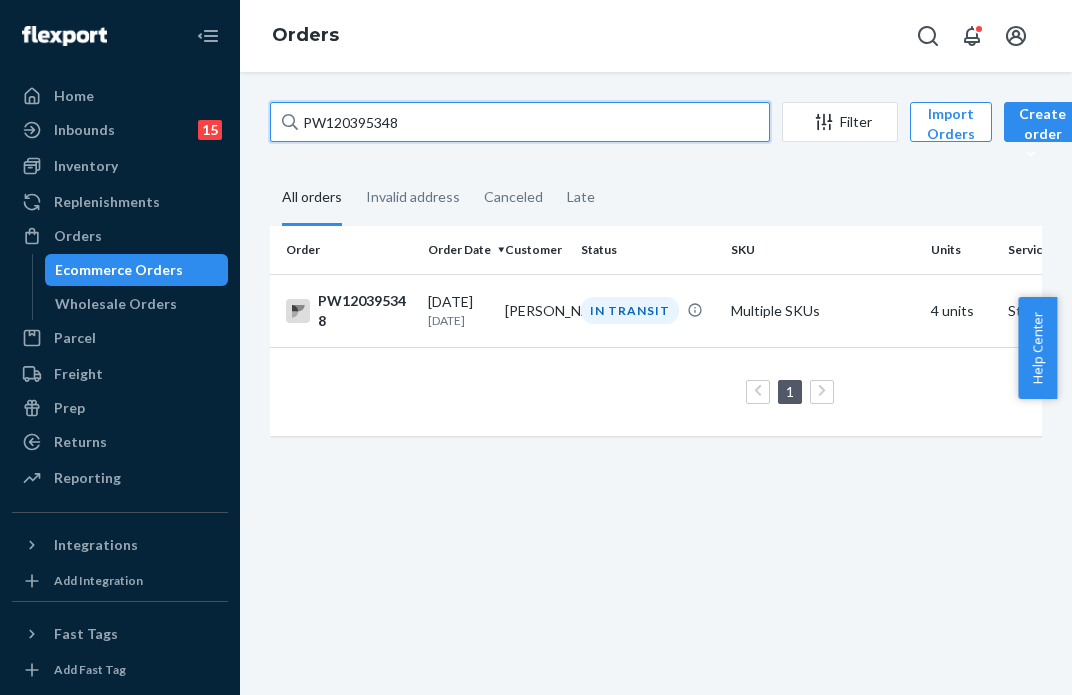 drag, startPoint x: 311, startPoint y: 94, endPoint x: 96, endPoint y: 78, distance: 215.59453 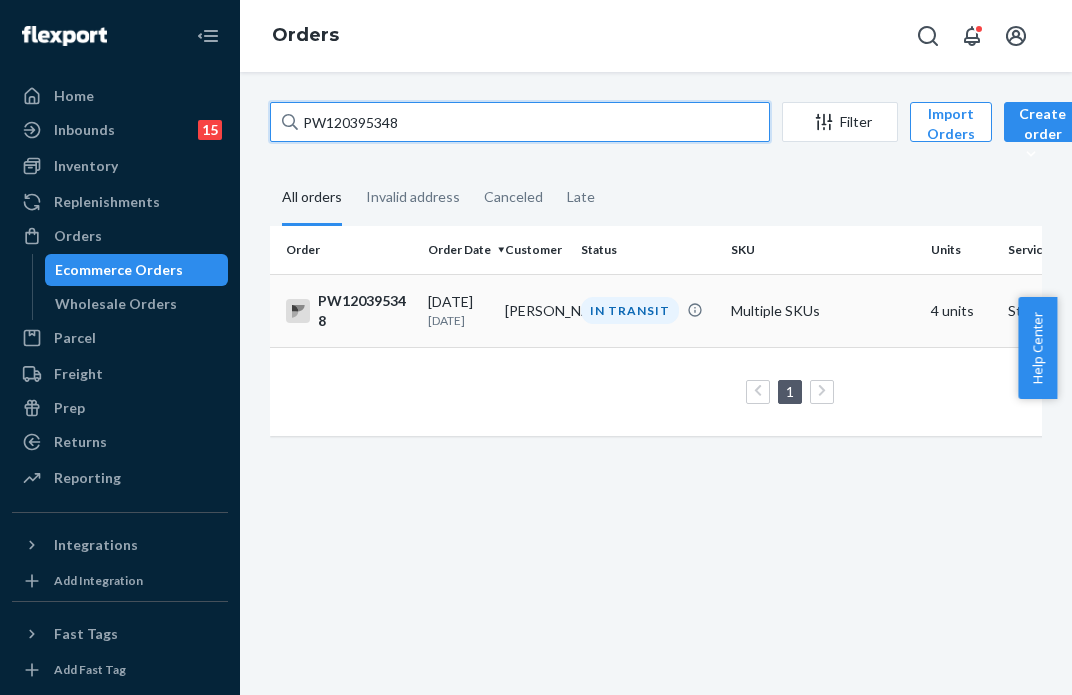 paste on "60507" 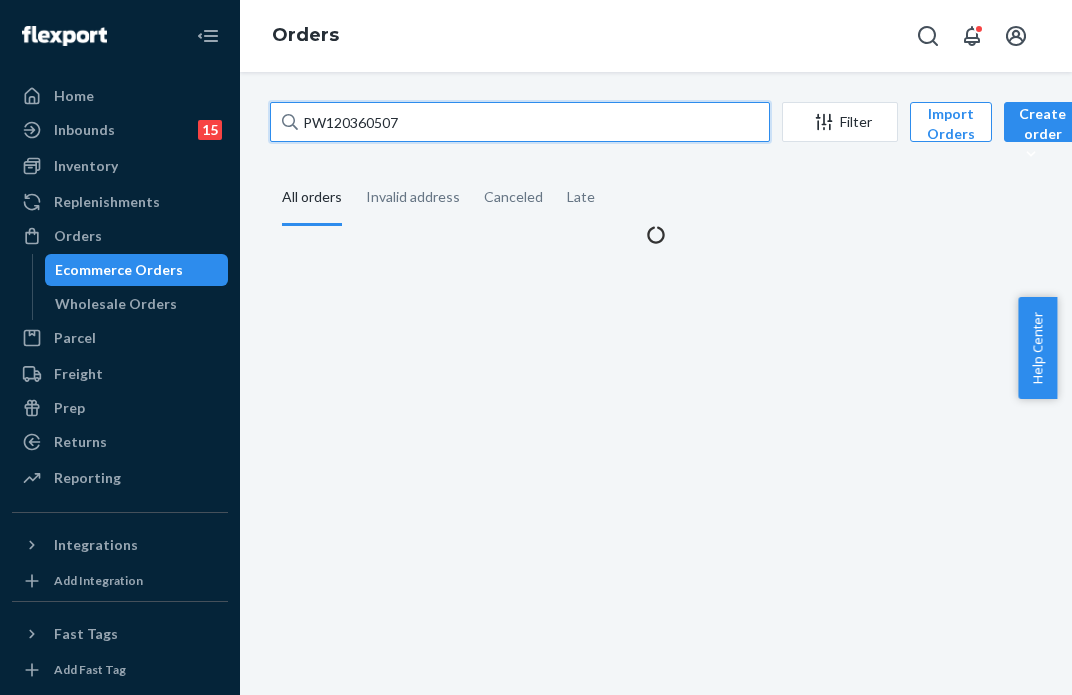 type on "PW120360507" 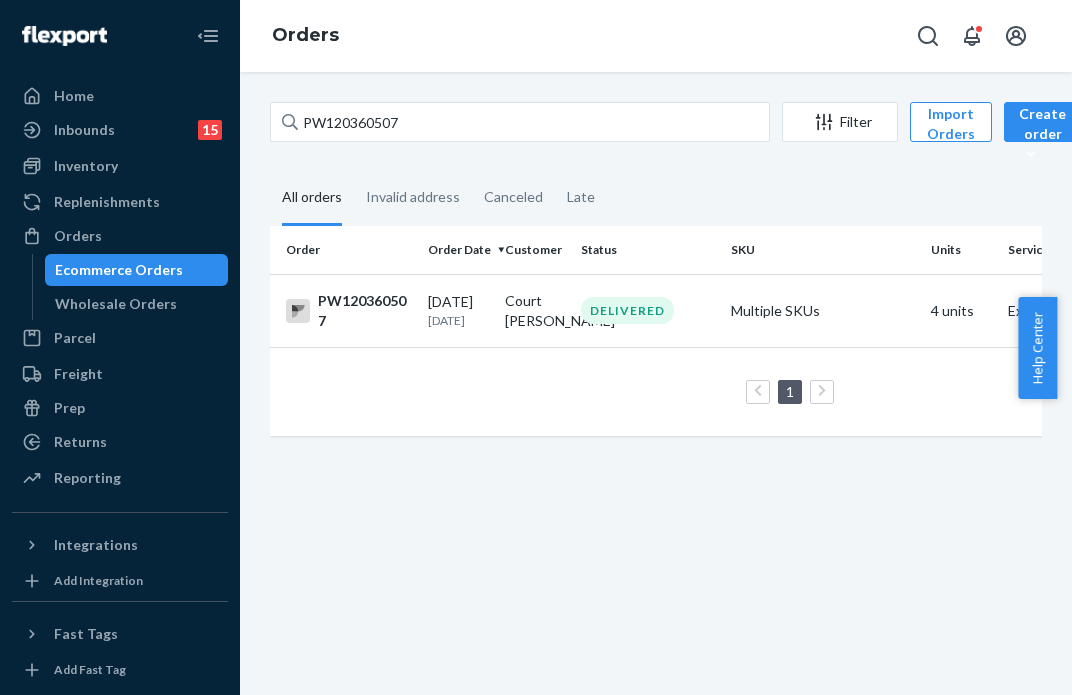 click on "DELIVERED" at bounding box center [627, 310] 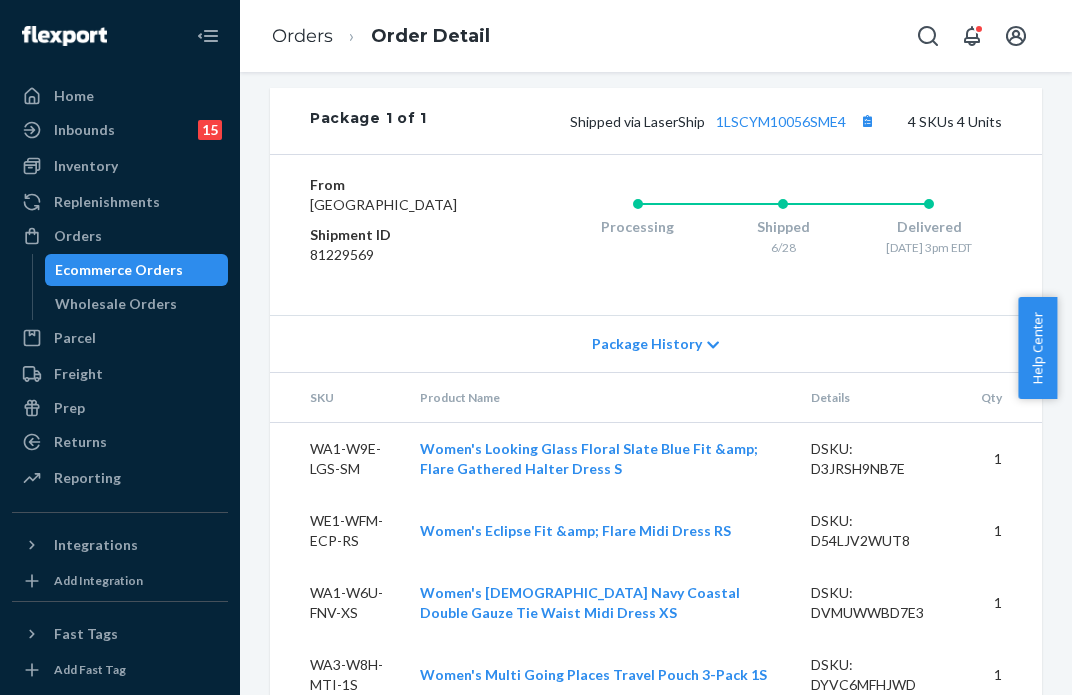 scroll, scrollTop: 1155, scrollLeft: 0, axis: vertical 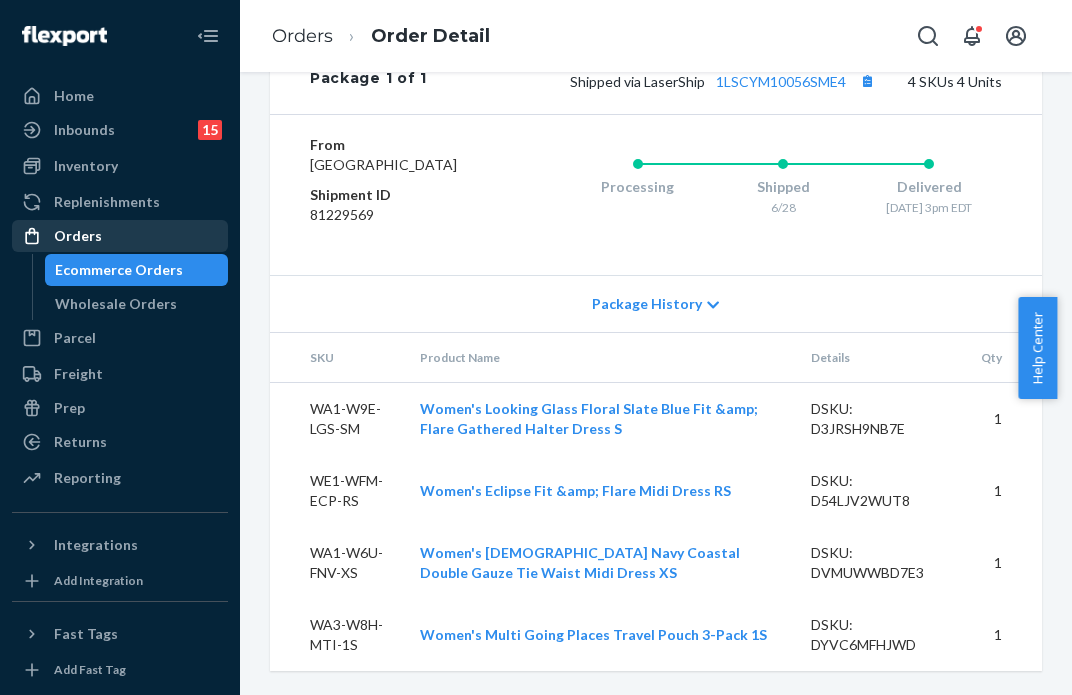 click on "Orders" at bounding box center [78, 236] 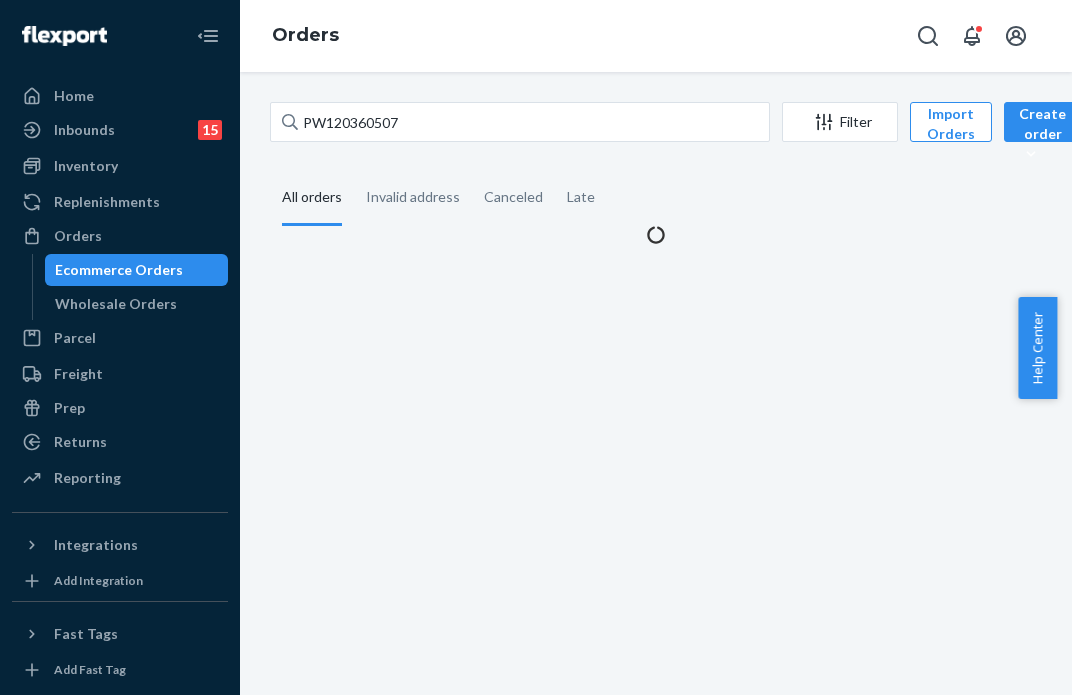 scroll, scrollTop: 0, scrollLeft: 0, axis: both 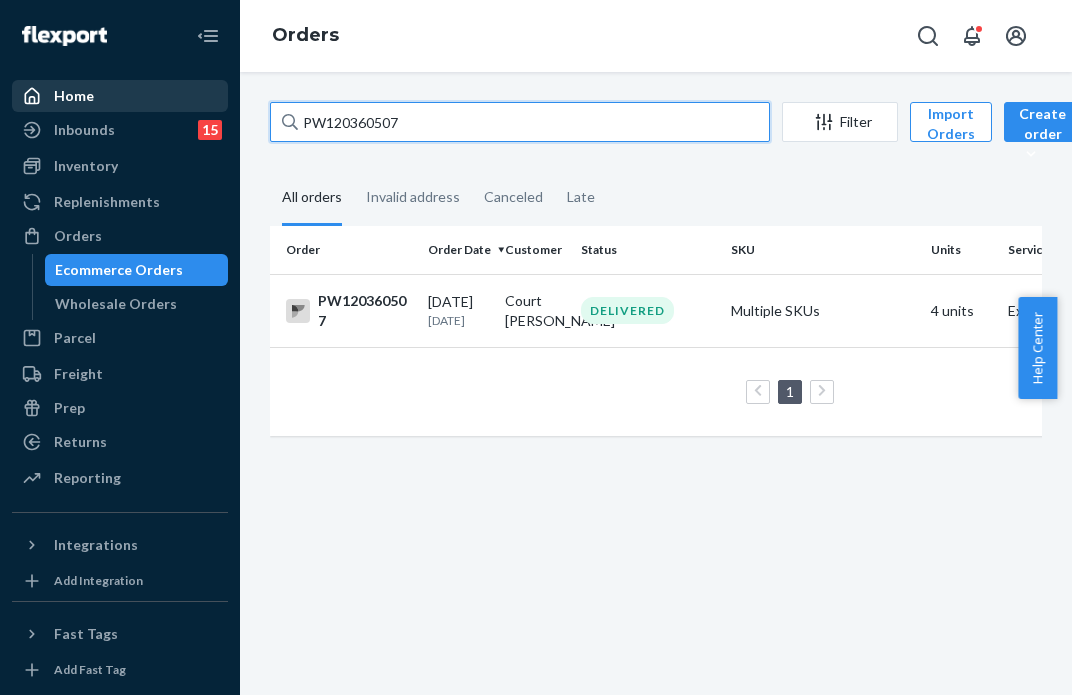 drag, startPoint x: 460, startPoint y: 125, endPoint x: 201, endPoint y: 101, distance: 260.1096 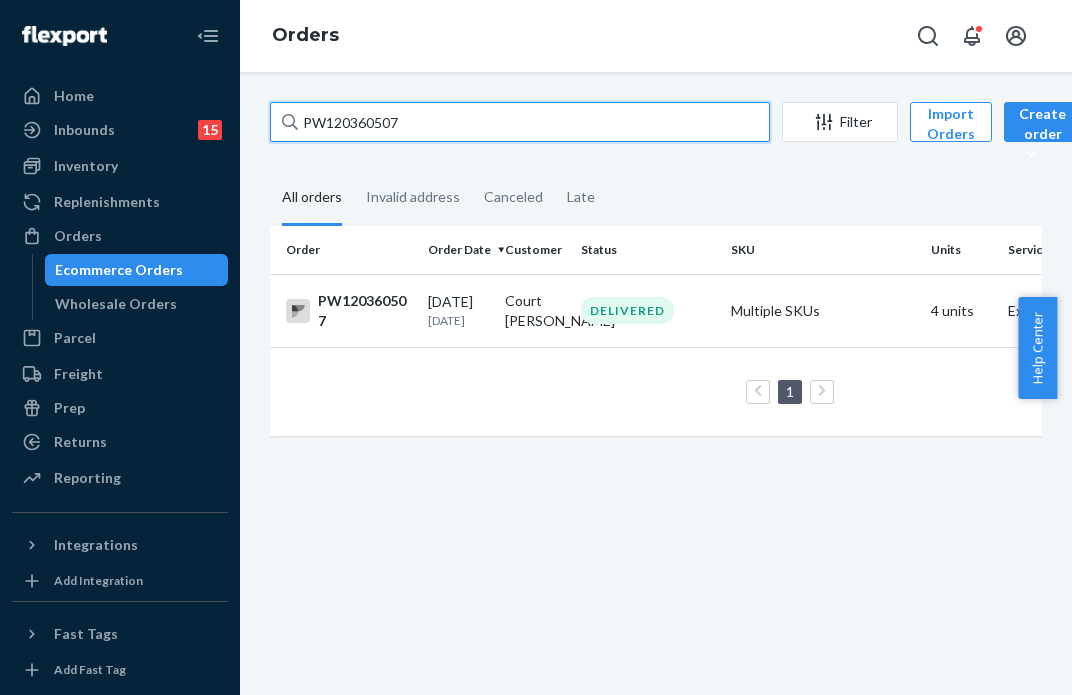 paste on "433380" 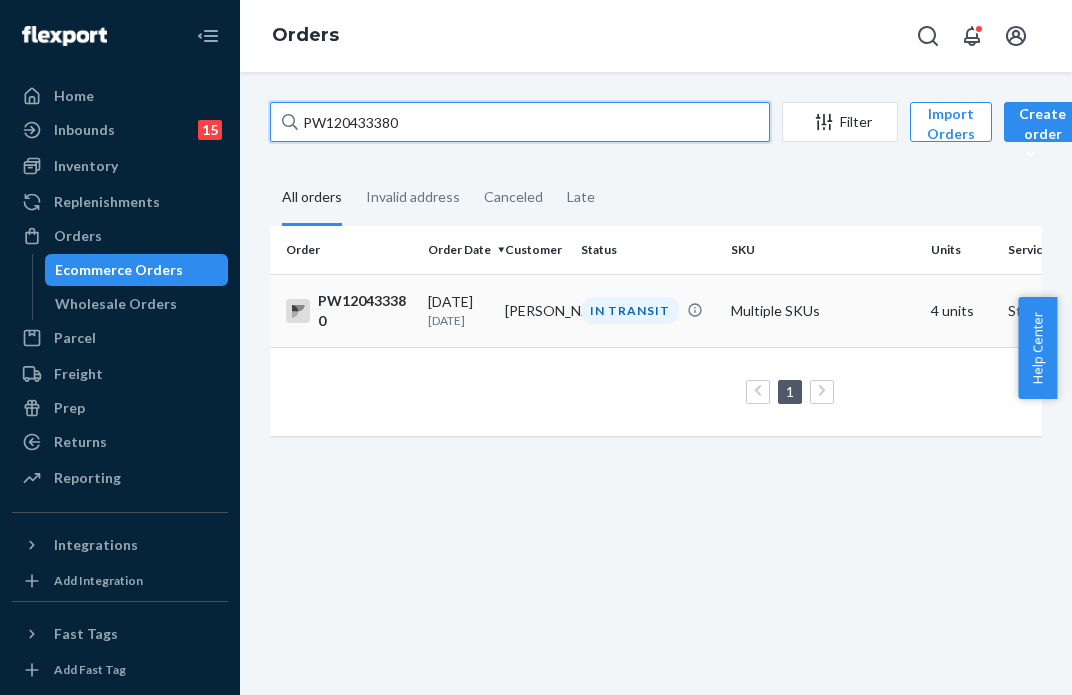 type on "PW120433380" 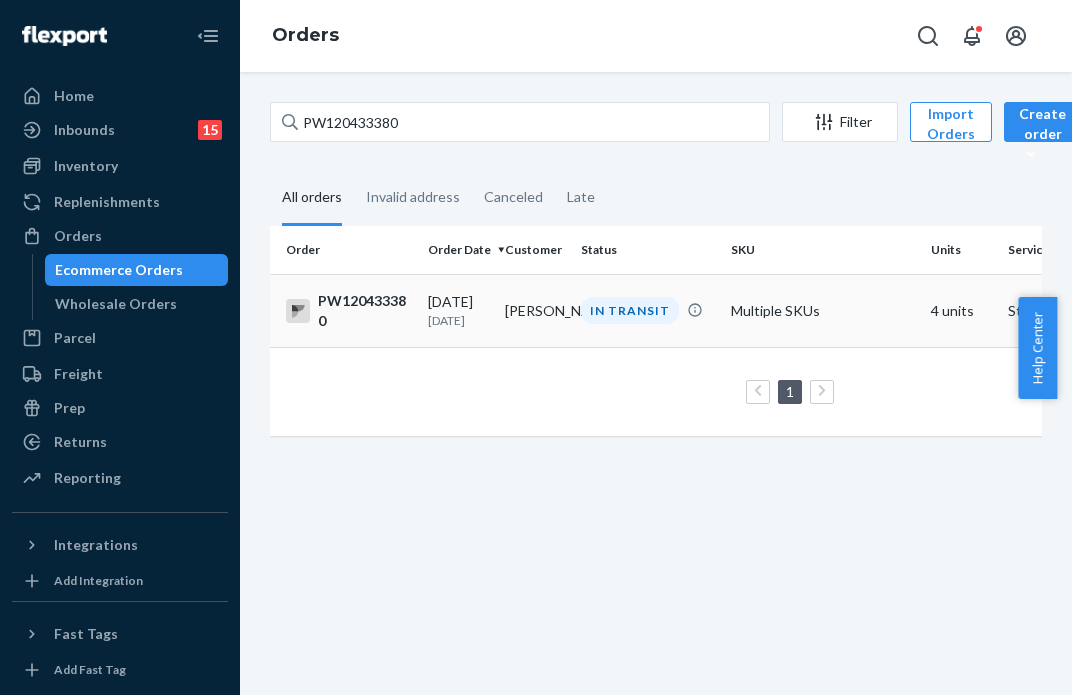 click on "IN TRANSIT" at bounding box center (648, 310) 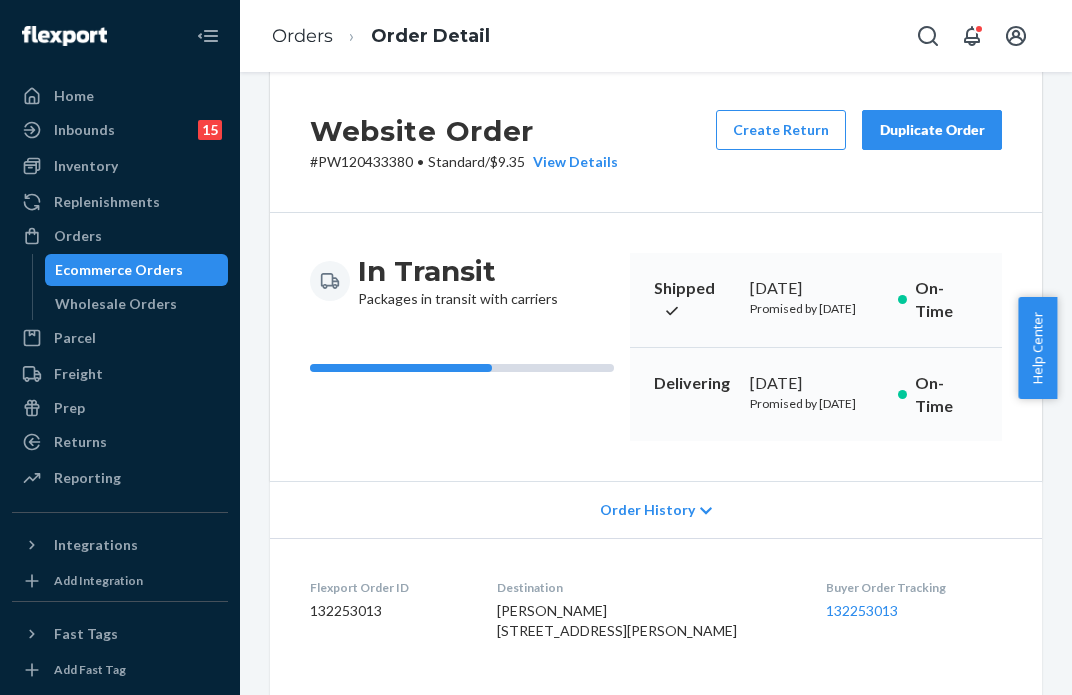 scroll, scrollTop: 0, scrollLeft: 0, axis: both 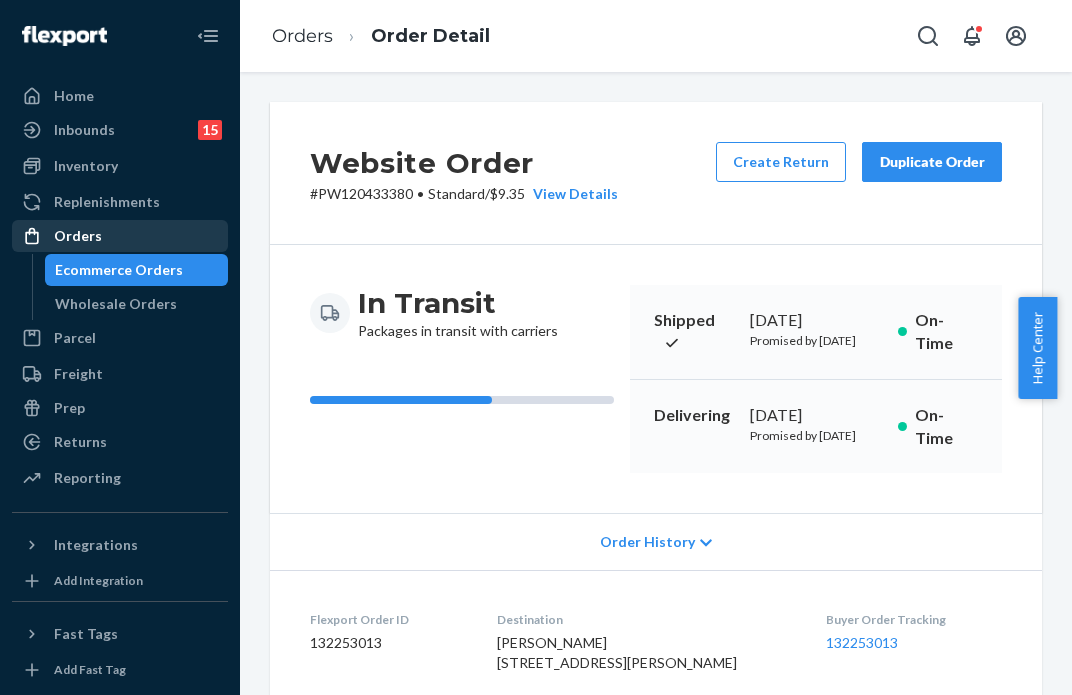 click on "Orders" at bounding box center (120, 236) 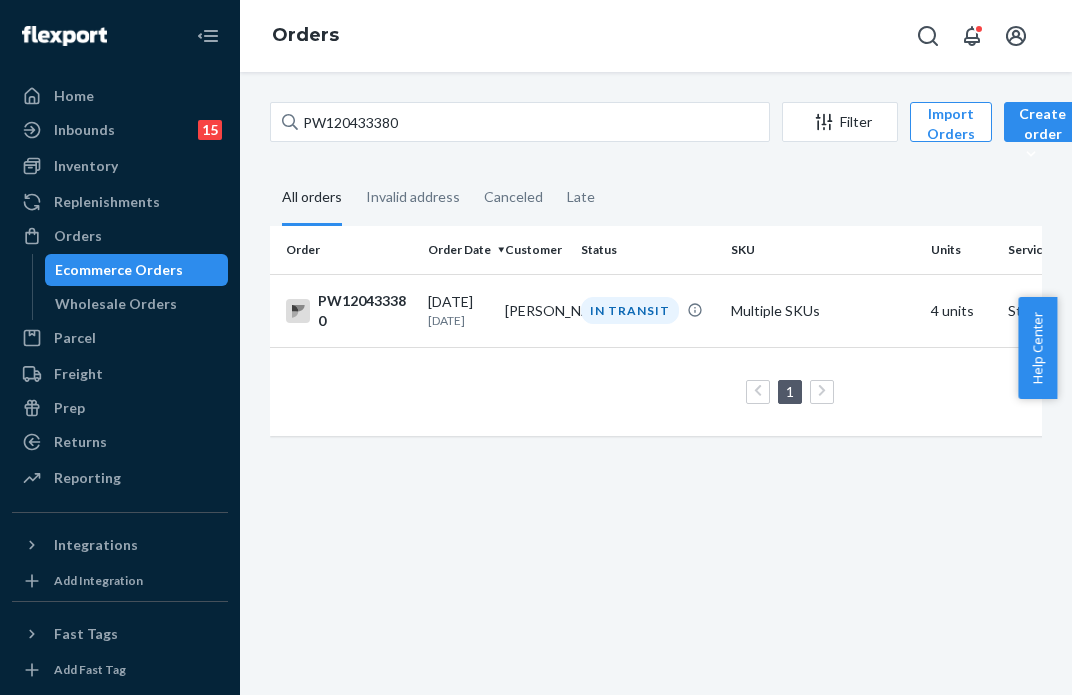 drag, startPoint x: 480, startPoint y: 143, endPoint x: 322, endPoint y: 132, distance: 158.38245 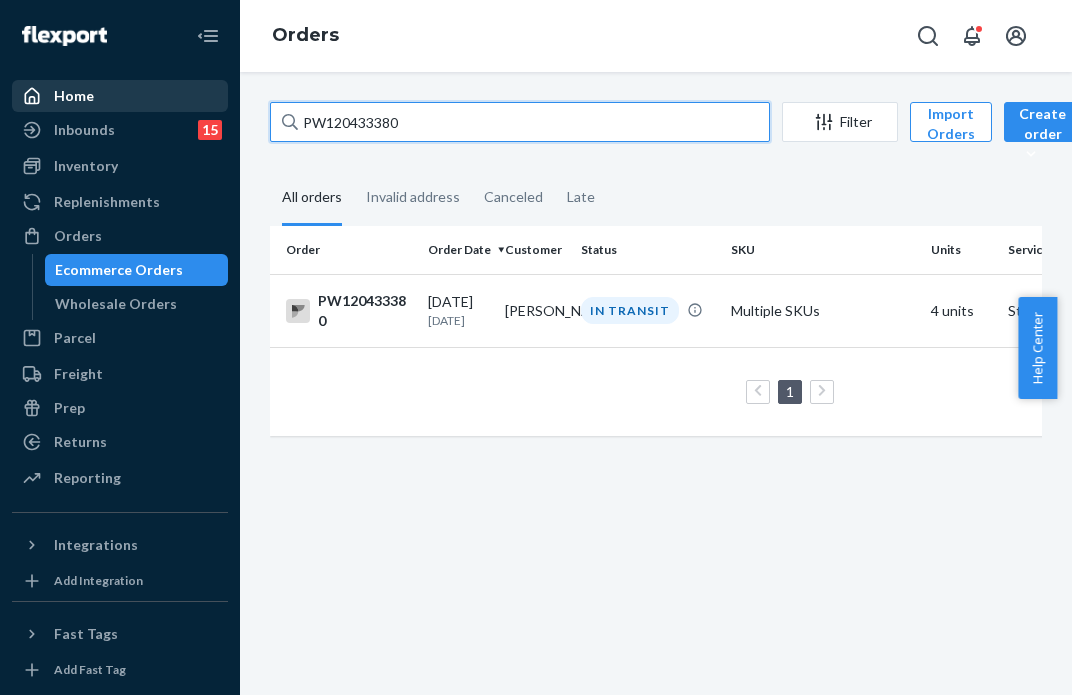 drag, startPoint x: 402, startPoint y: 132, endPoint x: 206, endPoint y: 111, distance: 197.1218 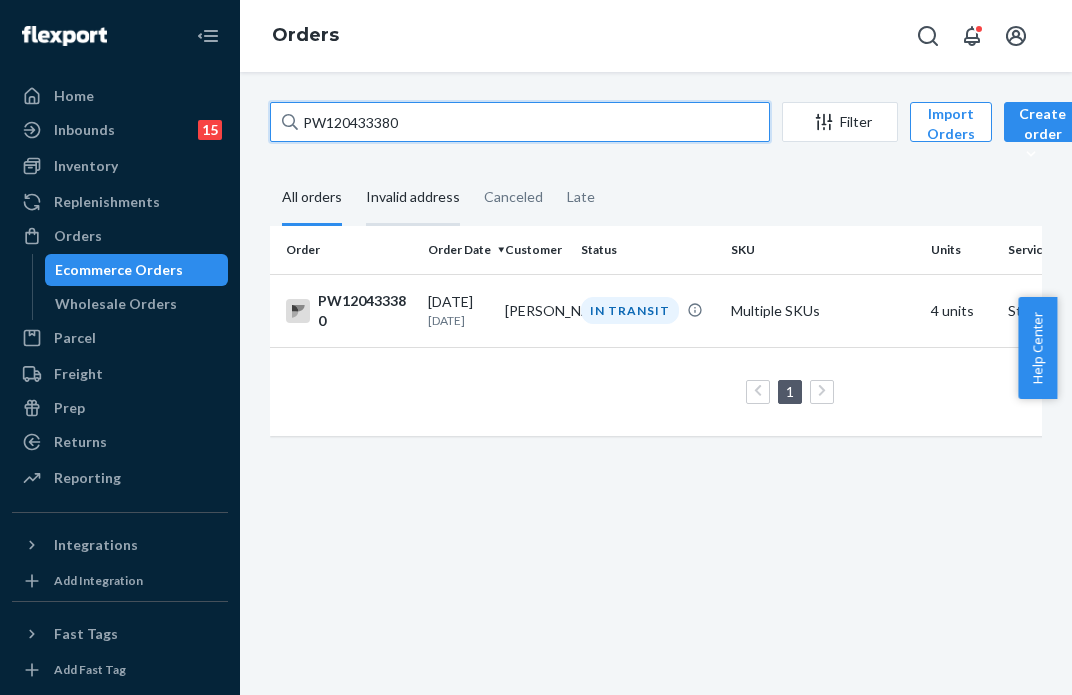 paste on "14933" 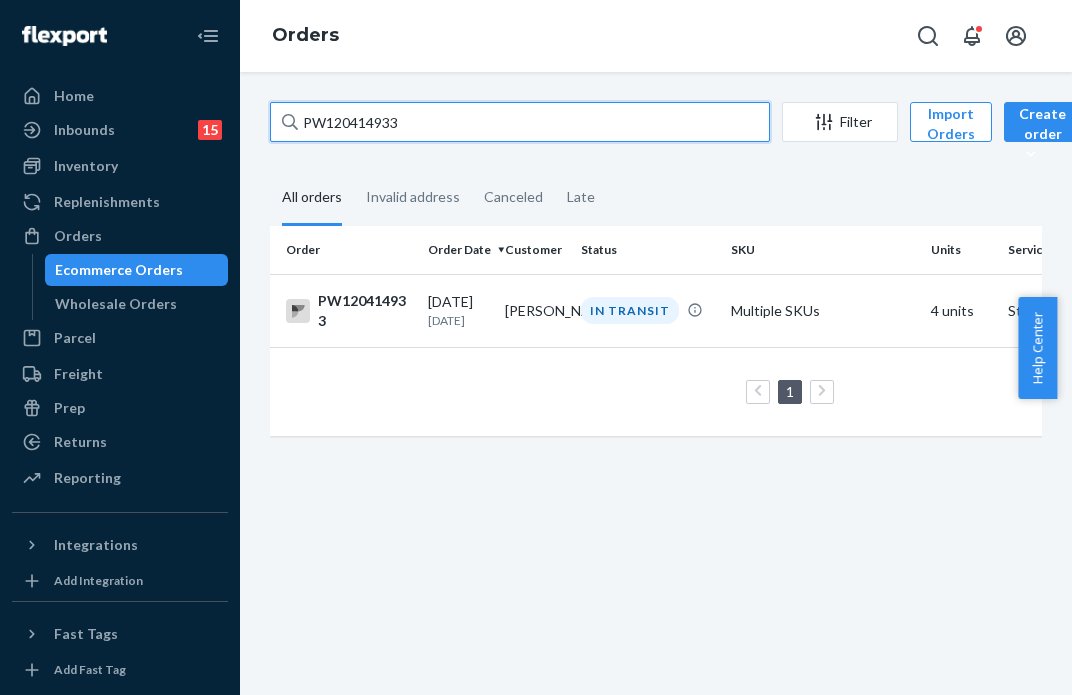 type on "PW120414933" 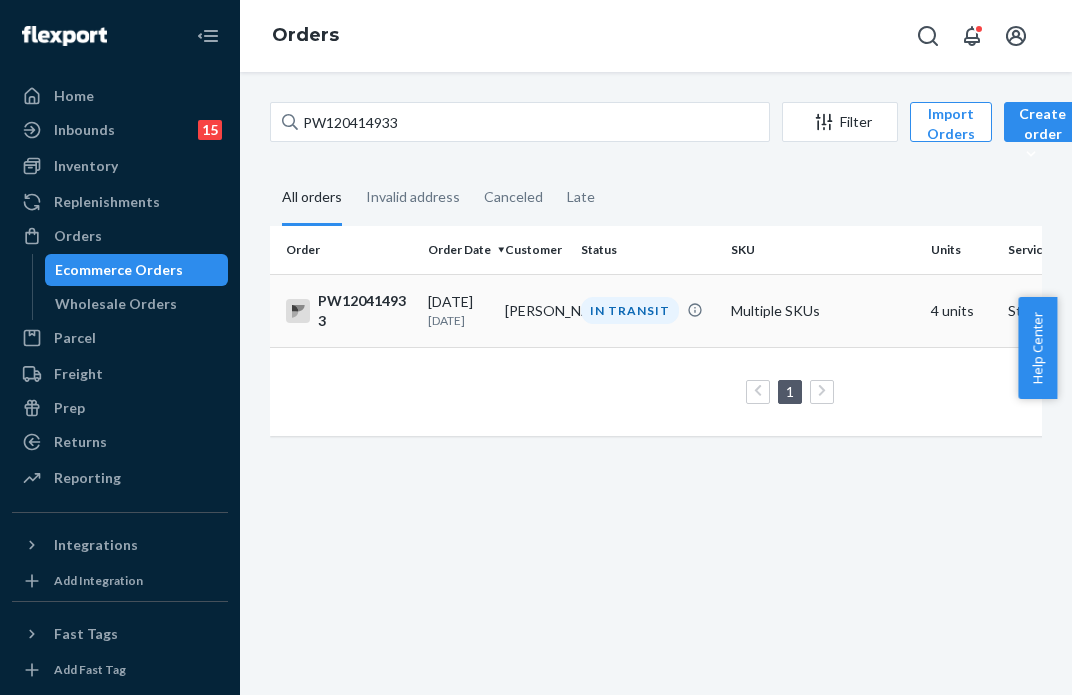 drag, startPoint x: 605, startPoint y: 325, endPoint x: 628, endPoint y: 307, distance: 29.206163 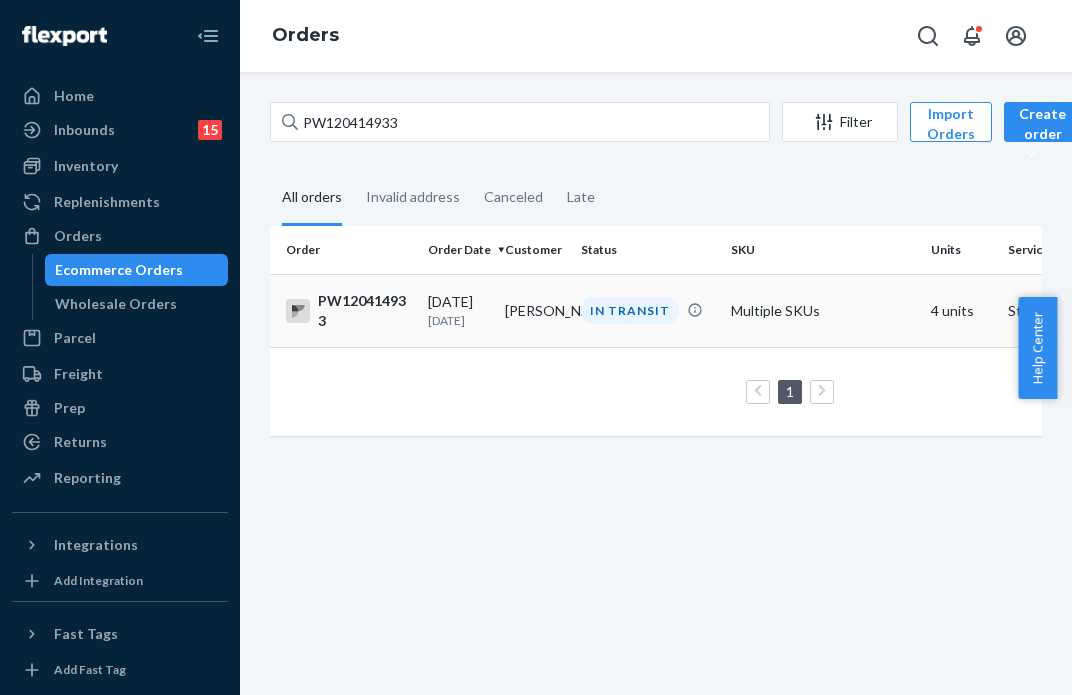 click on "IN TRANSIT" at bounding box center [630, 310] 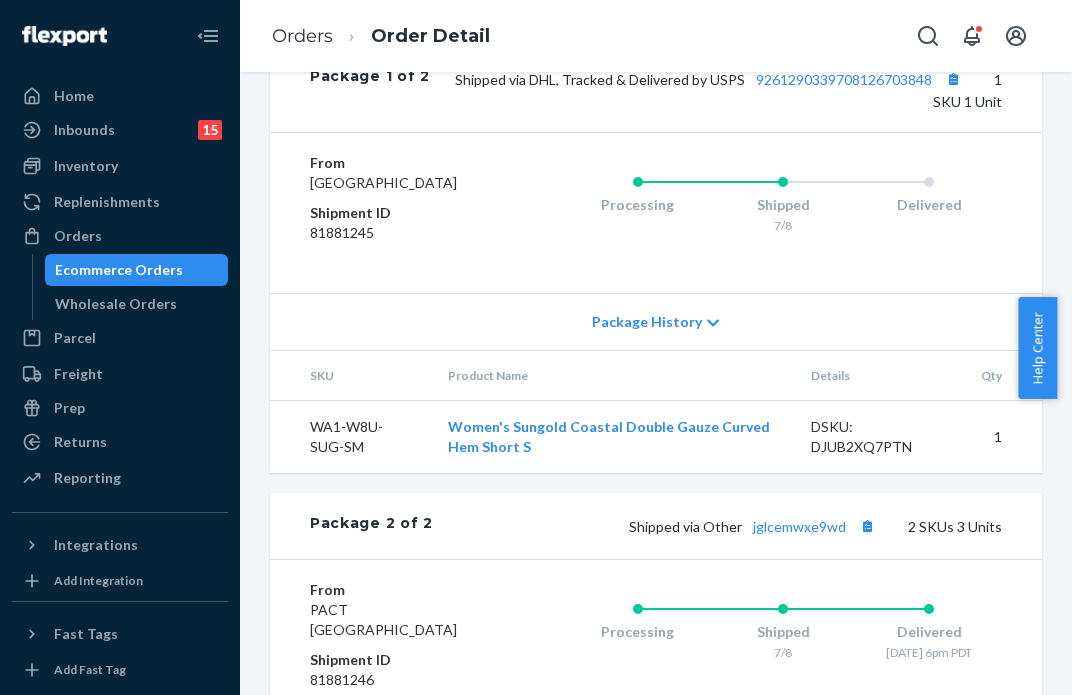 scroll, scrollTop: 885, scrollLeft: 0, axis: vertical 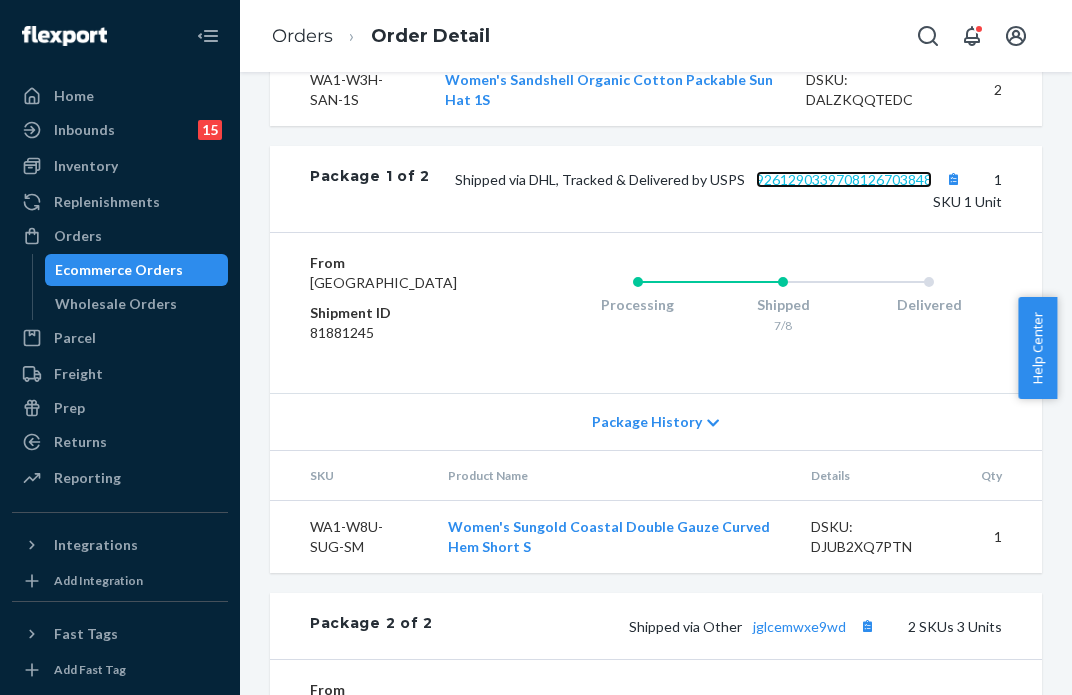 click on "9261290339708126703848" at bounding box center [844, 179] 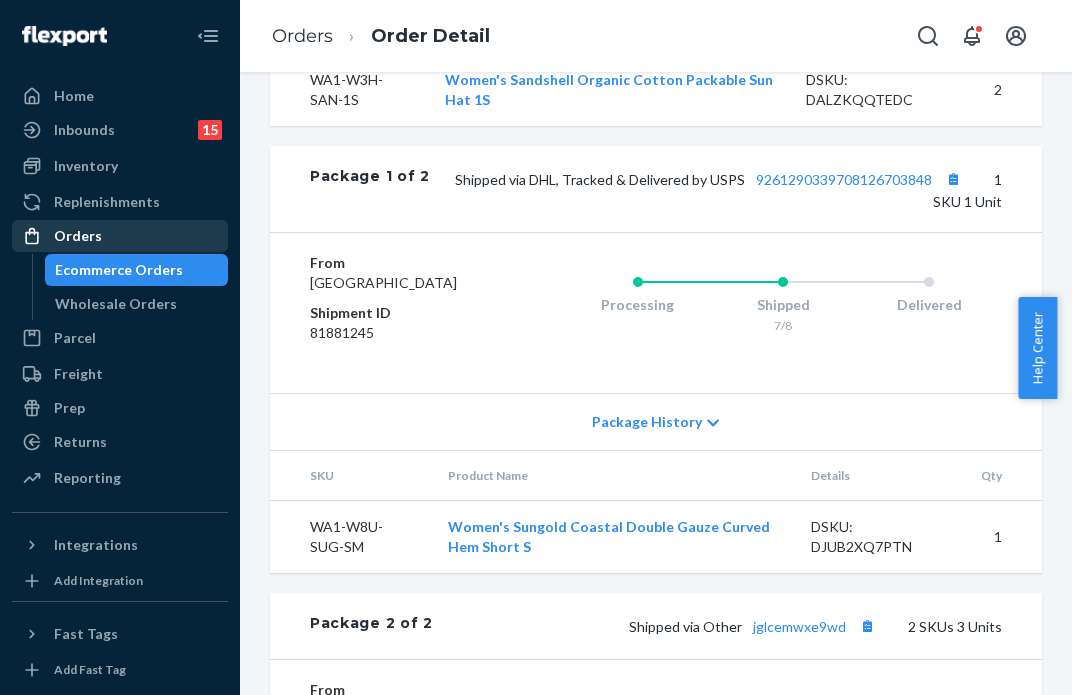 click on "Orders" at bounding box center [78, 236] 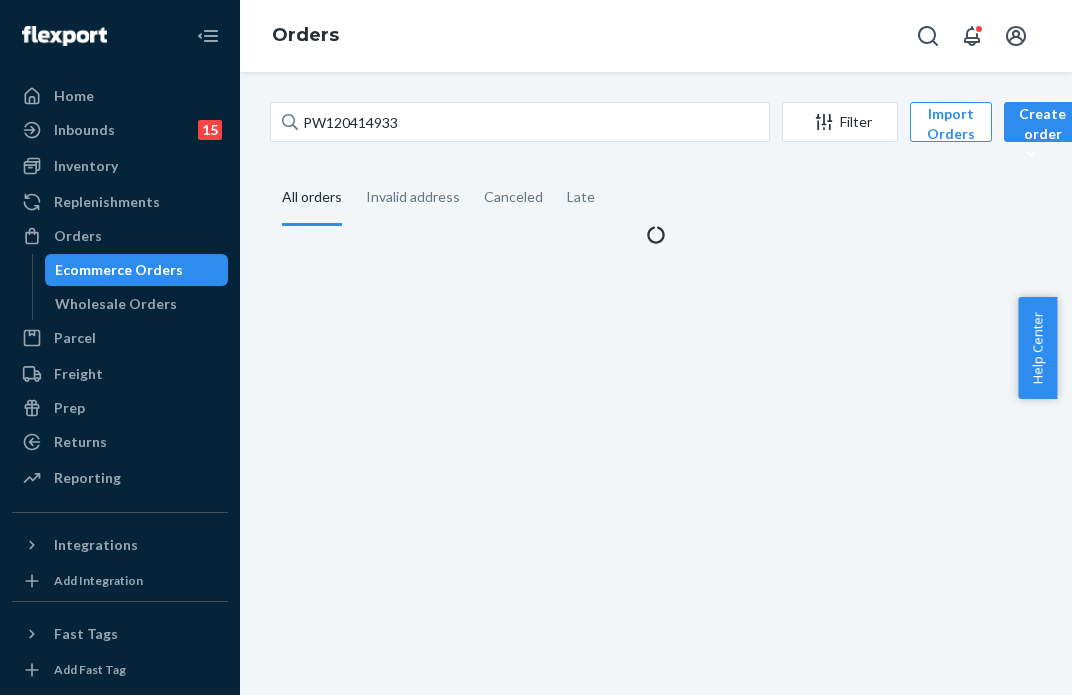 scroll, scrollTop: 0, scrollLeft: 0, axis: both 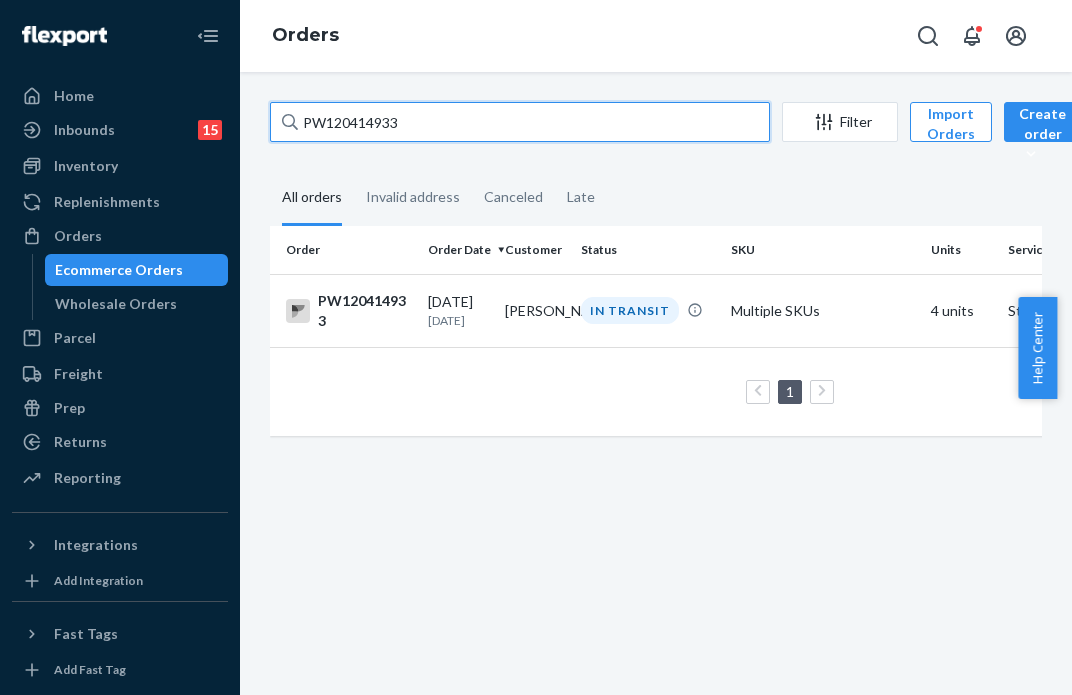 drag, startPoint x: 408, startPoint y: 124, endPoint x: 228, endPoint y: 116, distance: 180.17769 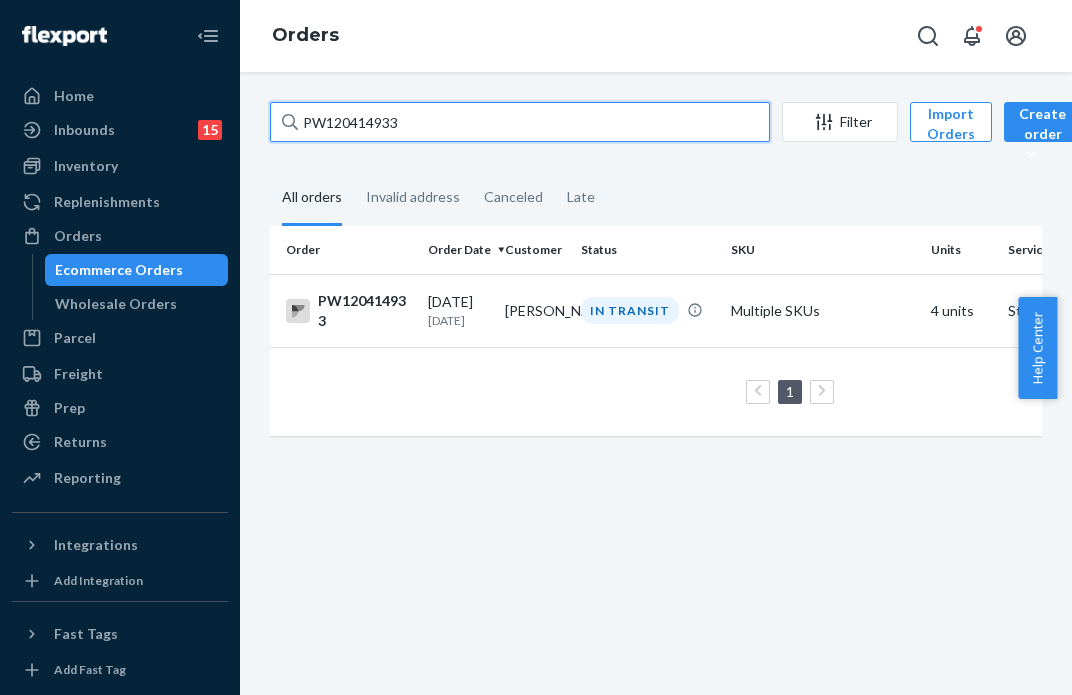 paste on "347627" 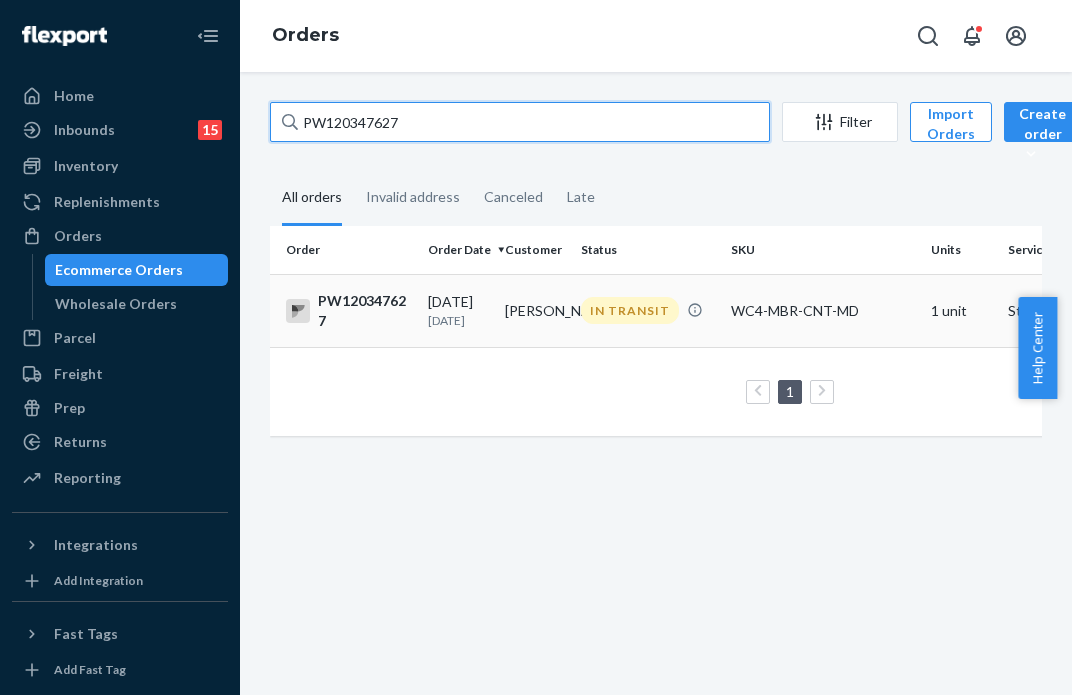type on "PW120347627" 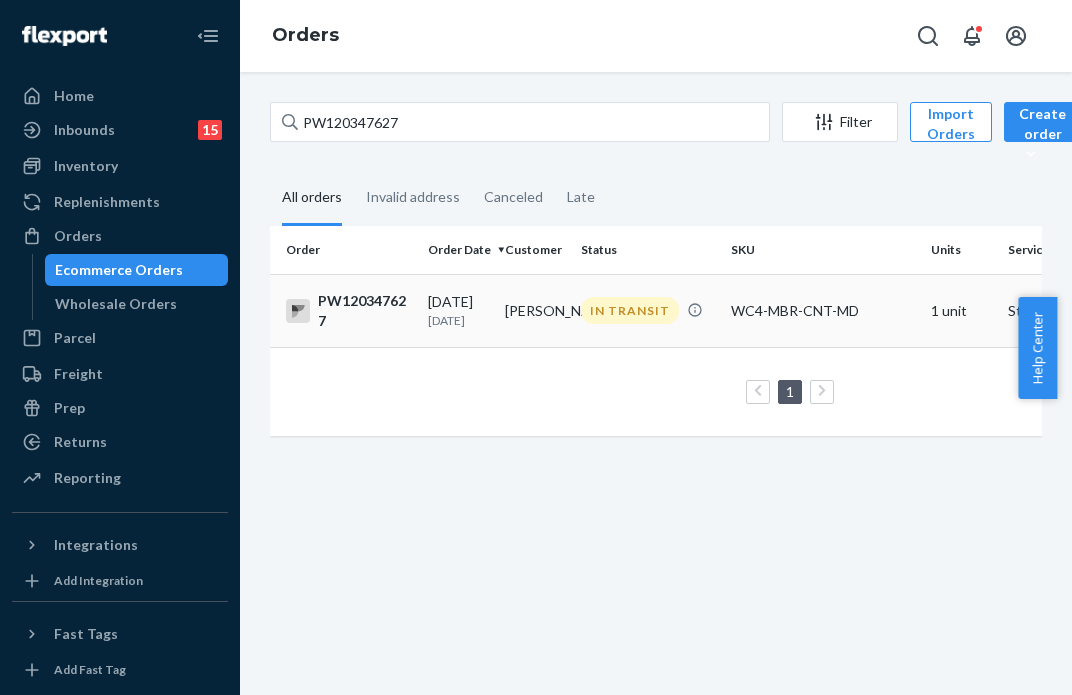 click on "IN TRANSIT" at bounding box center [648, 310] 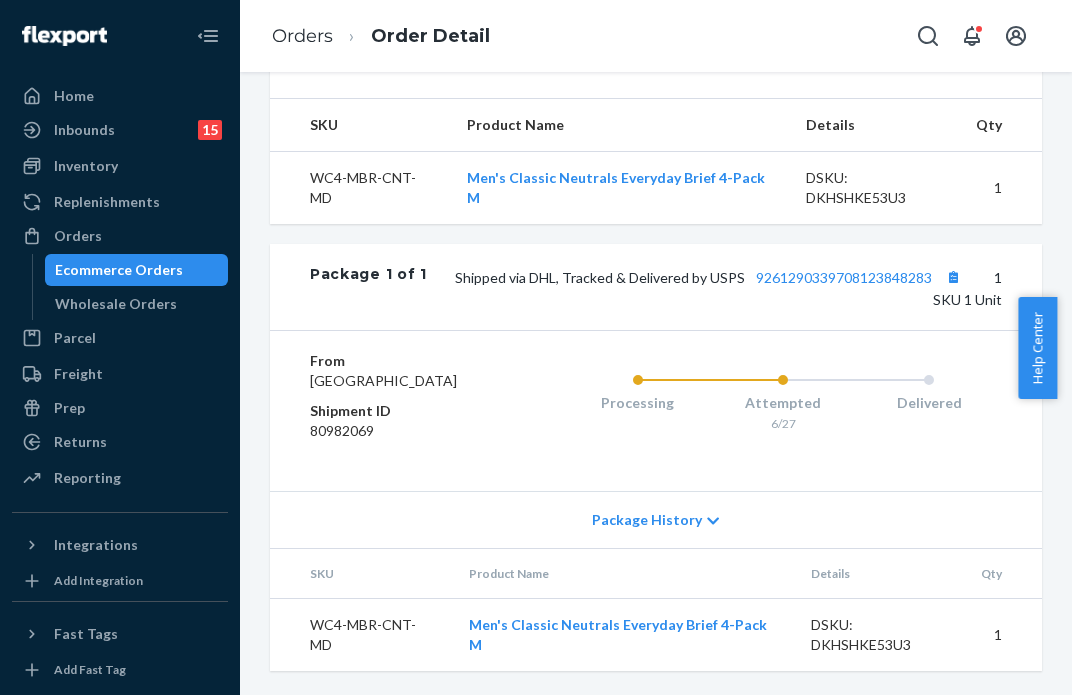 scroll, scrollTop: 776, scrollLeft: 0, axis: vertical 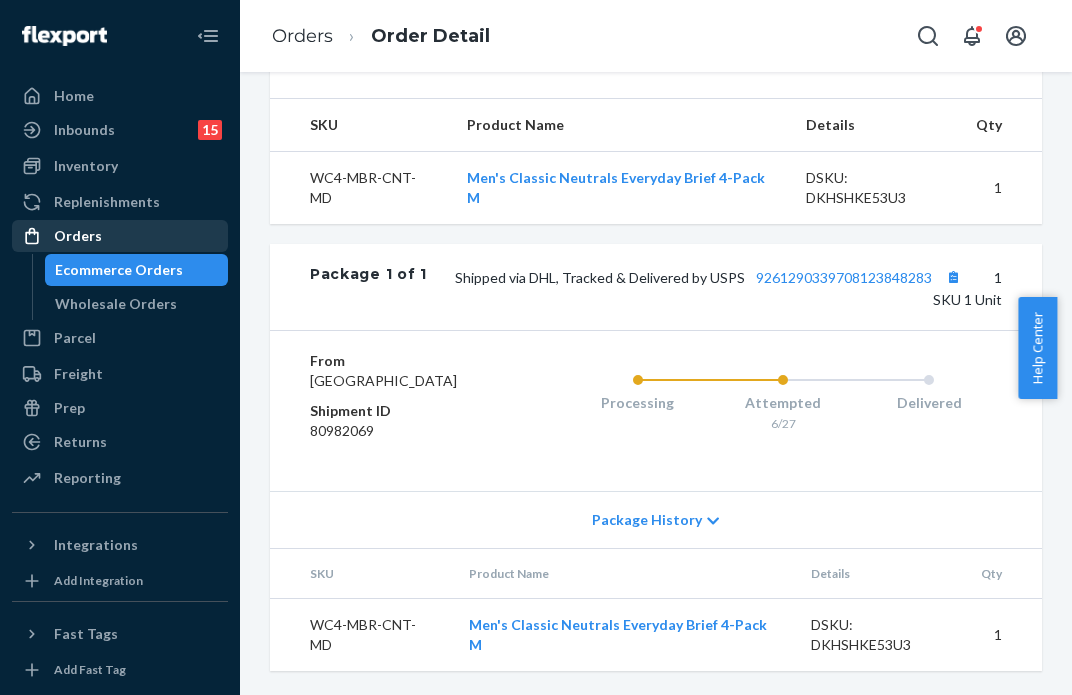 click on "Orders" at bounding box center [120, 236] 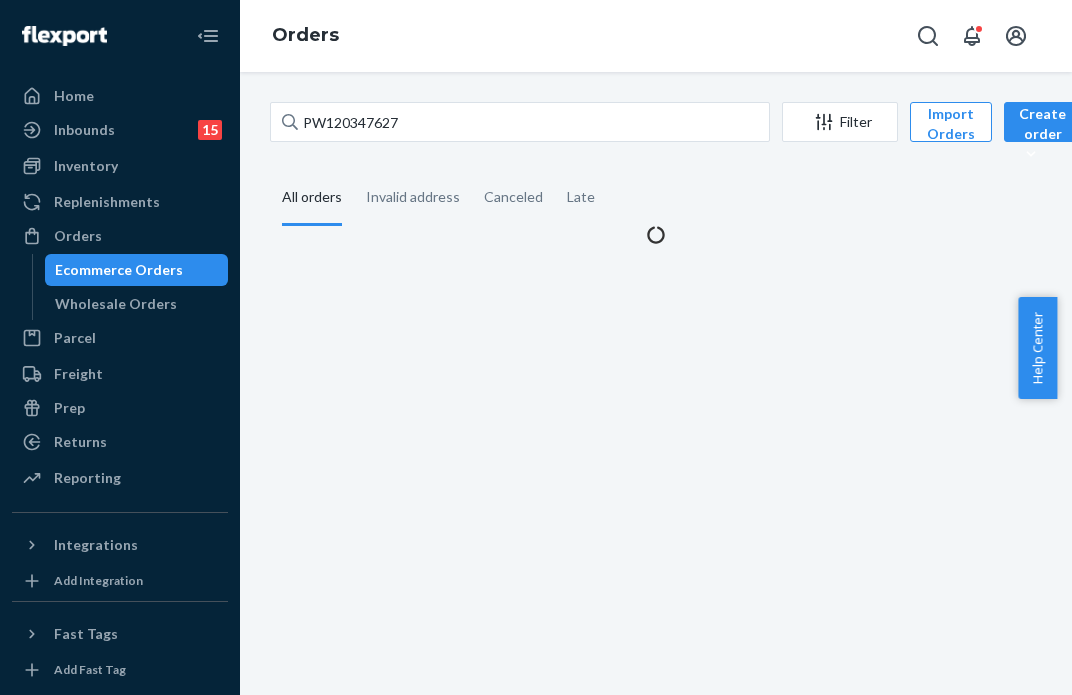scroll, scrollTop: 0, scrollLeft: 0, axis: both 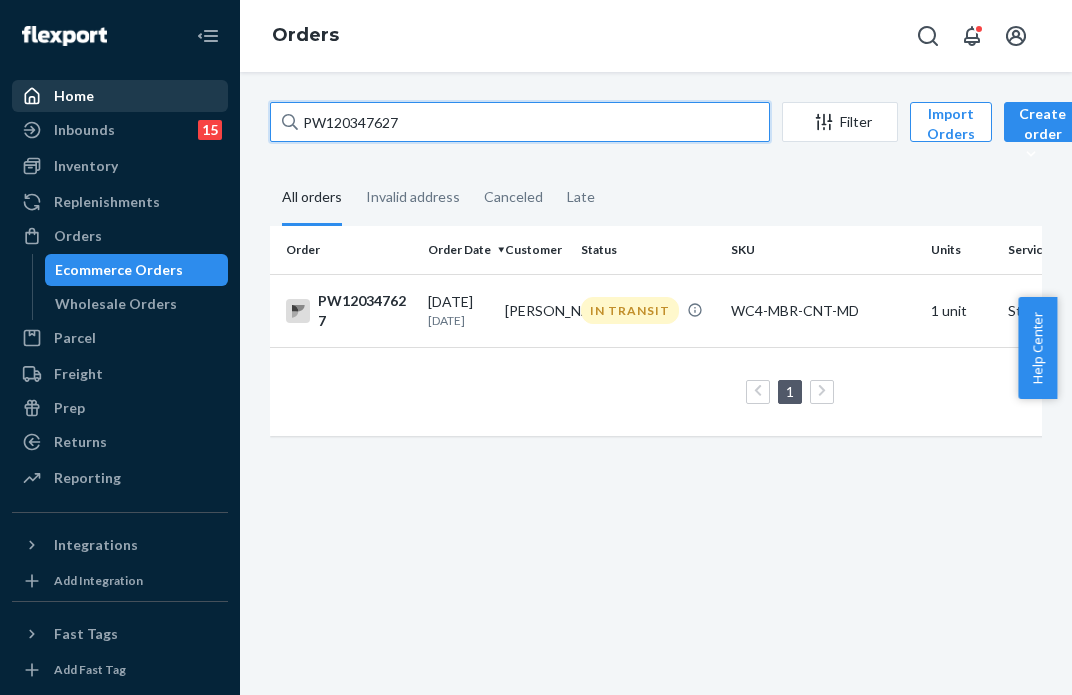 drag, startPoint x: 474, startPoint y: 123, endPoint x: 145, endPoint y: 103, distance: 329.60733 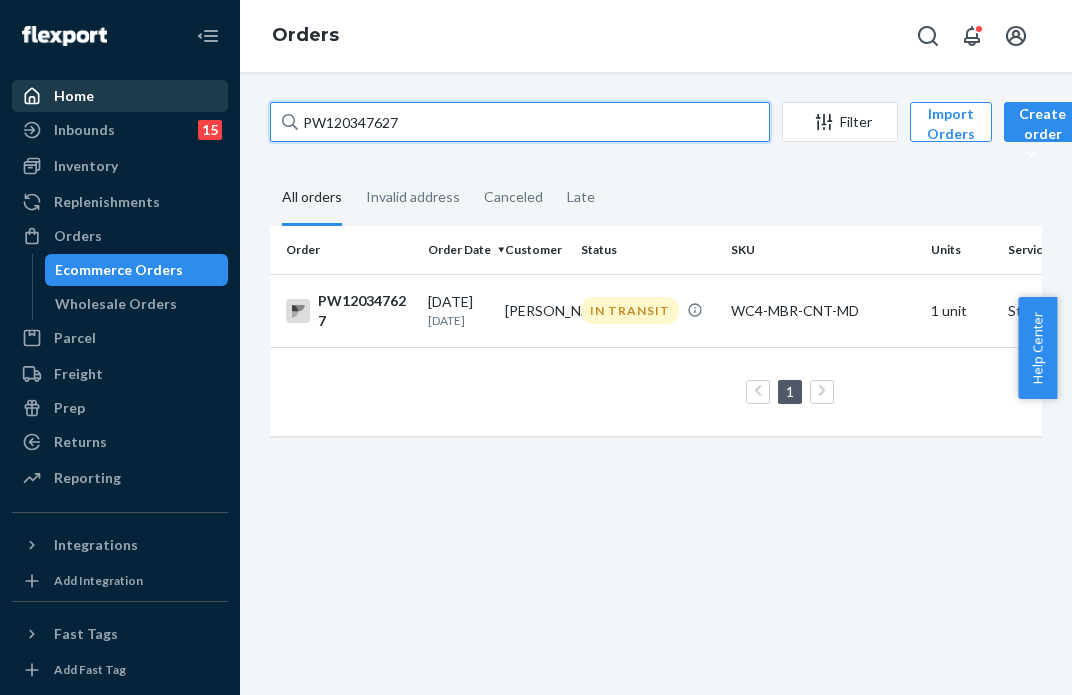 click on "Home Inbounds 15 Shipping Plans Problems 15 Inventory Products Branded Packaging Replenishments Orders Ecommerce Orders Wholesale Orders Parcel Parcel orders Integrations Freight Prep Returns All Returns Settings Packages Reporting Reports Analytics Integrations Add Integration Fast Tags Add Fast Tag Settings Talk to Support Help Center Give Feedback Orders PW120347627 Filter Import Orders Create order Ecommerce order Removal order All orders Invalid address Canceled Late Order Order Date Customer Status SKU Units Service Fee PW120347627 [DATE] [DATE] [PERSON_NAME] IN TRANSIT WC4-MBR-CNT-MD 1 unit Standard $5.97 1 25 results per page" at bounding box center [536, 347] 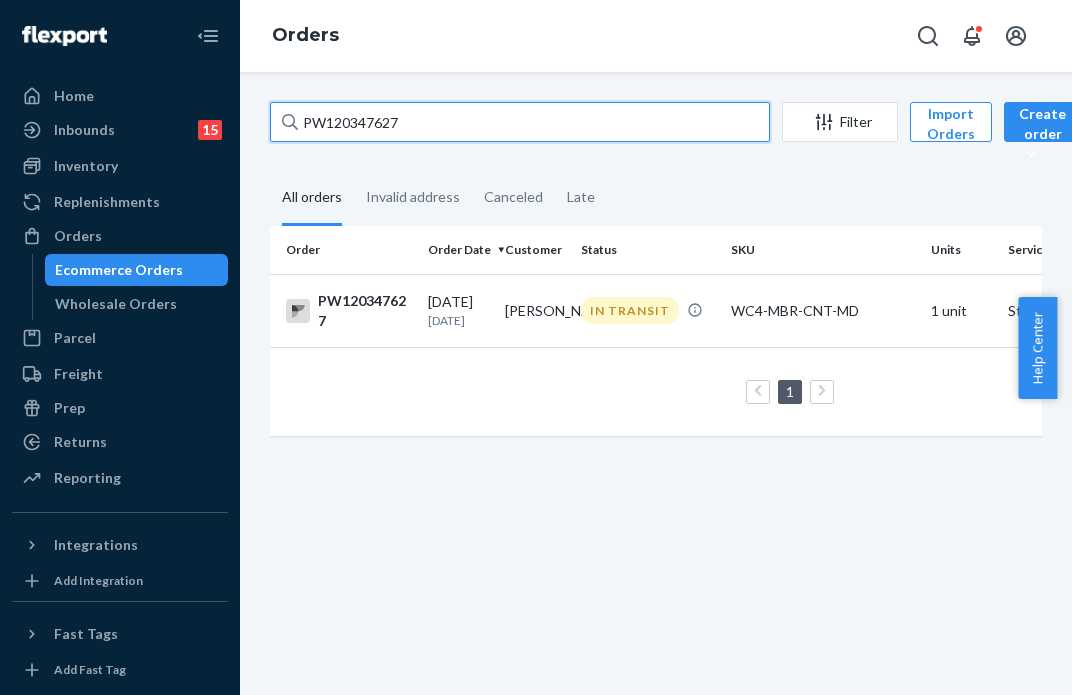 paste on "61900" 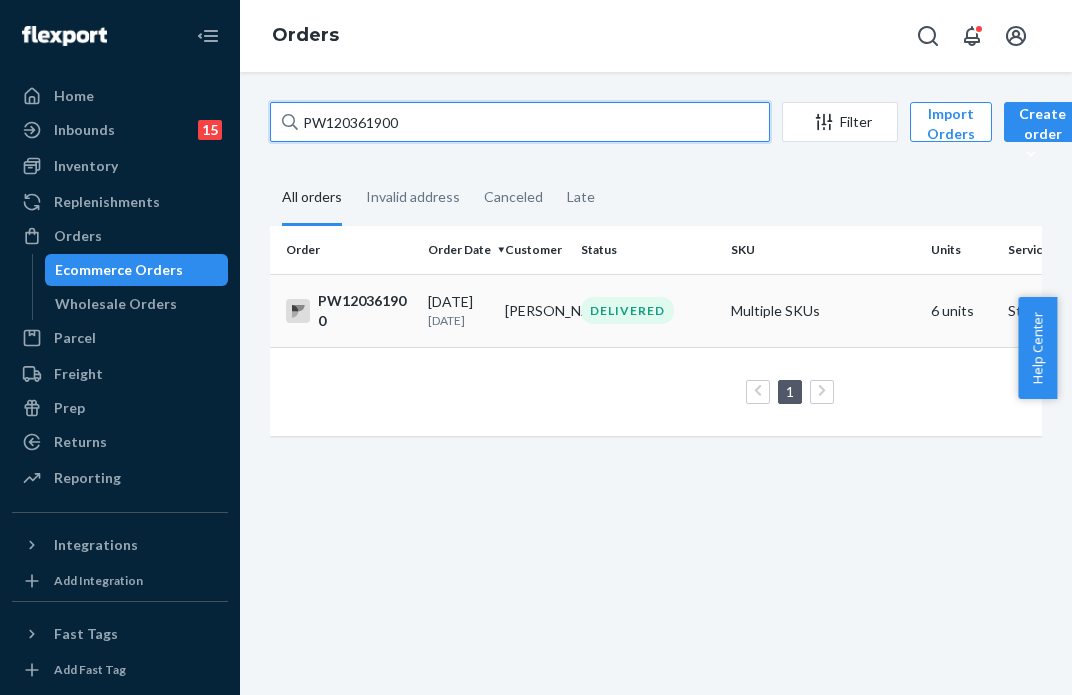type on "PW120361900" 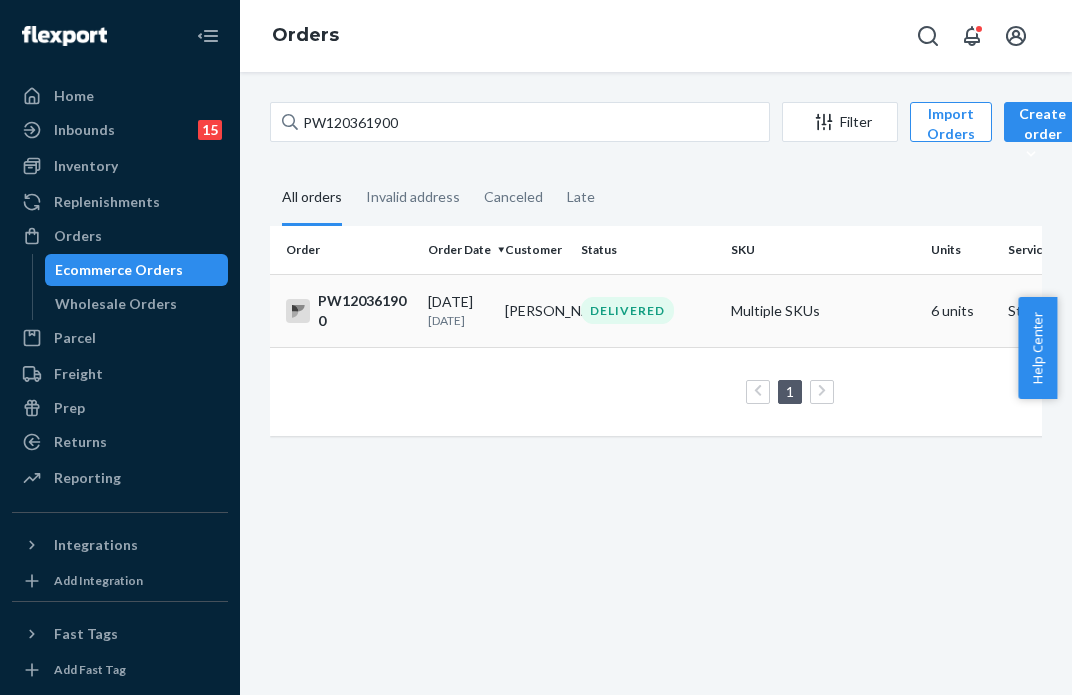 click on "DELIVERED" at bounding box center (627, 310) 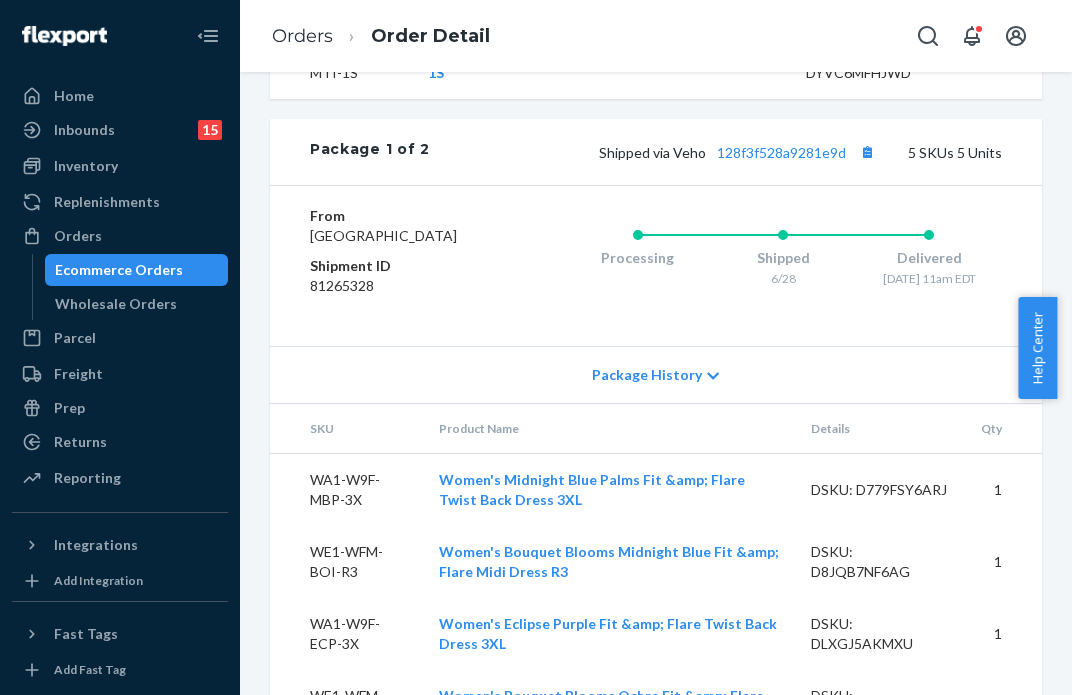 scroll, scrollTop: 1137, scrollLeft: 0, axis: vertical 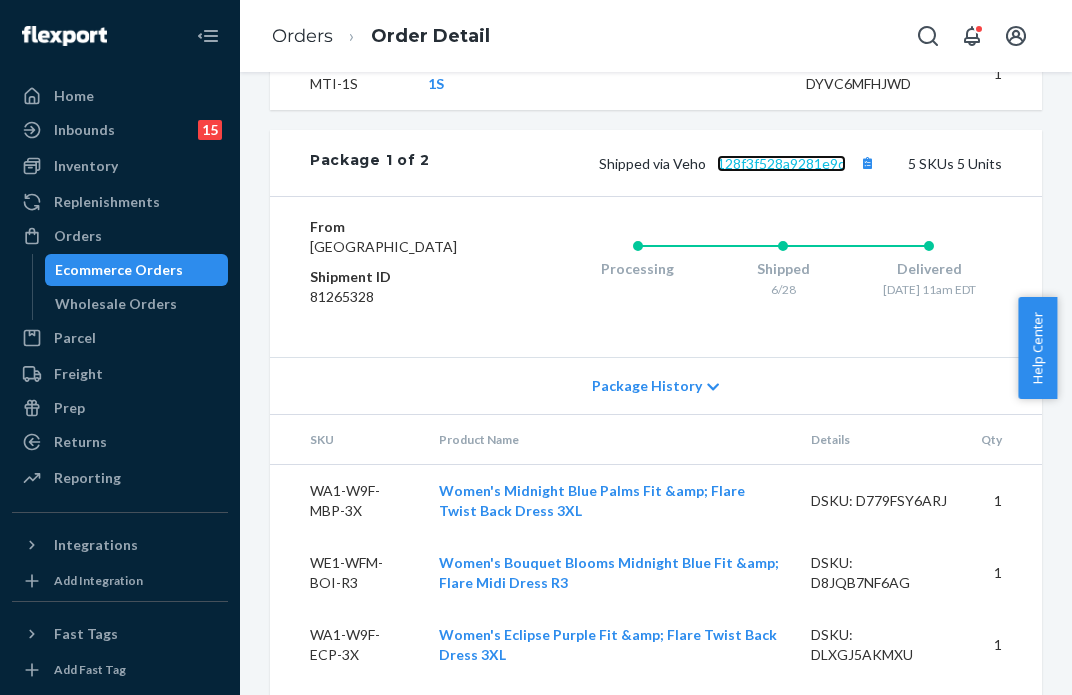 click on "128f3f528a9281e9d" at bounding box center [781, 163] 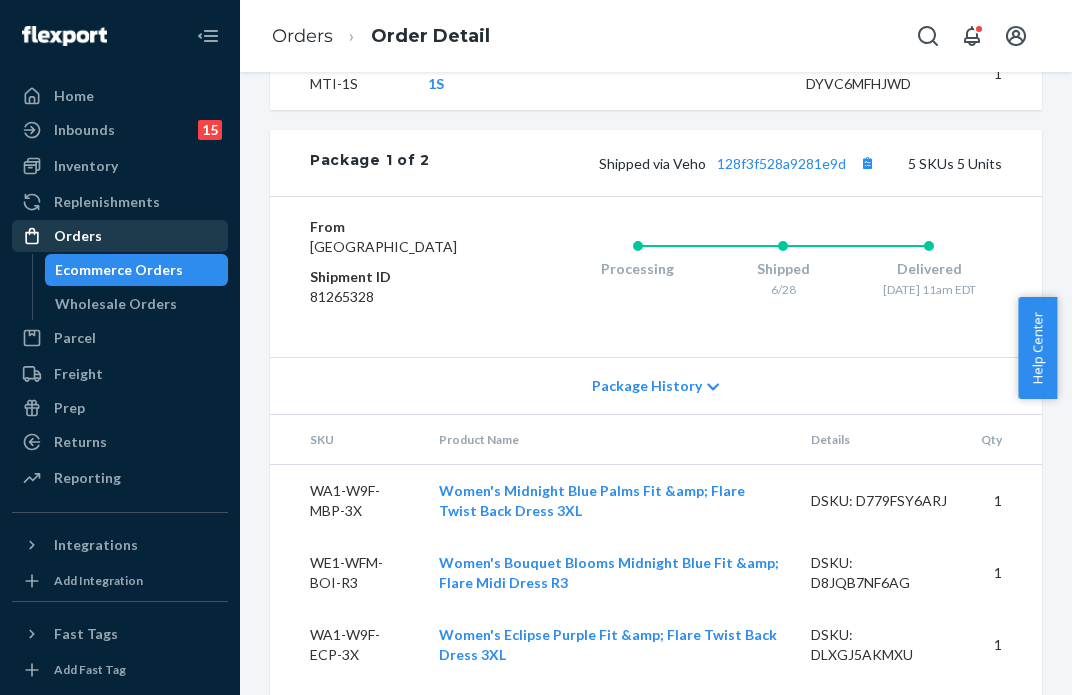 click on "Orders" at bounding box center (120, 236) 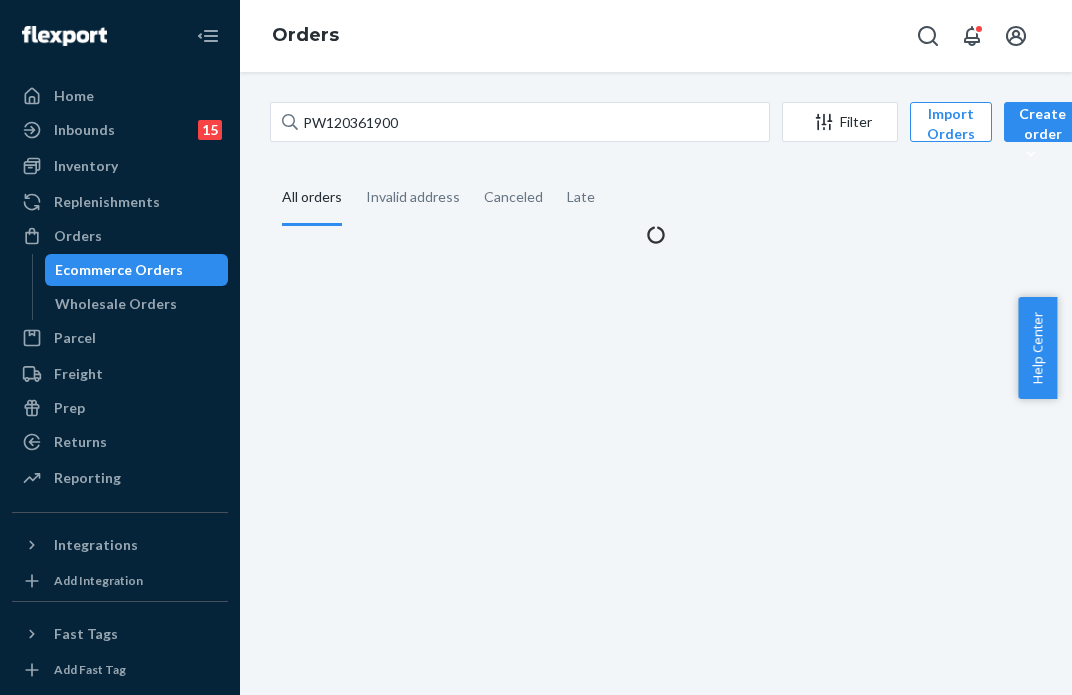 scroll, scrollTop: 0, scrollLeft: 0, axis: both 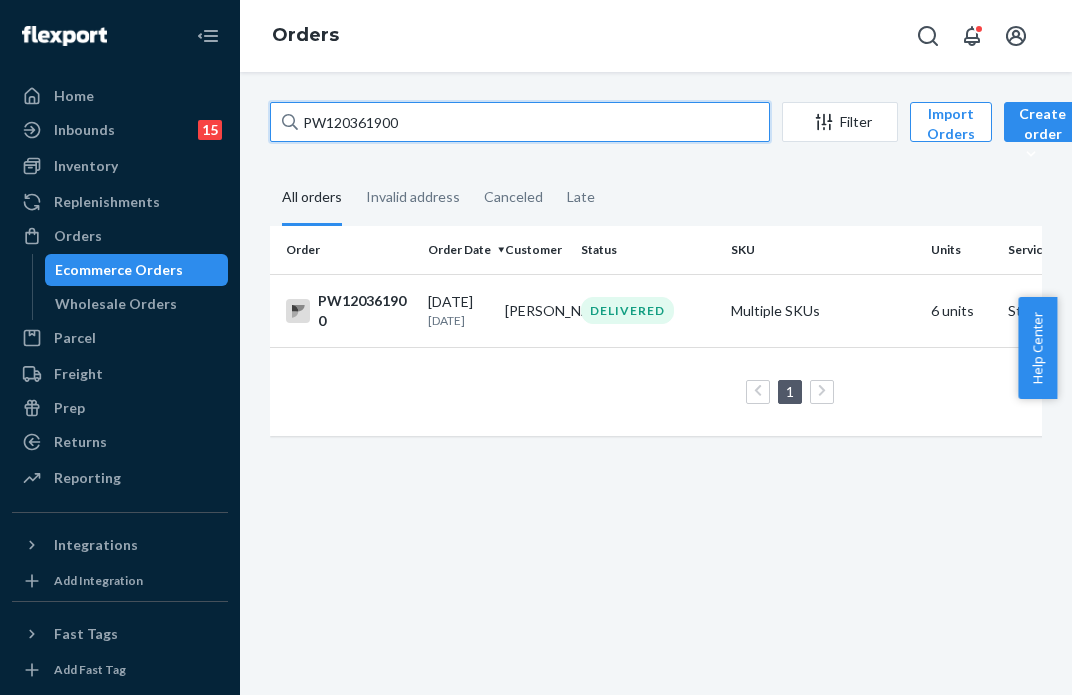 drag, startPoint x: 428, startPoint y: 132, endPoint x: 251, endPoint y: 111, distance: 178.24141 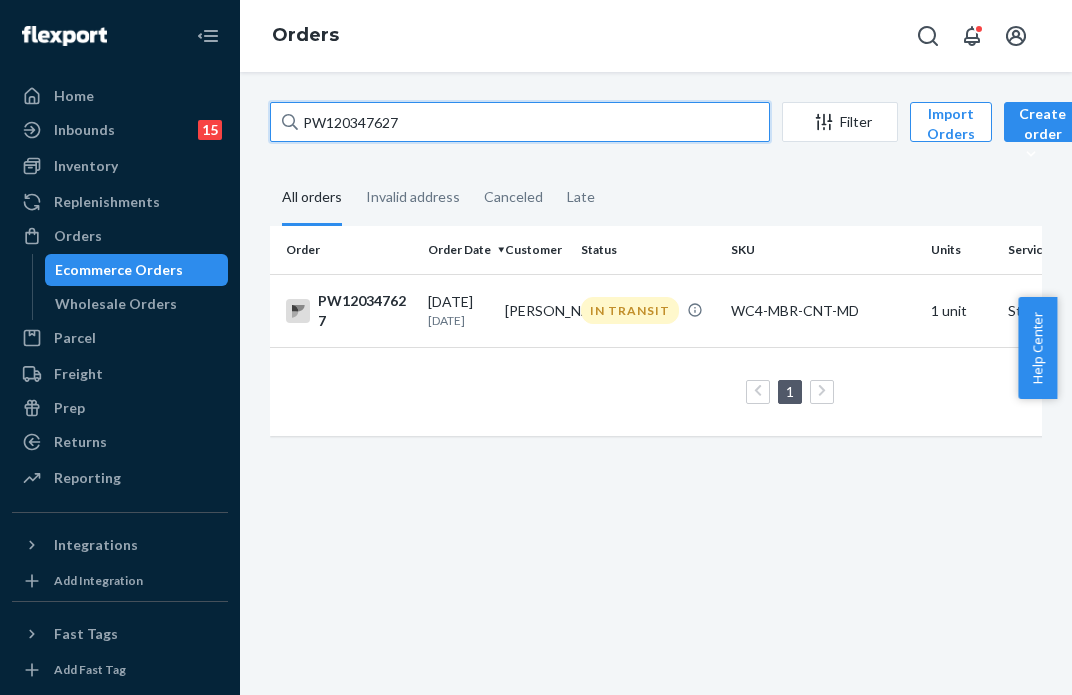 type on "PW120347627" 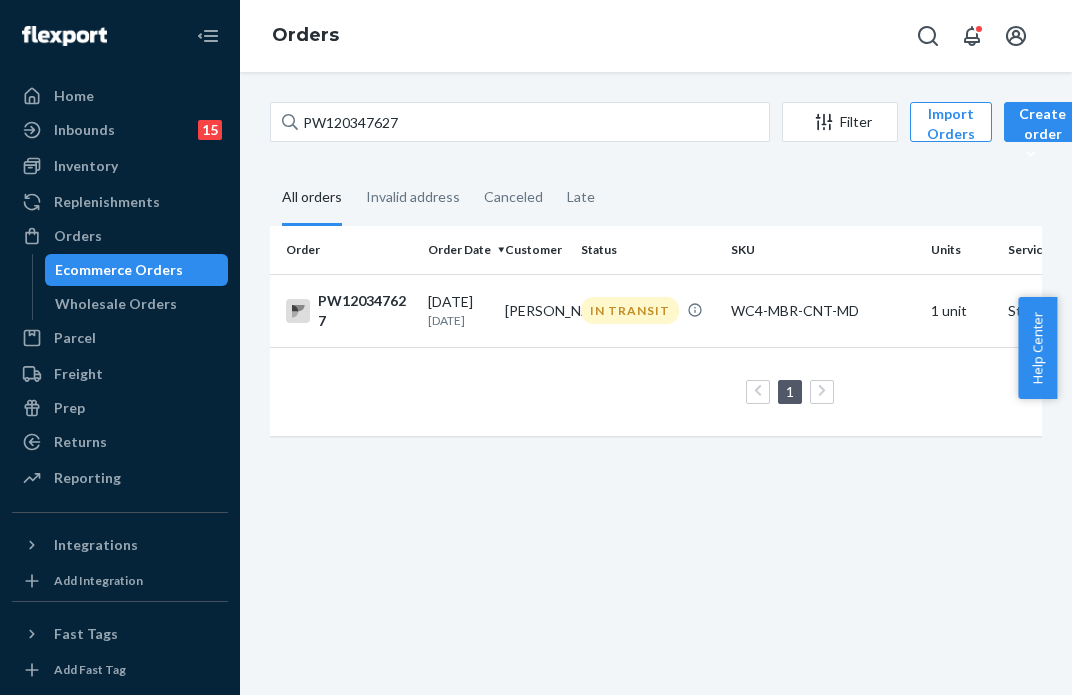 click on "WC4-MBR-CNT-MD" at bounding box center [823, 310] 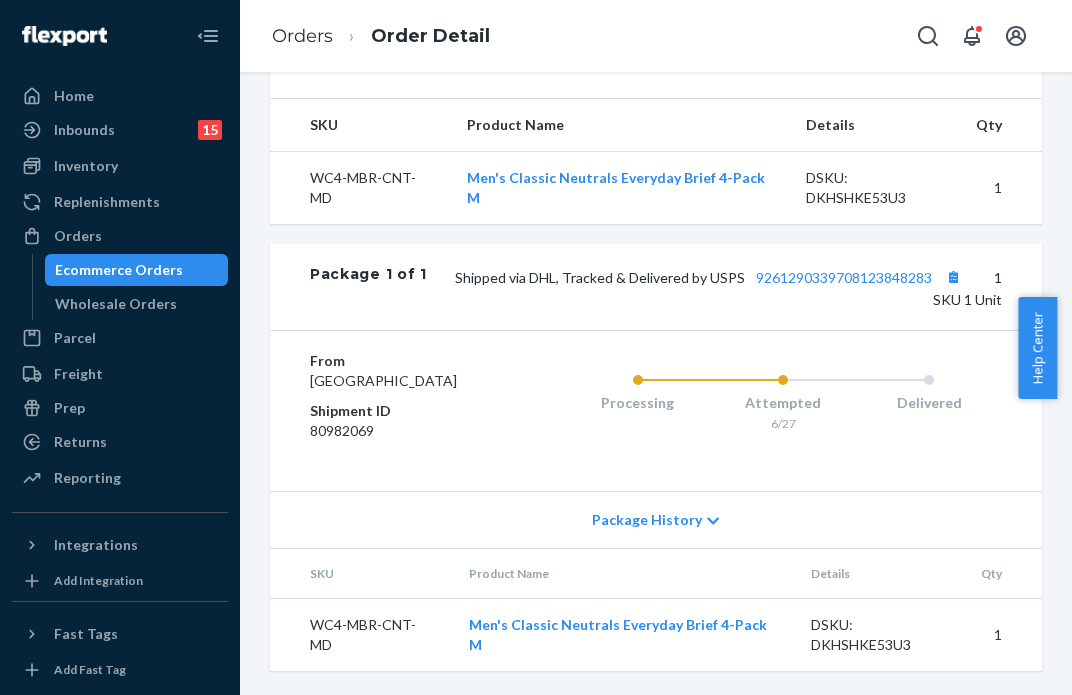 scroll, scrollTop: 776, scrollLeft: 0, axis: vertical 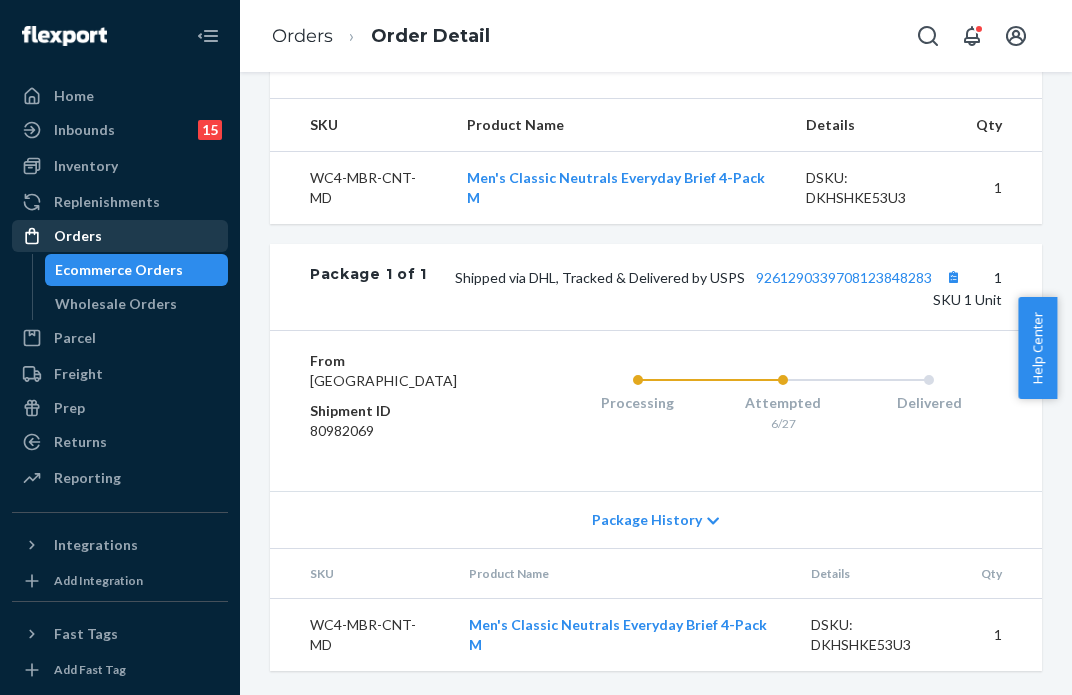 click on "Orders" at bounding box center (120, 236) 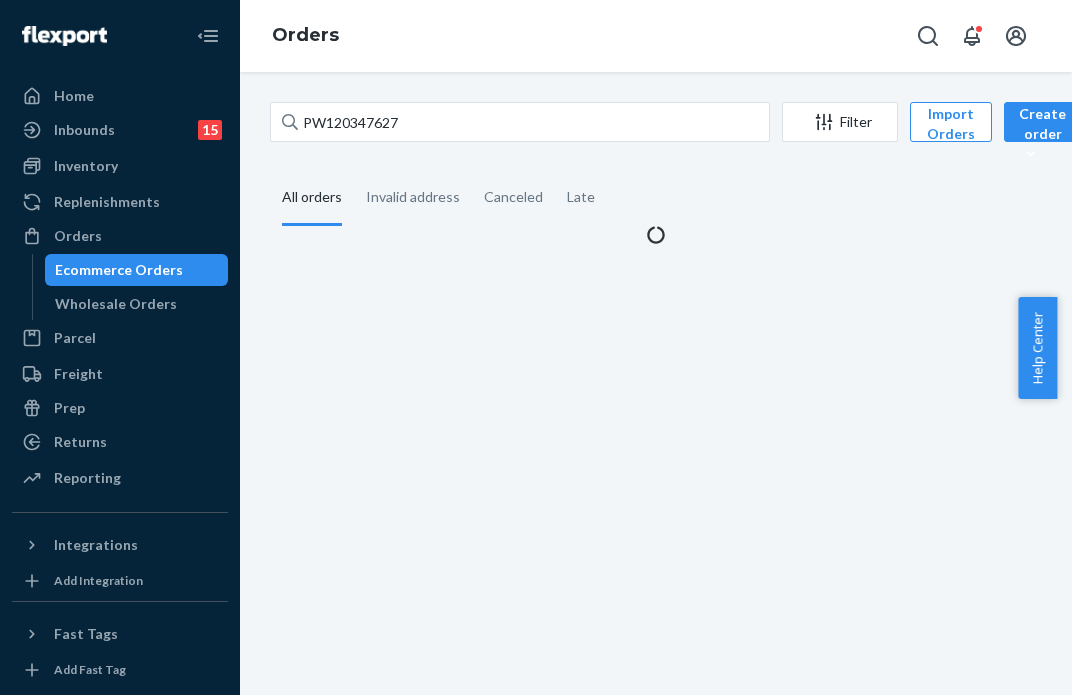 scroll, scrollTop: 0, scrollLeft: 0, axis: both 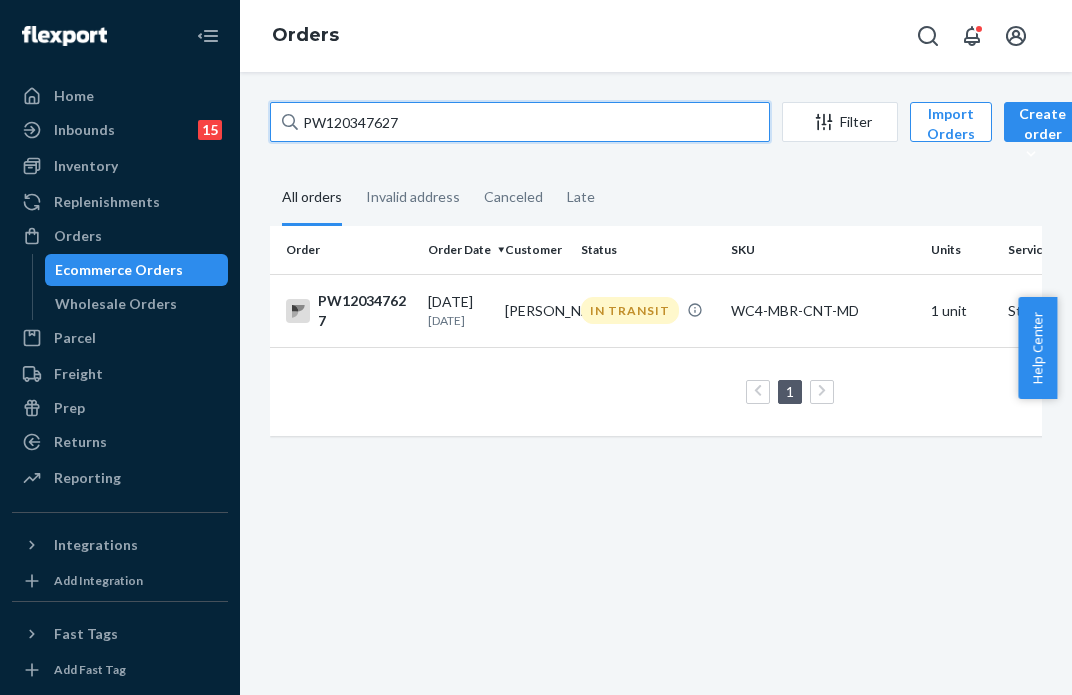 drag, startPoint x: 408, startPoint y: 127, endPoint x: 226, endPoint y: 109, distance: 182.88794 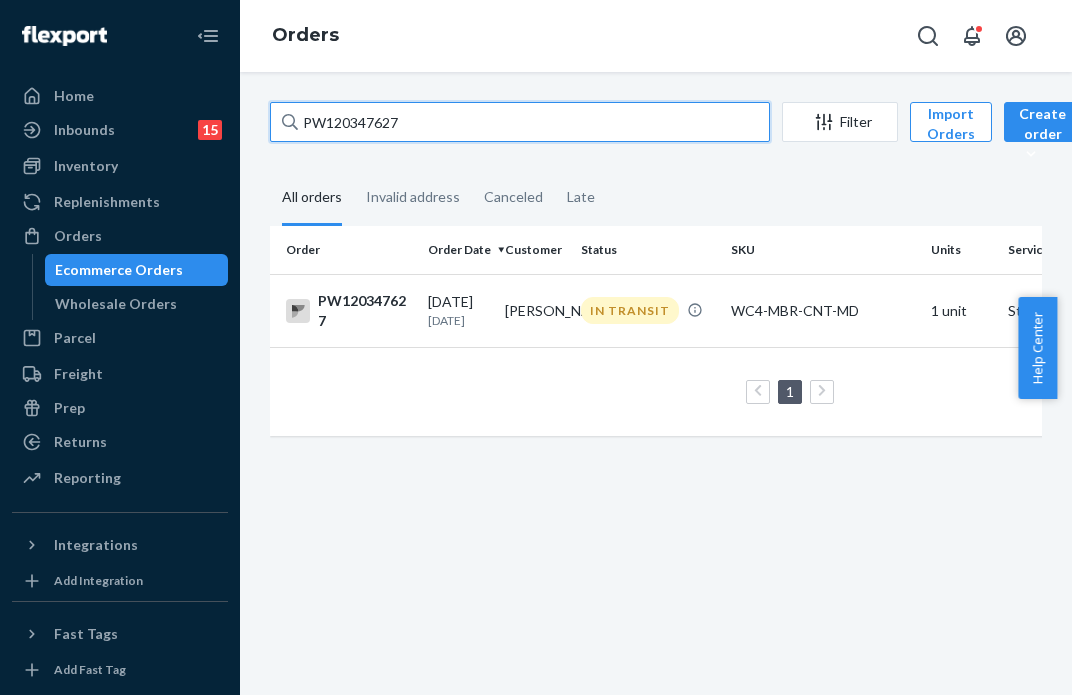 click on "Home Inbounds 15 Shipping Plans Problems 15 Inventory Products Branded Packaging Replenishments Orders Ecommerce Orders Wholesale Orders Parcel Parcel orders Integrations Freight Prep Returns All Returns Settings Packages Reporting Reports Analytics Integrations Add Integration Fast Tags Add Fast Tag Settings Talk to Support Help Center Give Feedback Orders PW120347627 Filter Import Orders Create order Ecommerce order Removal order All orders Invalid address Canceled Late Order Order Date Customer Status SKU Units Service Fee PW120347627 [DATE] [DATE] [PERSON_NAME] IN TRANSIT WC4-MBR-CNT-MD 1 unit Standard $5.97 1 25 results per page" at bounding box center (536, 347) 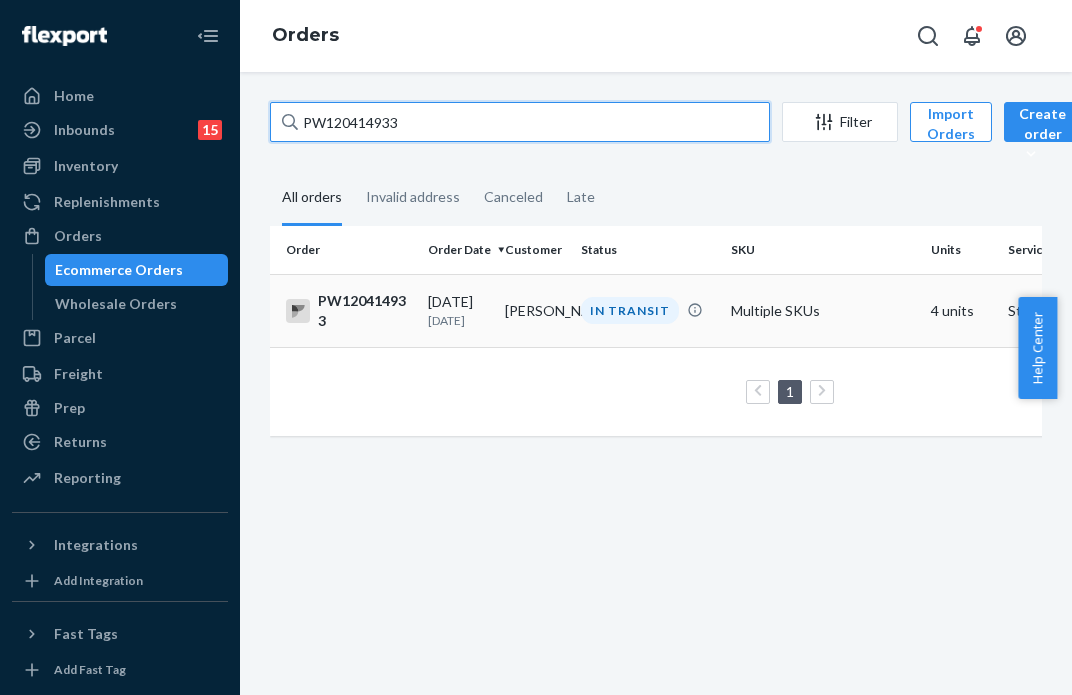type on "PW120414933" 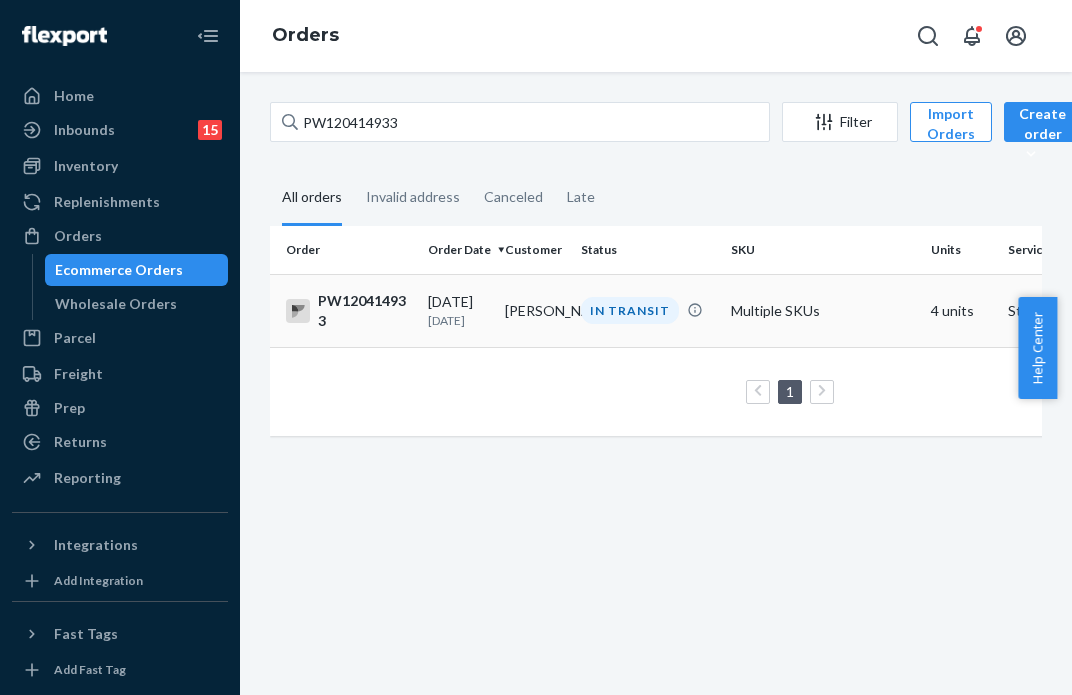 click on "IN TRANSIT" at bounding box center (630, 310) 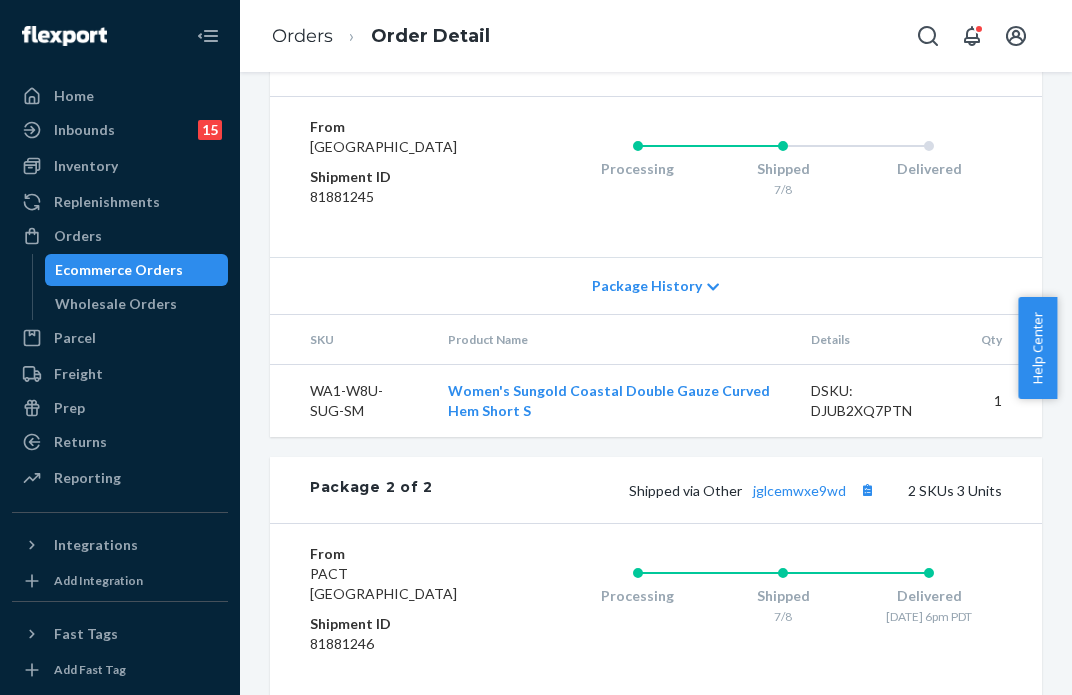 scroll, scrollTop: 1000, scrollLeft: 0, axis: vertical 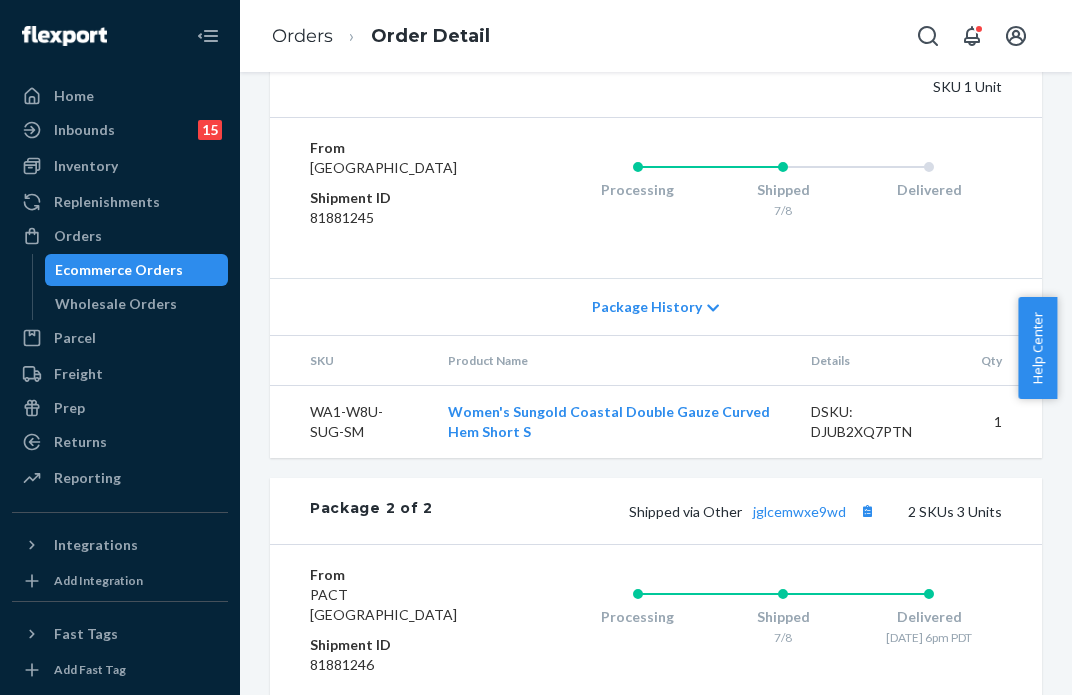 click on "9261290339708126703848" at bounding box center (844, 64) 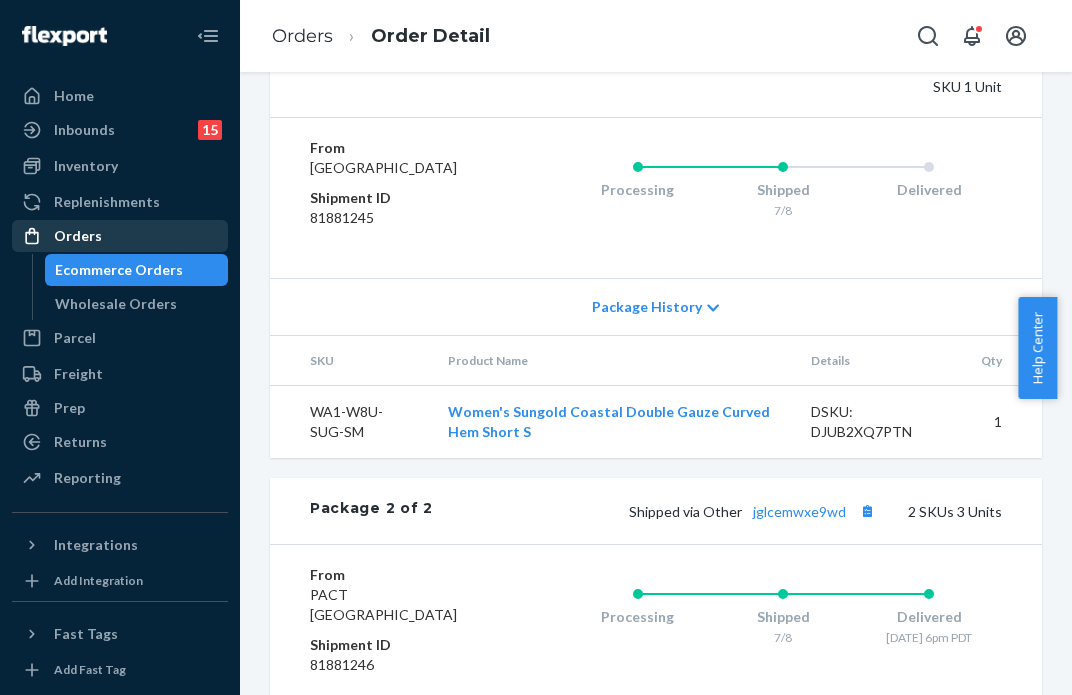 click on "Orders" at bounding box center (78, 236) 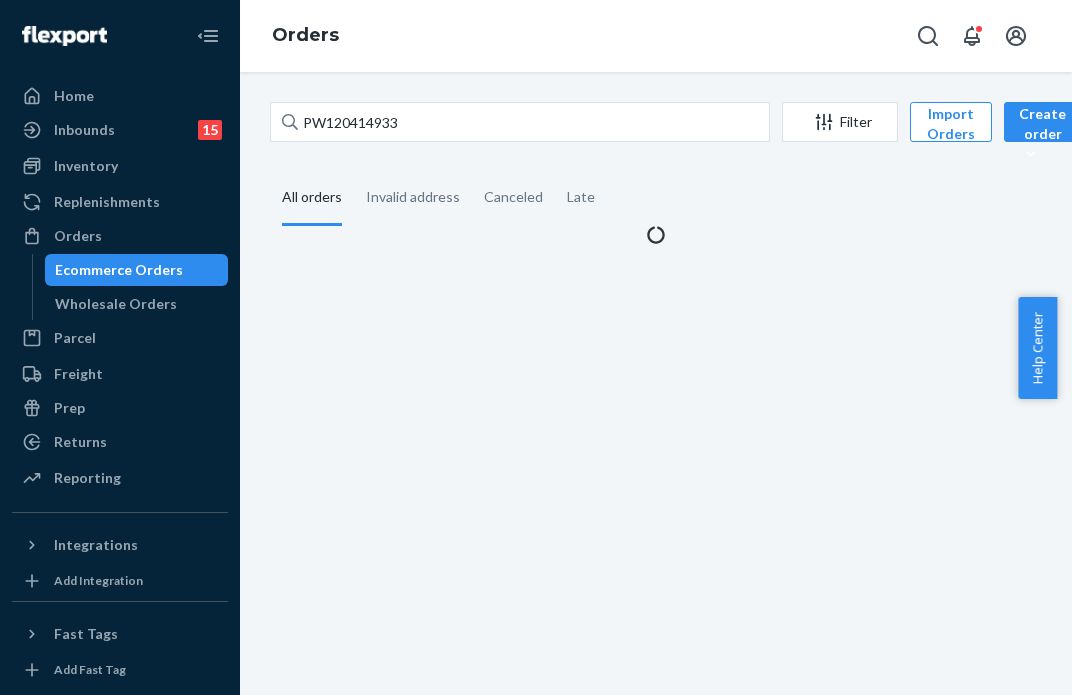scroll, scrollTop: 0, scrollLeft: 0, axis: both 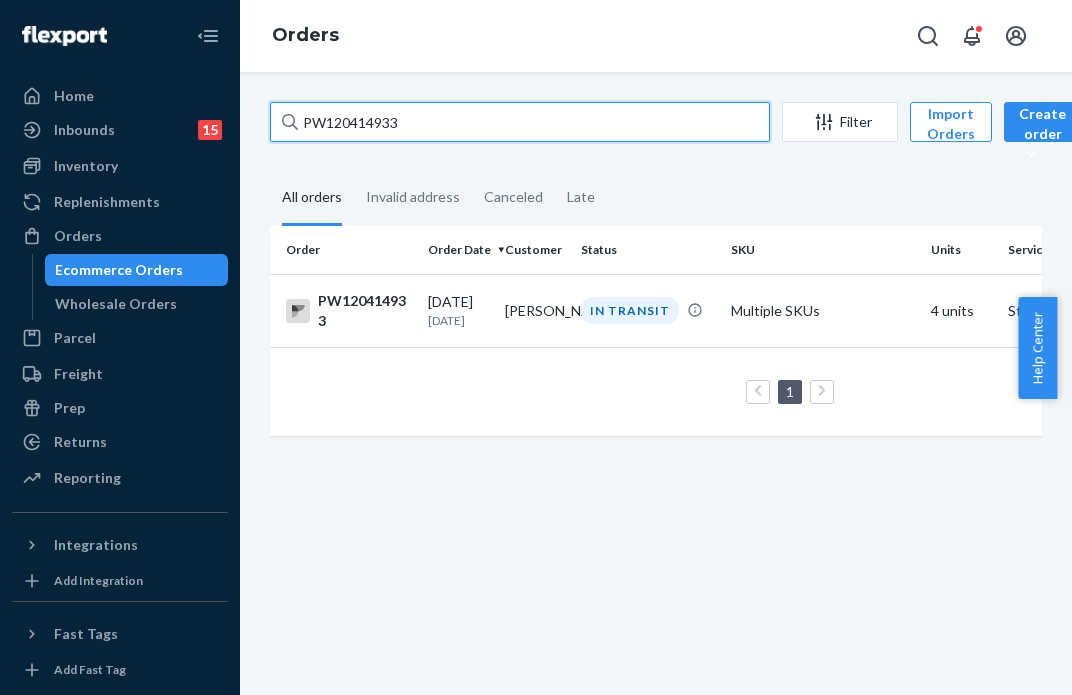 drag, startPoint x: 405, startPoint y: 119, endPoint x: 216, endPoint y: 100, distance: 189.95262 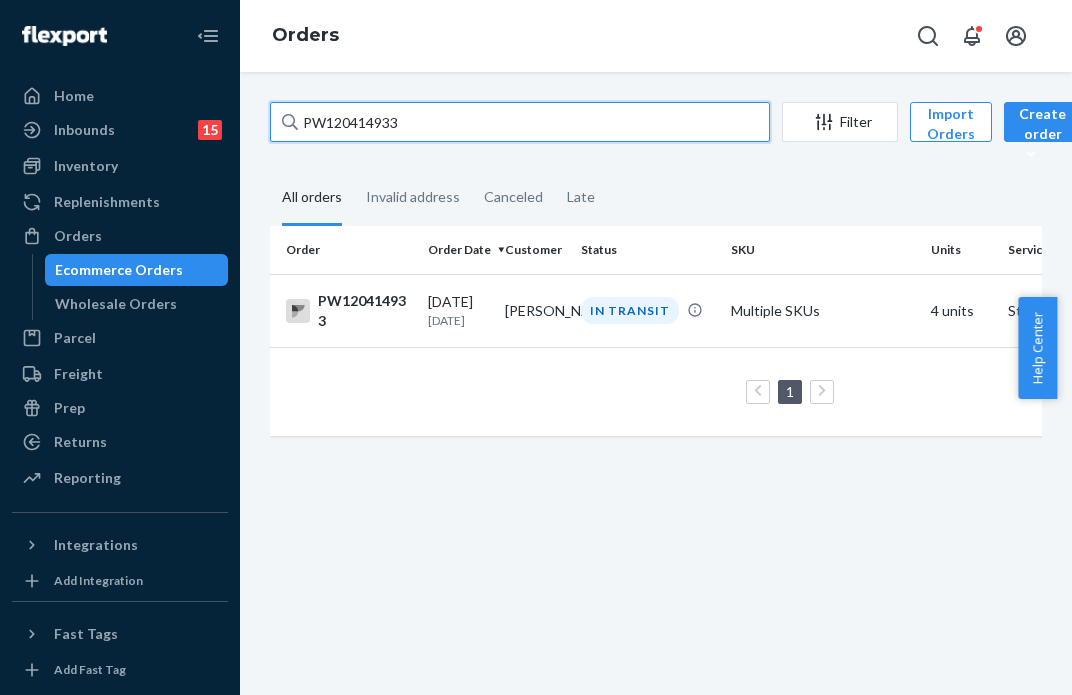 click on "Home Inbounds 15 Shipping Plans Problems 15 Inventory Products Branded Packaging Replenishments Orders Ecommerce Orders Wholesale Orders Parcel Parcel orders Integrations Freight Prep Returns All Returns Settings Packages Reporting Reports Analytics Integrations Add Integration Fast Tags Add Fast Tag Settings Talk to Support Help Center Give Feedback Orders PW120414933 Filter Import Orders Create order Ecommerce order Removal order All orders Invalid address Canceled Late Order Order Date Customer Status SKU Units Service Fee PW120414933 [DATE] [DATE] [PERSON_NAME] IN TRANSIT Multiple SKUs 4 units Standard $13.87 1 25 results per page" at bounding box center [536, 347] 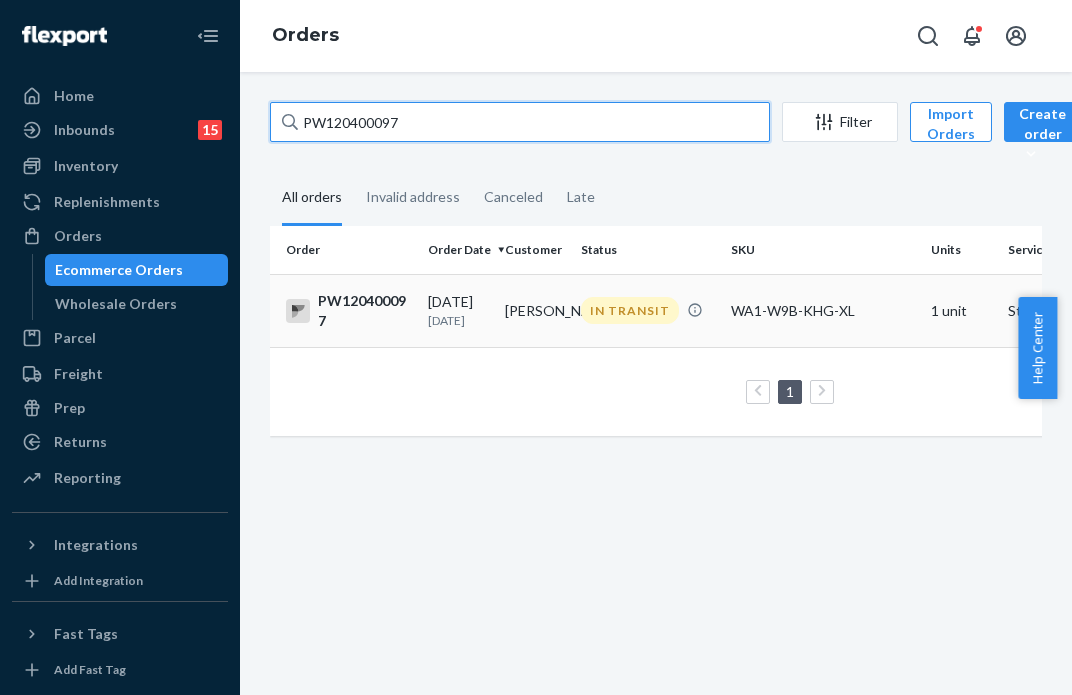 type on "PW120400097" 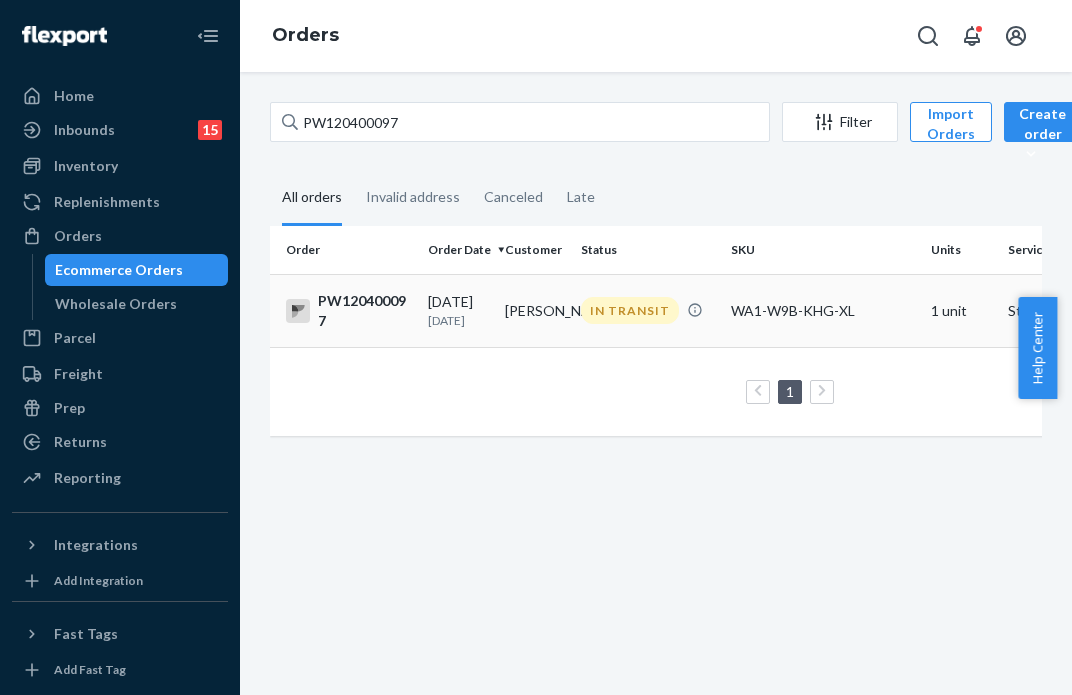click on "IN TRANSIT" at bounding box center [630, 310] 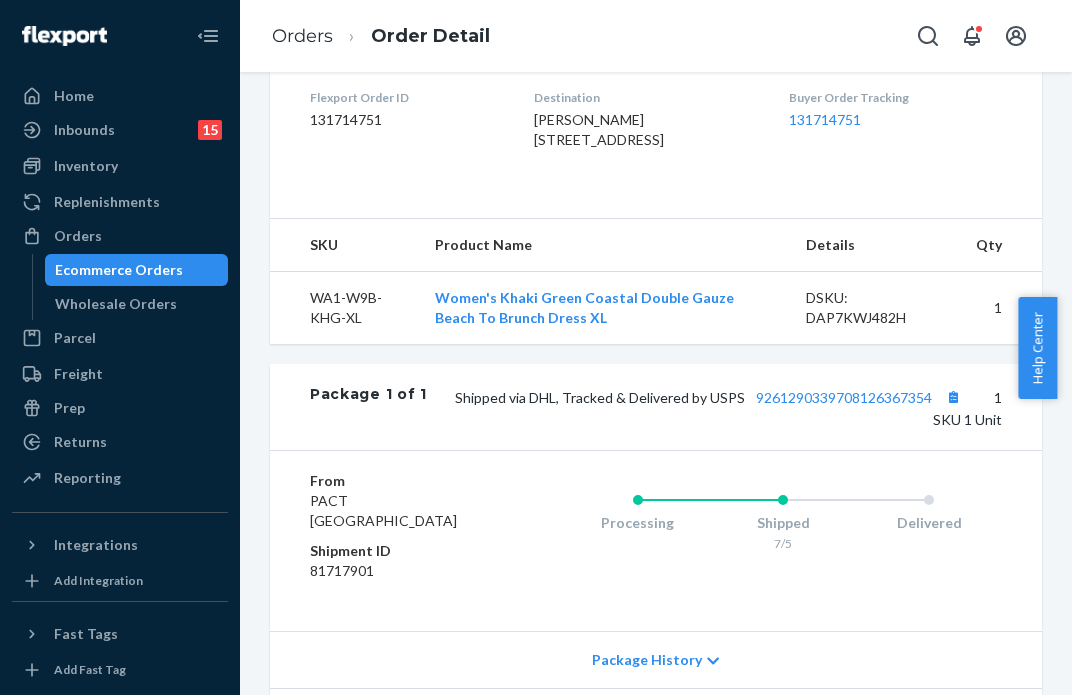 scroll, scrollTop: 723, scrollLeft: 0, axis: vertical 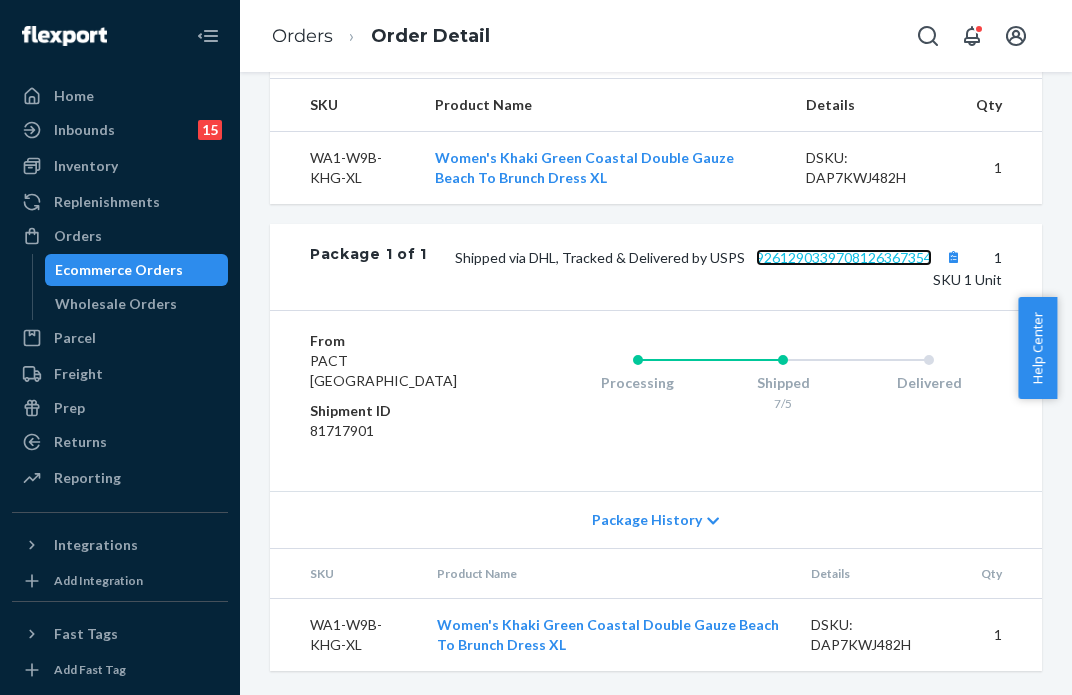 click on "9261290339708126367354" at bounding box center [844, 257] 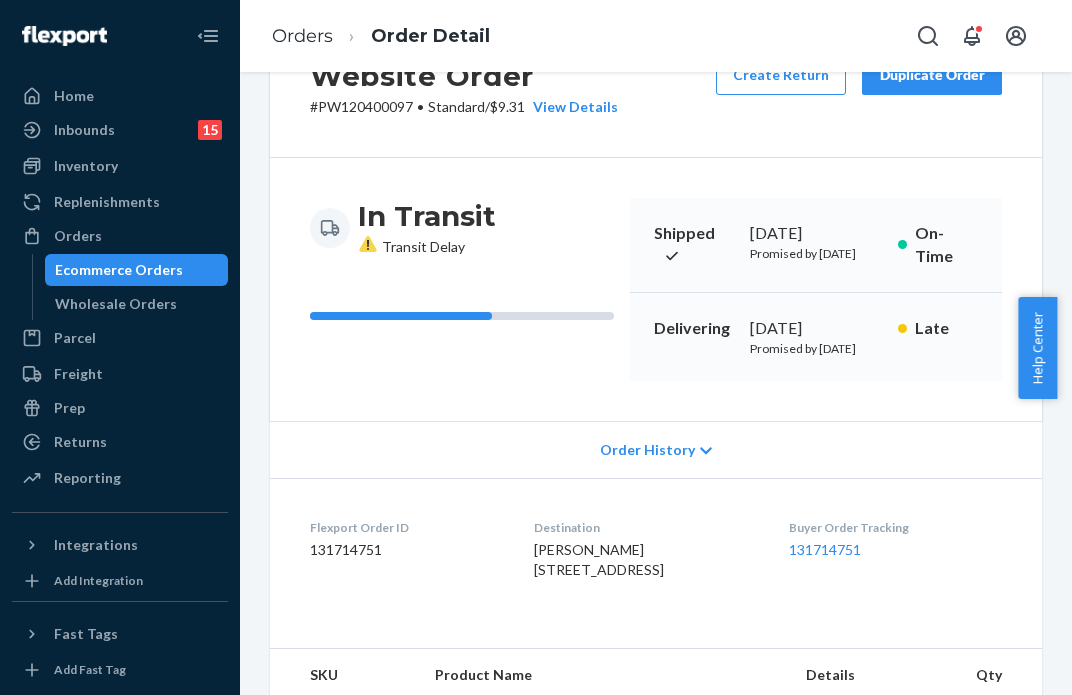 scroll, scrollTop: 0, scrollLeft: 0, axis: both 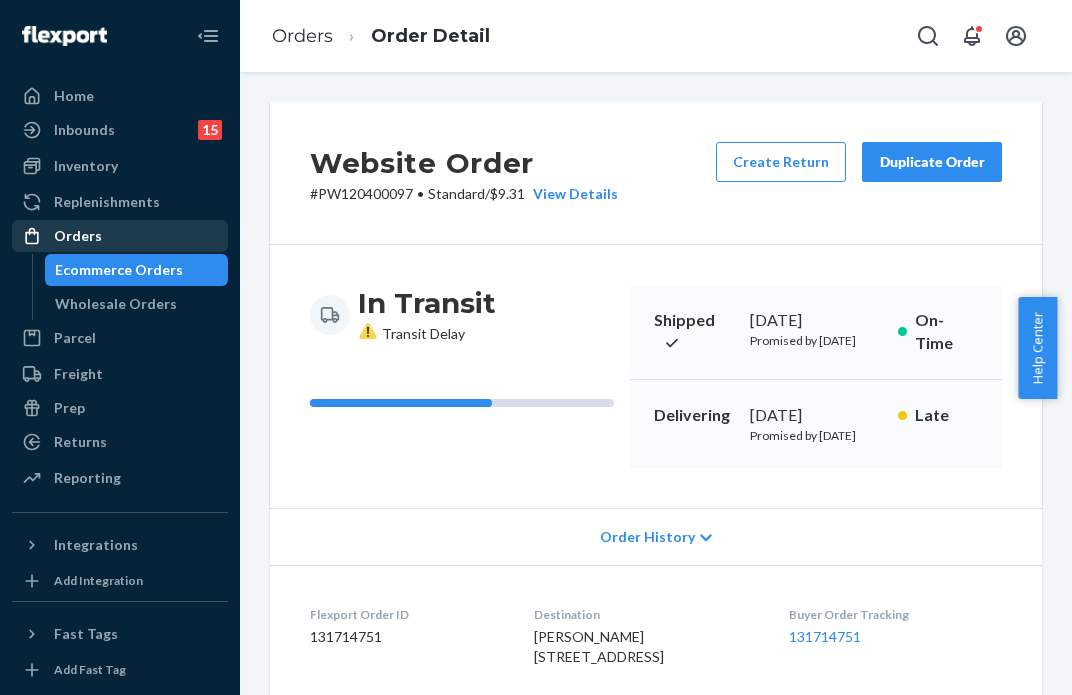 click on "Orders" at bounding box center [120, 236] 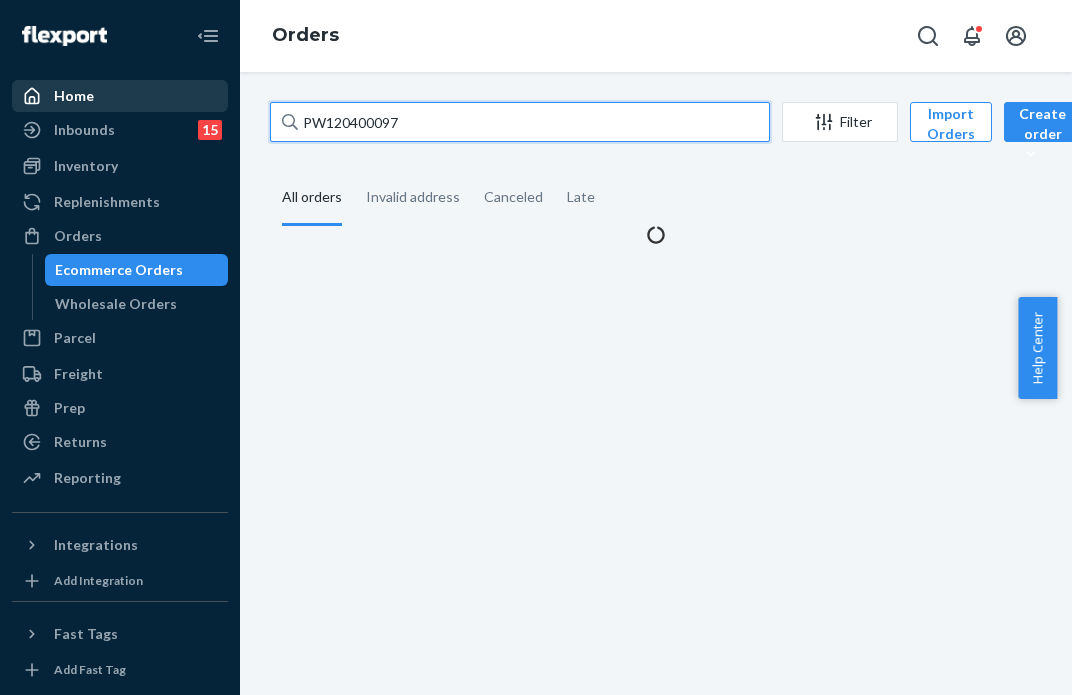 drag, startPoint x: 304, startPoint y: 119, endPoint x: 138, endPoint y: 111, distance: 166.19266 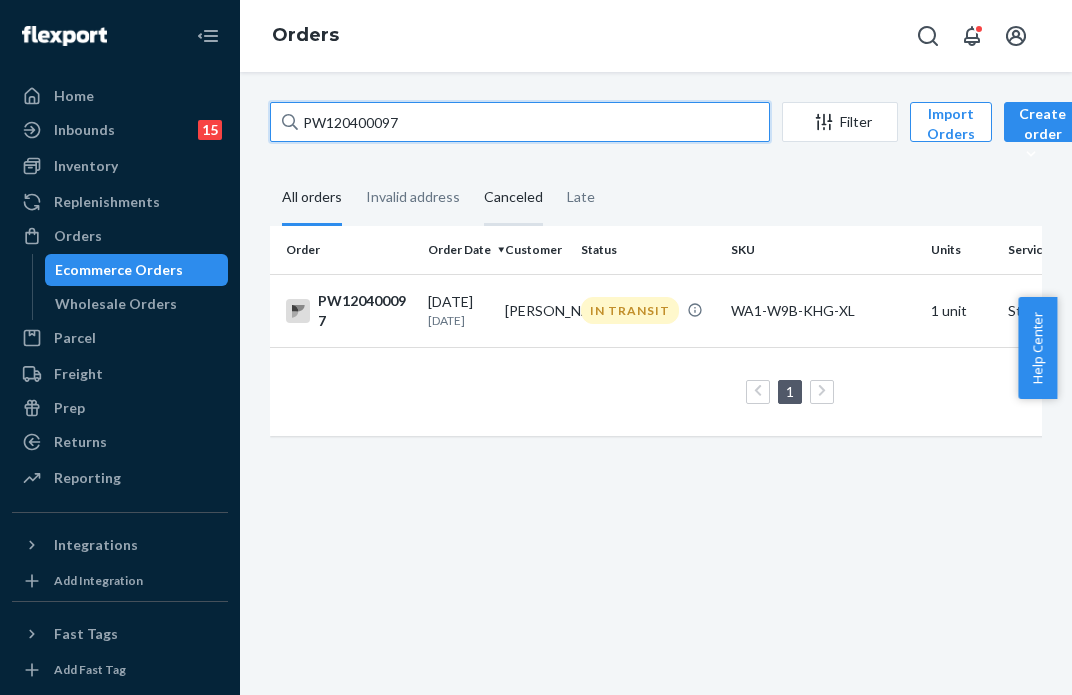 paste on "3942" 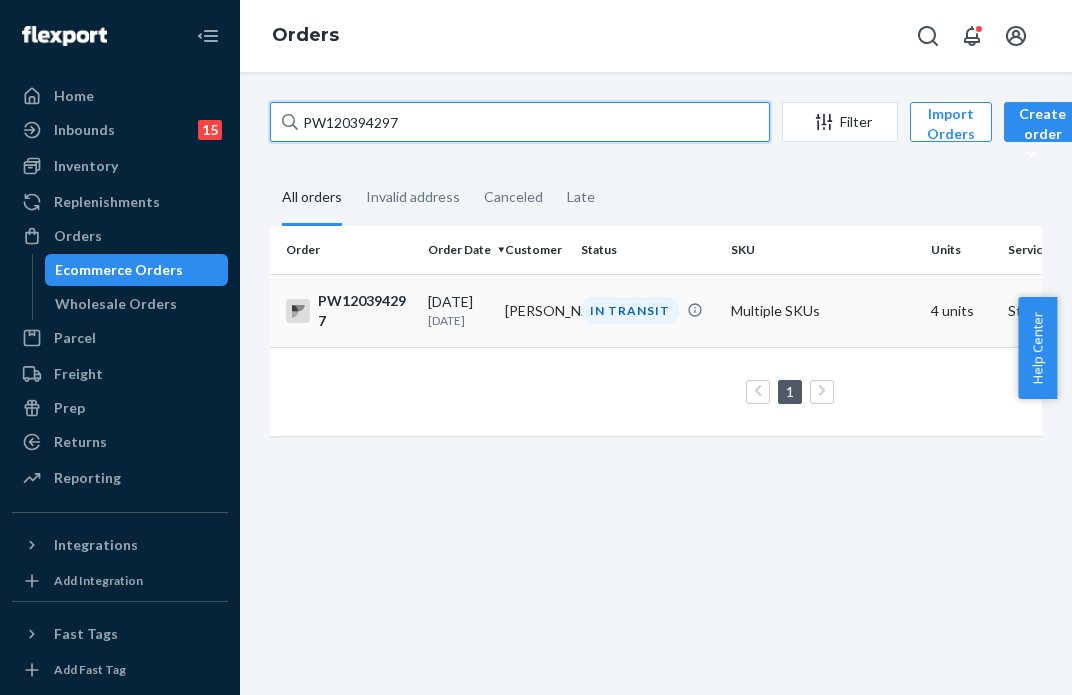 type on "PW120394297" 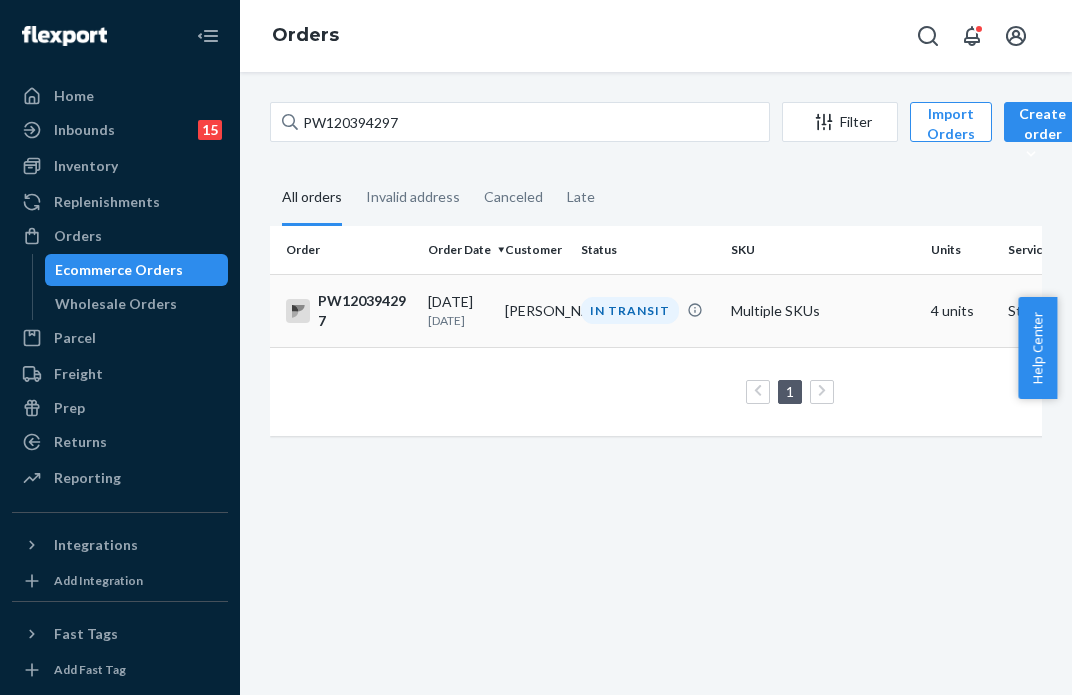 click on "IN TRANSIT" at bounding box center [630, 310] 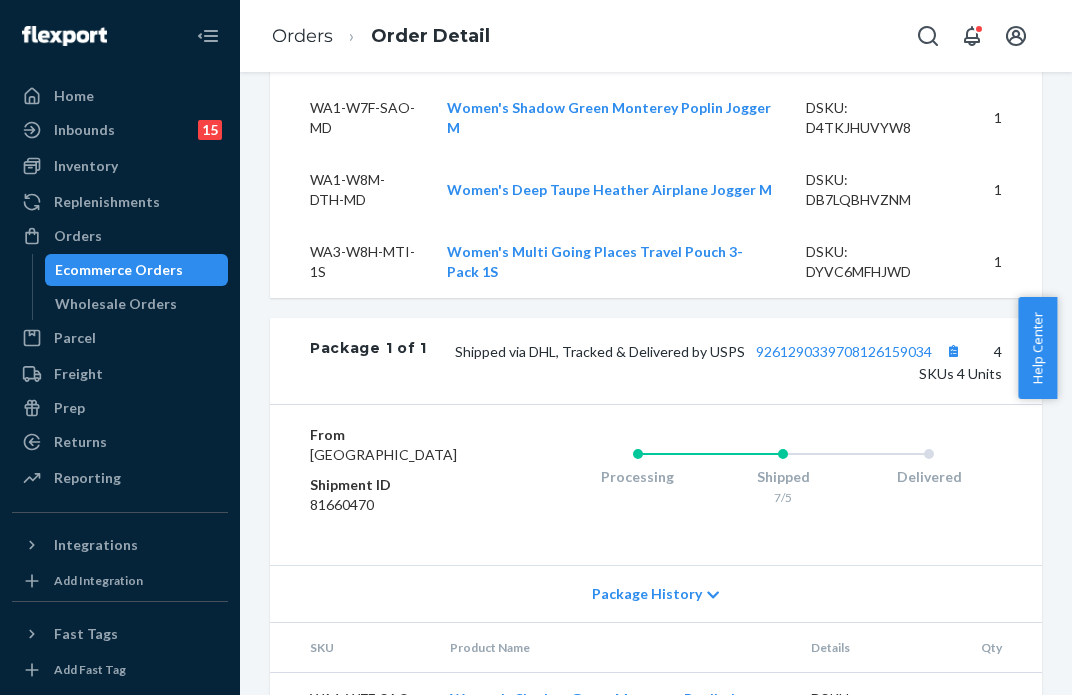scroll, scrollTop: 1000, scrollLeft: 0, axis: vertical 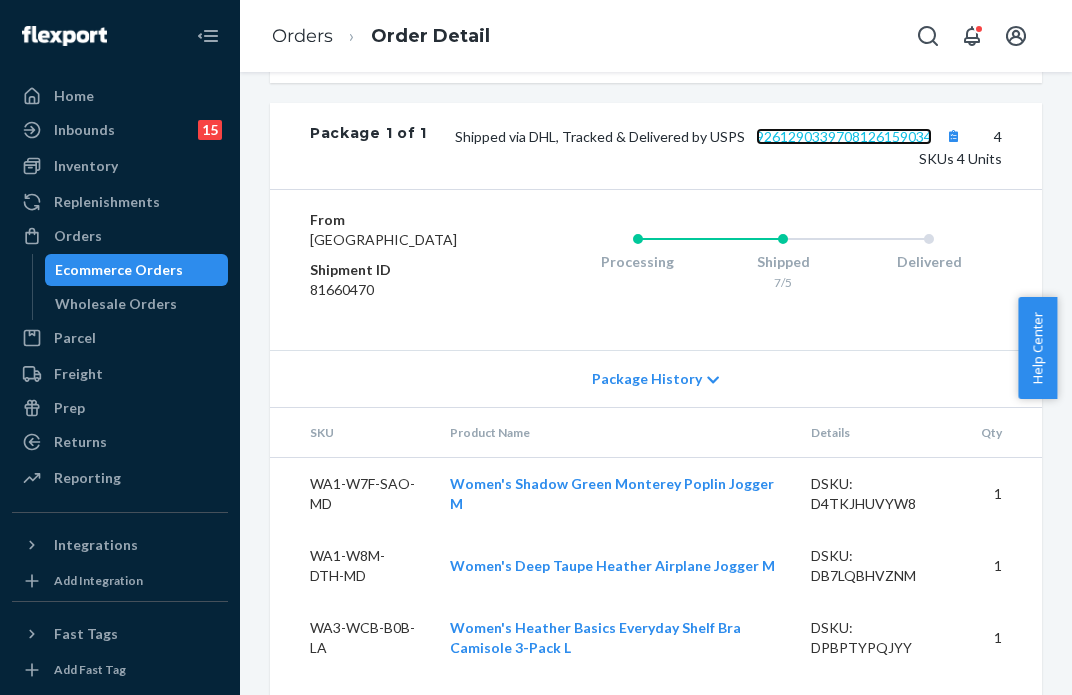 click on "9261290339708126159034" at bounding box center [844, 136] 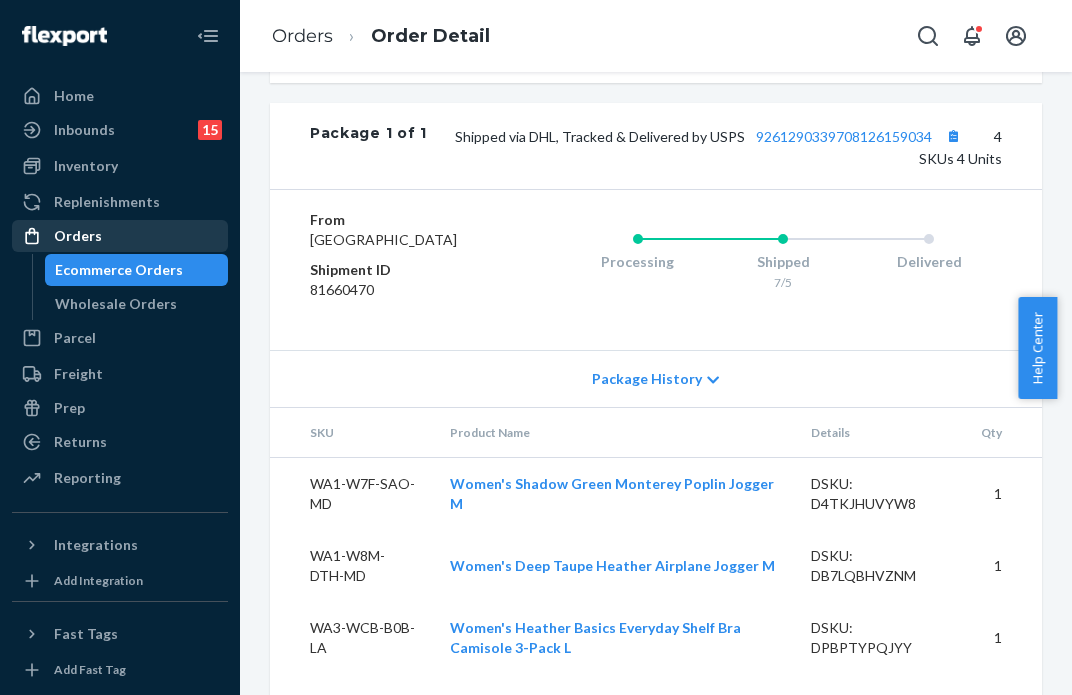 drag, startPoint x: 75, startPoint y: 250, endPoint x: 124, endPoint y: 221, distance: 56.938564 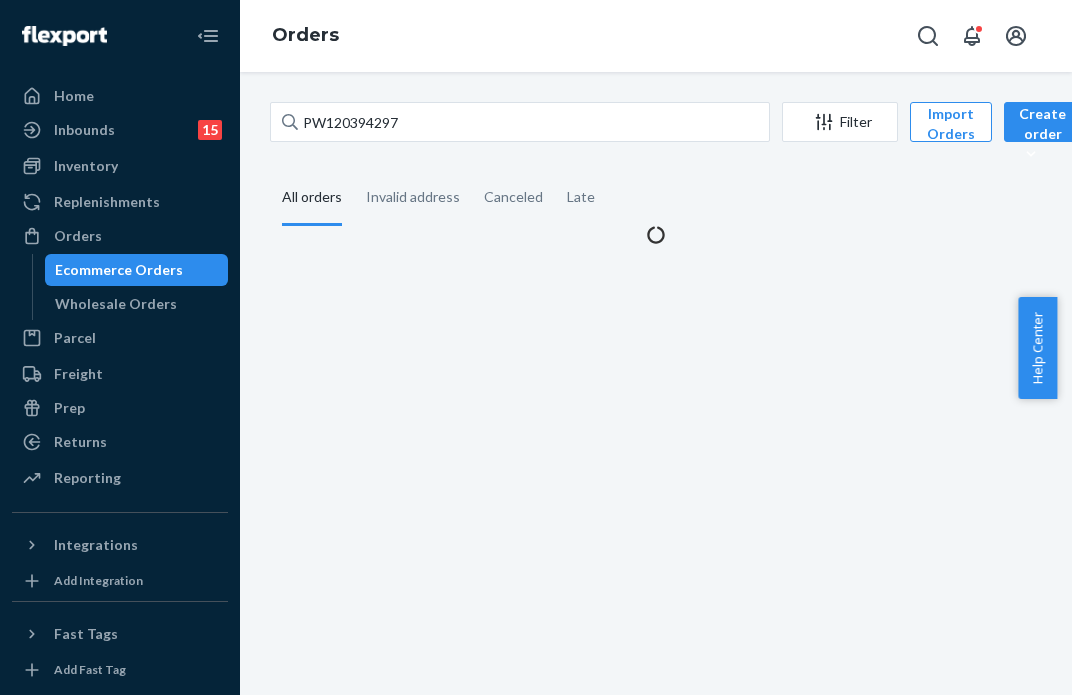 scroll, scrollTop: 0, scrollLeft: 0, axis: both 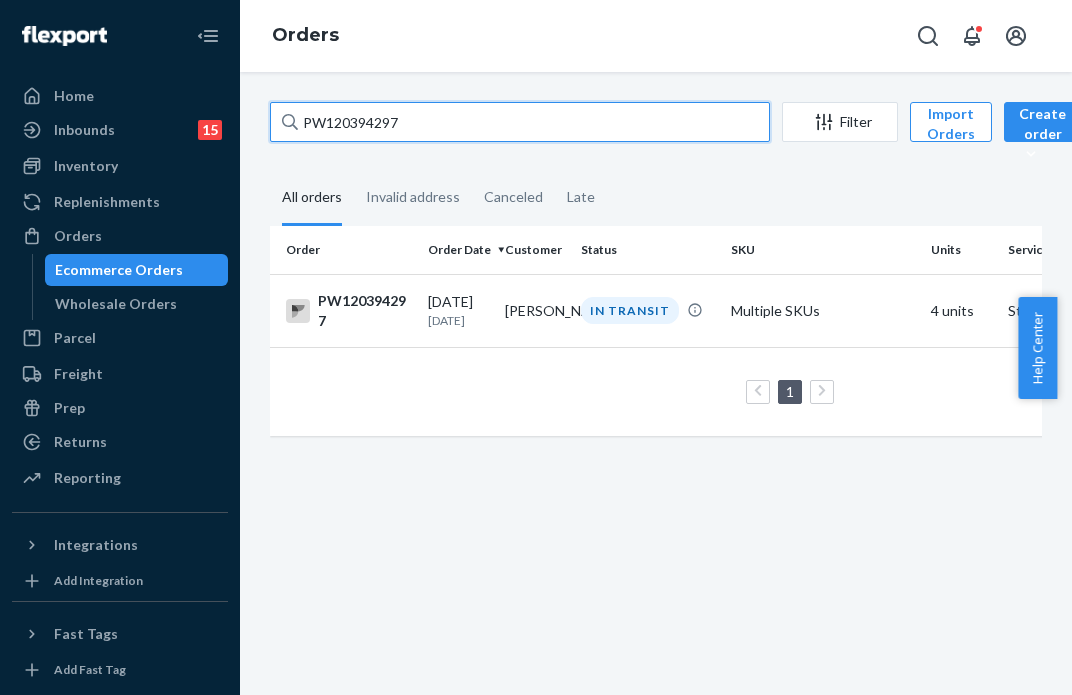 drag, startPoint x: 404, startPoint y: 120, endPoint x: 240, endPoint y: 109, distance: 164.36848 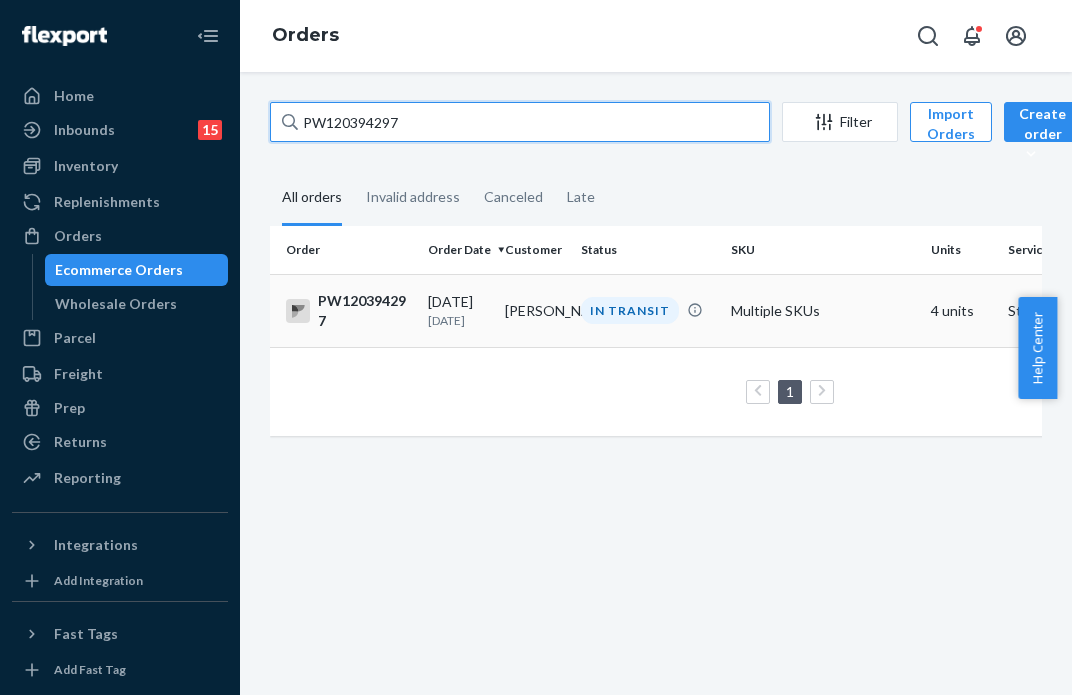paste on "88573" 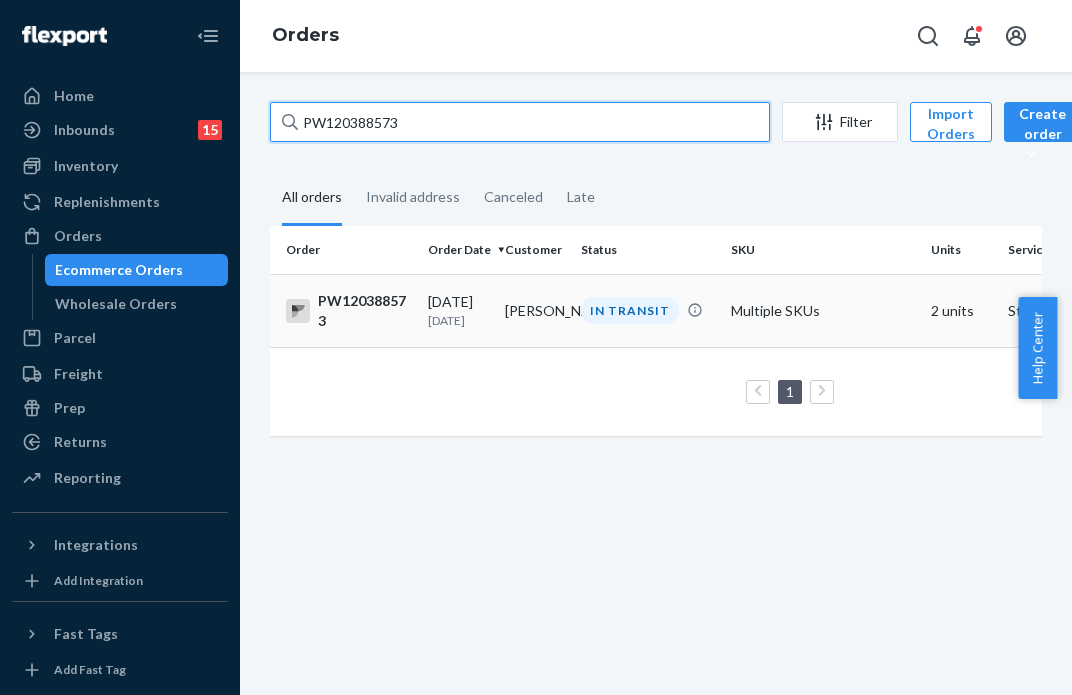 type on "PW120388573" 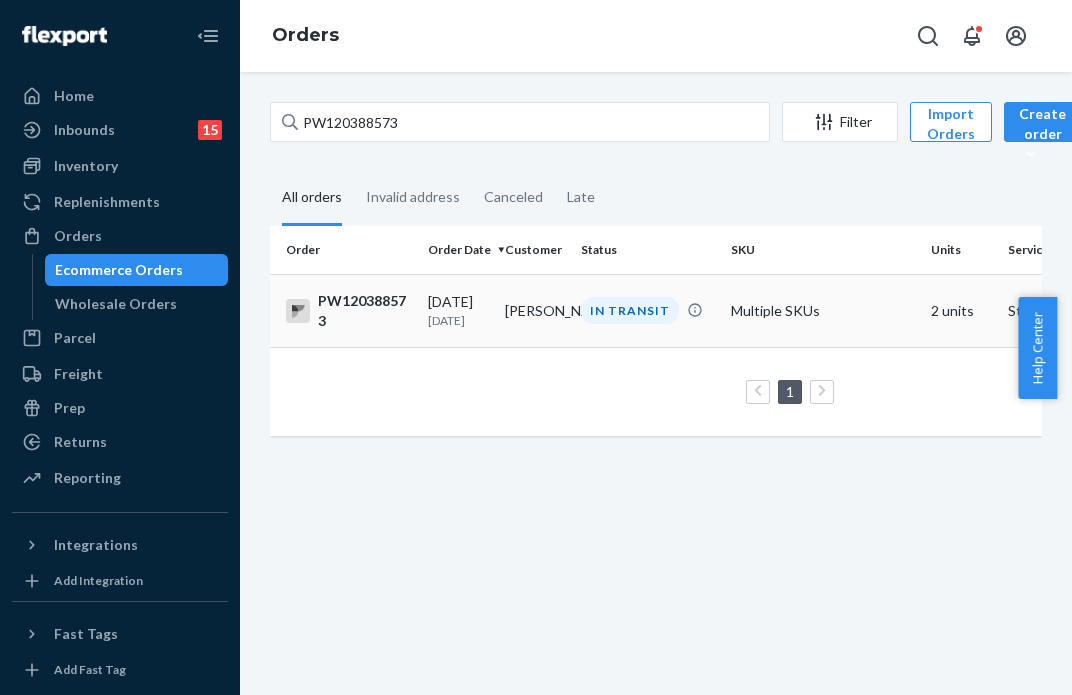 click on "IN TRANSIT" at bounding box center [630, 310] 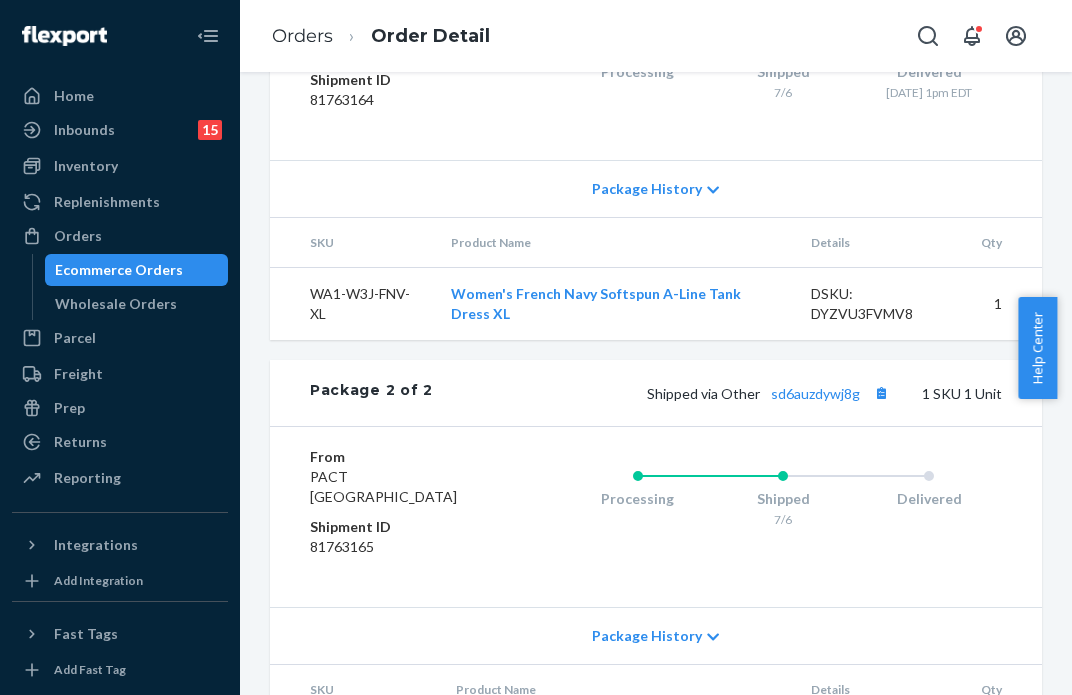 scroll, scrollTop: 1100, scrollLeft: 0, axis: vertical 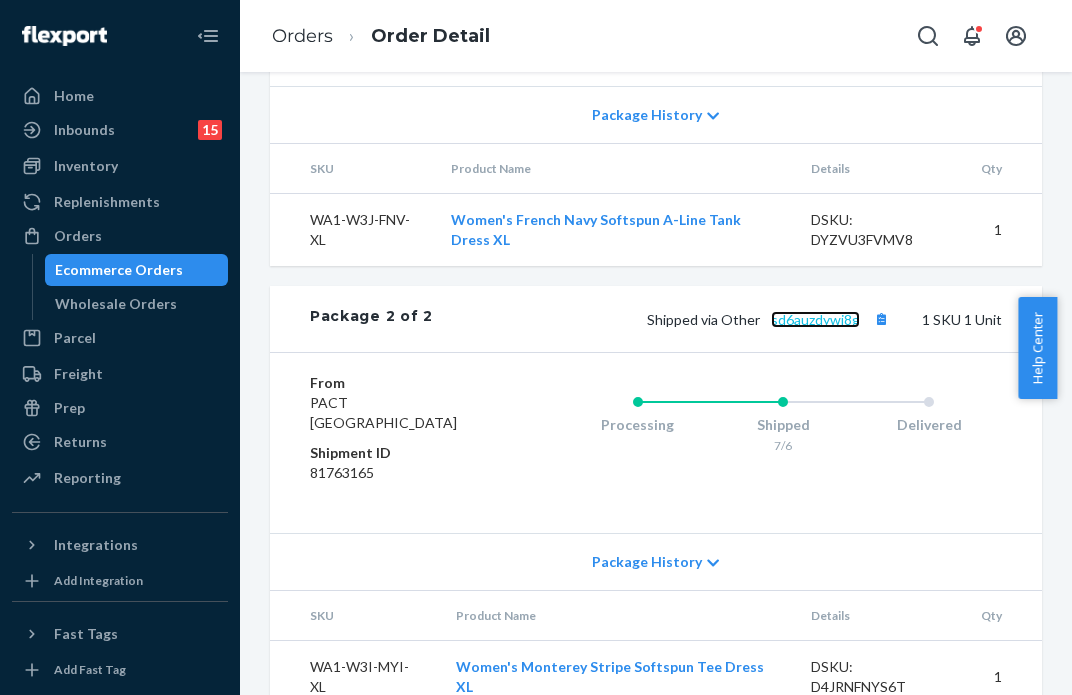 click on "sd6auzdywj8g" at bounding box center [815, 319] 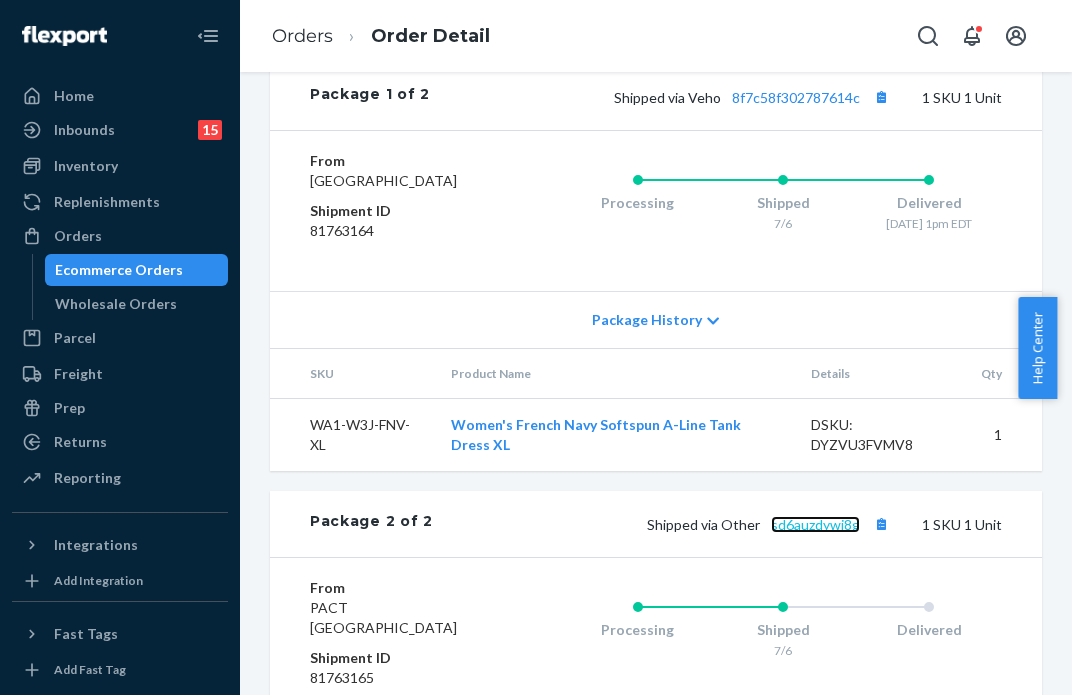 scroll, scrollTop: 900, scrollLeft: 0, axis: vertical 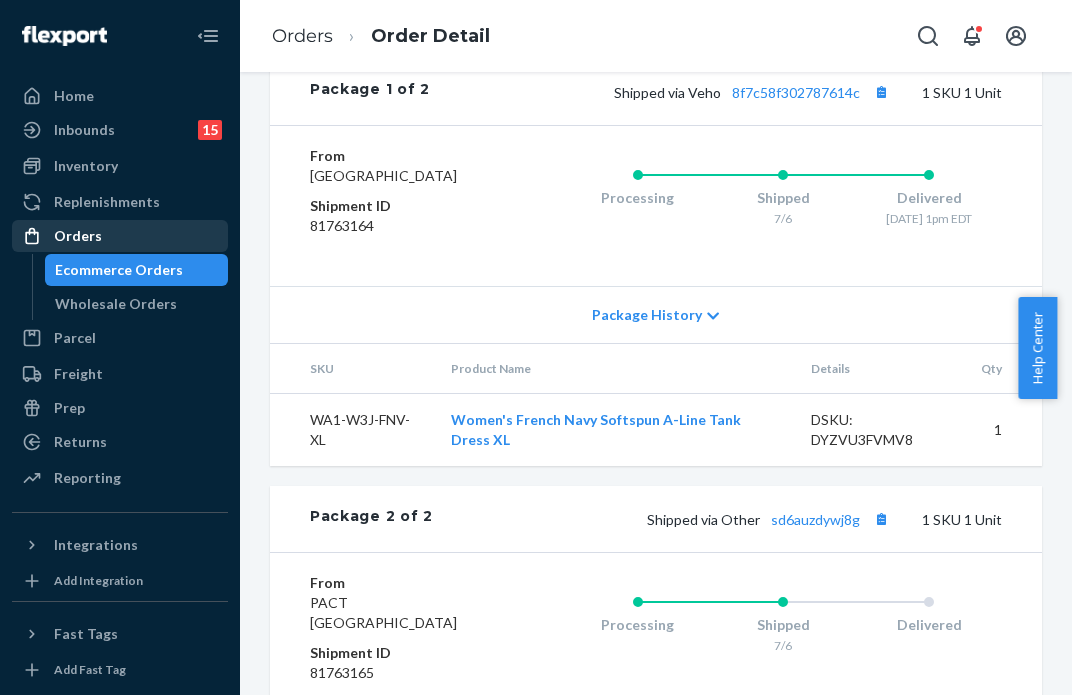 drag, startPoint x: 74, startPoint y: 237, endPoint x: 91, endPoint y: 234, distance: 17.262676 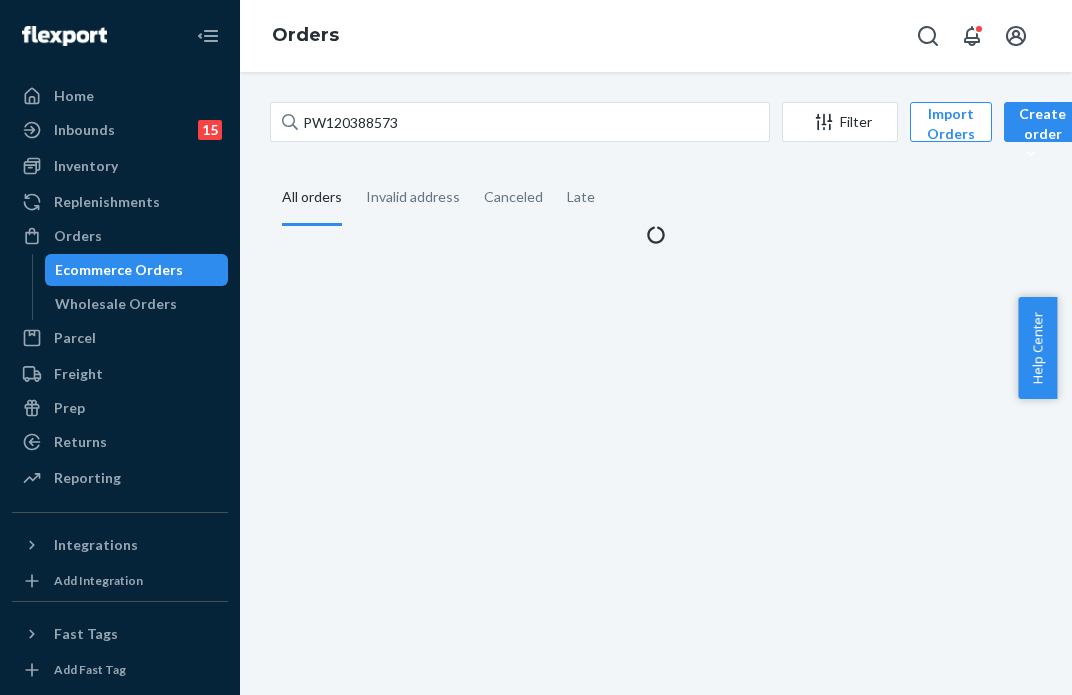 scroll, scrollTop: 0, scrollLeft: 0, axis: both 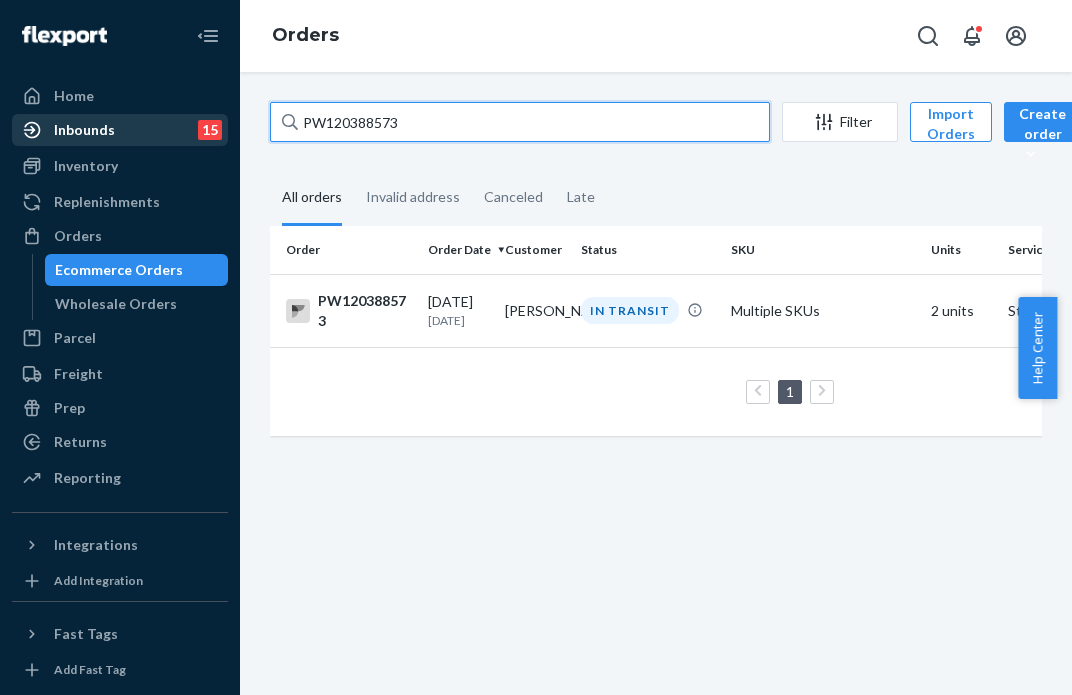 drag, startPoint x: 404, startPoint y: 126, endPoint x: 212, endPoint y: 118, distance: 192.1666 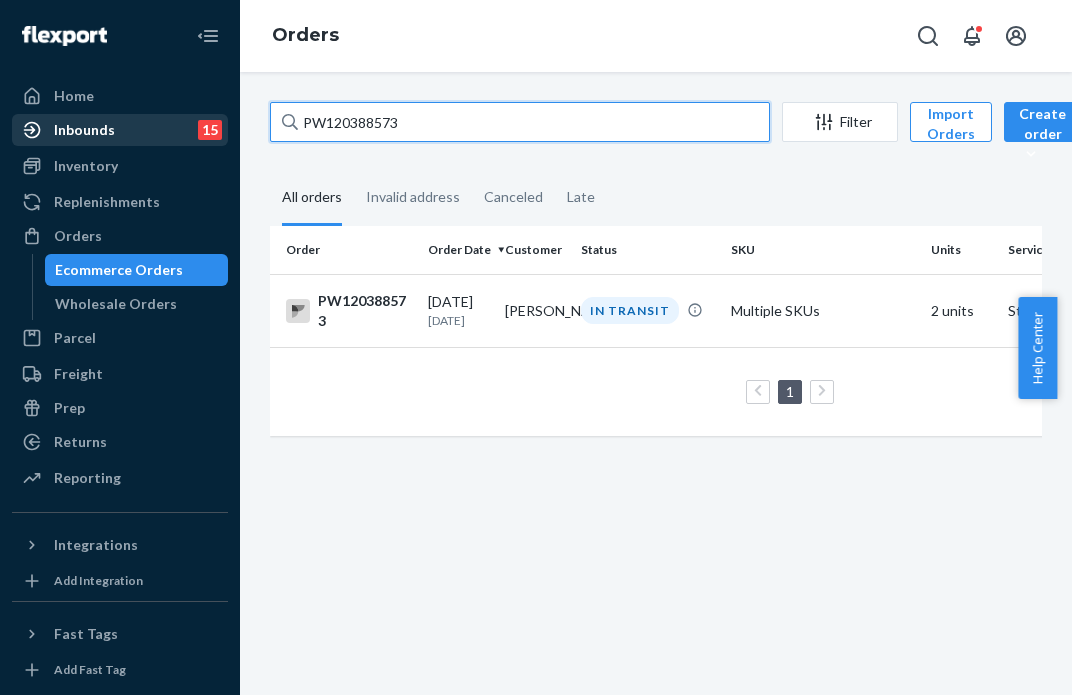click on "Home Inbounds 15 Shipping Plans Problems 15 Inventory Products Branded Packaging Replenishments Orders Ecommerce Orders Wholesale Orders Parcel Parcel orders Integrations Freight Prep Returns All Returns Settings Packages Reporting Reports Analytics Integrations Add Integration Fast Tags Add Fast Tag Settings Talk to Support Help Center Give Feedback Orders PW120388573 Filter Import Orders Create order Ecommerce order Removal order All orders Invalid address Canceled Late Order Order Date Customer Status SKU Units Service Fee PW120388573 [DATE] [DATE] [PERSON_NAME] IN TRANSIT Multiple SKUs 2 units Standard $11.91 1 25 results per page" at bounding box center (536, 347) 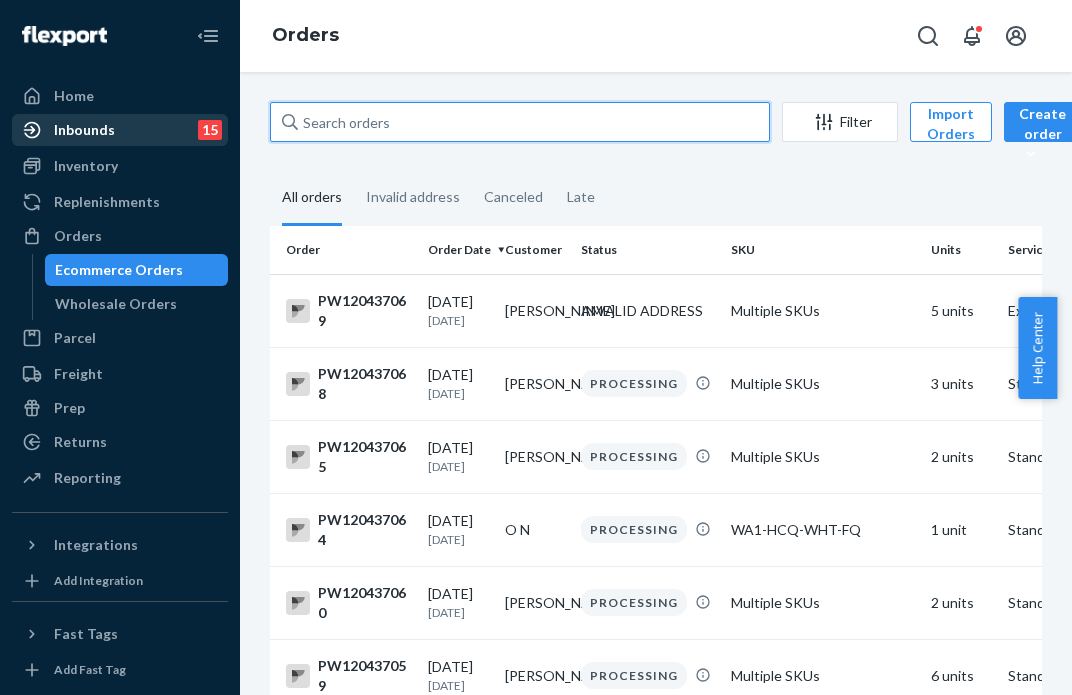 paste on "PW120376774" 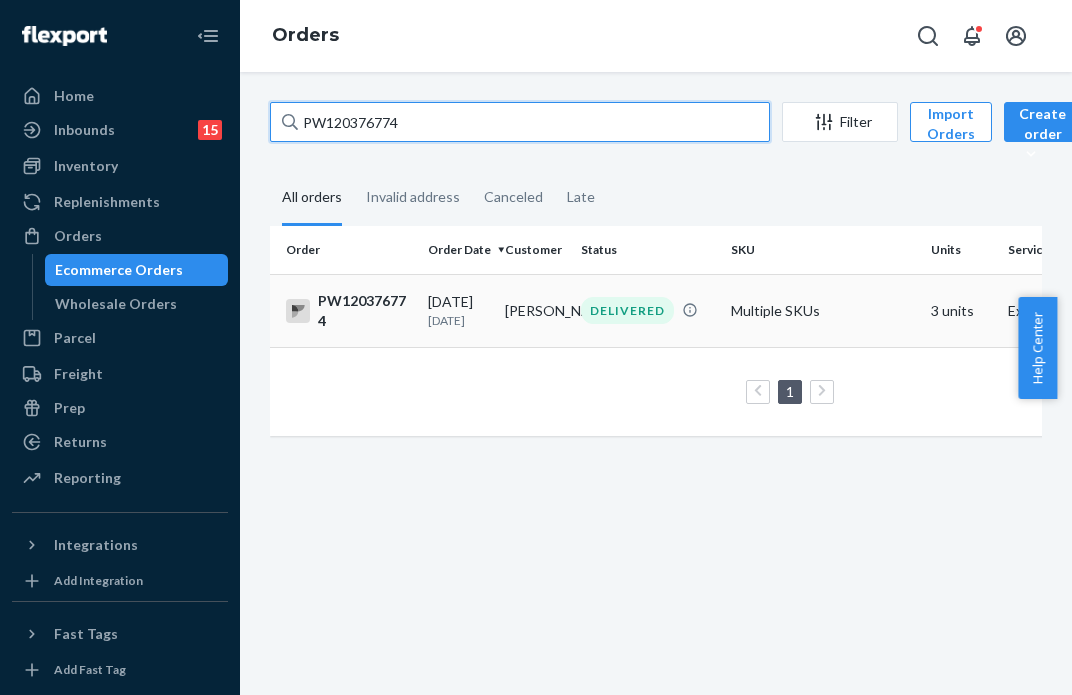 type on "PW120376774" 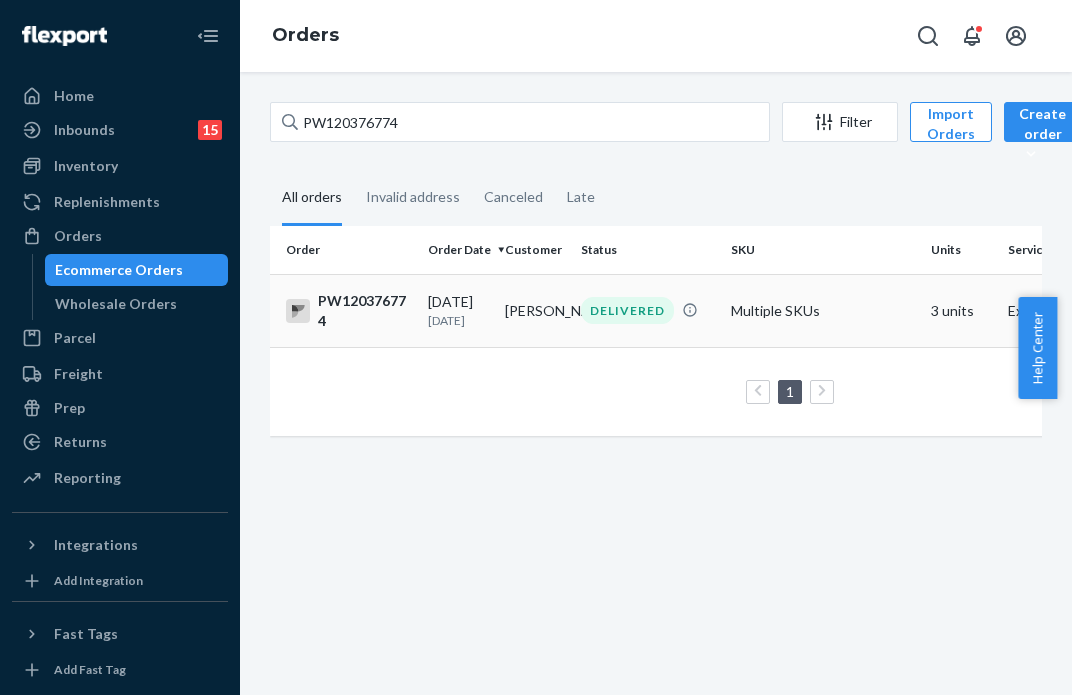 click on "DELIVERED" at bounding box center [627, 310] 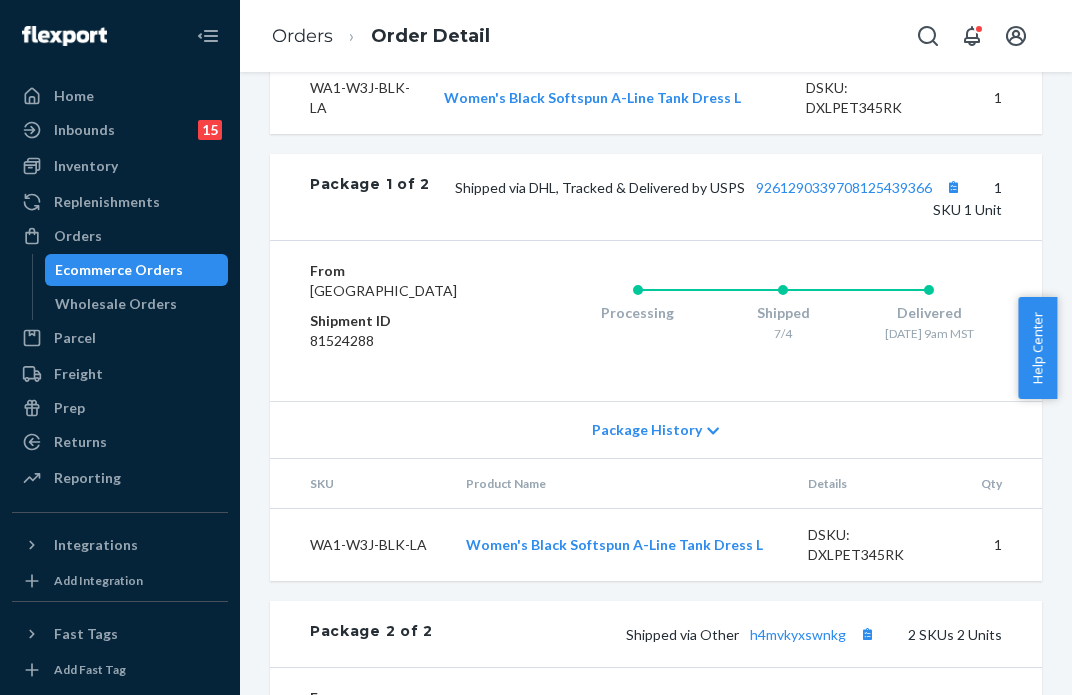 scroll, scrollTop: 900, scrollLeft: 0, axis: vertical 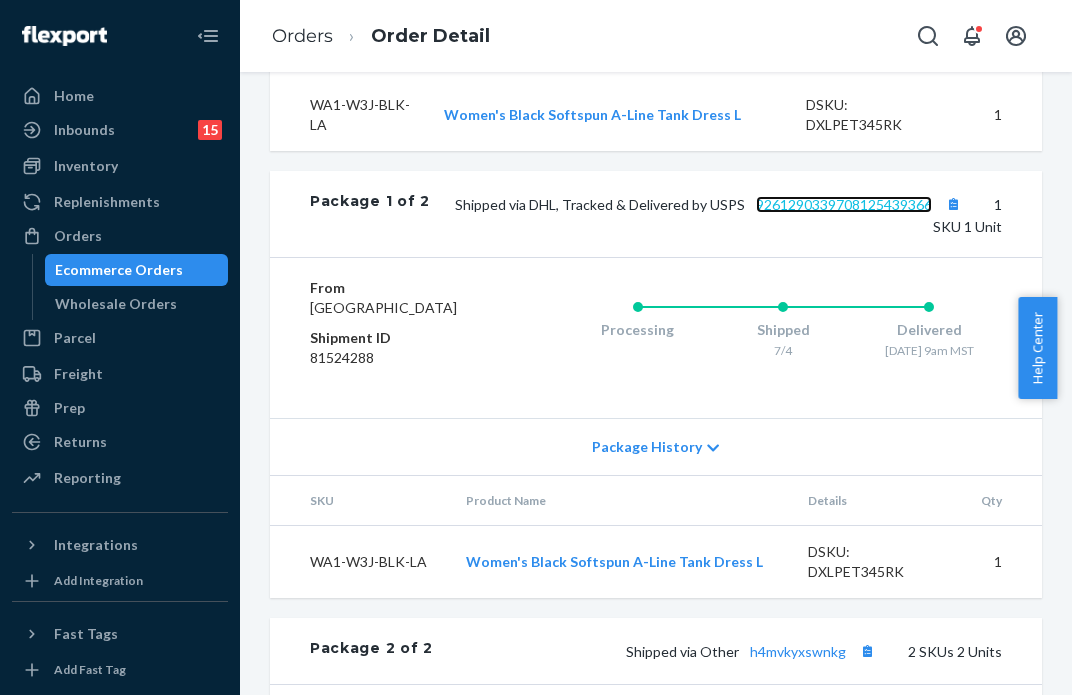 click on "9261290339708125439366" at bounding box center (844, 204) 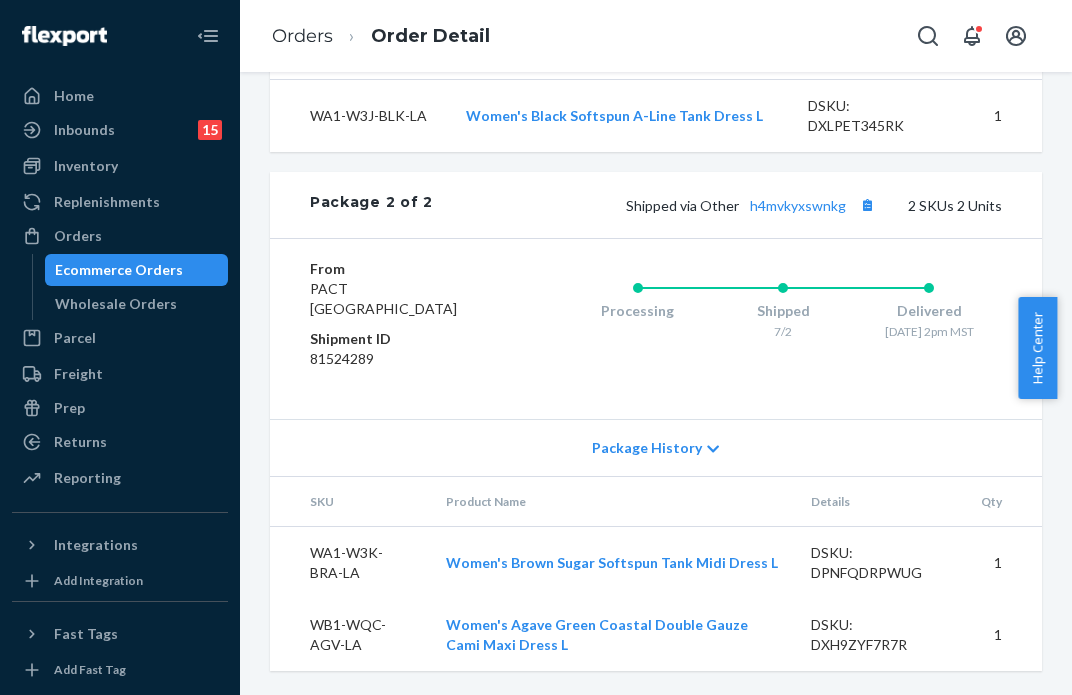 scroll, scrollTop: 1425, scrollLeft: 0, axis: vertical 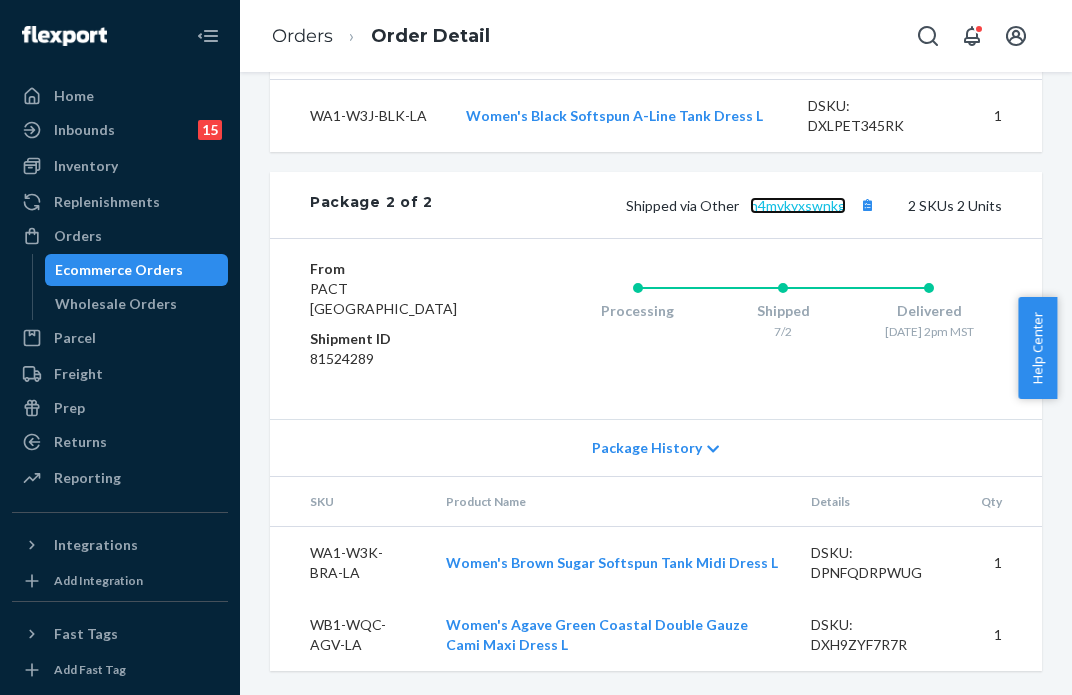 click on "h4mvkyxswnkg" at bounding box center [798, 205] 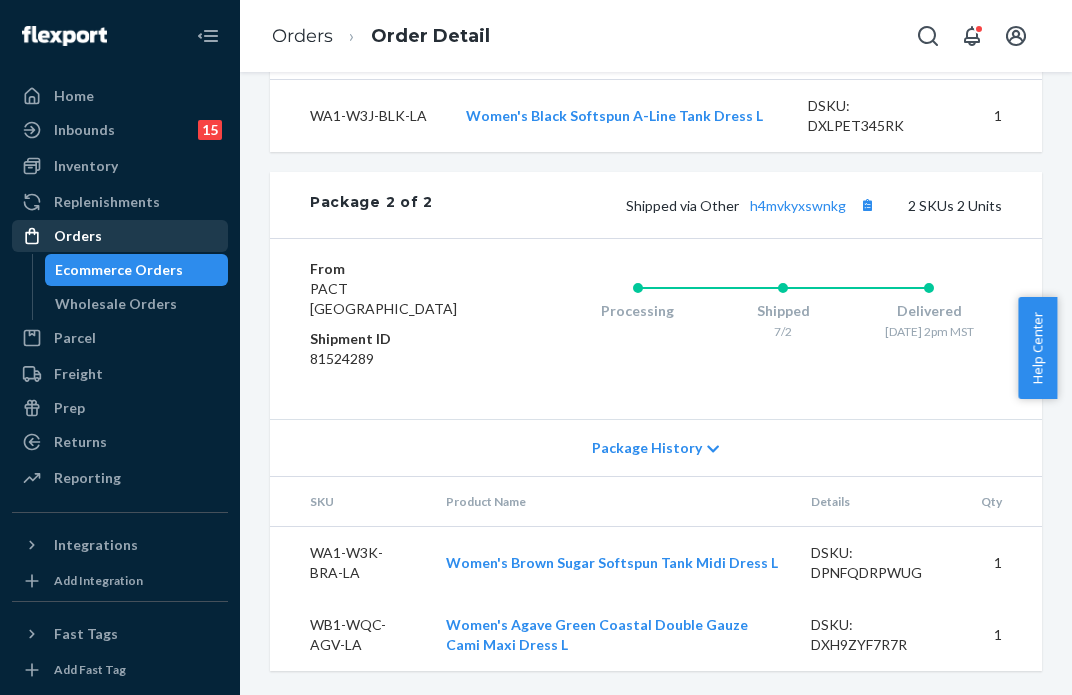 click on "Orders" at bounding box center [120, 236] 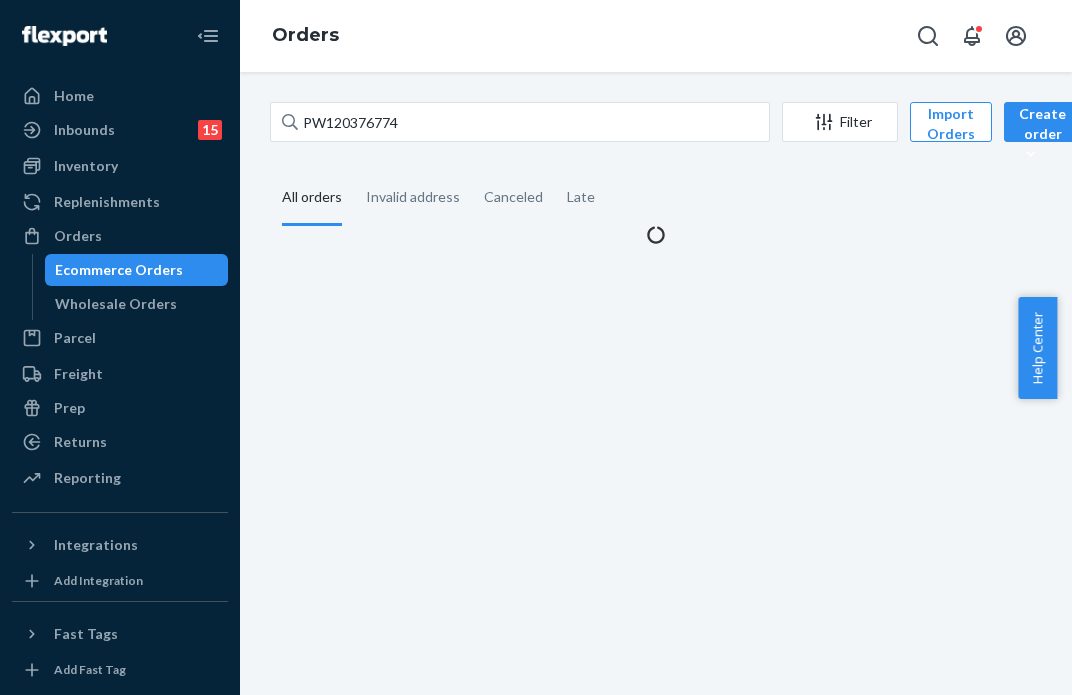 scroll, scrollTop: 0, scrollLeft: 0, axis: both 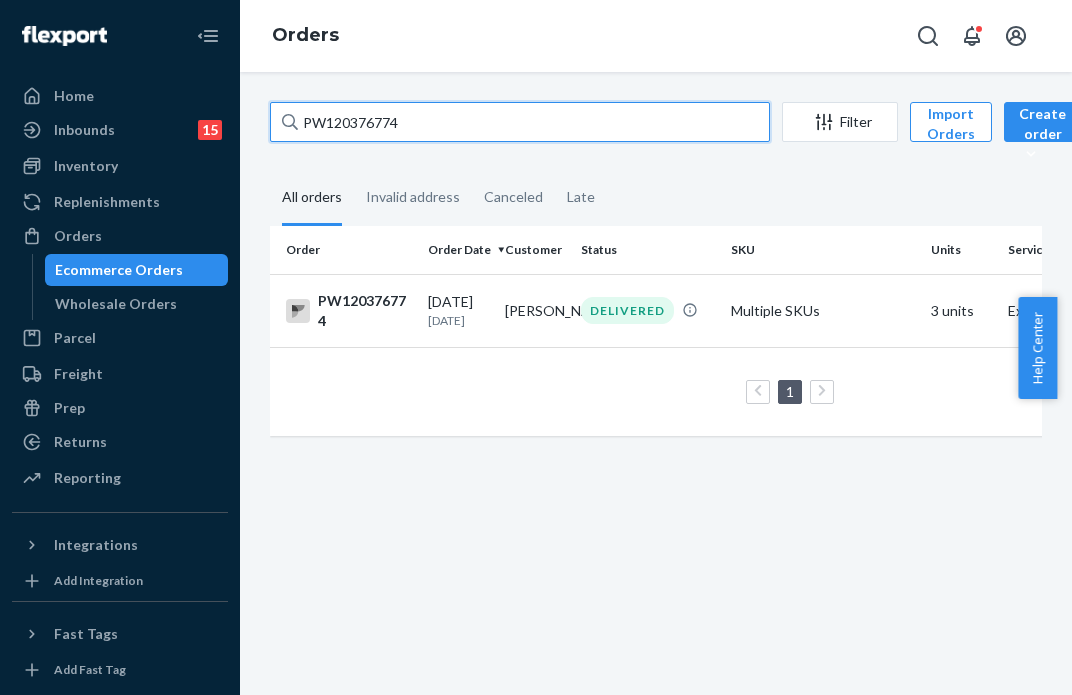 drag, startPoint x: 414, startPoint y: 133, endPoint x: 252, endPoint y: 117, distance: 162.78821 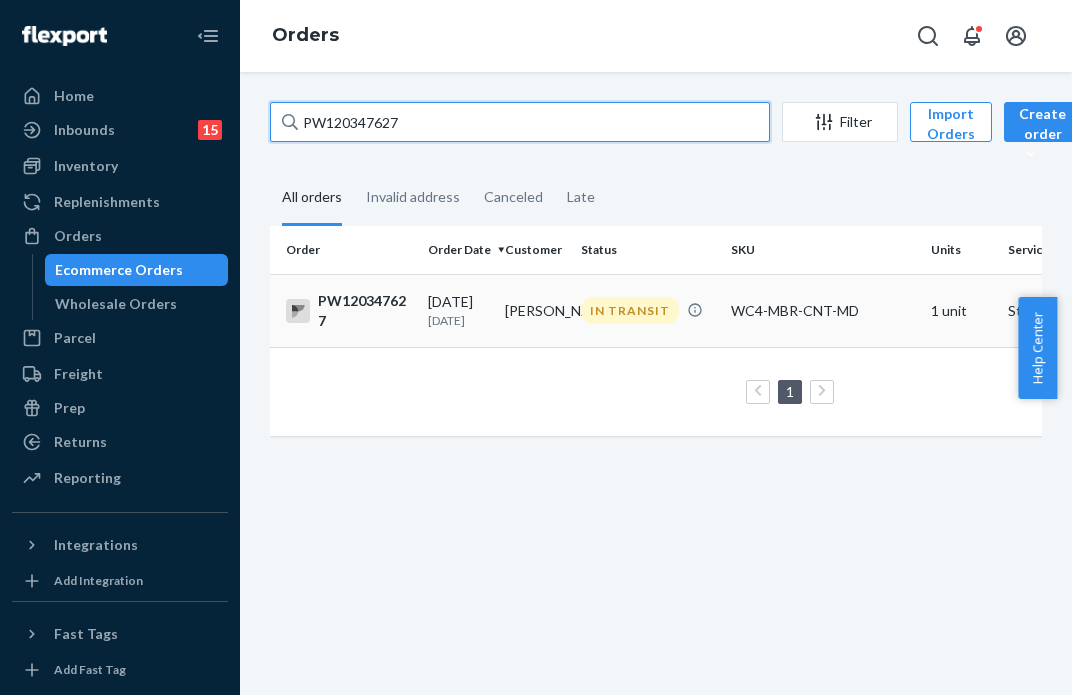 type on "PW120347627" 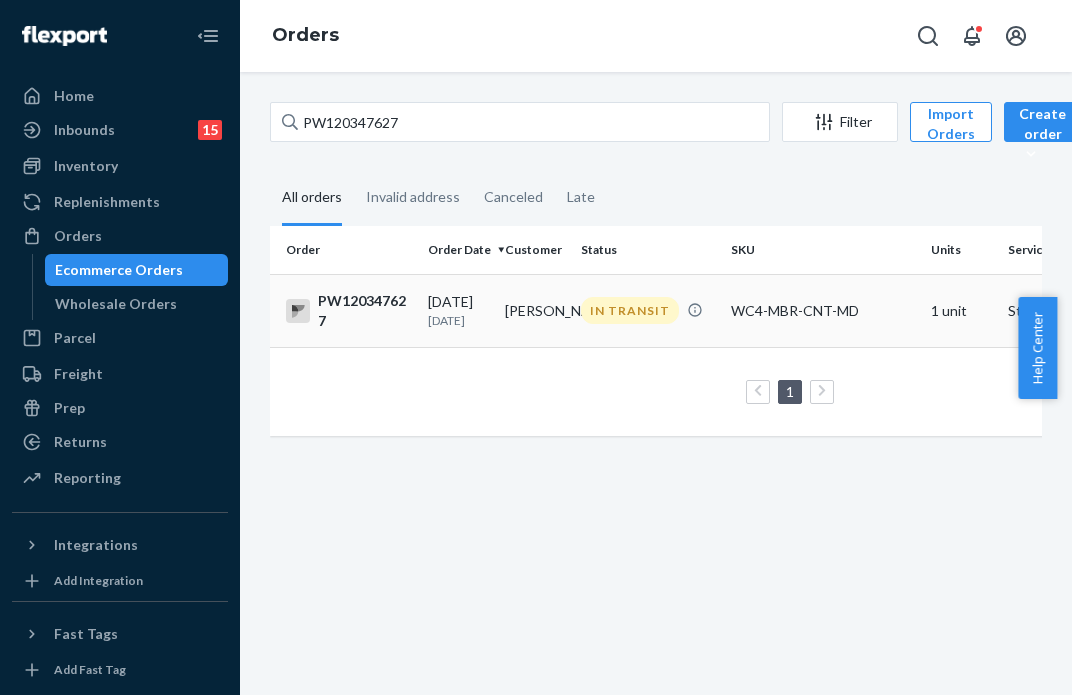 click on "IN TRANSIT" at bounding box center (648, 310) 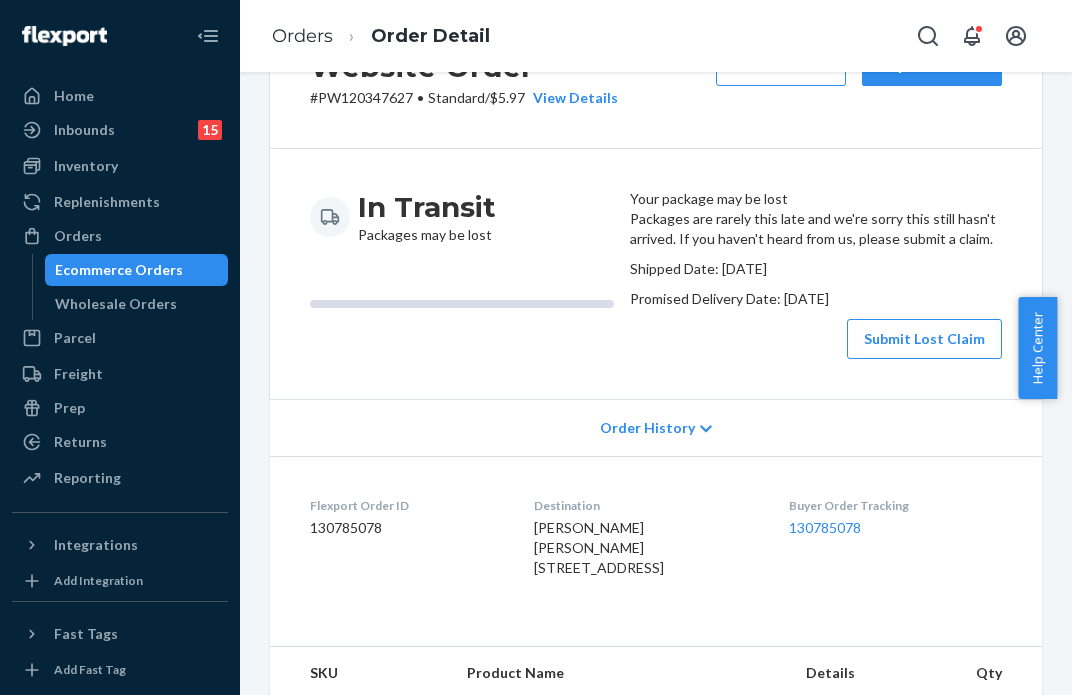 scroll, scrollTop: 0, scrollLeft: 0, axis: both 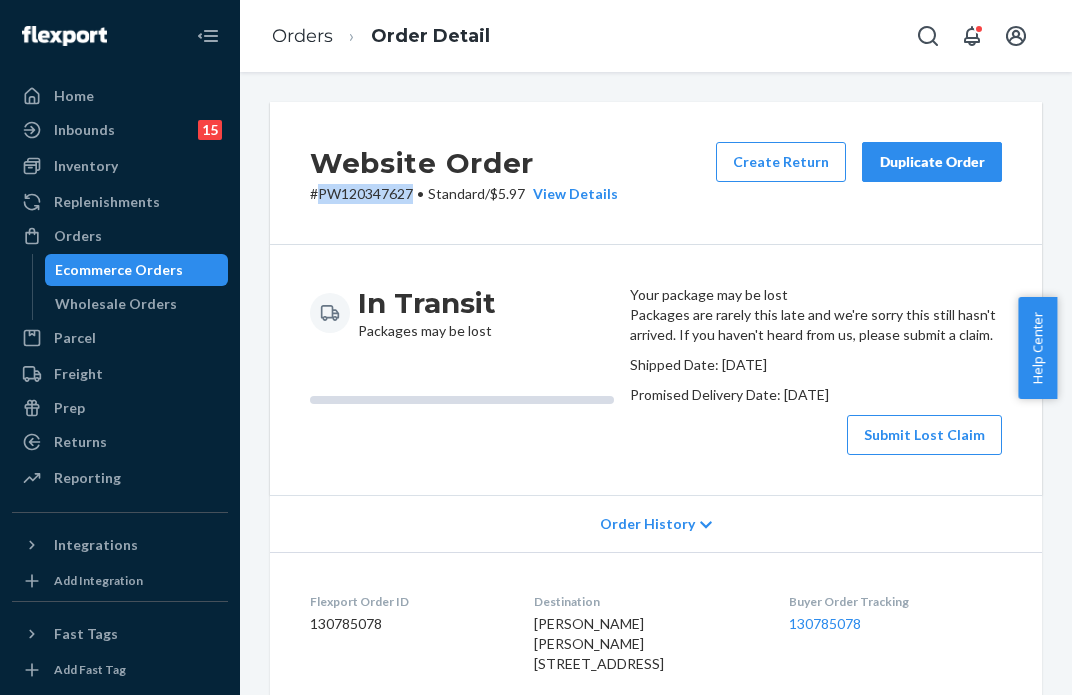 drag, startPoint x: 416, startPoint y: 196, endPoint x: 315, endPoint y: 189, distance: 101.24229 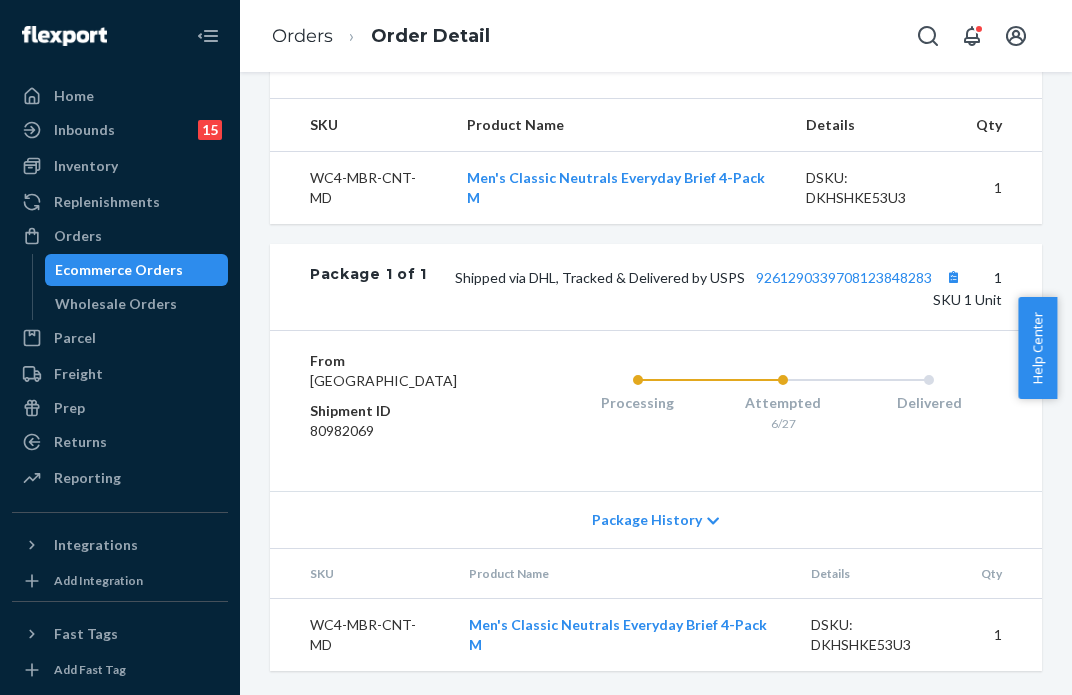 scroll, scrollTop: 776, scrollLeft: 0, axis: vertical 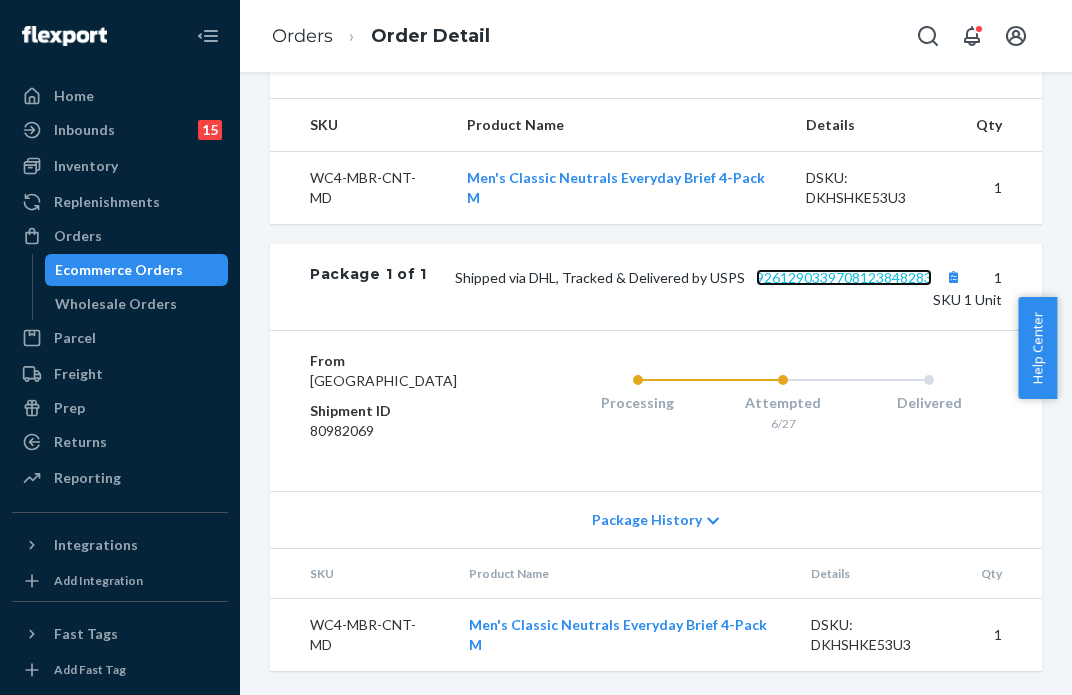 click on "9261290339708123848283" at bounding box center [844, 277] 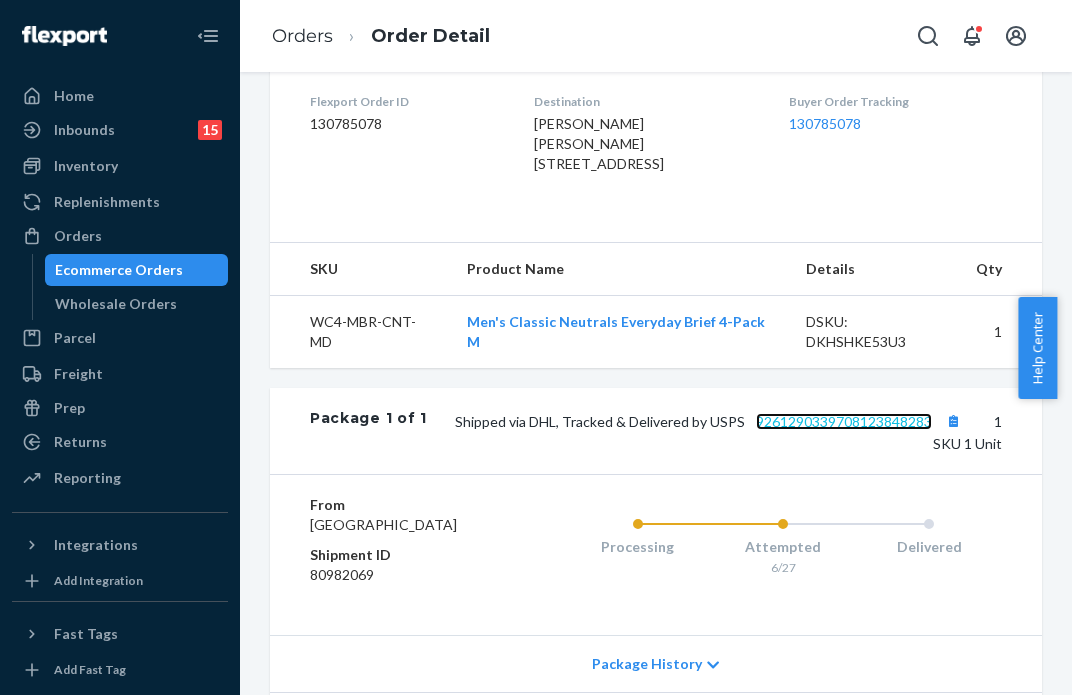 scroll, scrollTop: 0, scrollLeft: 0, axis: both 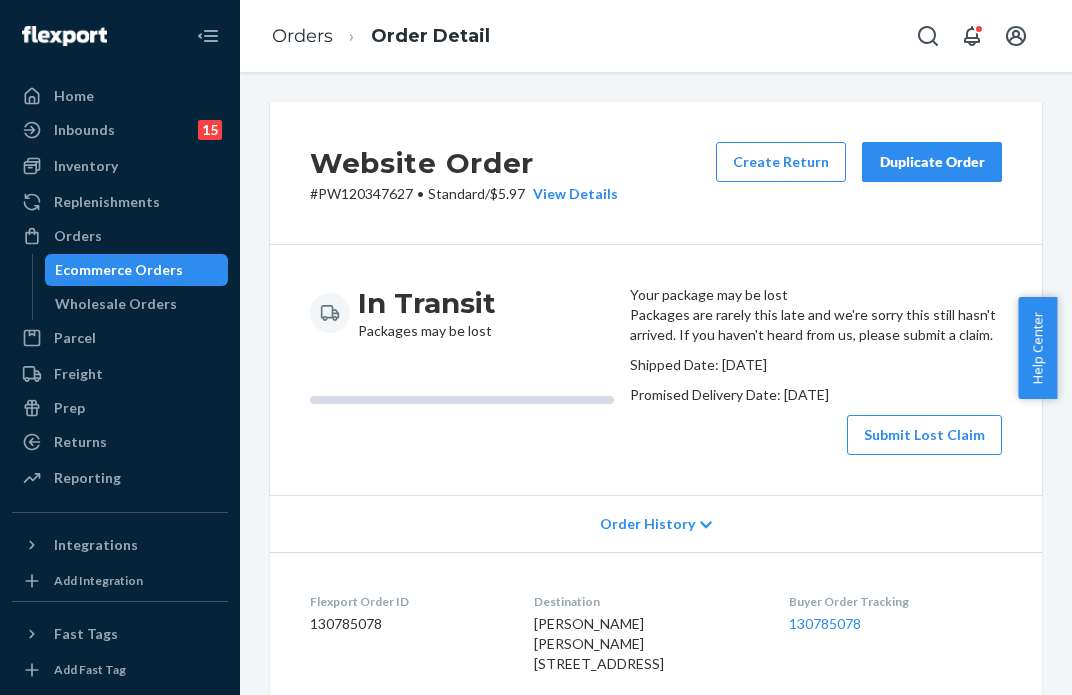 click on "In Transit Packages may be lost" at bounding box center (462, 370) 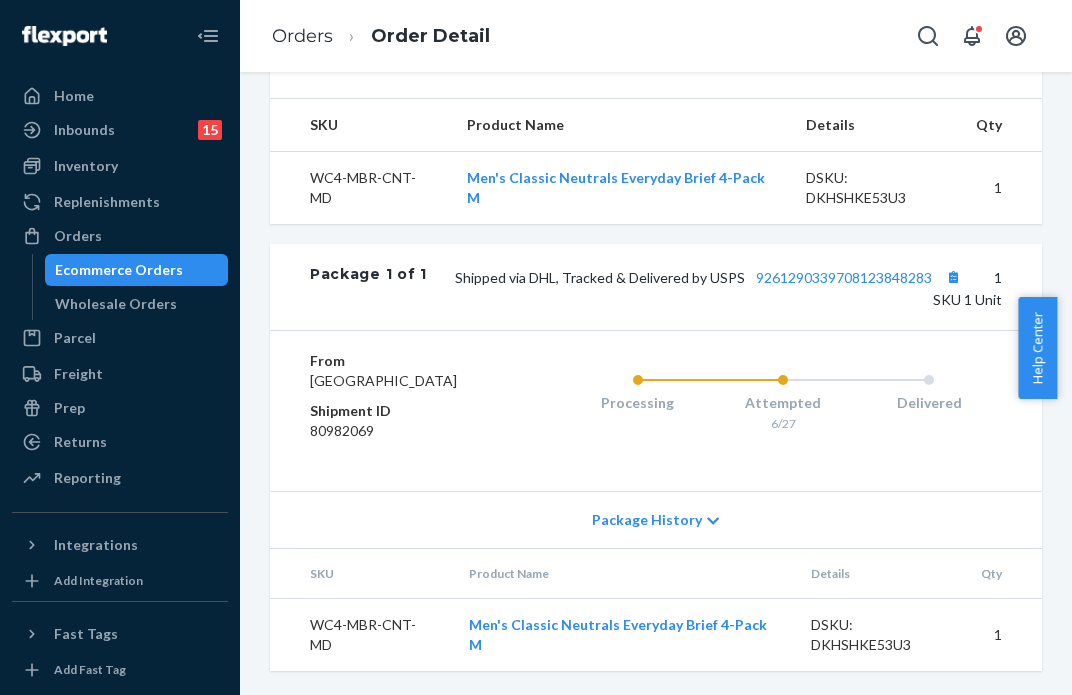 scroll, scrollTop: 776, scrollLeft: 0, axis: vertical 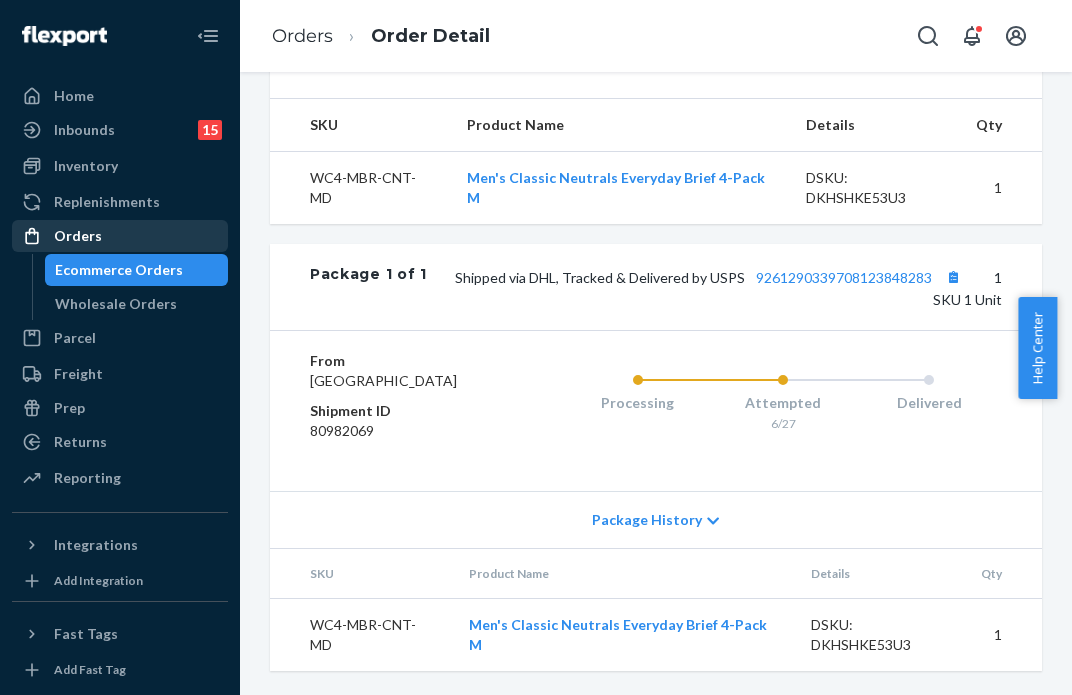 click on "Orders" at bounding box center [120, 236] 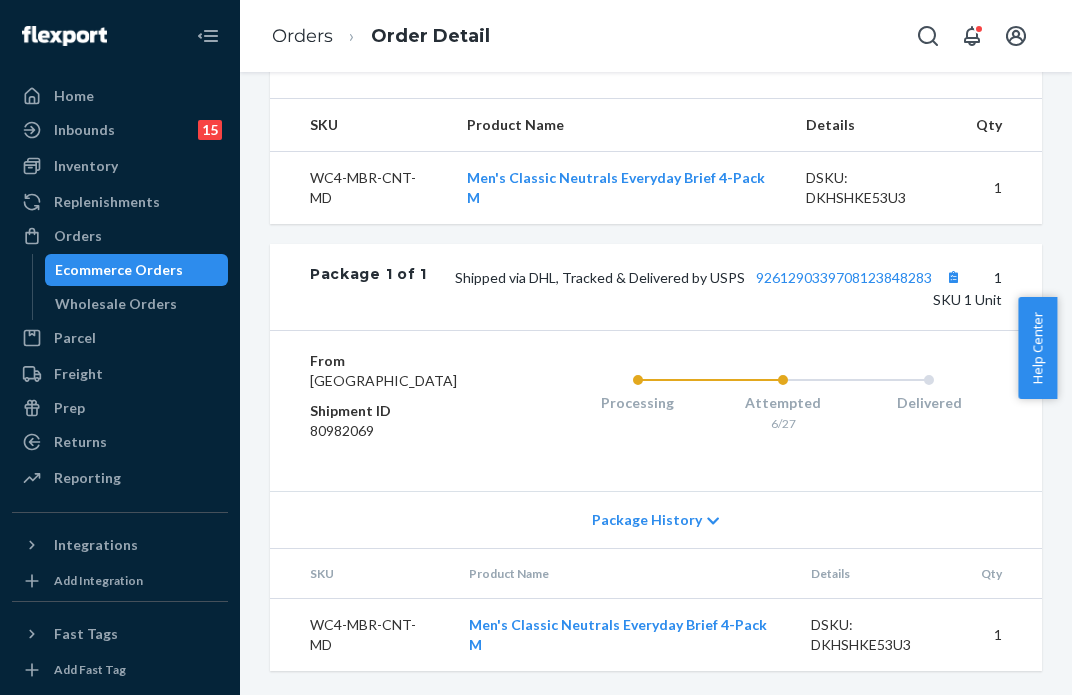 scroll, scrollTop: 0, scrollLeft: 0, axis: both 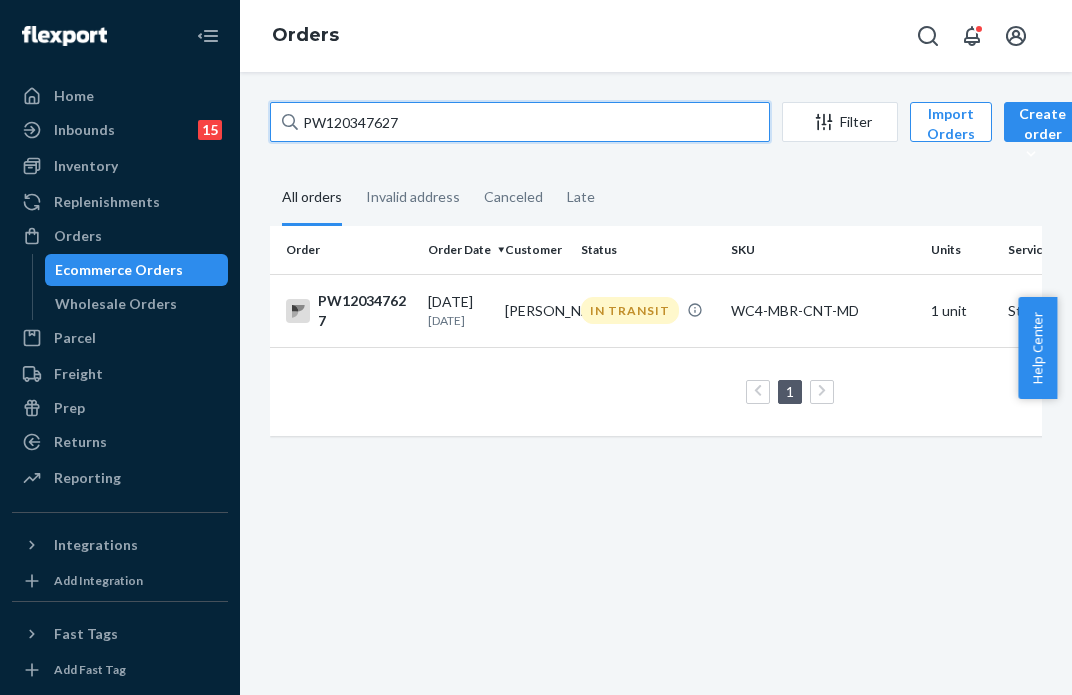 drag, startPoint x: 418, startPoint y: 119, endPoint x: 192, endPoint y: 75, distance: 230.24335 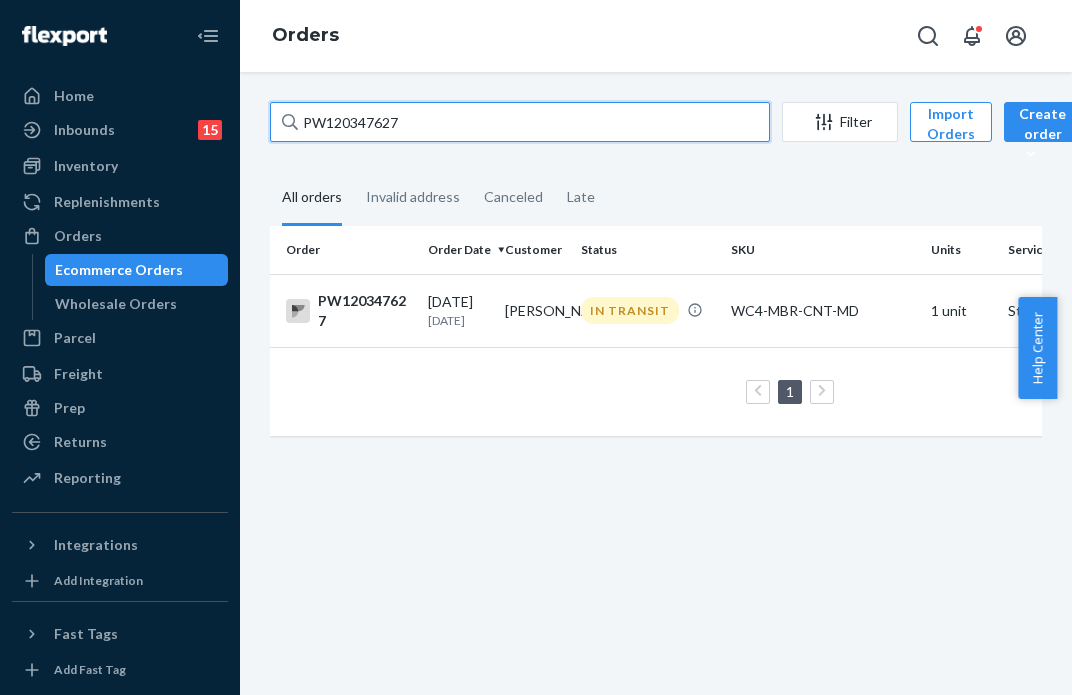 click on "Home Inbounds 15 Shipping Plans Problems 15 Inventory Products Branded Packaging Replenishments Orders Ecommerce Orders Wholesale Orders Parcel Parcel orders Integrations Freight Prep Returns All Returns Settings Packages Reporting Reports Analytics Integrations Add Integration Fast Tags Add Fast Tag Settings Talk to Support Help Center Give Feedback Orders PW120347627 Filter Import Orders Create order Ecommerce order Removal order All orders Invalid address Canceled Late Order Order Date Customer Status SKU Units Service Fee PW120347627 [DATE] [DATE] [PERSON_NAME] IN TRANSIT WC4-MBR-CNT-MD 1 unit Standard $5.97 1 25 results per page" at bounding box center [536, 347] 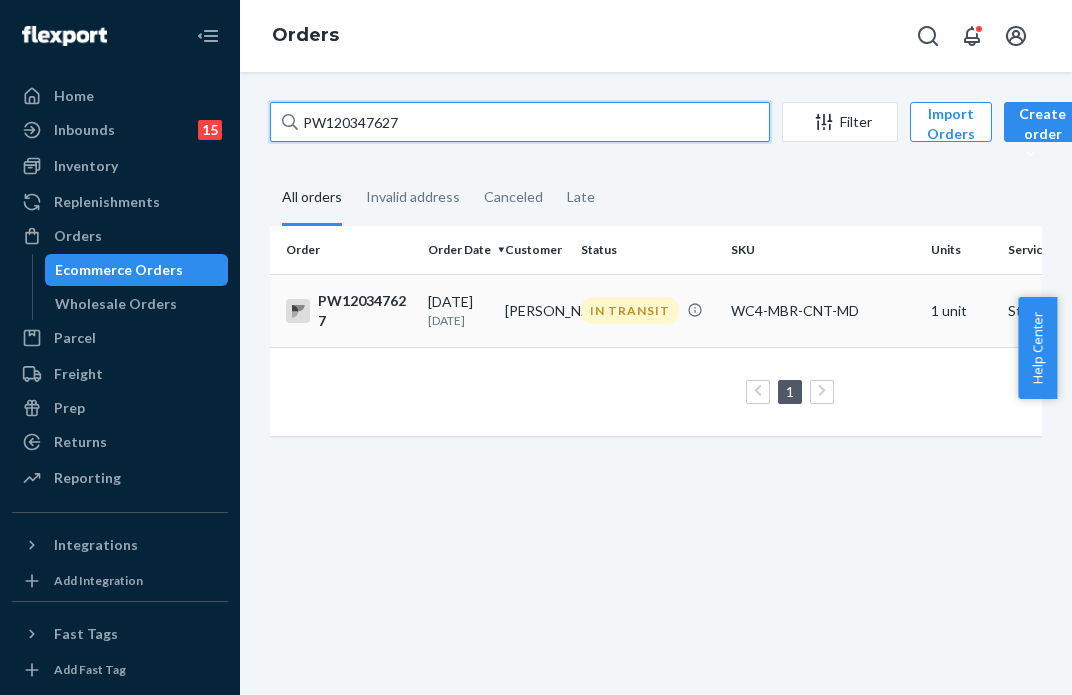 paste on "82700" 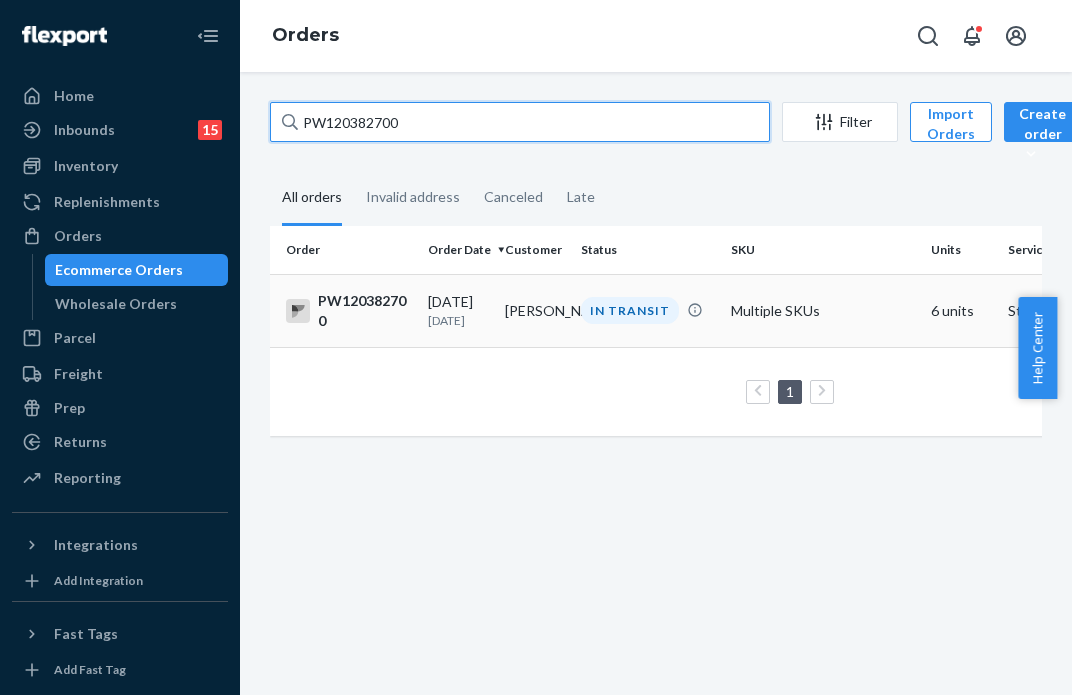 type on "PW120382700" 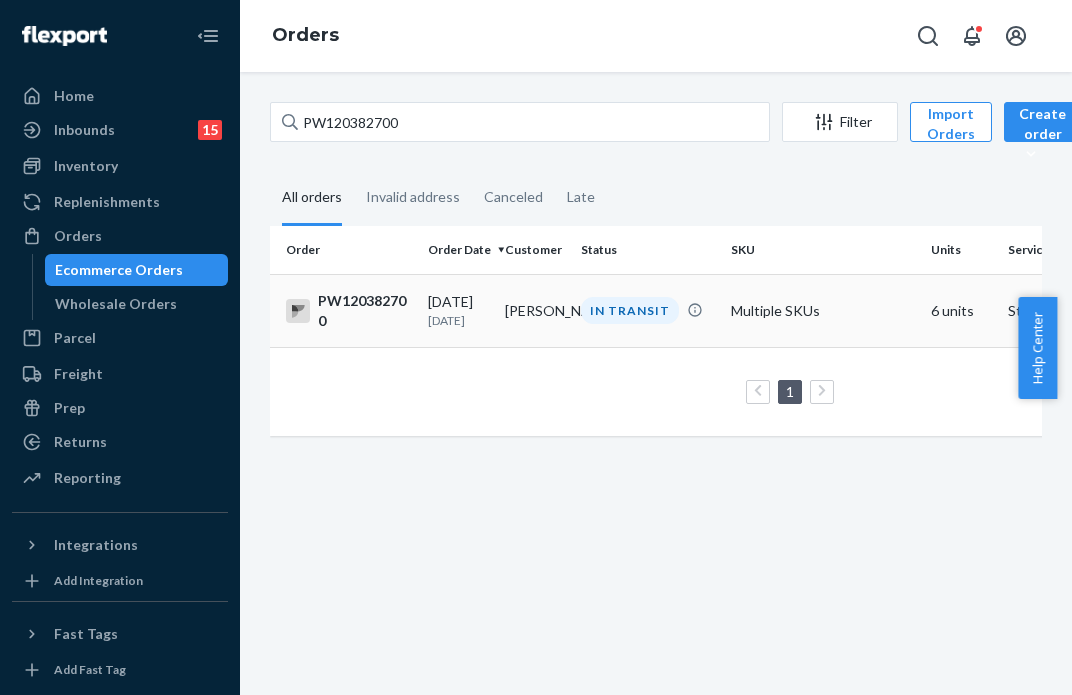 click on "IN TRANSIT" at bounding box center [630, 310] 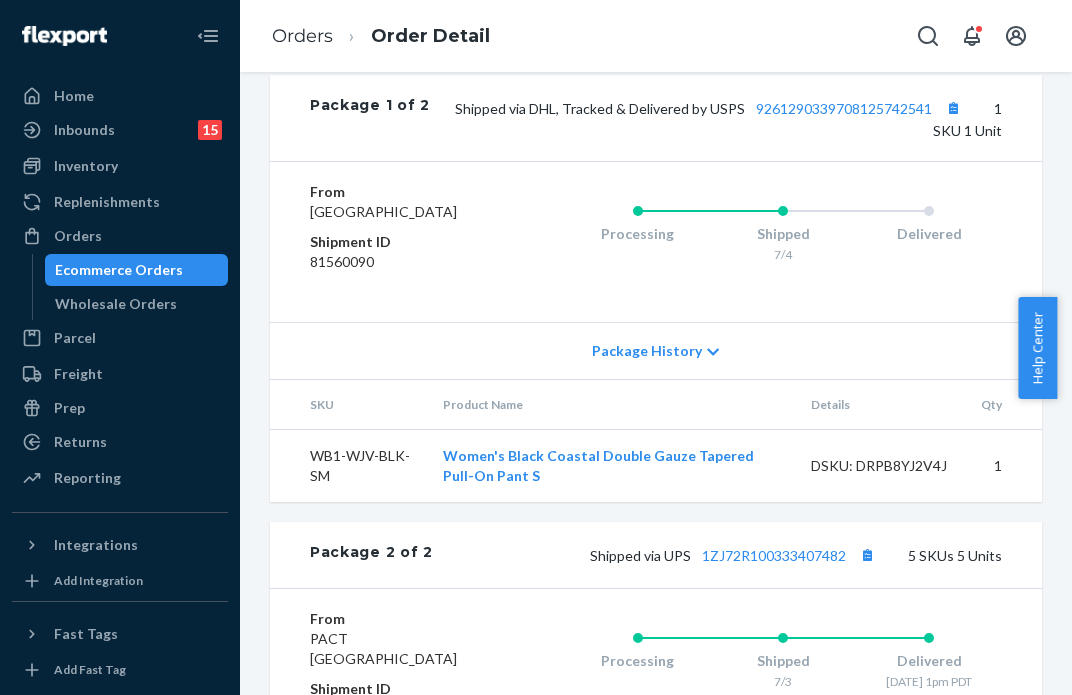 scroll, scrollTop: 1117, scrollLeft: 0, axis: vertical 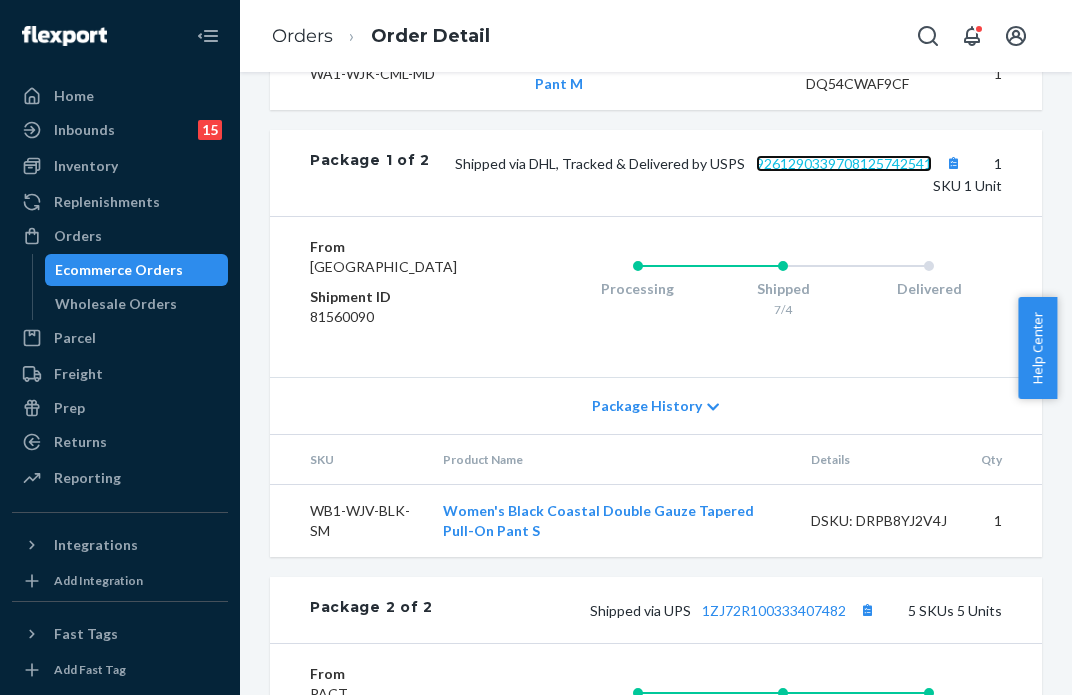 click on "9261290339708125742541" at bounding box center [844, 163] 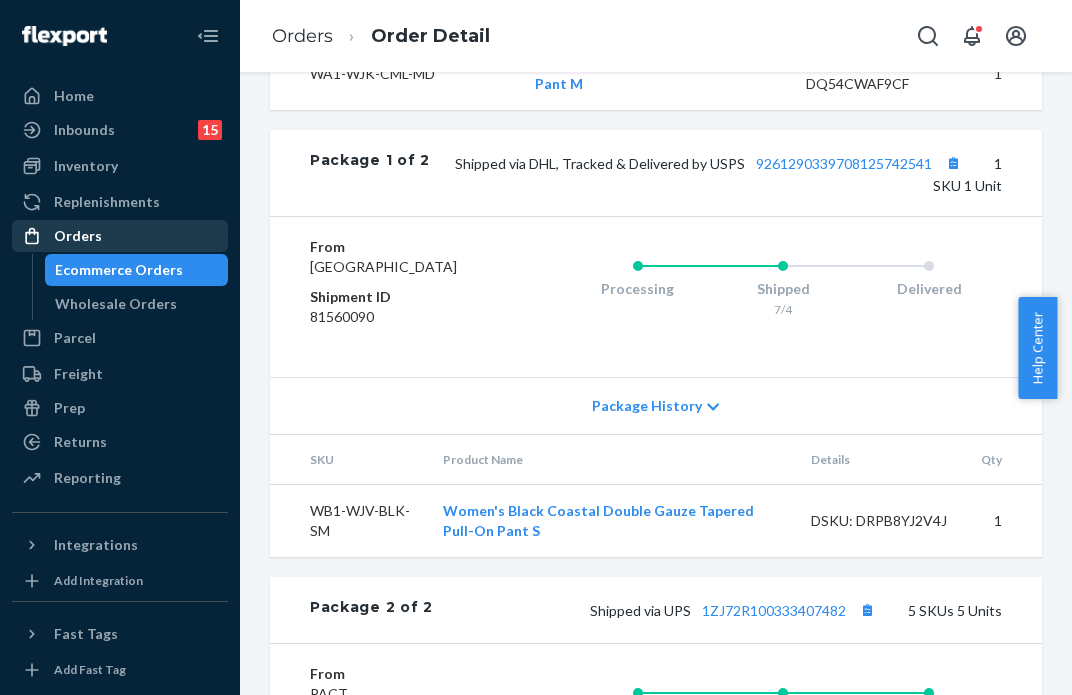 click on "Orders" at bounding box center (78, 236) 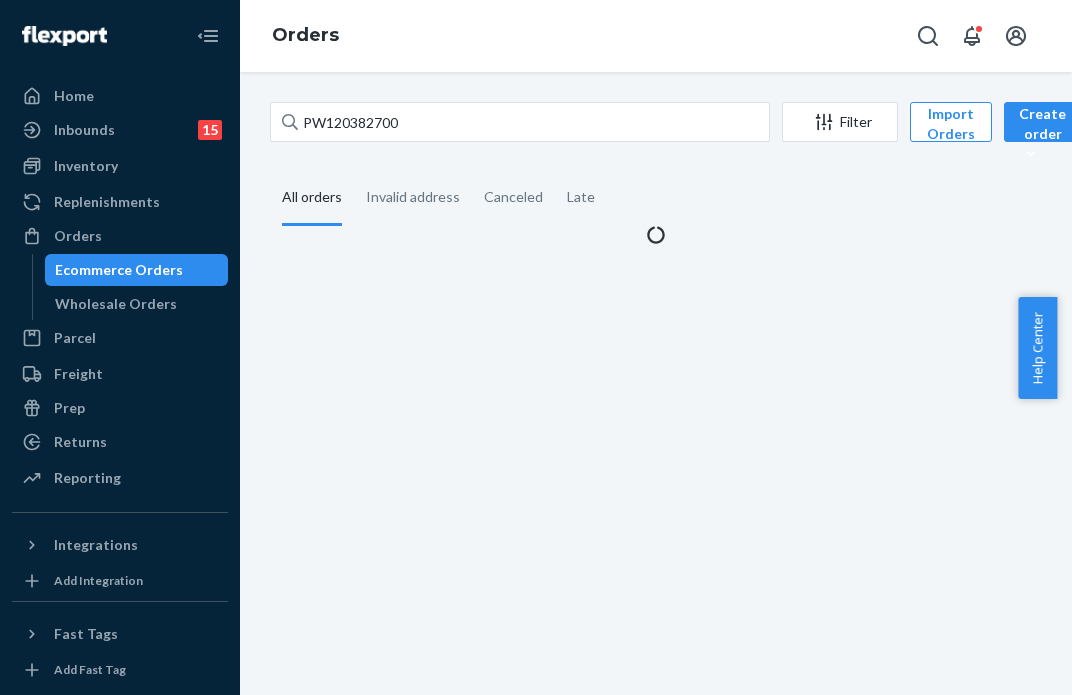 scroll, scrollTop: 0, scrollLeft: 0, axis: both 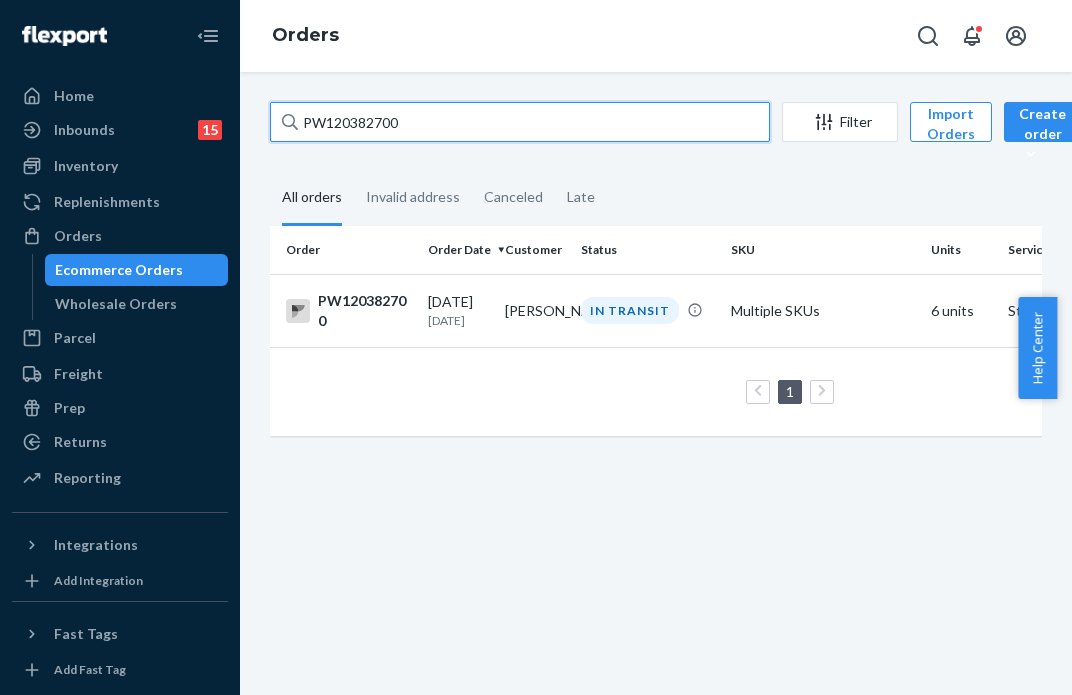 drag, startPoint x: 396, startPoint y: 109, endPoint x: 48, endPoint y: 71, distance: 350.06857 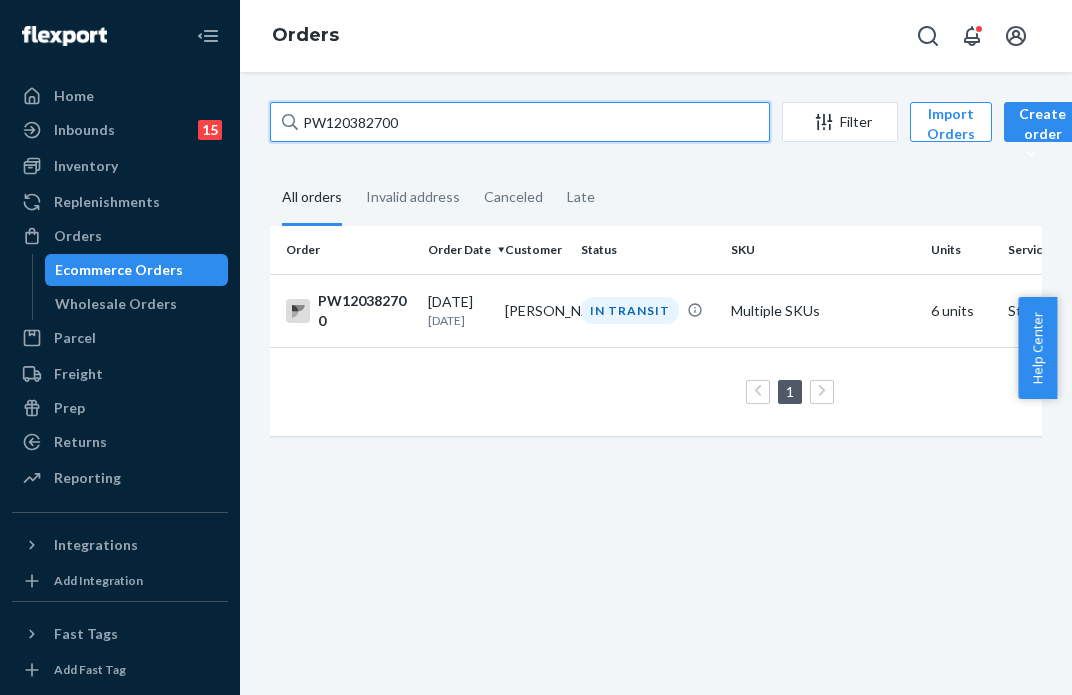 paste on "401987" 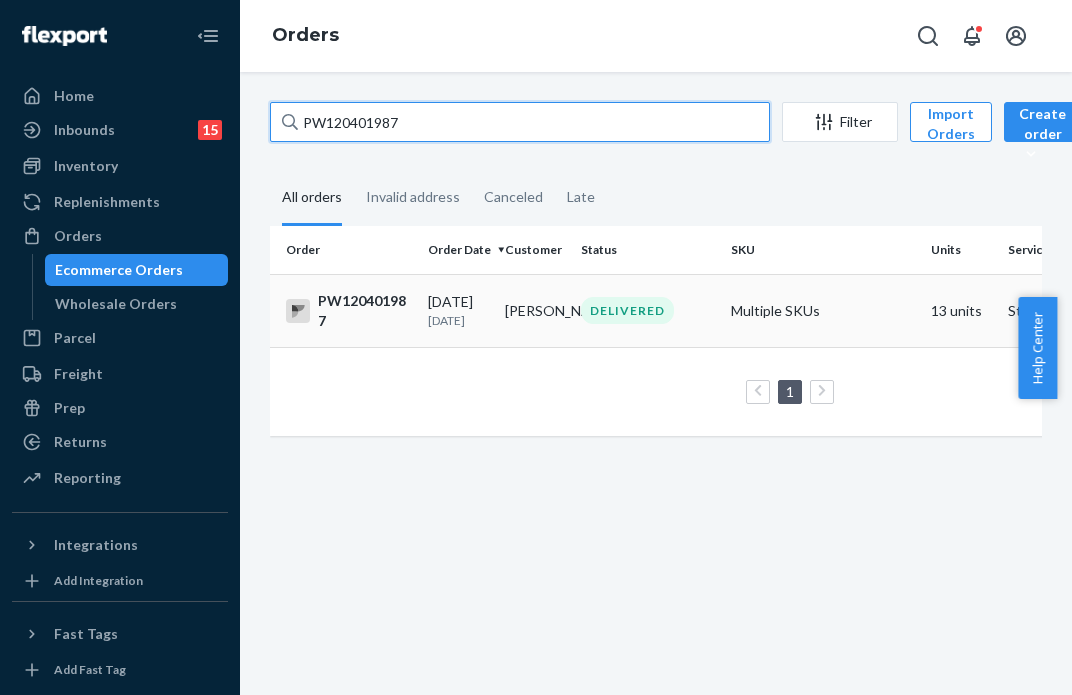 type on "PW120401987" 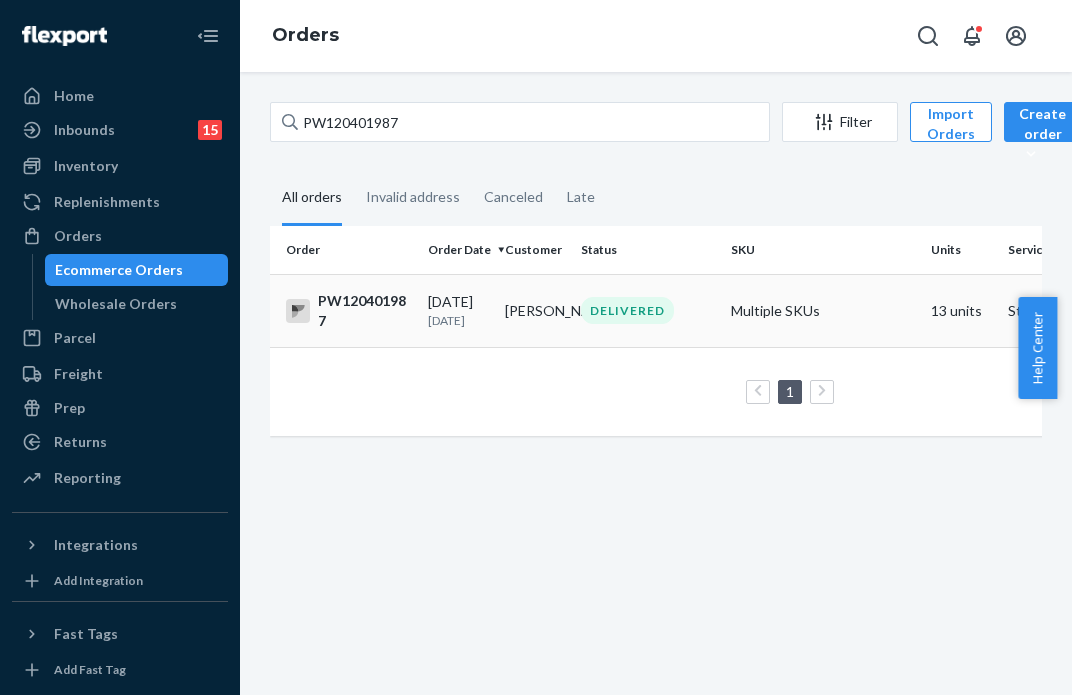 click on "DELIVERED" at bounding box center [648, 310] 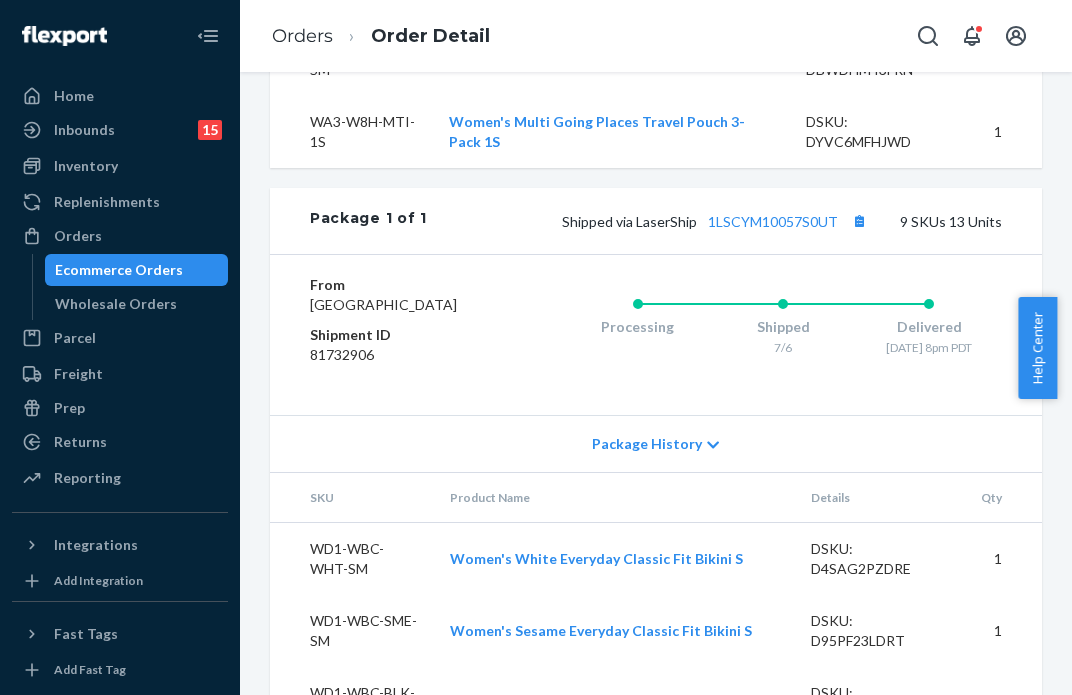 scroll, scrollTop: 895, scrollLeft: 0, axis: vertical 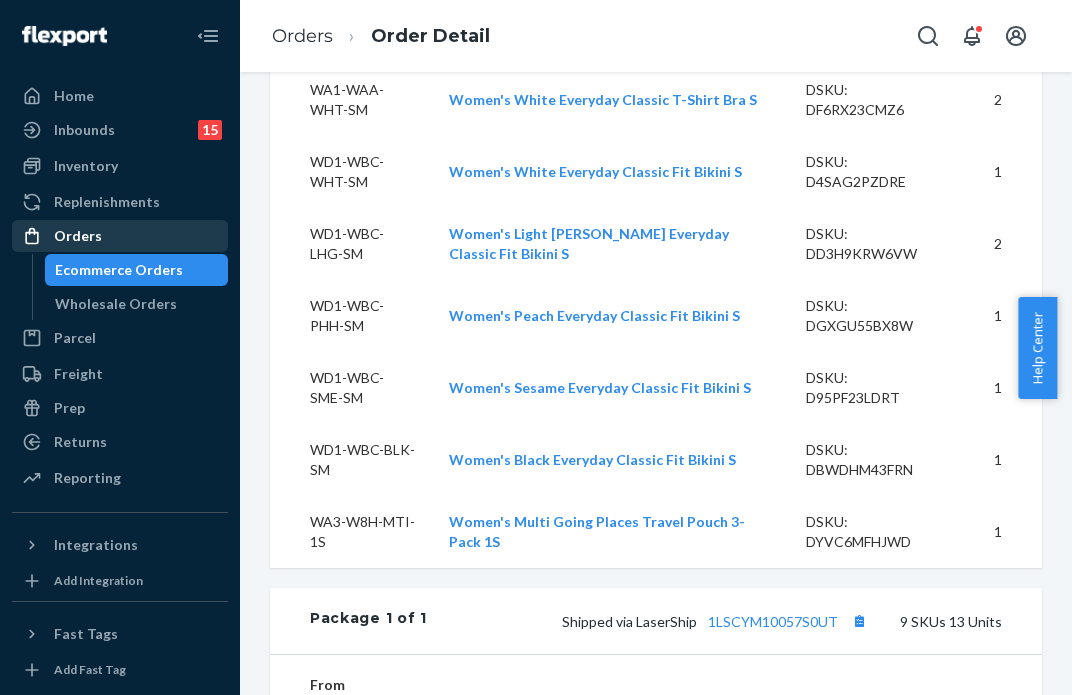 drag, startPoint x: 131, startPoint y: 235, endPoint x: 174, endPoint y: 227, distance: 43.737854 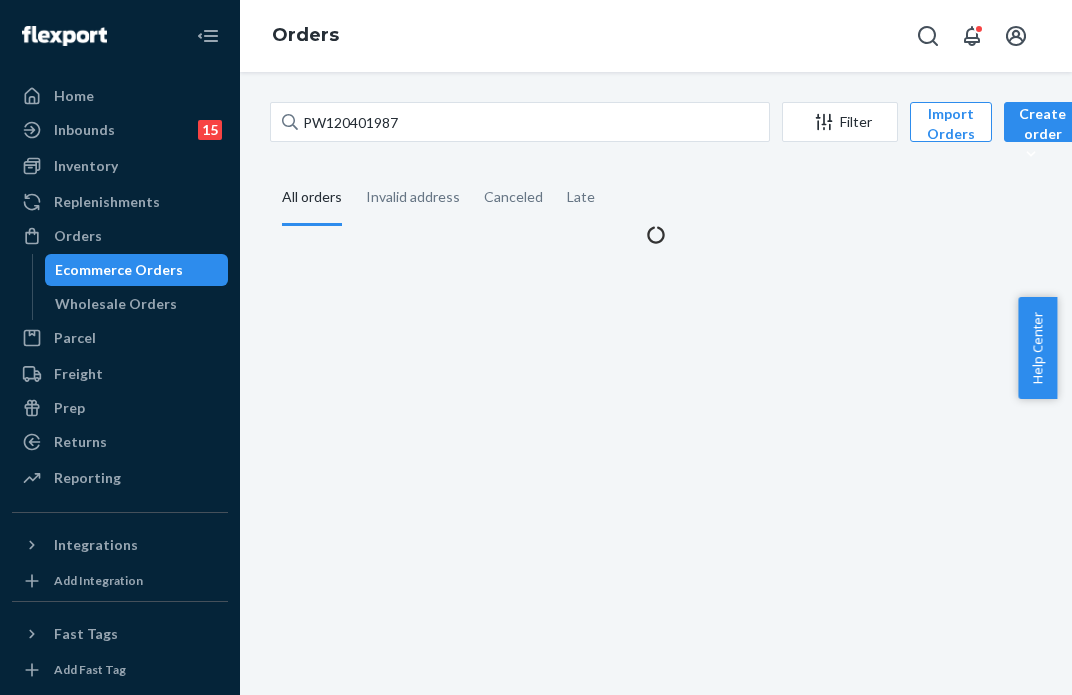 scroll, scrollTop: 0, scrollLeft: 0, axis: both 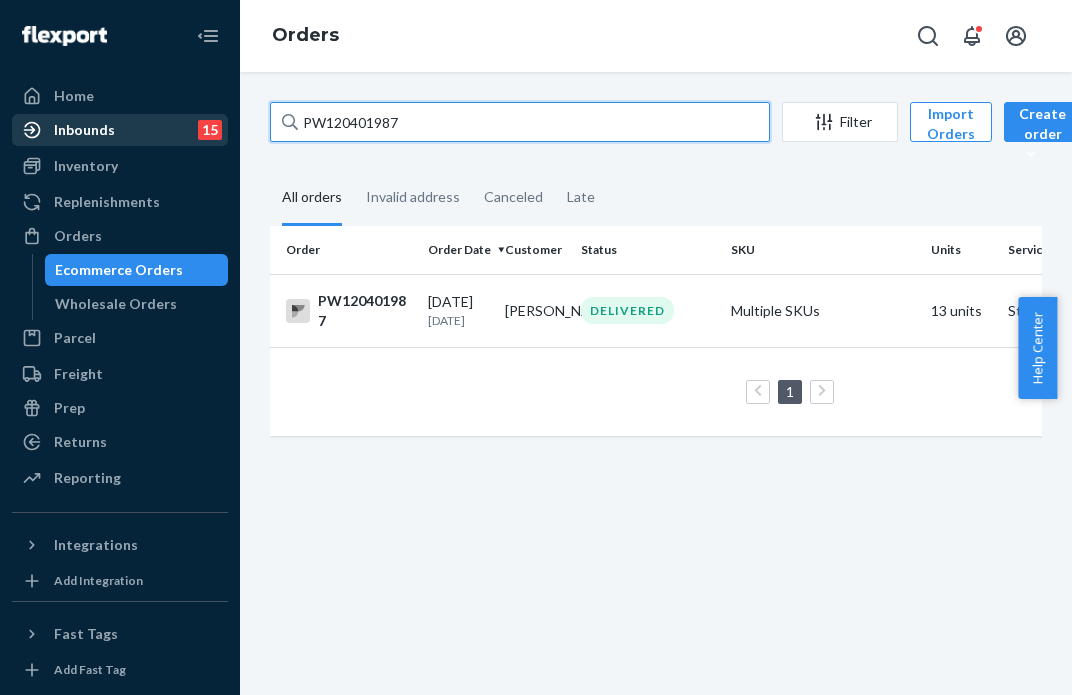 drag, startPoint x: 269, startPoint y: 113, endPoint x: 201, endPoint y: 113, distance: 68 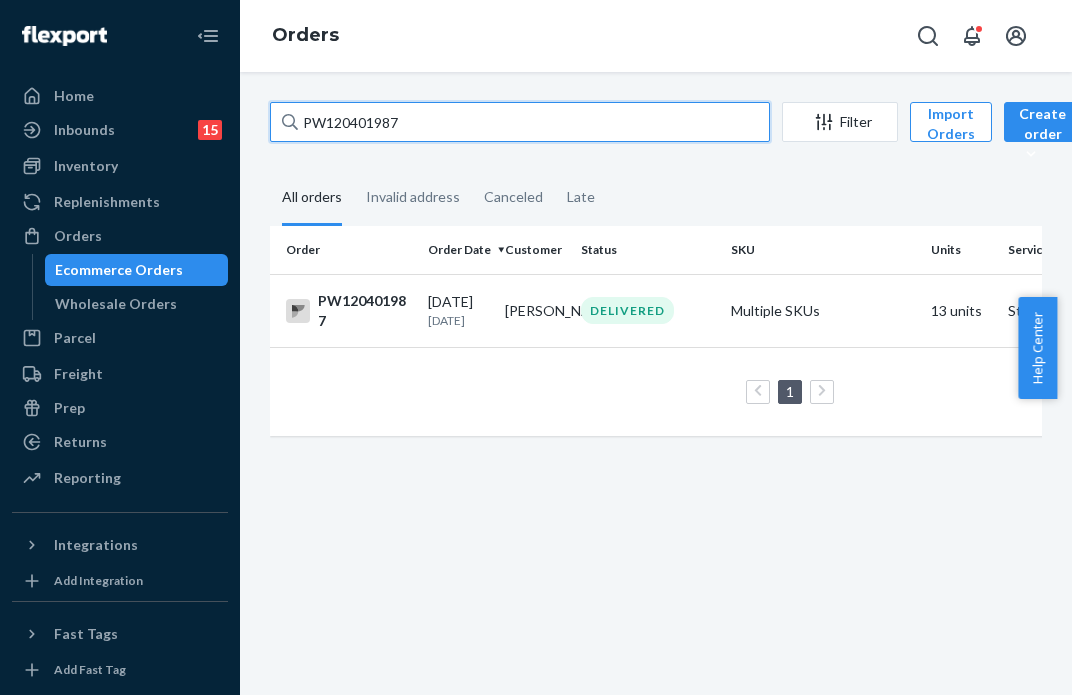 paste on "PW120418135" 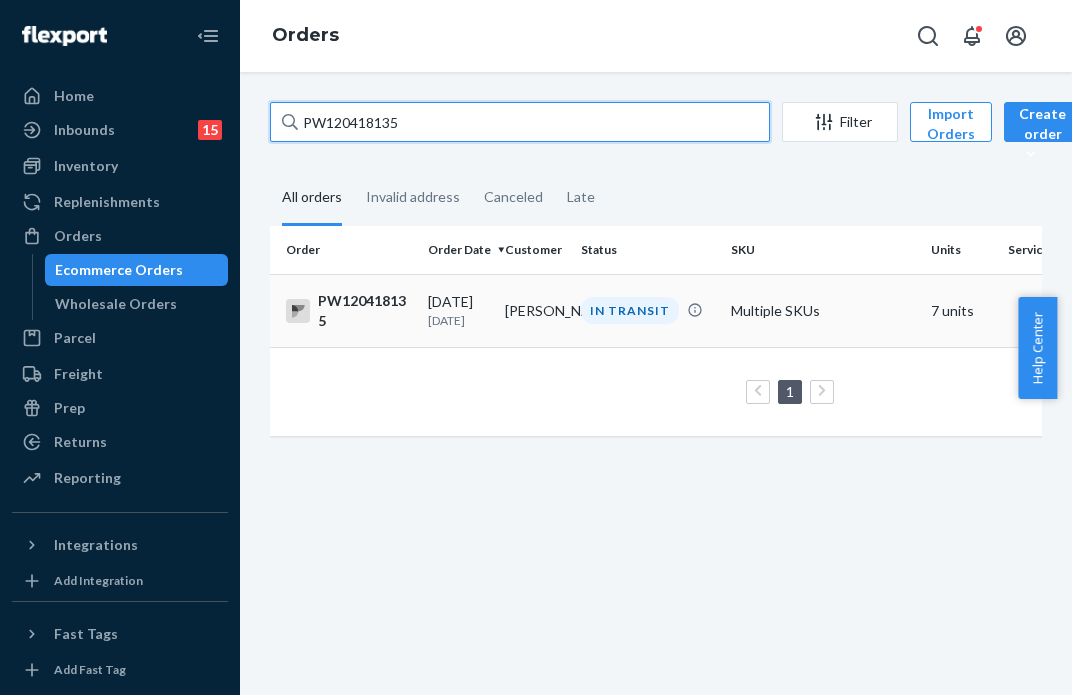 type on "PW120418135" 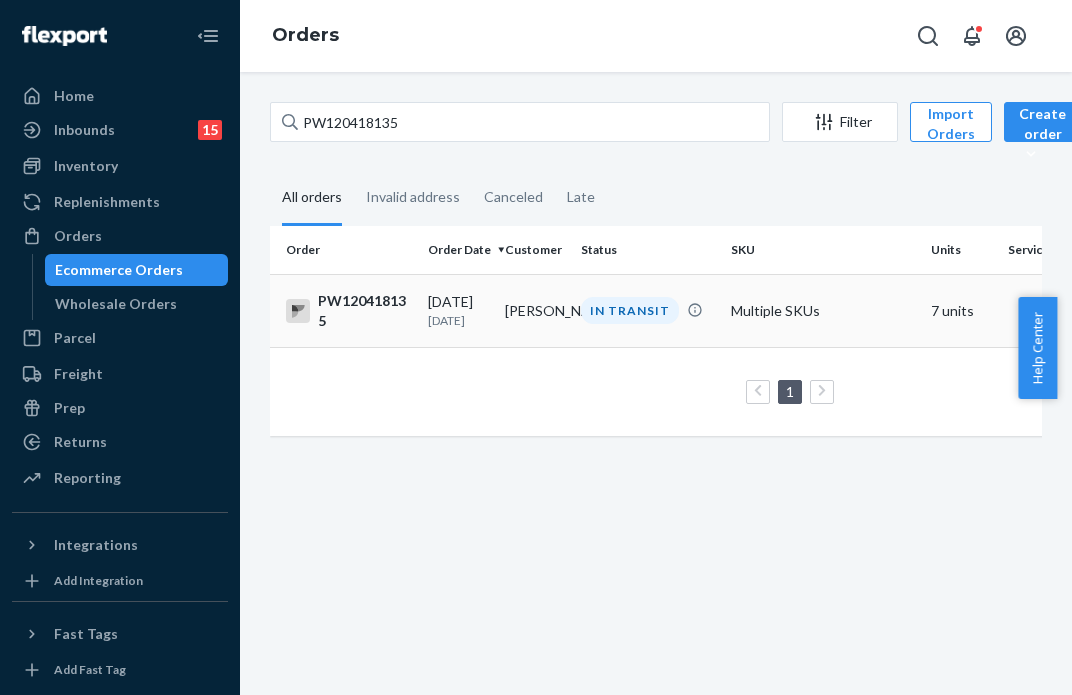 click on "[PERSON_NAME]" at bounding box center [535, 310] 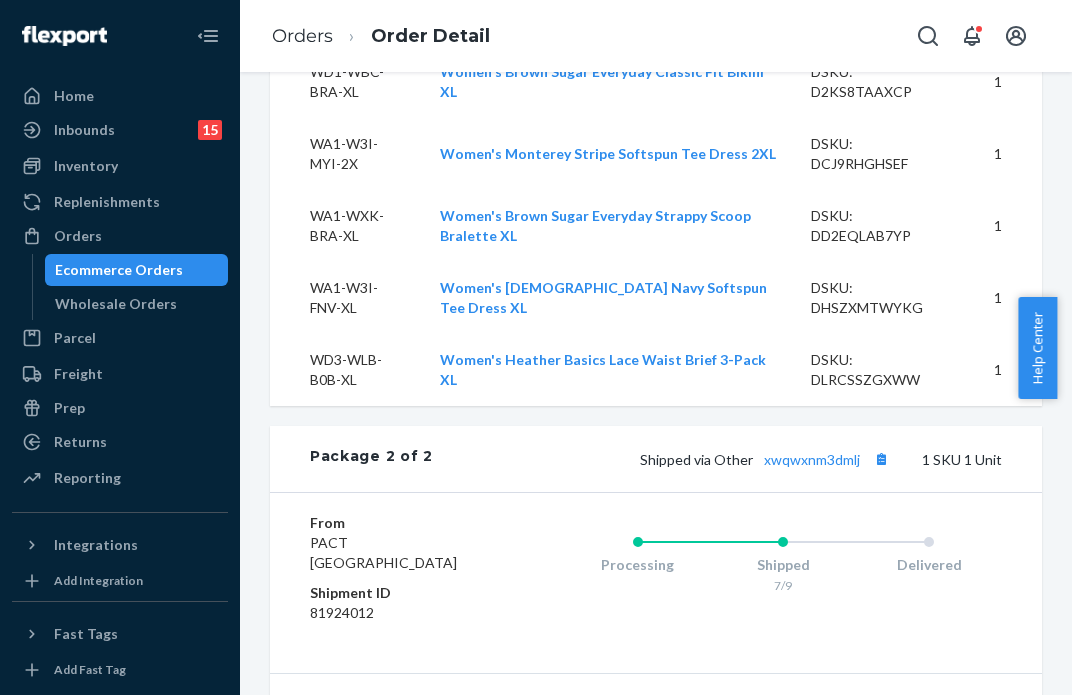 scroll, scrollTop: 1961, scrollLeft: 0, axis: vertical 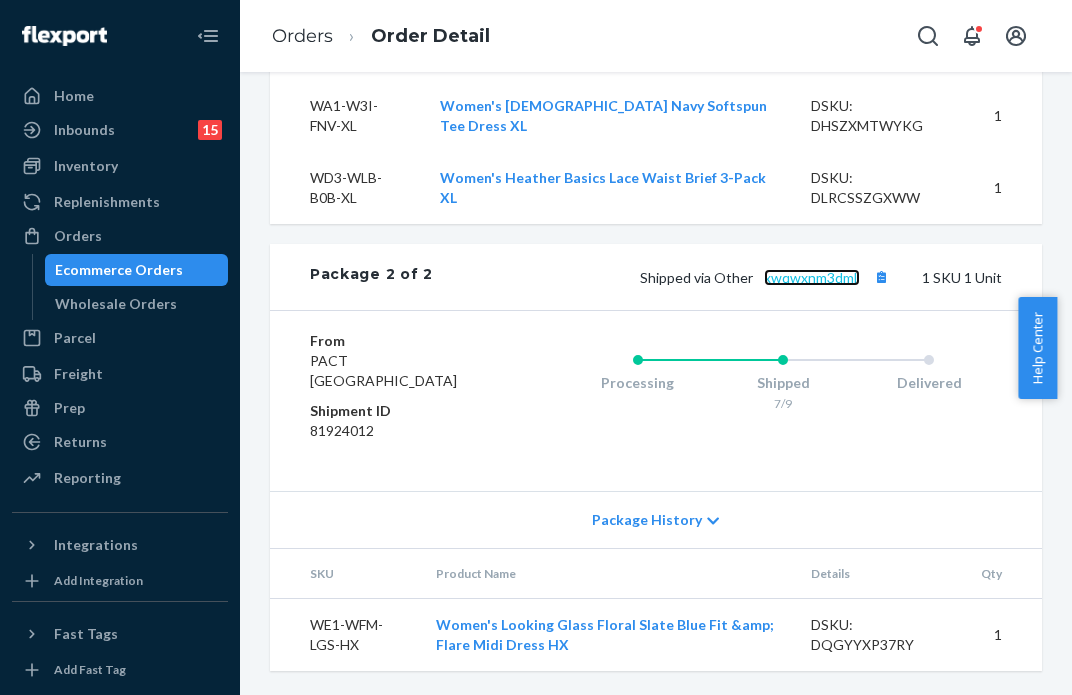 click on "xwqwxnm3dmlj" at bounding box center [812, 277] 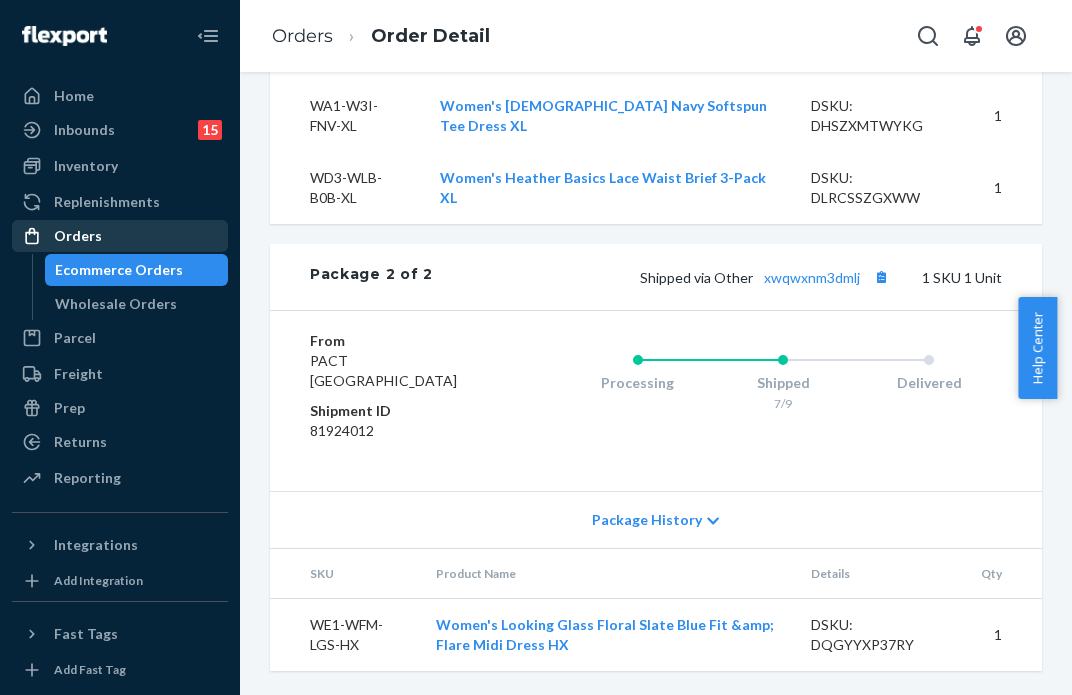click on "Orders" at bounding box center [120, 236] 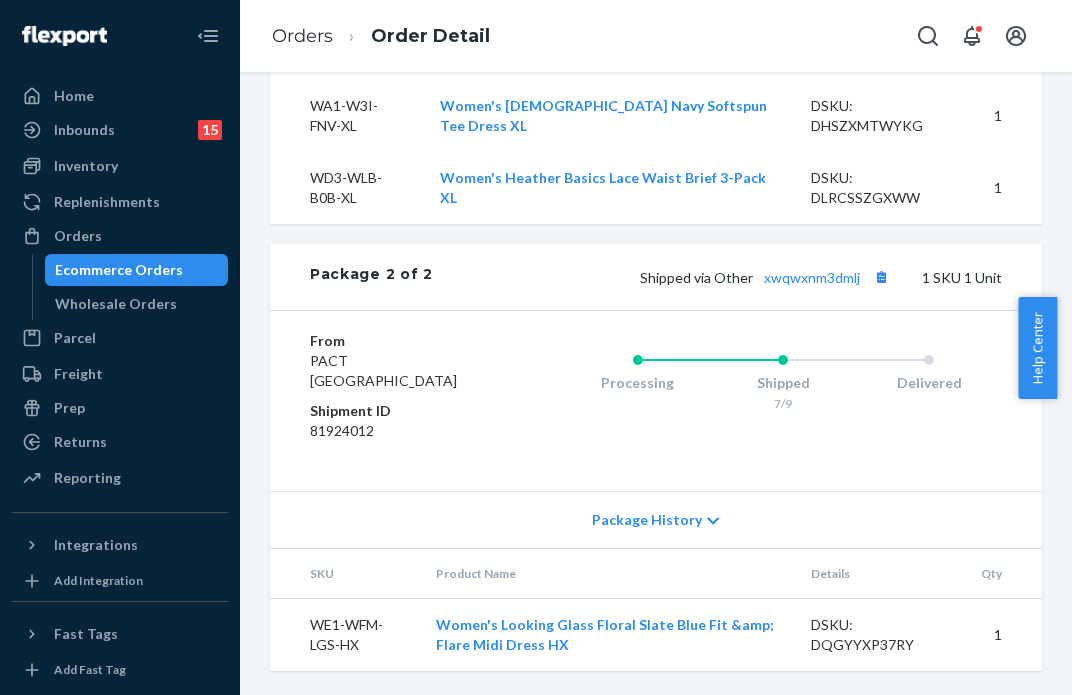 scroll, scrollTop: 0, scrollLeft: 0, axis: both 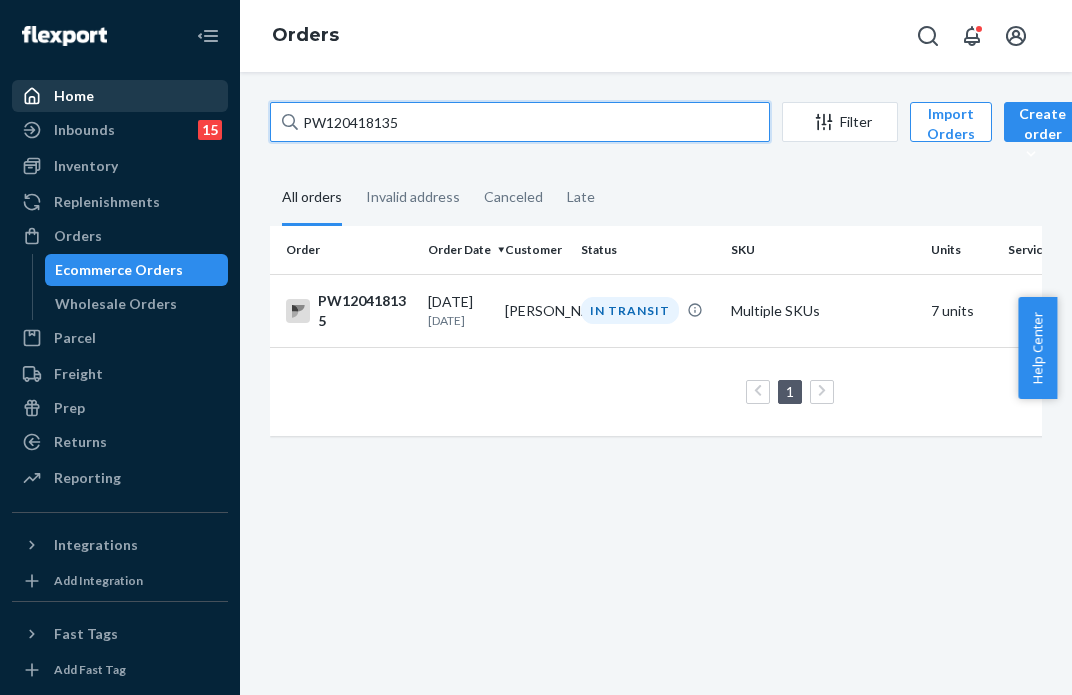 drag, startPoint x: 456, startPoint y: 117, endPoint x: 204, endPoint y: 91, distance: 253.33772 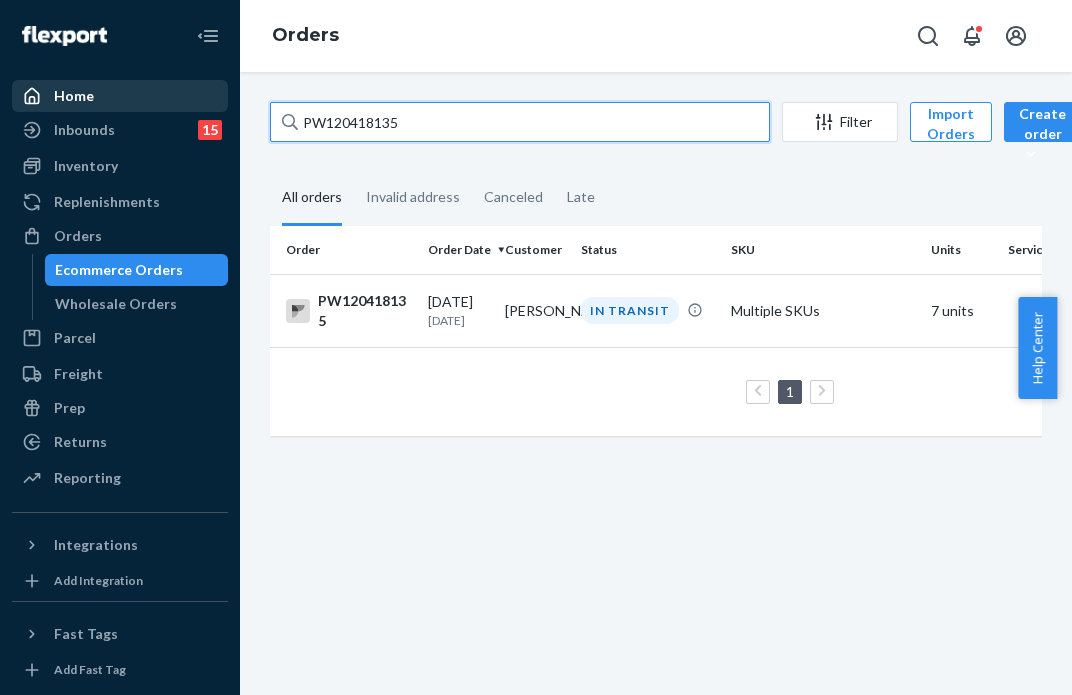 click on "Home Inbounds 15 Shipping Plans Problems 15 Inventory Products Branded Packaging Replenishments Orders Ecommerce Orders Wholesale Orders Parcel Parcel orders Integrations Freight Prep Returns All Returns Settings Packages Reporting Reports Analytics Integrations Add Integration Fast Tags Add Fast Tag Settings Talk to Support Help Center Give Feedback Orders PW120418135 Filter Import Orders Create order Ecommerce order Removal order All orders Invalid address Canceled Late Order Order Date Customer Status SKU Units Service Fee PW120418135 [DATE] [DATE] Alya Shaiful IN TRANSIT Multiple SKUs 7 units $19.56 1 25 results per page" at bounding box center [536, 347] 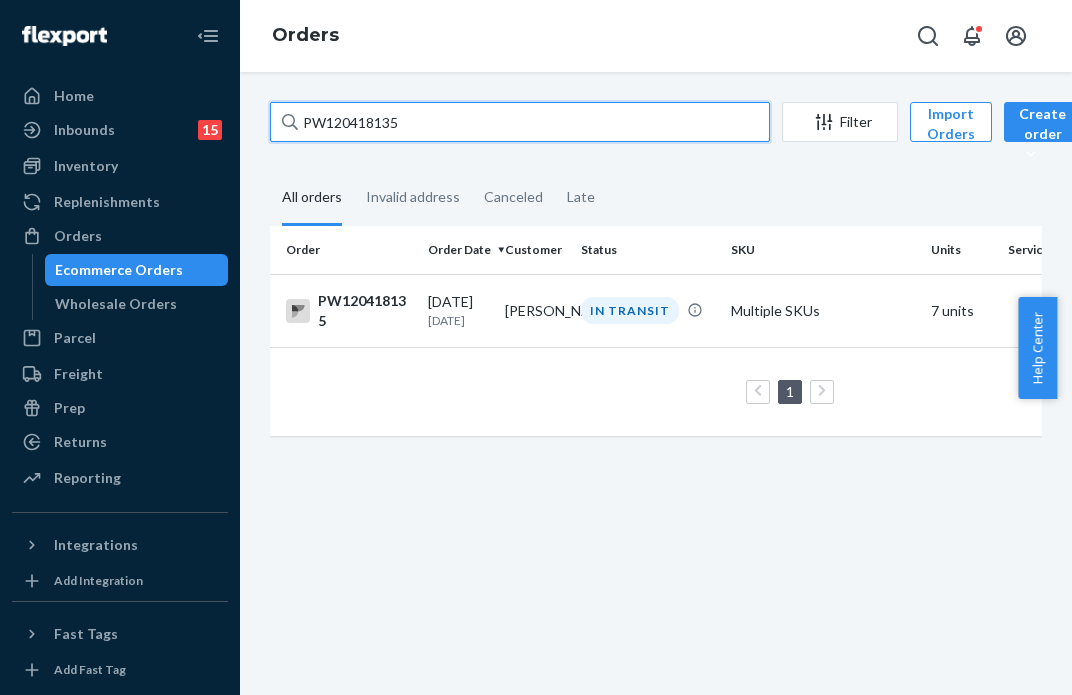 paste on "PW120422968" 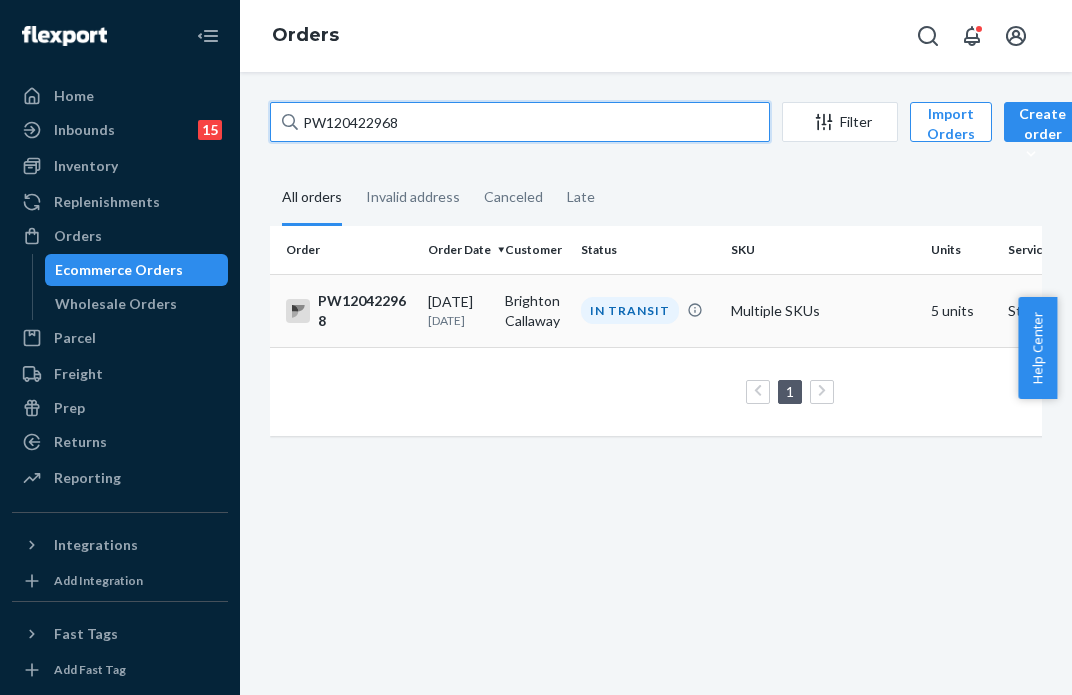 type on "PW120422968" 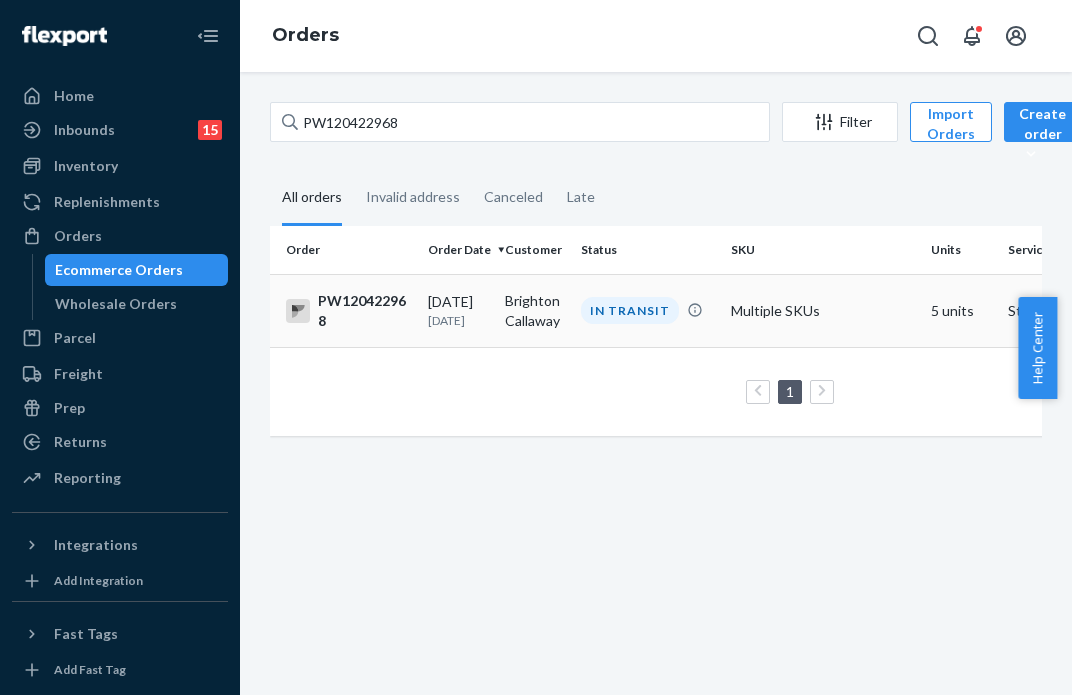 click on "IN TRANSIT" at bounding box center (630, 310) 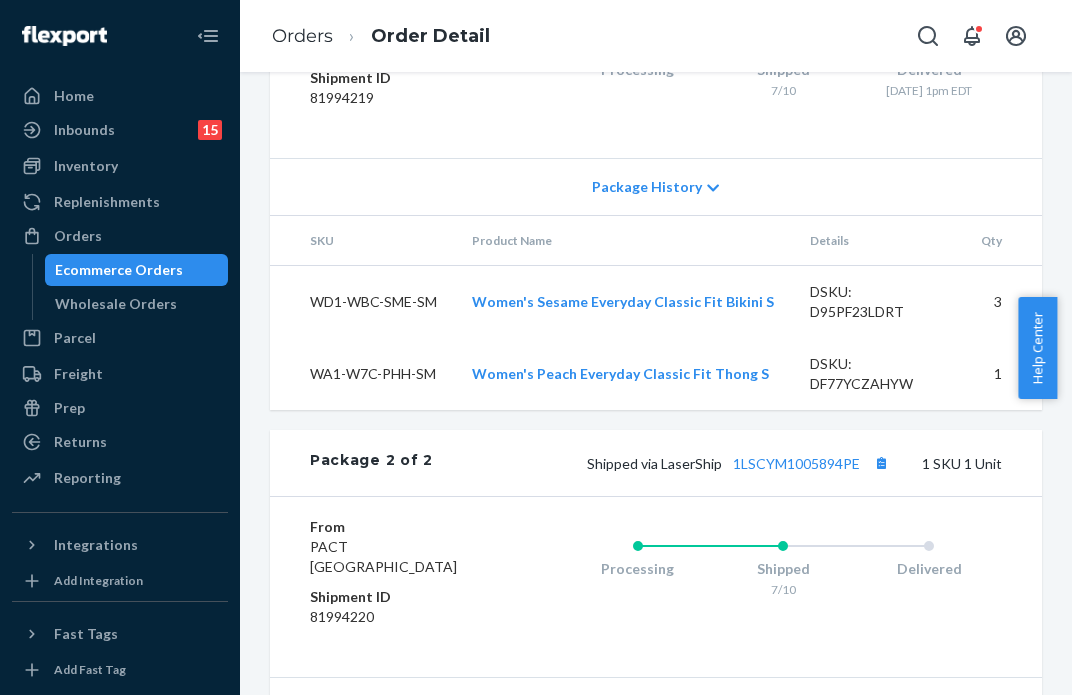 scroll, scrollTop: 1365, scrollLeft: 0, axis: vertical 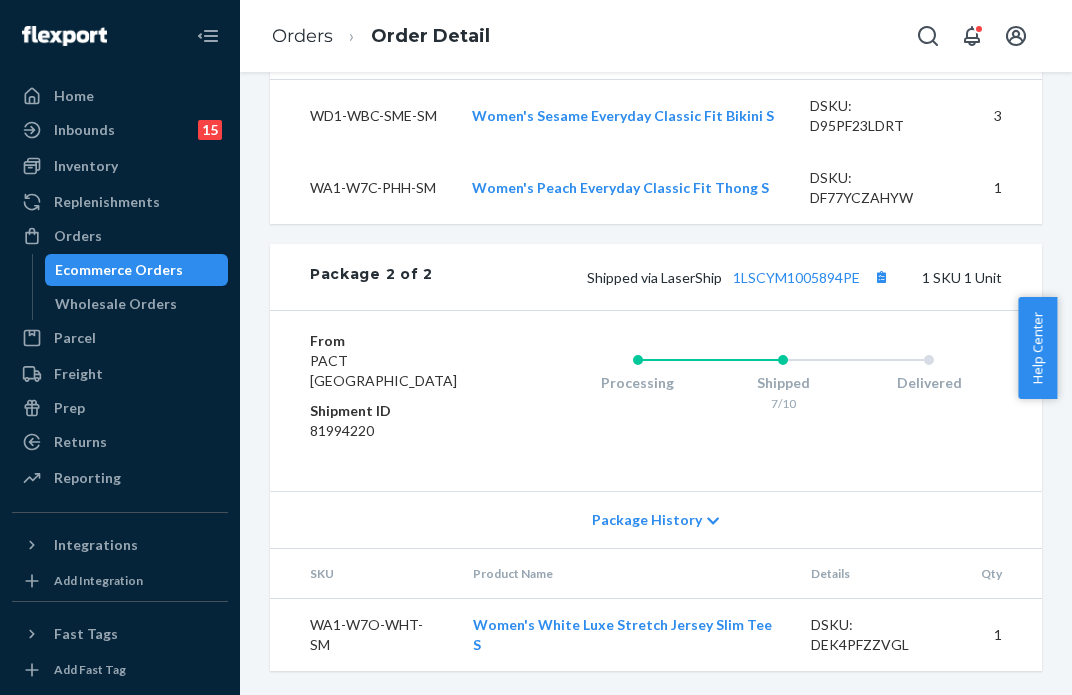 click on "Shipped via LaserShip   1LSCYM1005894PE 1   SKU   1   Unit" at bounding box center [717, 277] 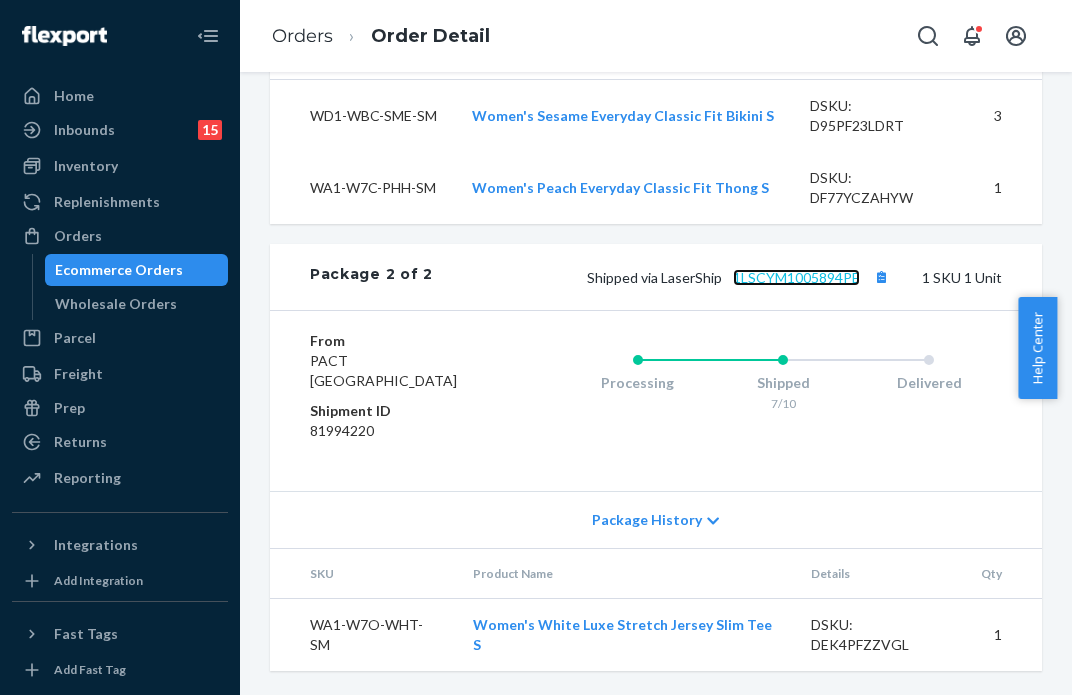 click on "1LSCYM1005894PE" at bounding box center (796, 277) 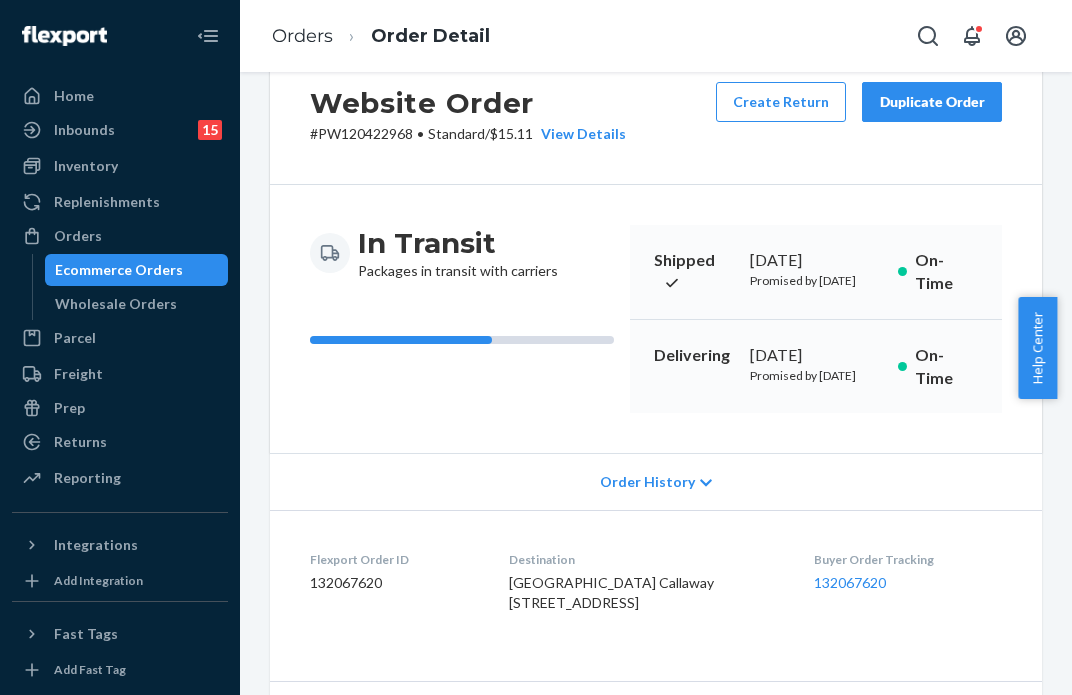 scroll, scrollTop: 0, scrollLeft: 0, axis: both 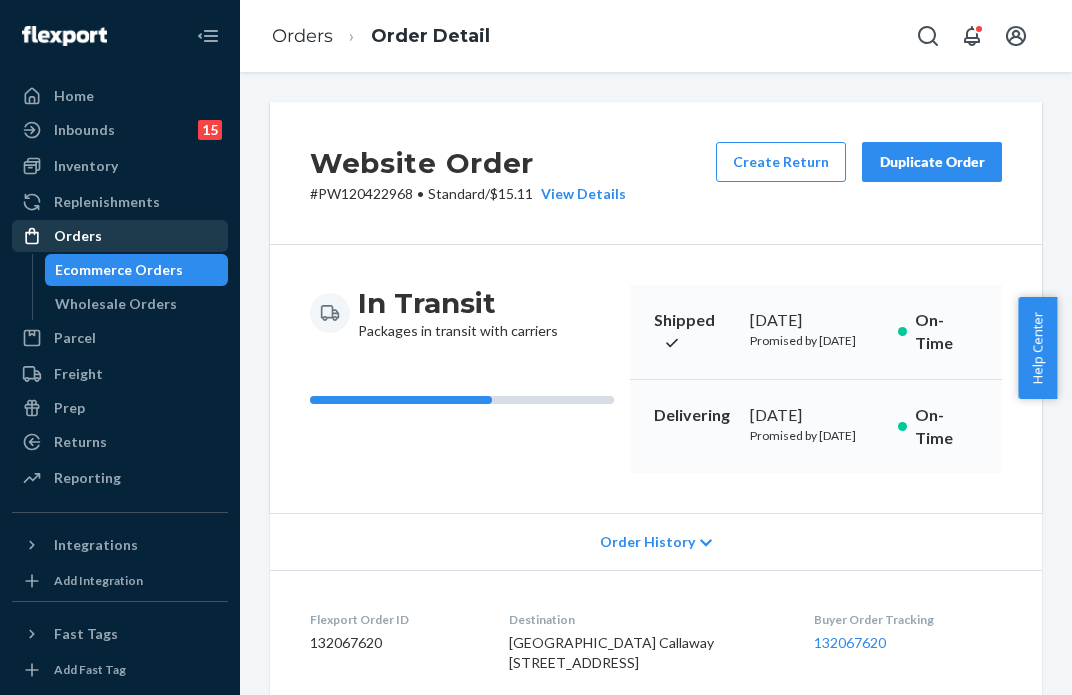 click on "Orders" at bounding box center [78, 236] 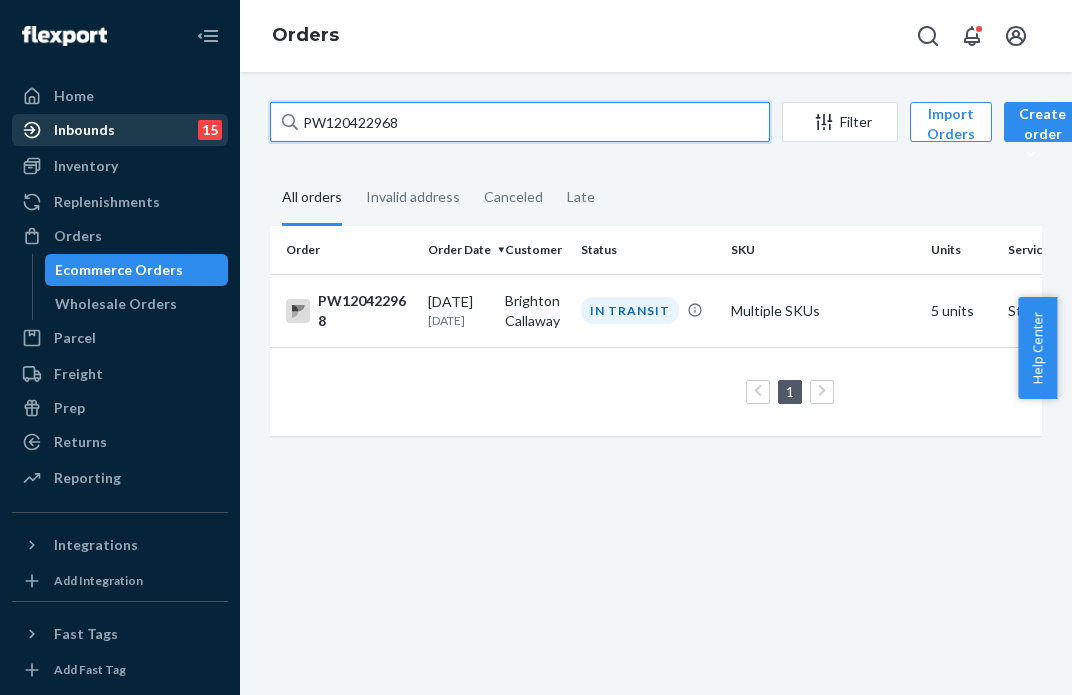 drag, startPoint x: 268, startPoint y: 115, endPoint x: 70, endPoint y: 115, distance: 198 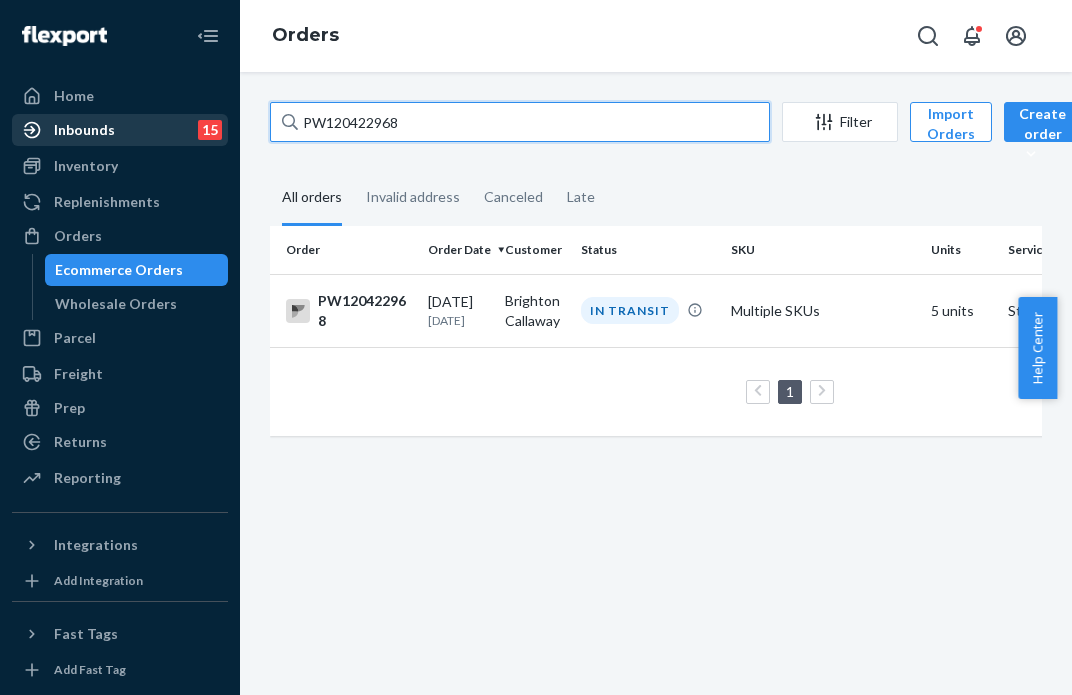 click on "Home Inbounds 15 Shipping Plans Problems 15 Inventory Products Branded Packaging Replenishments Orders Ecommerce Orders Wholesale Orders Parcel Parcel orders Integrations Freight Prep Returns All Returns Settings Packages Reporting Reports Analytics Integrations Add Integration Fast Tags Add Fast Tag Settings Talk to Support Help Center Give Feedback Orders PW120422968 Filter Import Orders Create order Ecommerce order Removal order All orders Invalid address Canceled Late Order Order Date Customer Status SKU Units Service Fee PW120422968 [DATE] [DATE] [GEOGRAPHIC_DATA] Callaway IN TRANSIT Multiple SKUs 5 units Standard $15.11 1 25 results per page" at bounding box center [536, 347] 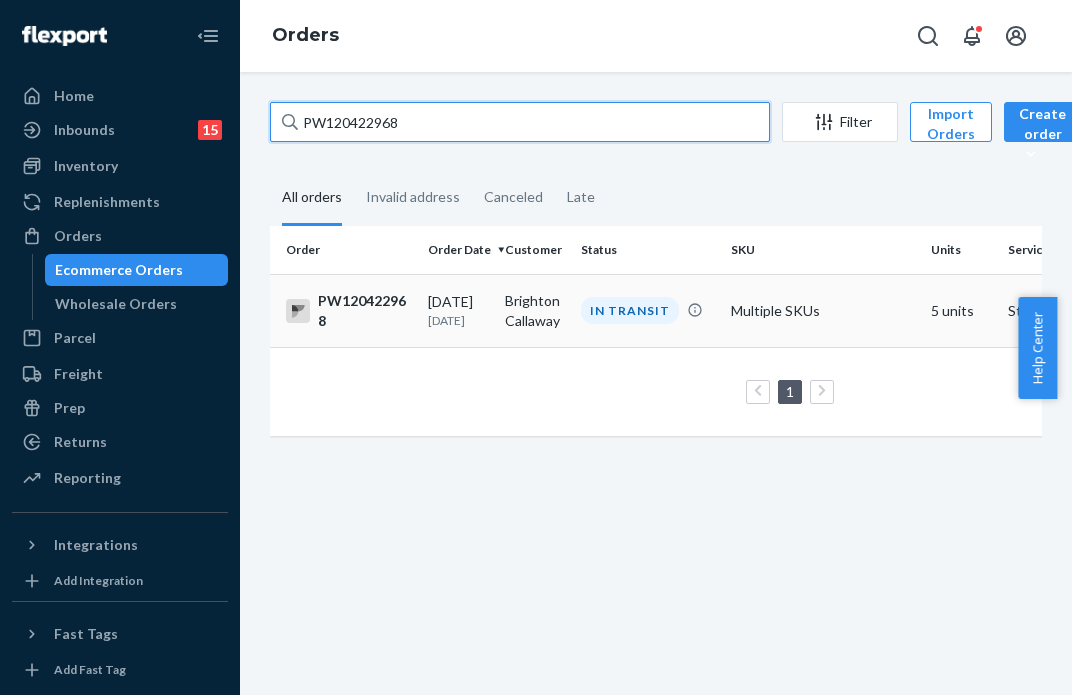 paste on "1165" 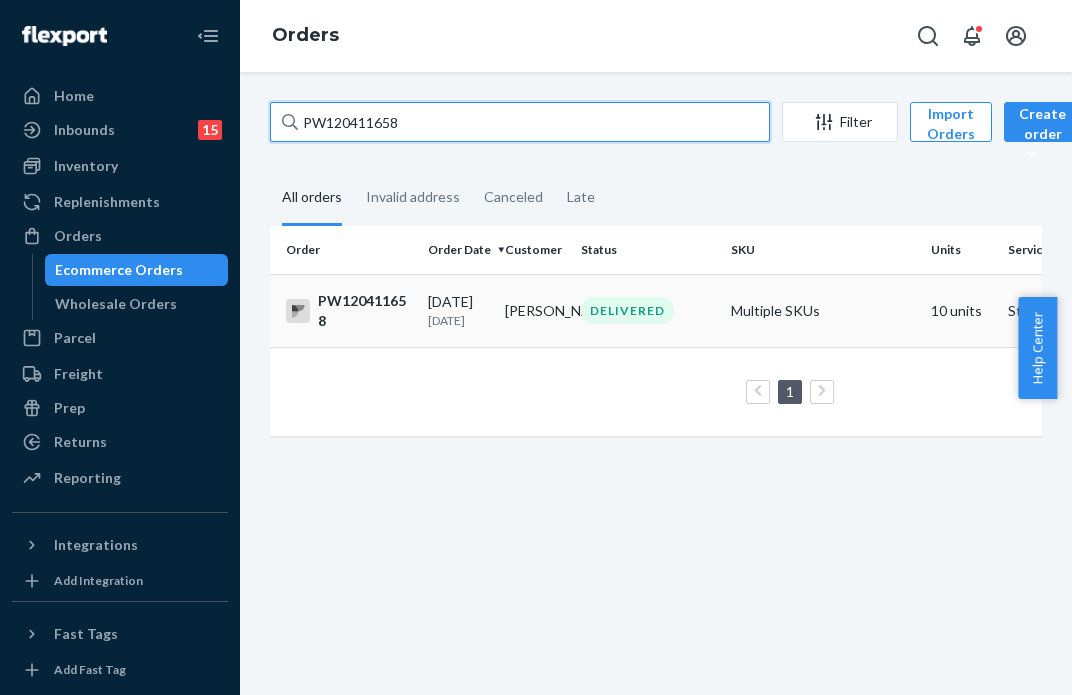 type on "PW120411658" 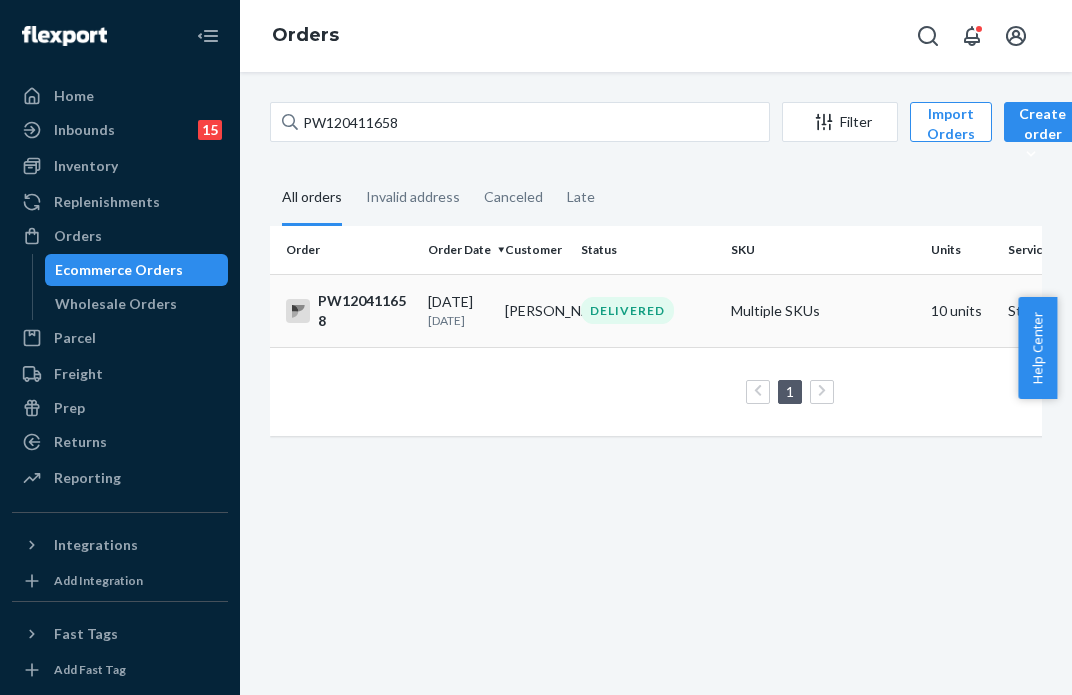 click on "DELIVERED" at bounding box center (627, 310) 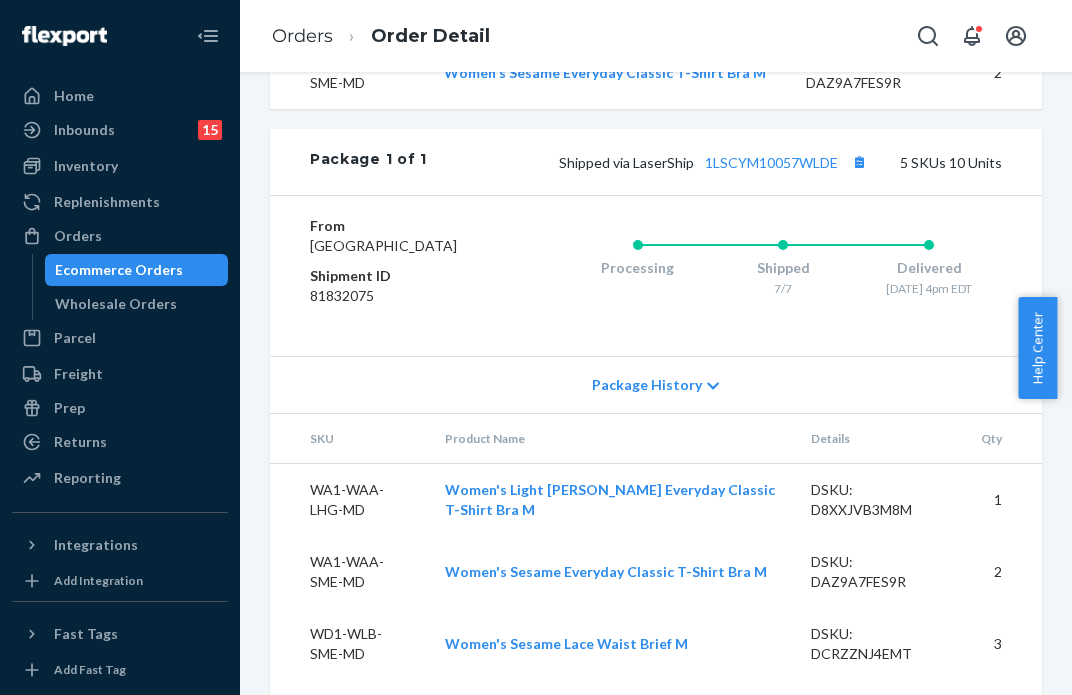 scroll, scrollTop: 1299, scrollLeft: 0, axis: vertical 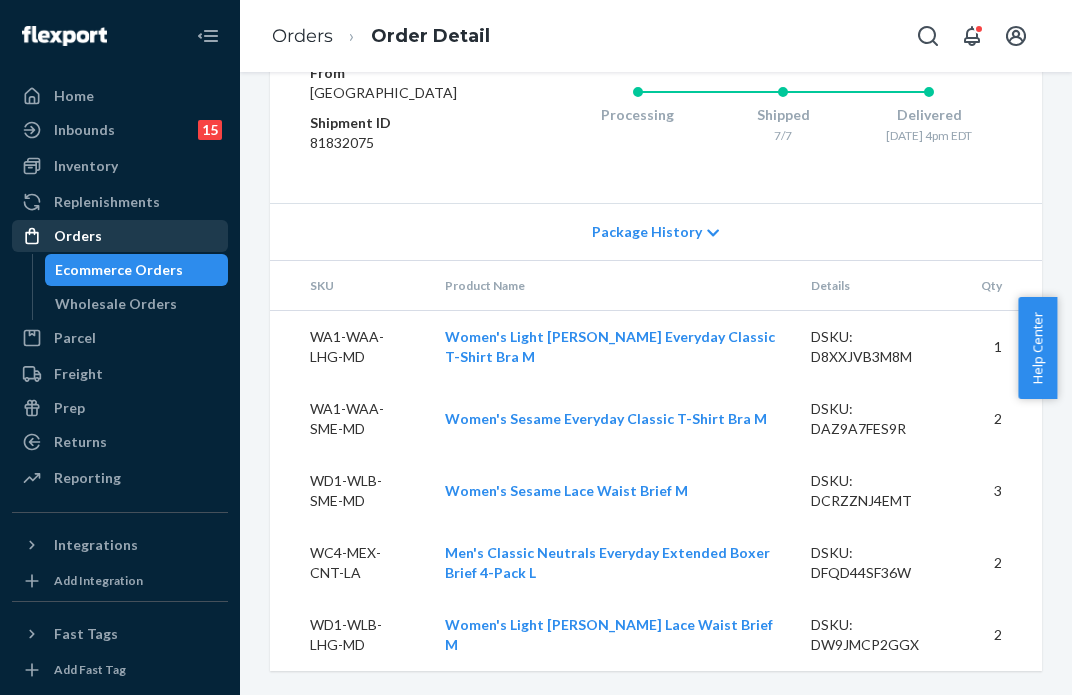 click on "Orders" at bounding box center [120, 236] 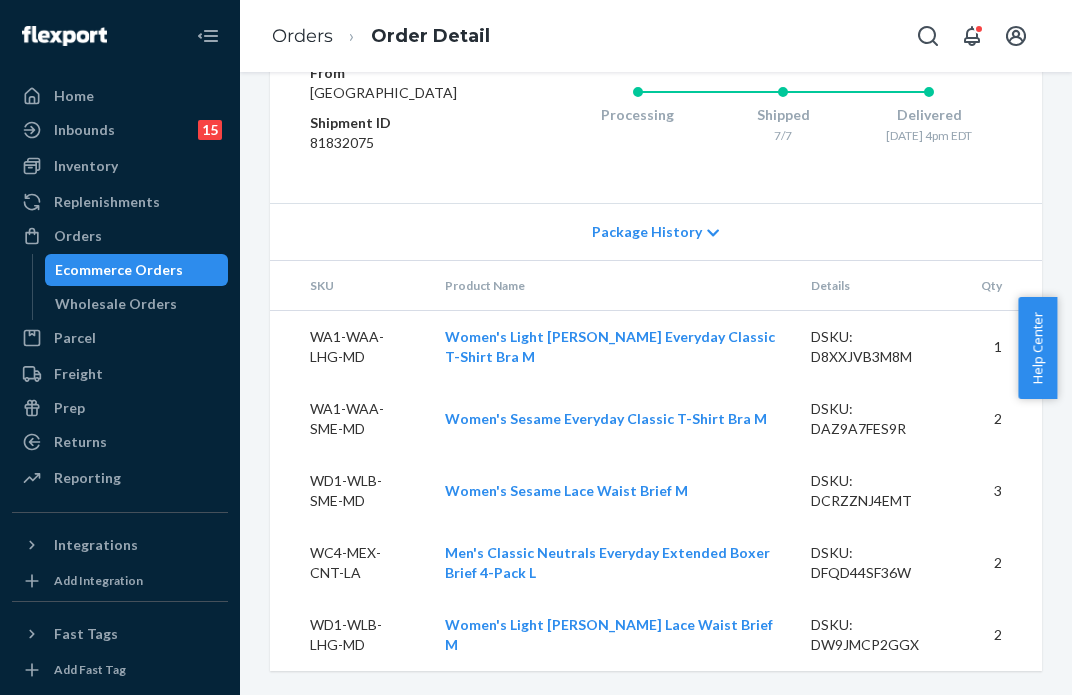 scroll, scrollTop: 0, scrollLeft: 0, axis: both 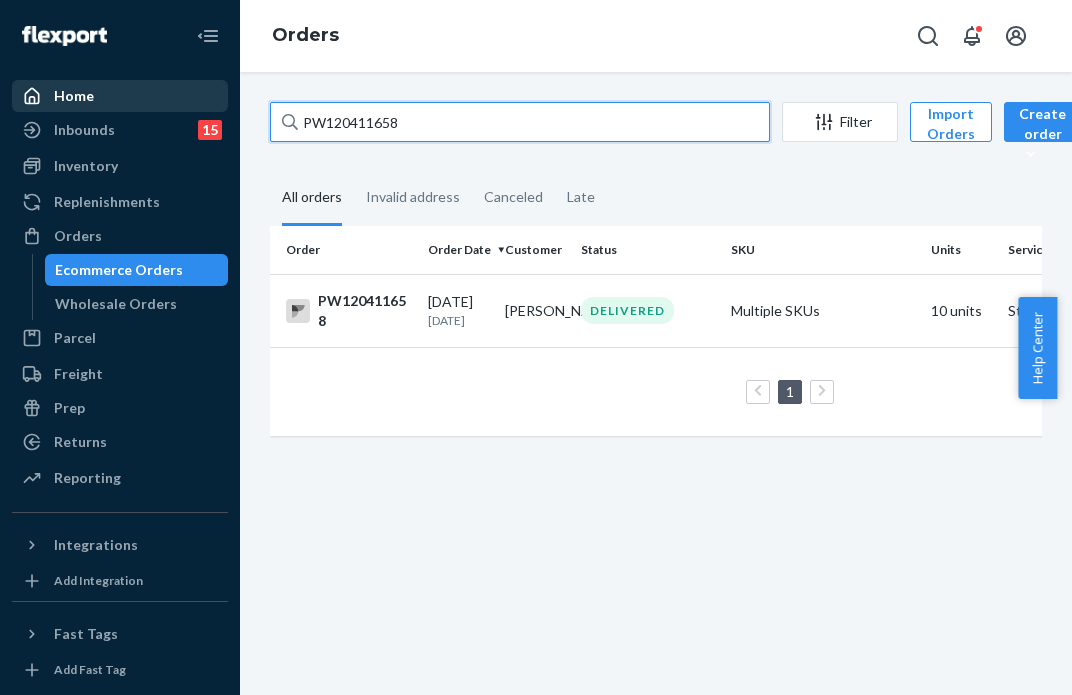 drag, startPoint x: 431, startPoint y: 115, endPoint x: 144, endPoint y: 95, distance: 287.696 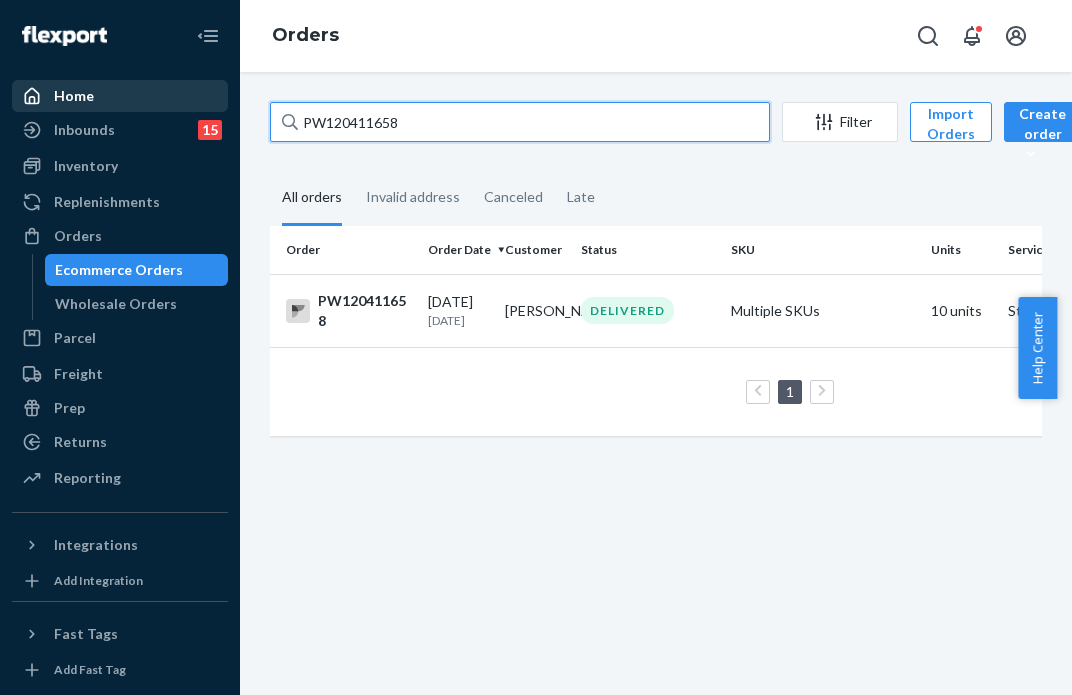 click on "Home Inbounds 15 Shipping Plans Problems 15 Inventory Products Branded Packaging Replenishments Orders Ecommerce Orders Wholesale Orders Parcel Parcel orders Integrations Freight Prep Returns All Returns Settings Packages Reporting Reports Analytics Integrations Add Integration Fast Tags Add Fast Tag Settings Talk to Support Help Center Give Feedback Orders PW120411658 Filter Import Orders Create order Ecommerce order Removal order All orders Invalid address Canceled Late Order Order Date Customer Status SKU Units Service Fee PW120411658 [DATE] [DATE] [PERSON_NAME] DELIVERED Multiple SKUs 10 units Standard $10.97 1 25 results per page" at bounding box center (536, 347) 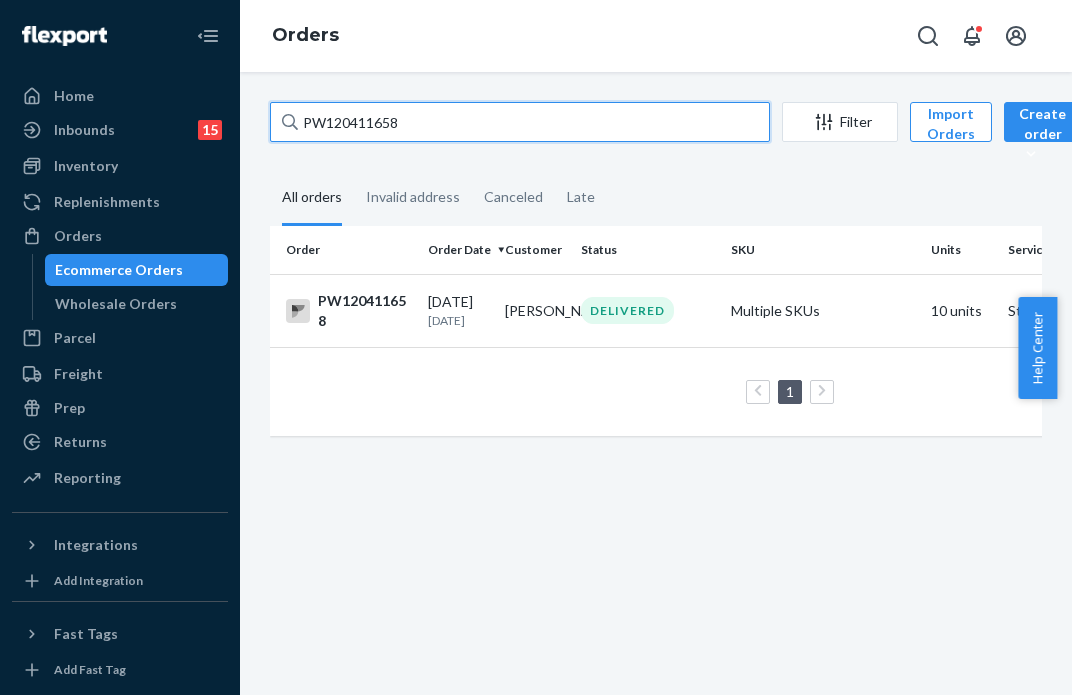 paste on "06616" 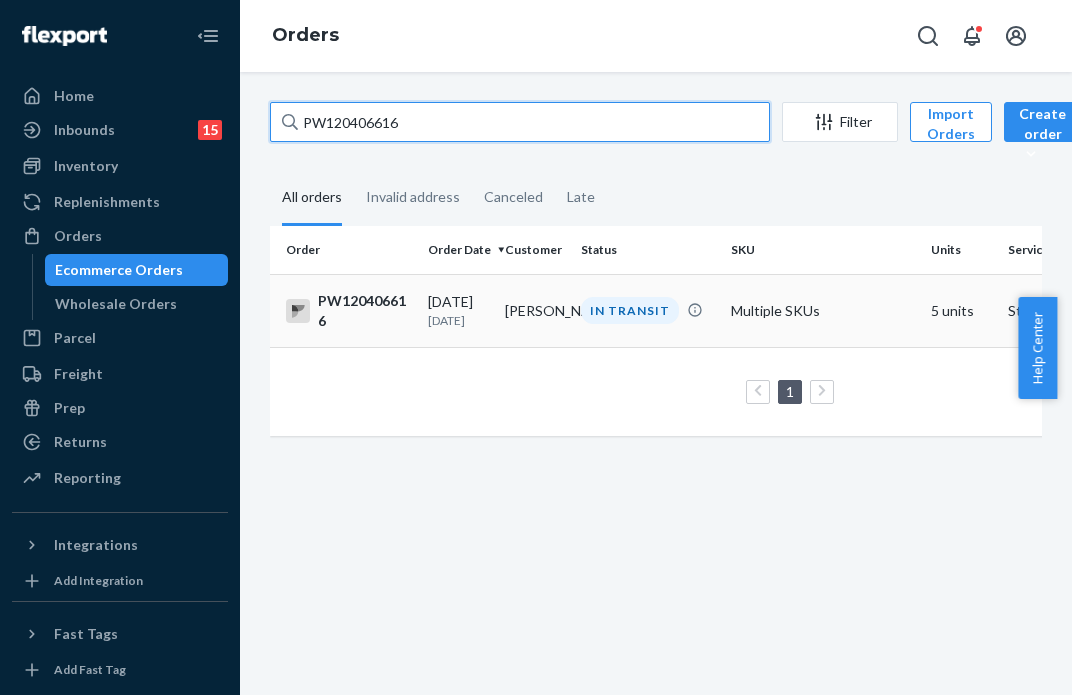 type on "PW120406616" 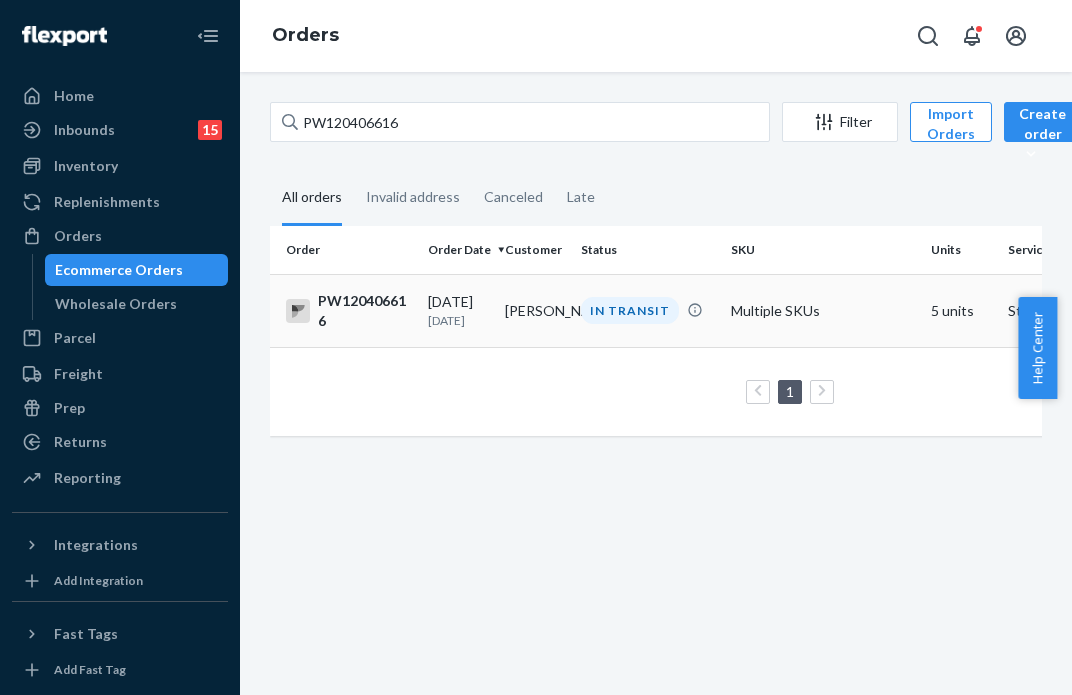 click on "IN TRANSIT" at bounding box center [630, 310] 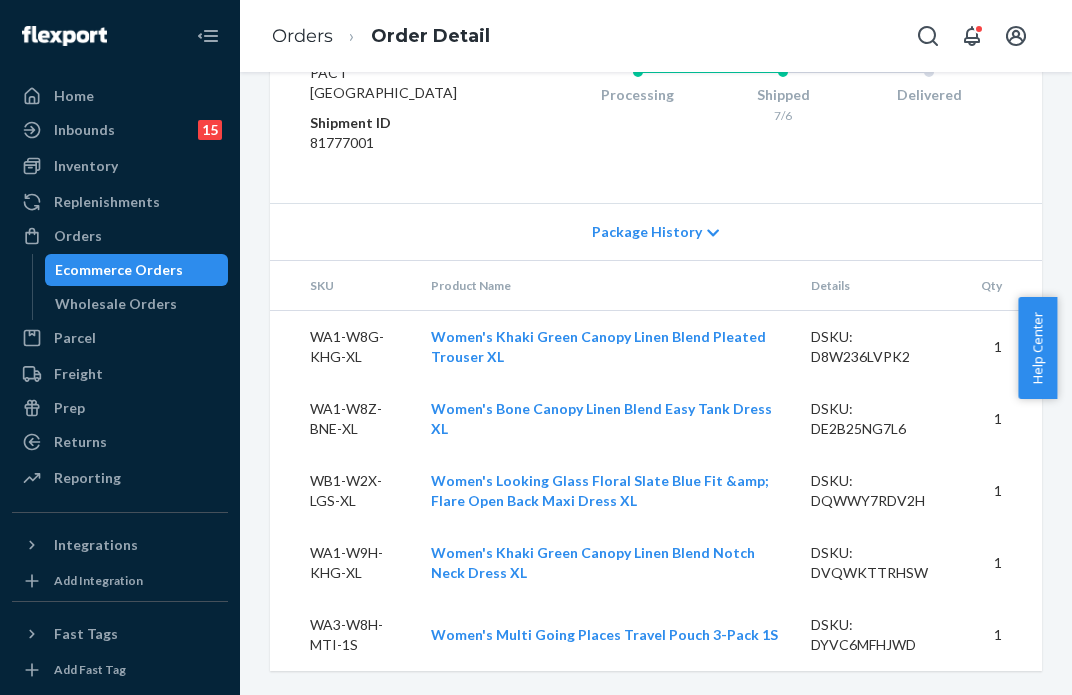 scroll, scrollTop: 1179, scrollLeft: 0, axis: vertical 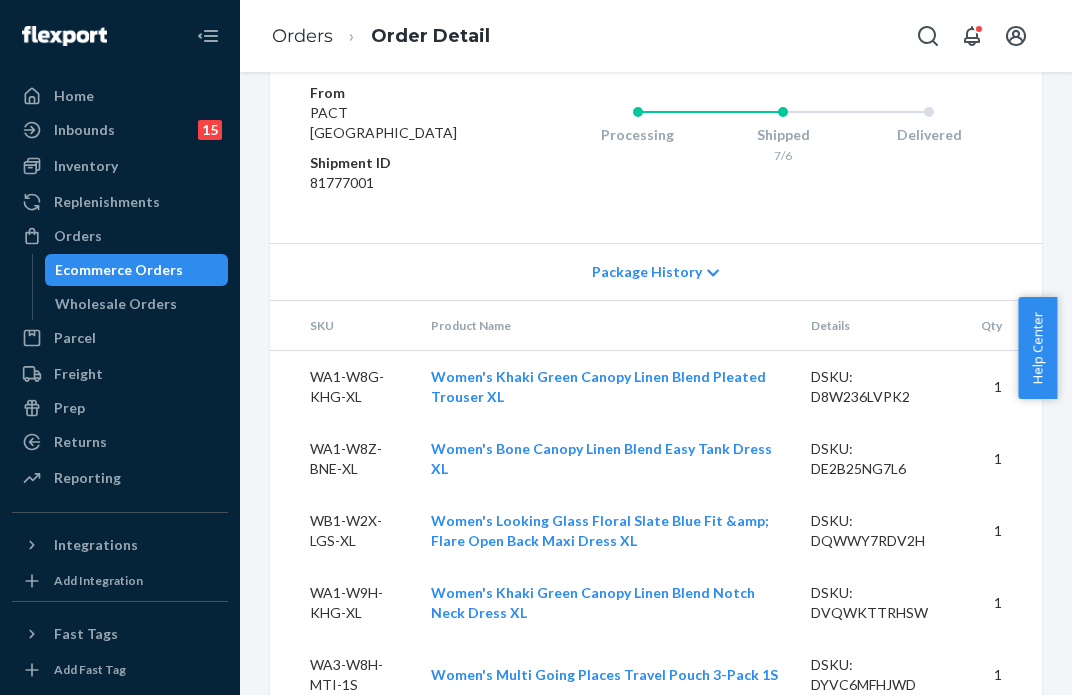 click on "45f51c6f6c81c54b8" at bounding box center [782, 29] 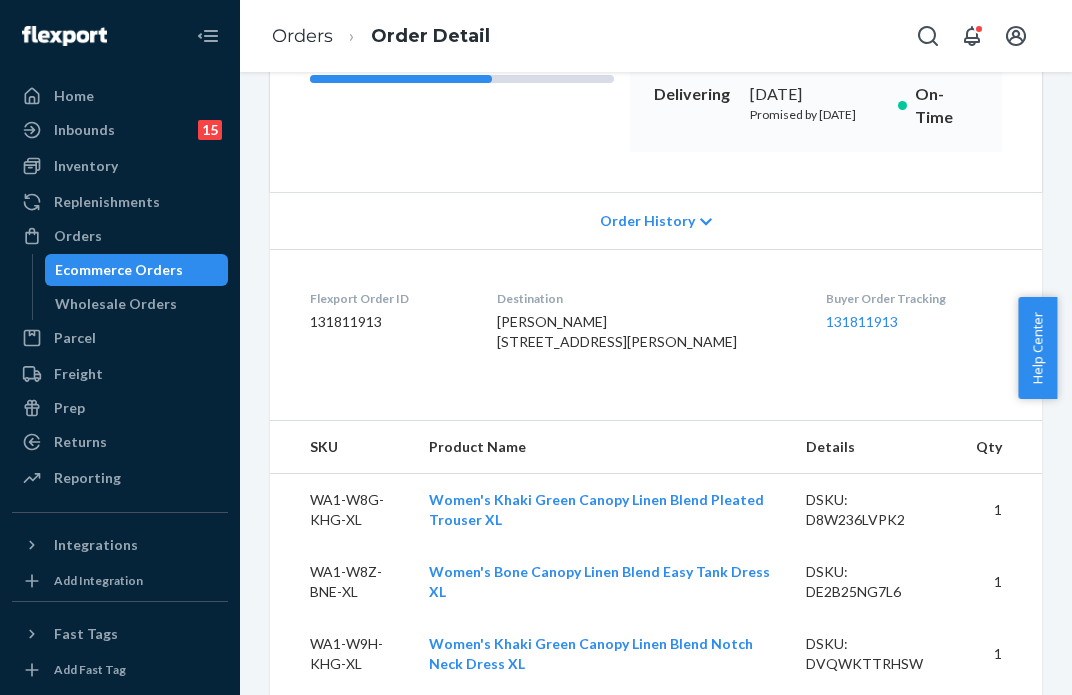 scroll, scrollTop: 179, scrollLeft: 0, axis: vertical 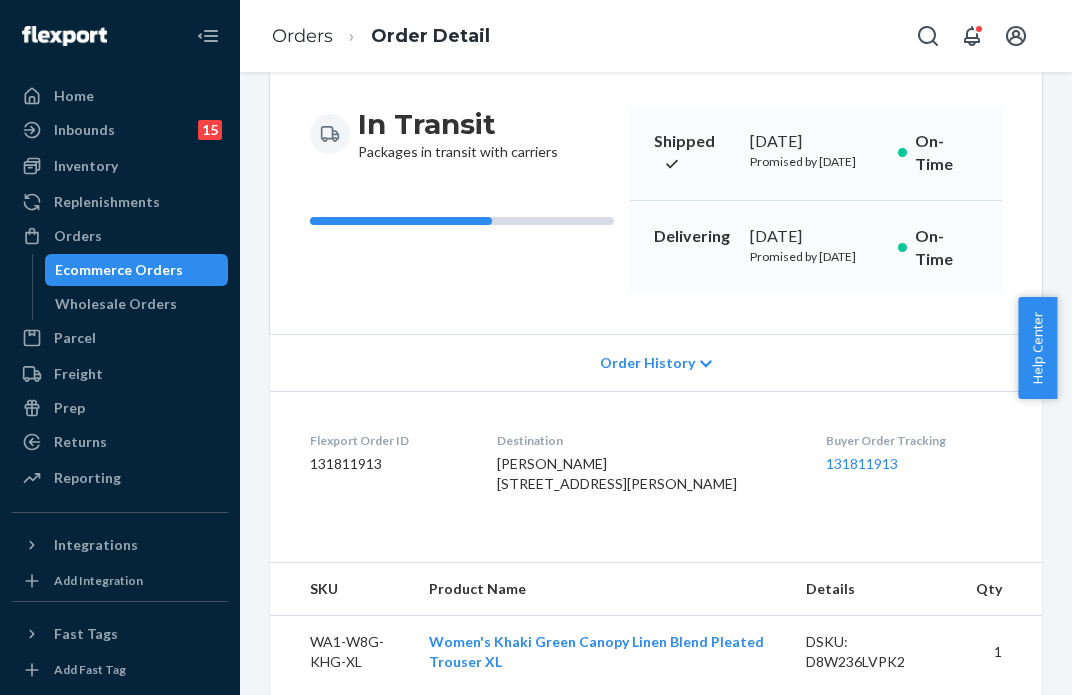 click on "In Transit Packages in transit with carriers" at bounding box center [462, 200] 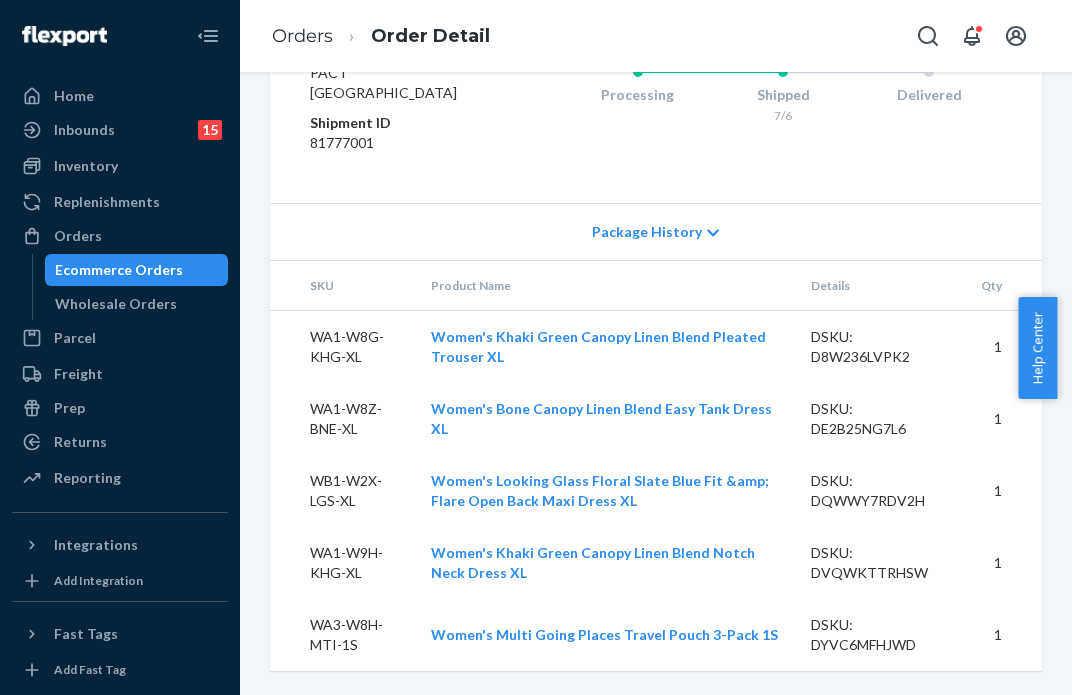 scroll, scrollTop: 979, scrollLeft: 0, axis: vertical 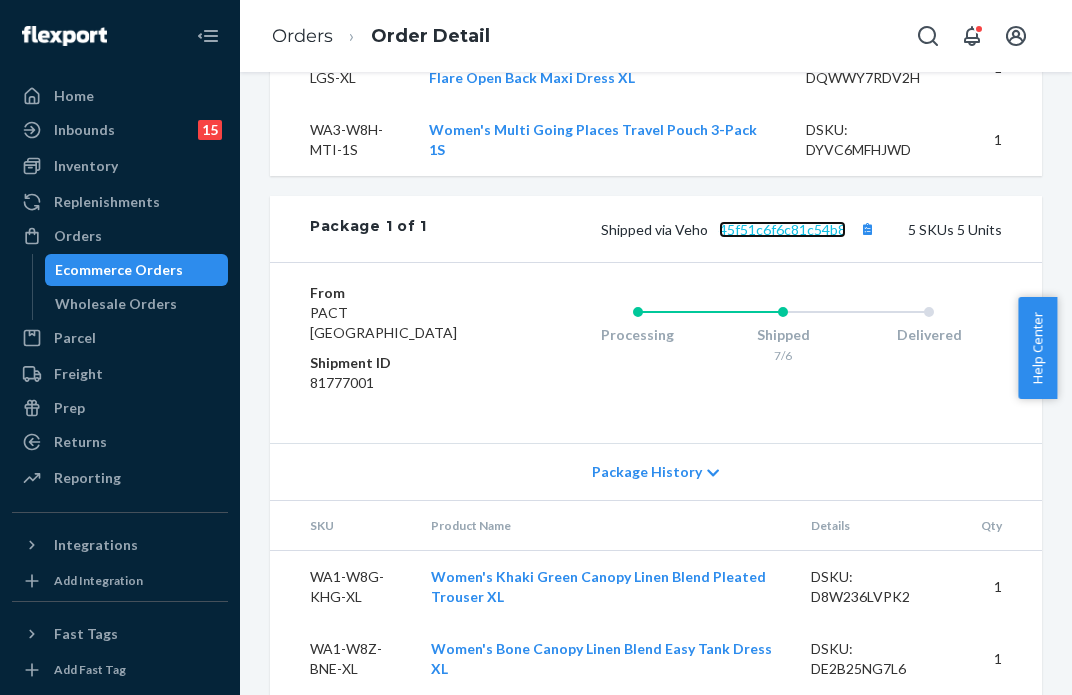 click on "45f51c6f6c81c54b8" at bounding box center [782, 229] 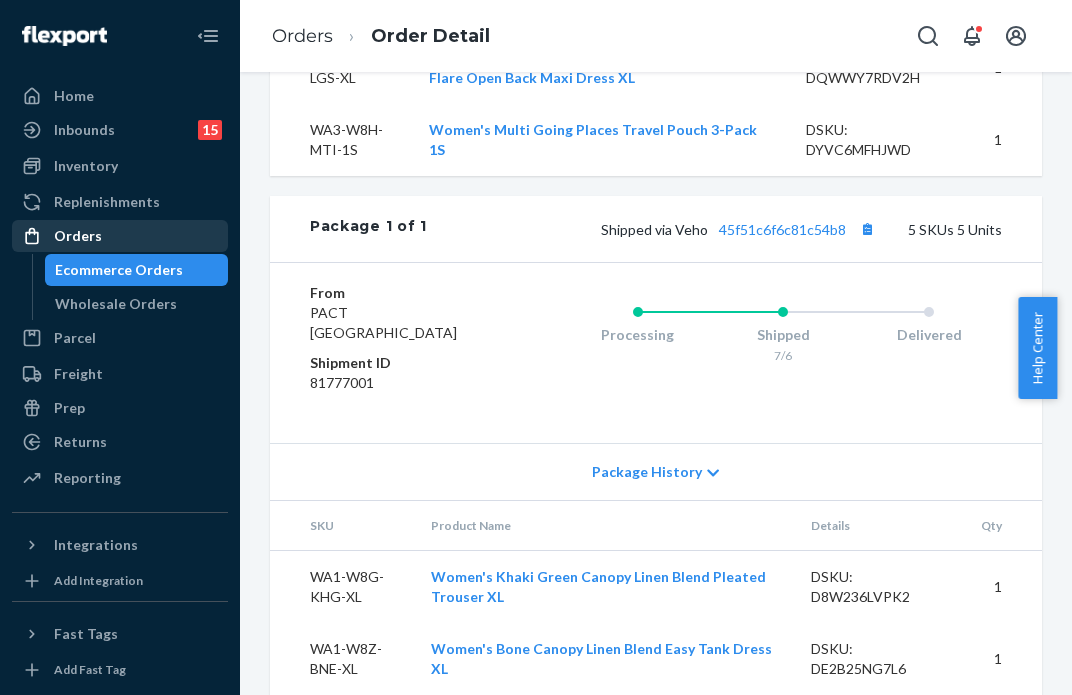 click on "Orders" at bounding box center [78, 236] 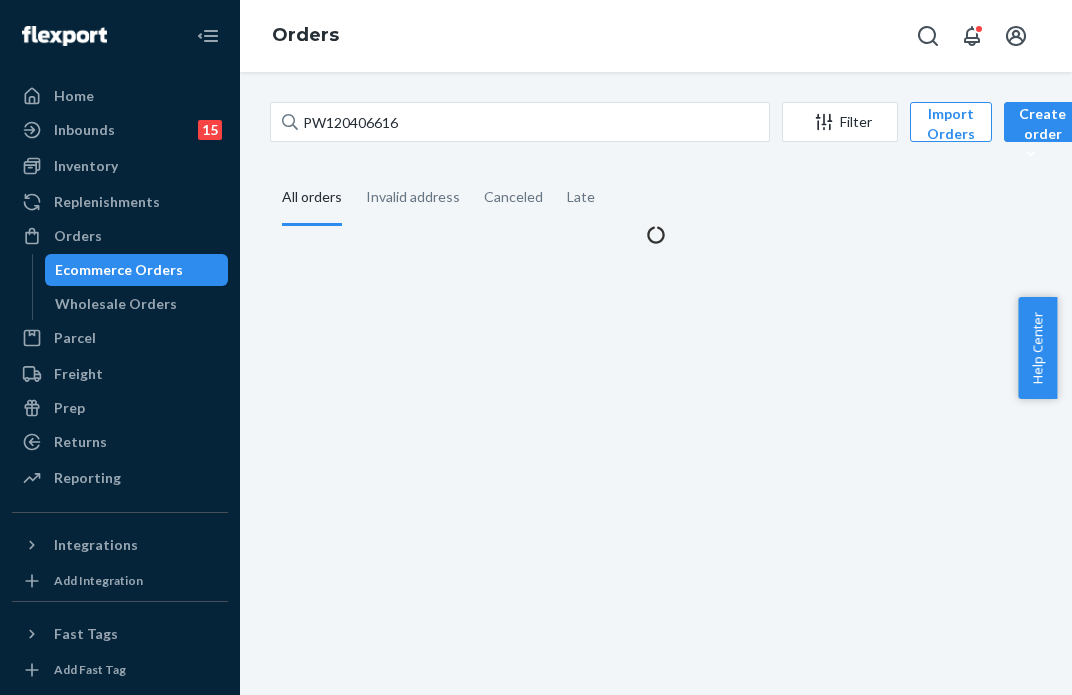 scroll, scrollTop: 0, scrollLeft: 0, axis: both 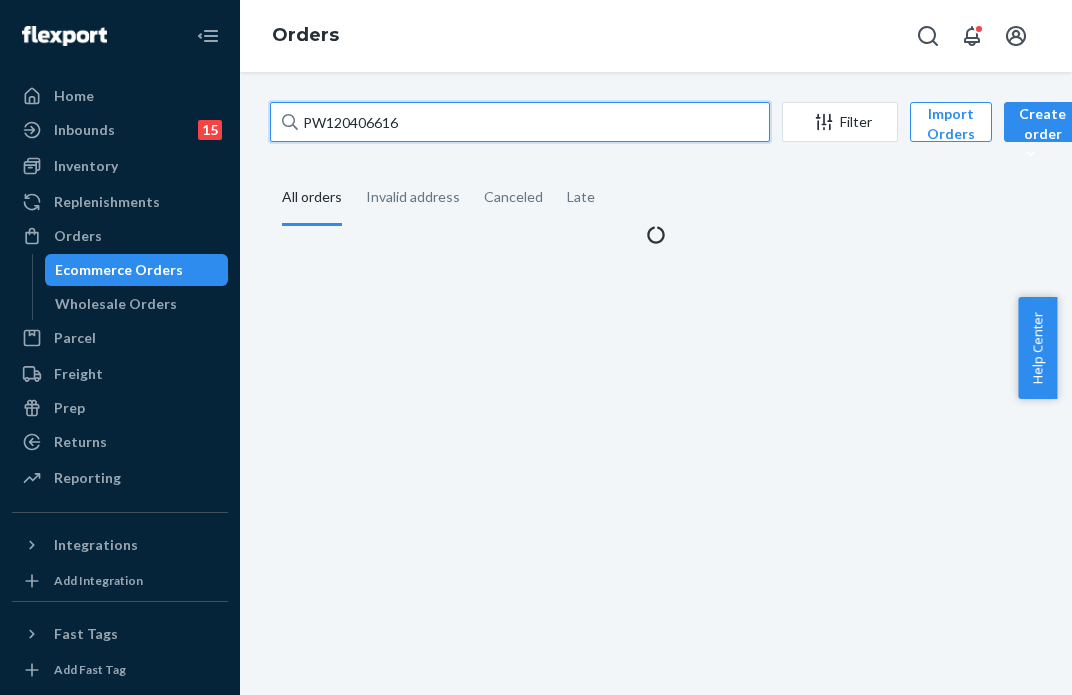 drag, startPoint x: 467, startPoint y: 117, endPoint x: 84, endPoint y: 72, distance: 385.63455 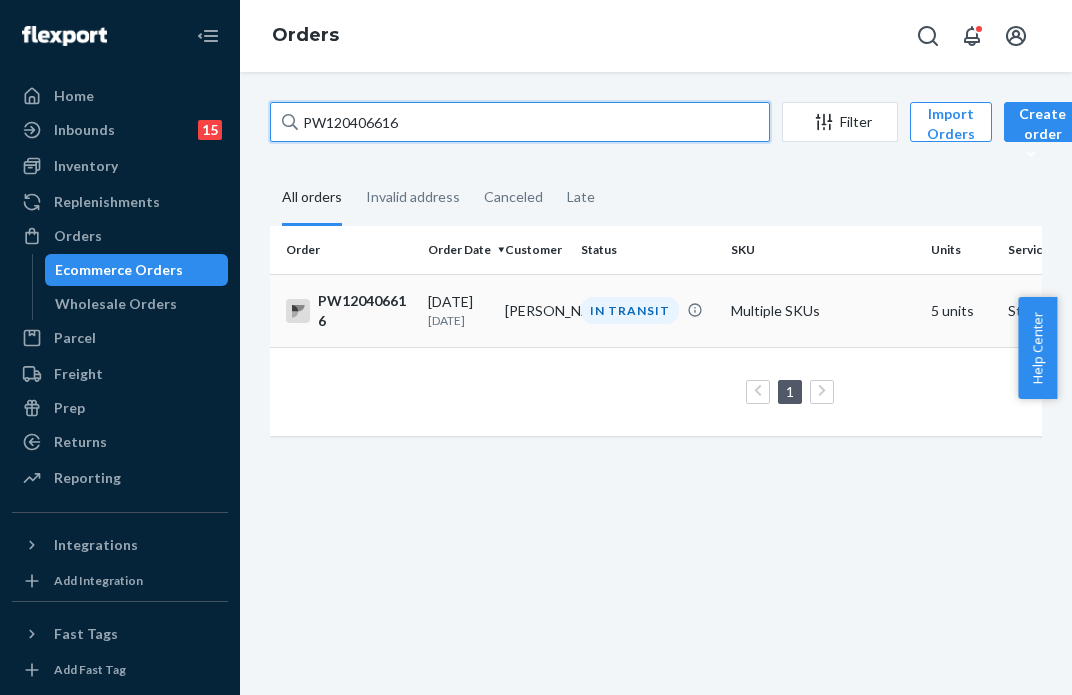 paste on "389964" 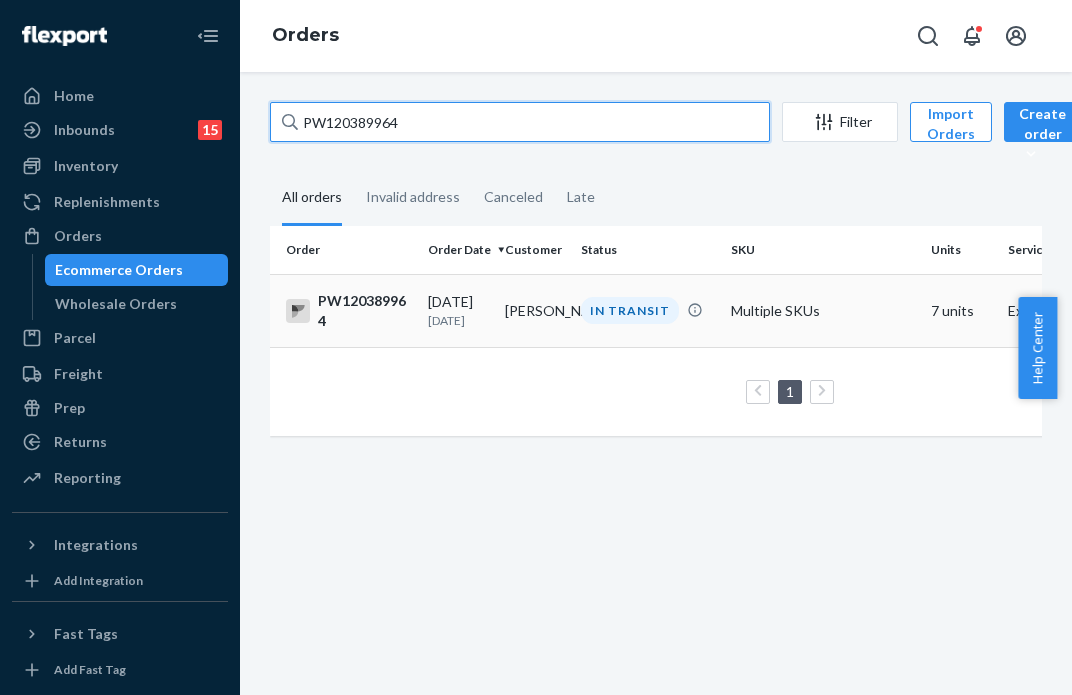 type on "PW120389964" 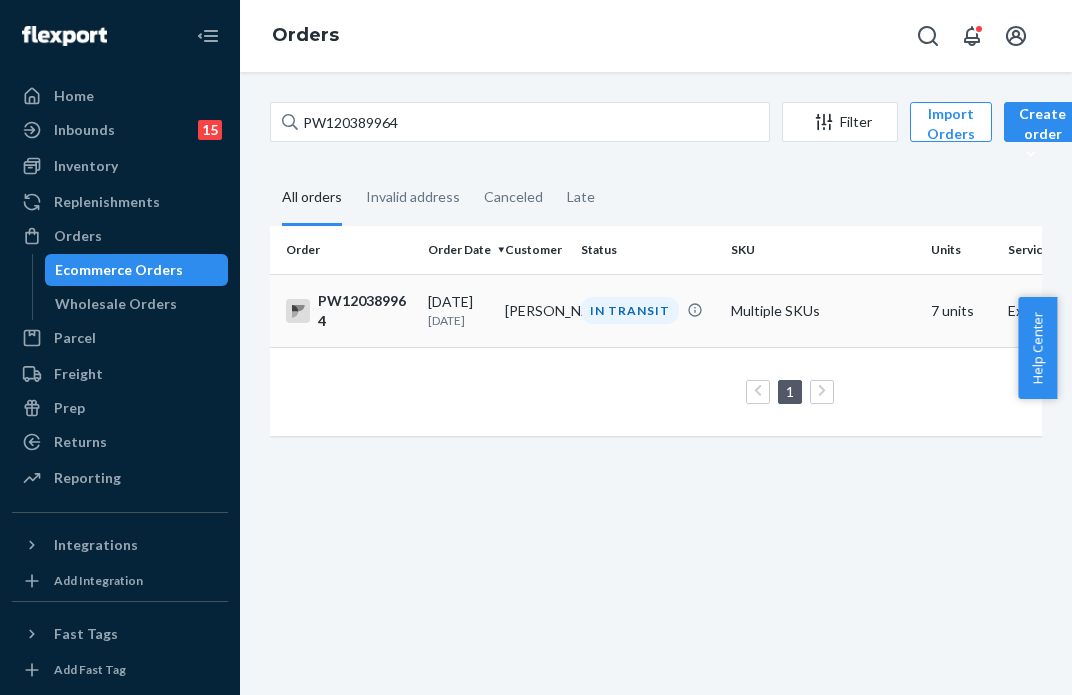 click on "IN TRANSIT" at bounding box center [630, 310] 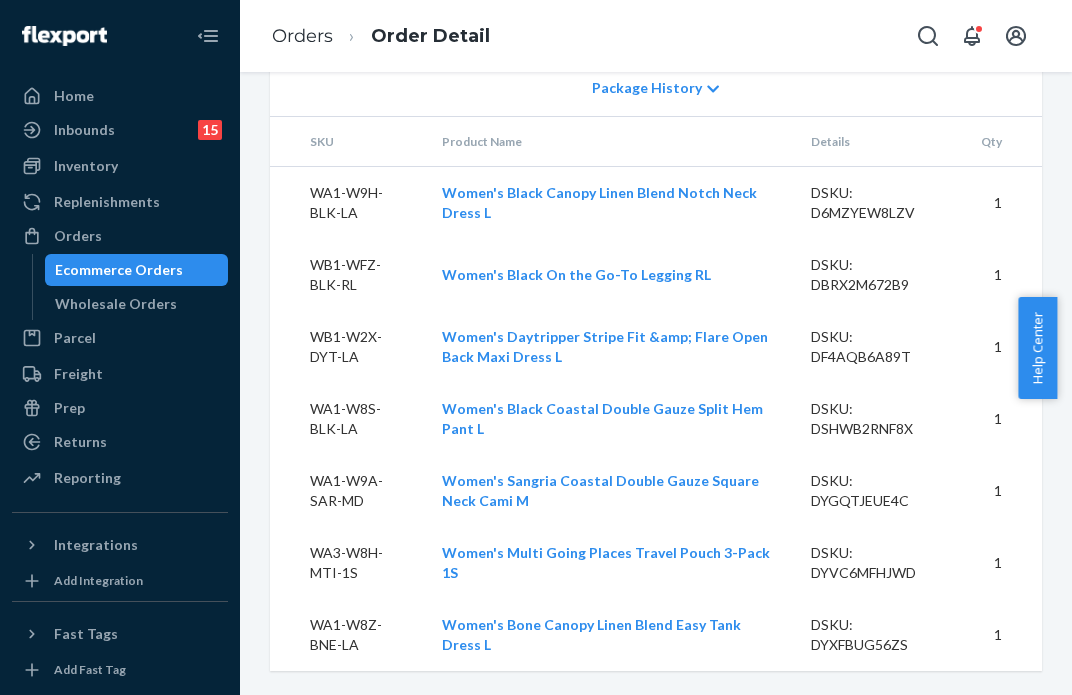 scroll, scrollTop: 1267, scrollLeft: 0, axis: vertical 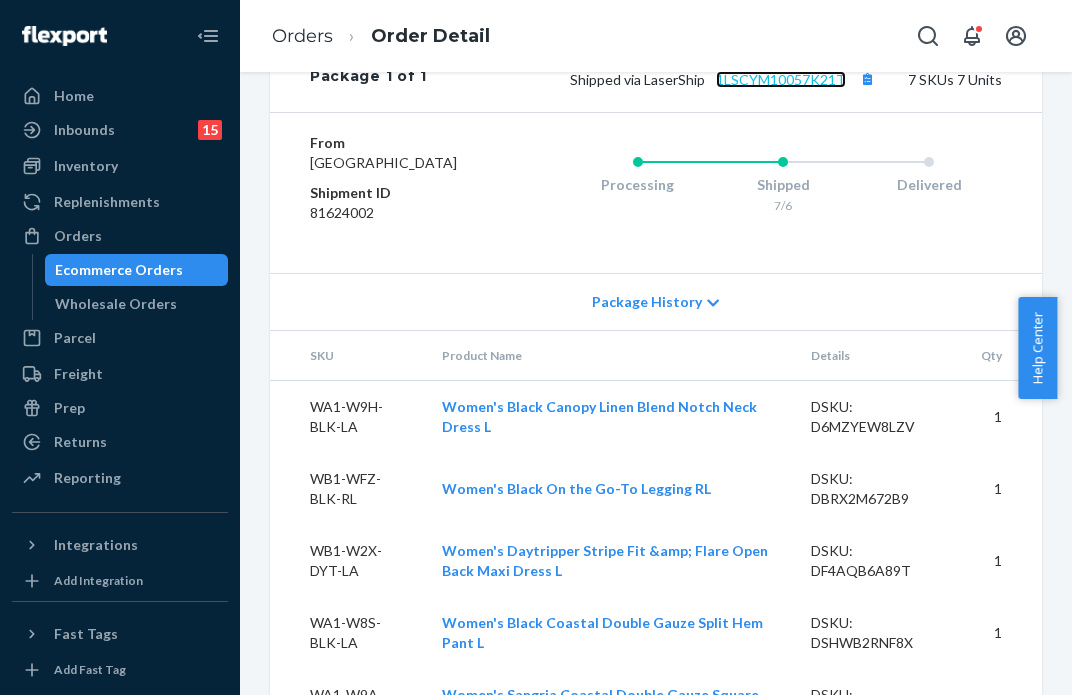 click on "1LSCYM10057K21T" at bounding box center [781, 79] 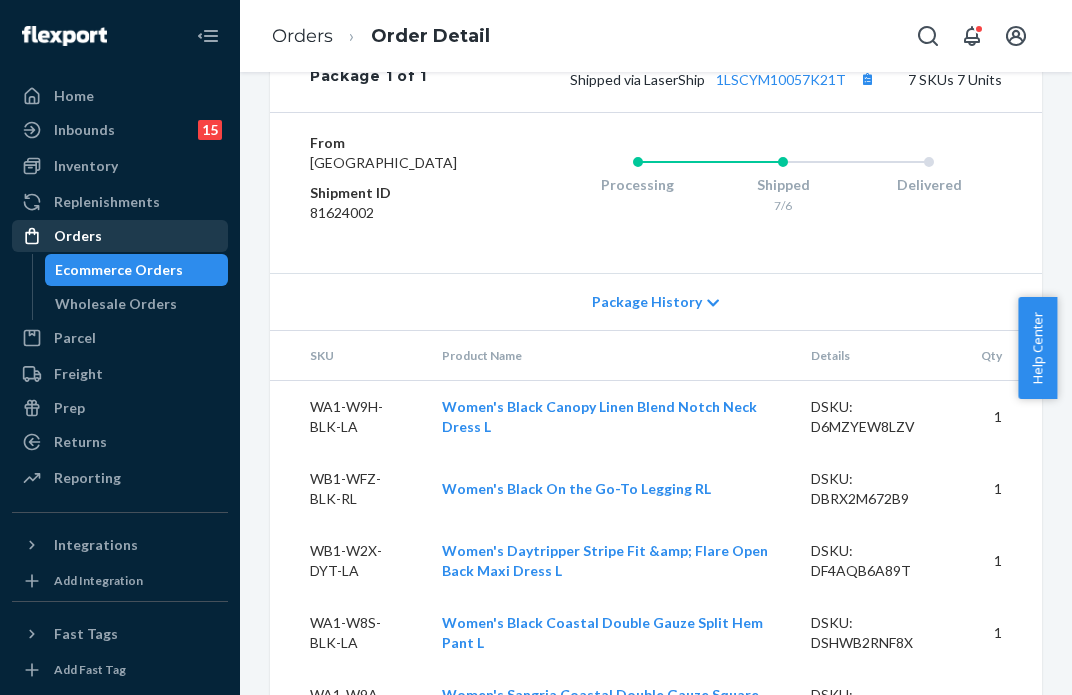click on "Orders" at bounding box center [120, 236] 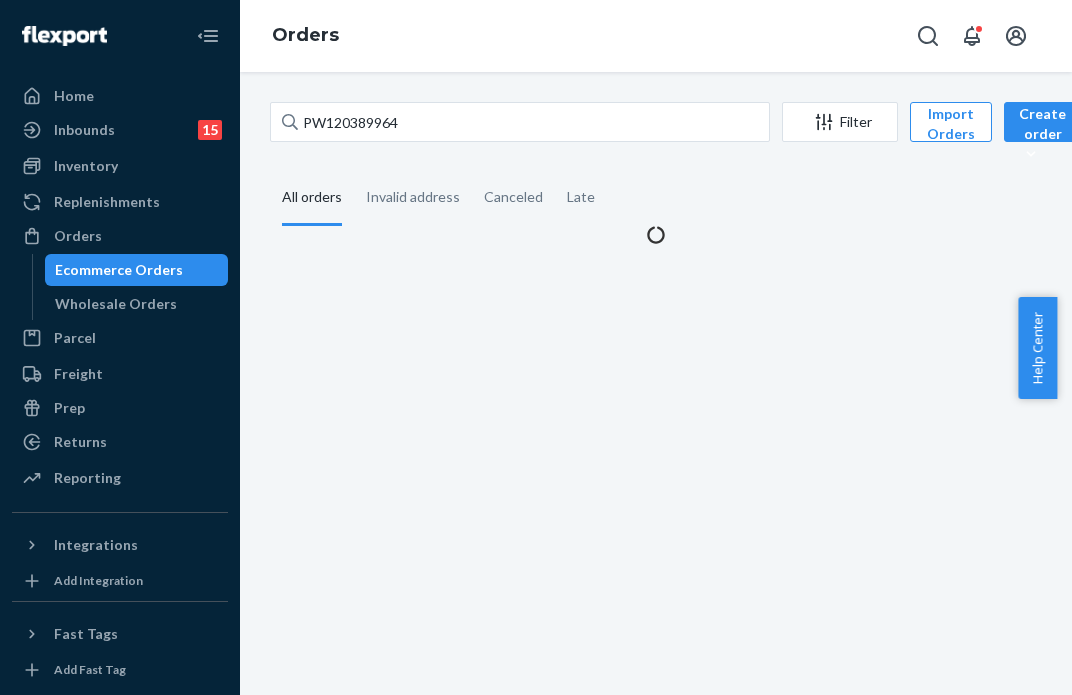 scroll, scrollTop: 0, scrollLeft: 0, axis: both 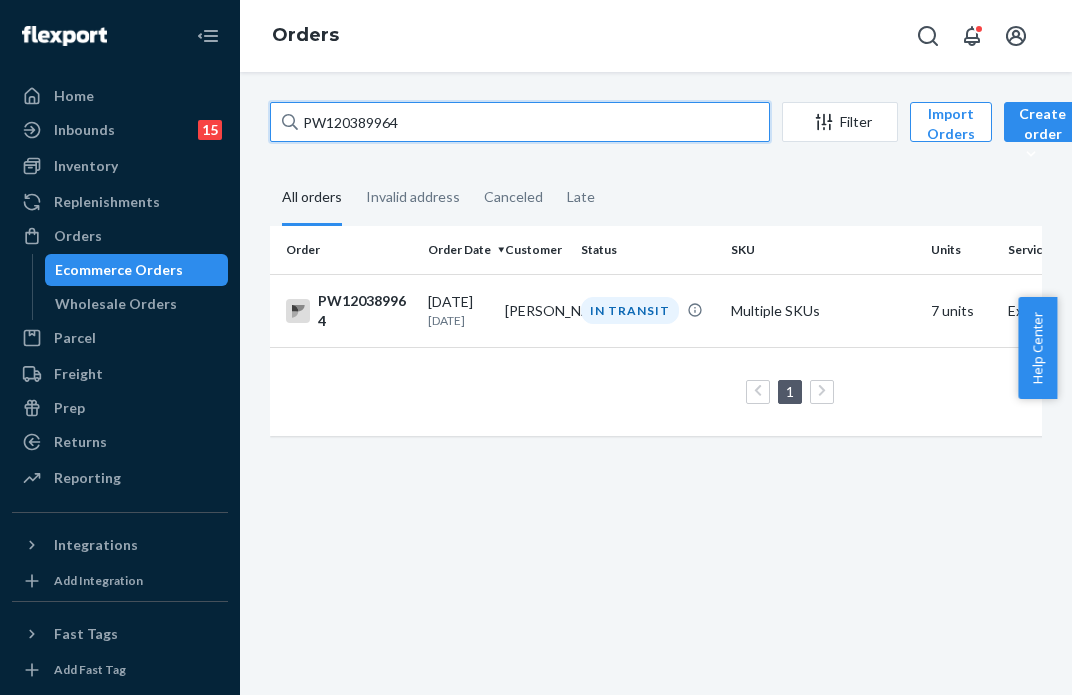 drag, startPoint x: 430, startPoint y: 113, endPoint x: 254, endPoint y: 92, distance: 177.24841 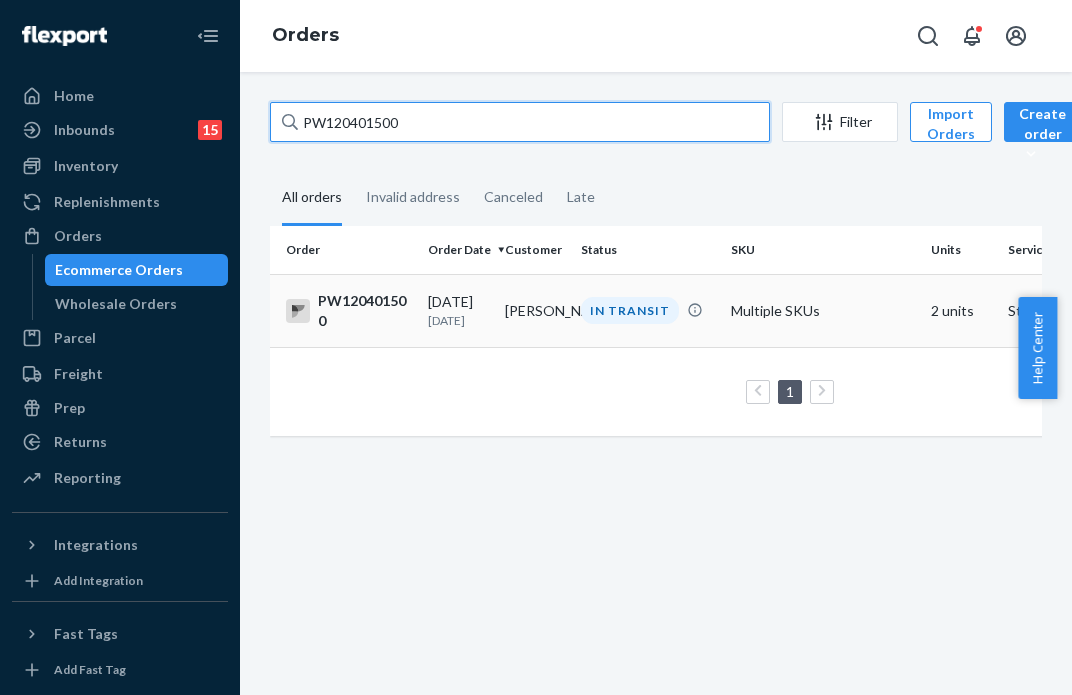 type on "PW120401500" 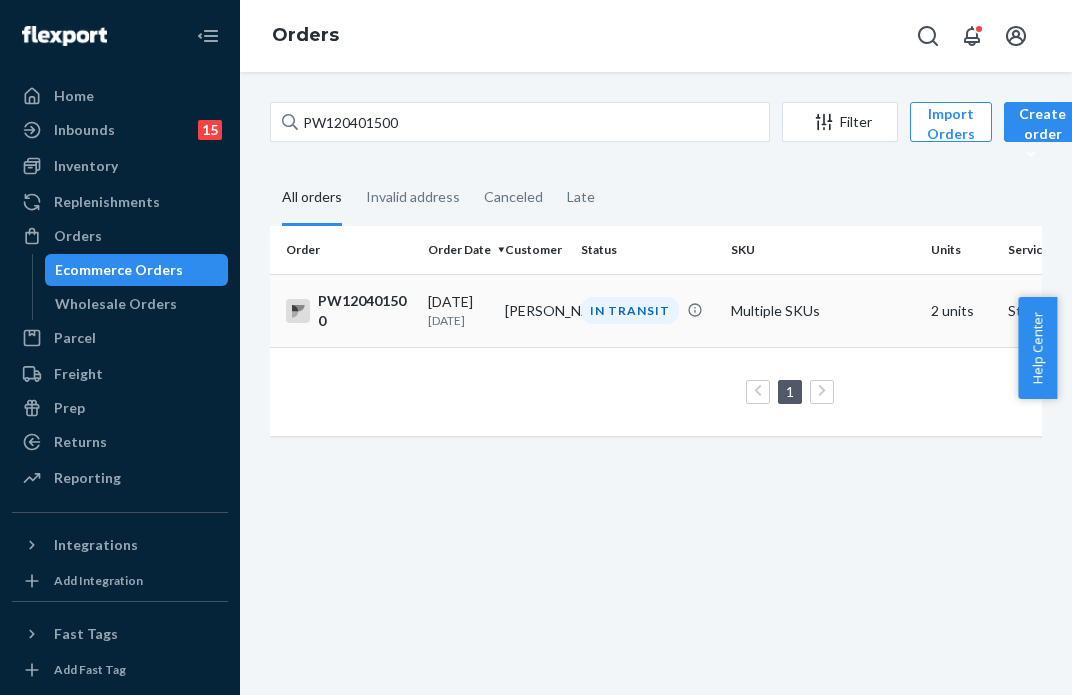 click on "IN TRANSIT" at bounding box center [648, 310] 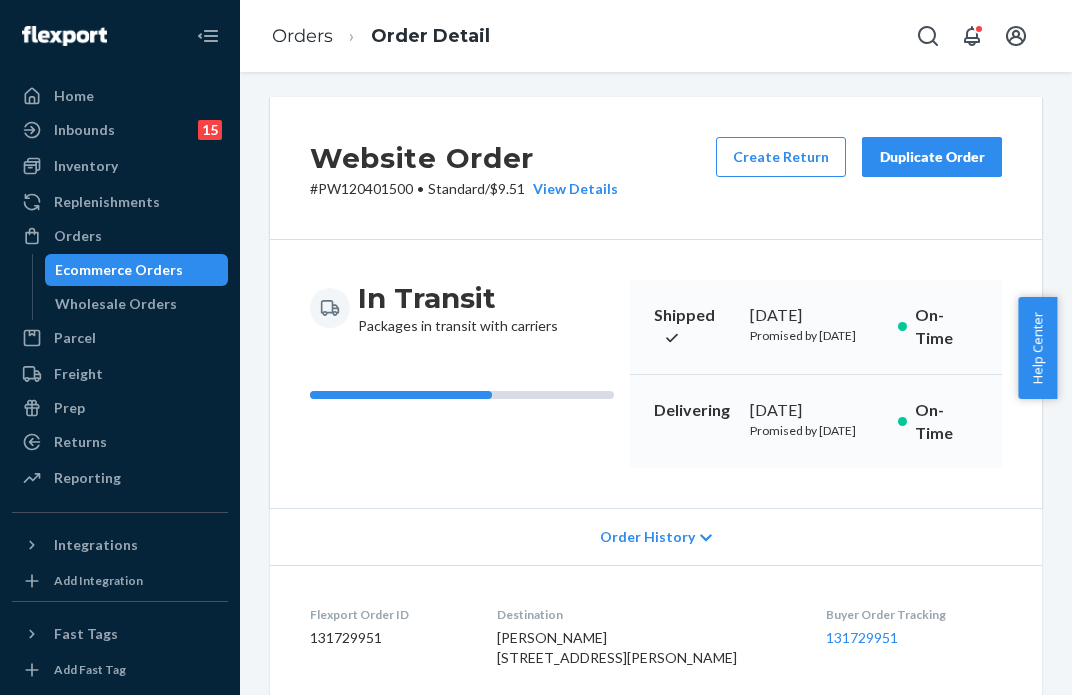 scroll, scrollTop: 0, scrollLeft: 0, axis: both 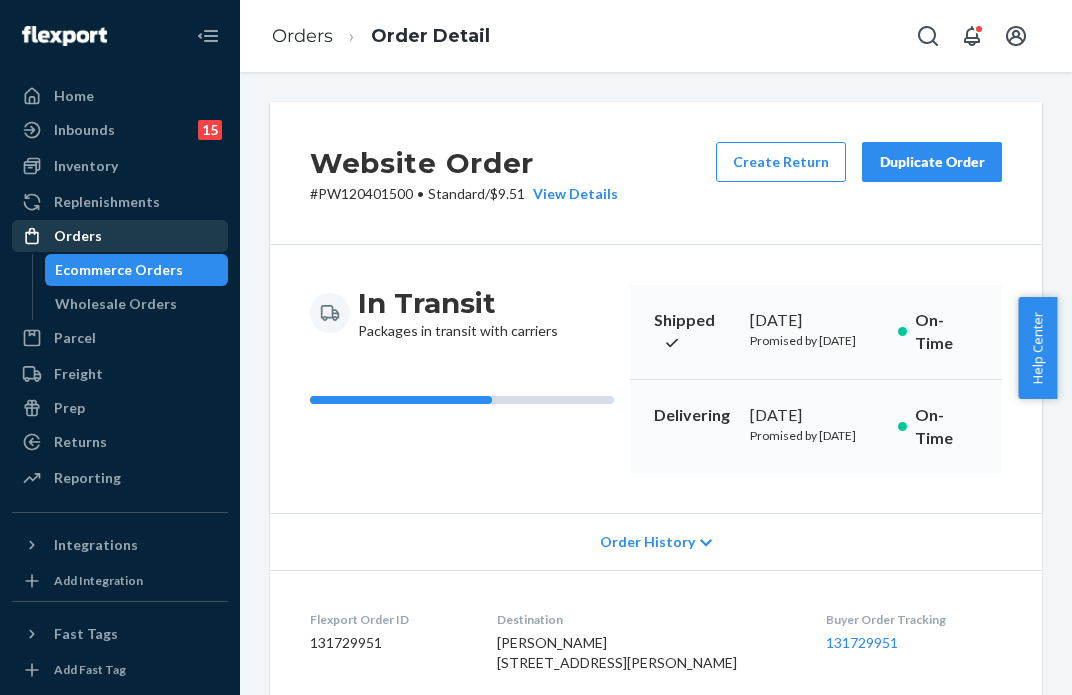 drag, startPoint x: 125, startPoint y: 240, endPoint x: 146, endPoint y: 239, distance: 21.023796 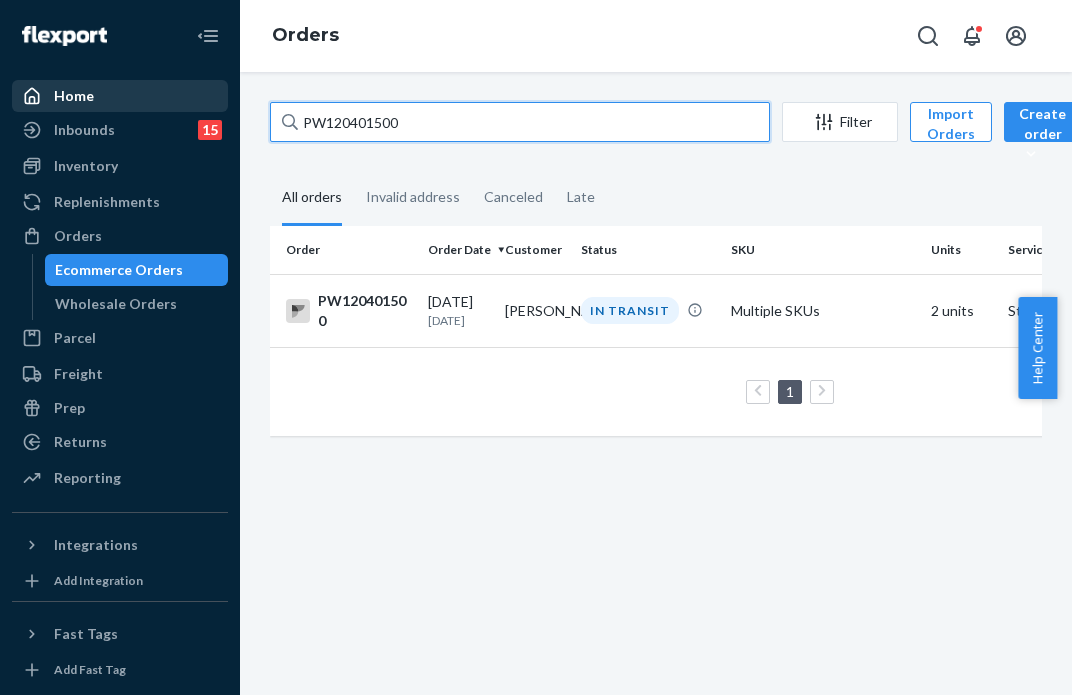 drag, startPoint x: 440, startPoint y: 126, endPoint x: 186, endPoint y: 90, distance: 256.53848 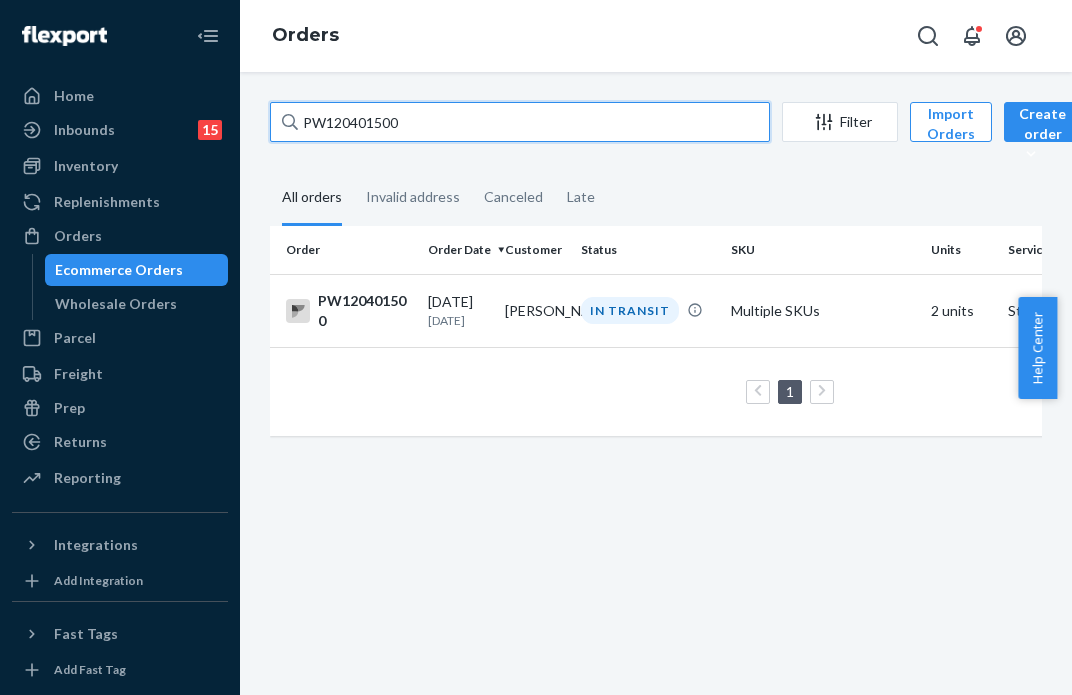 paste on "7511" 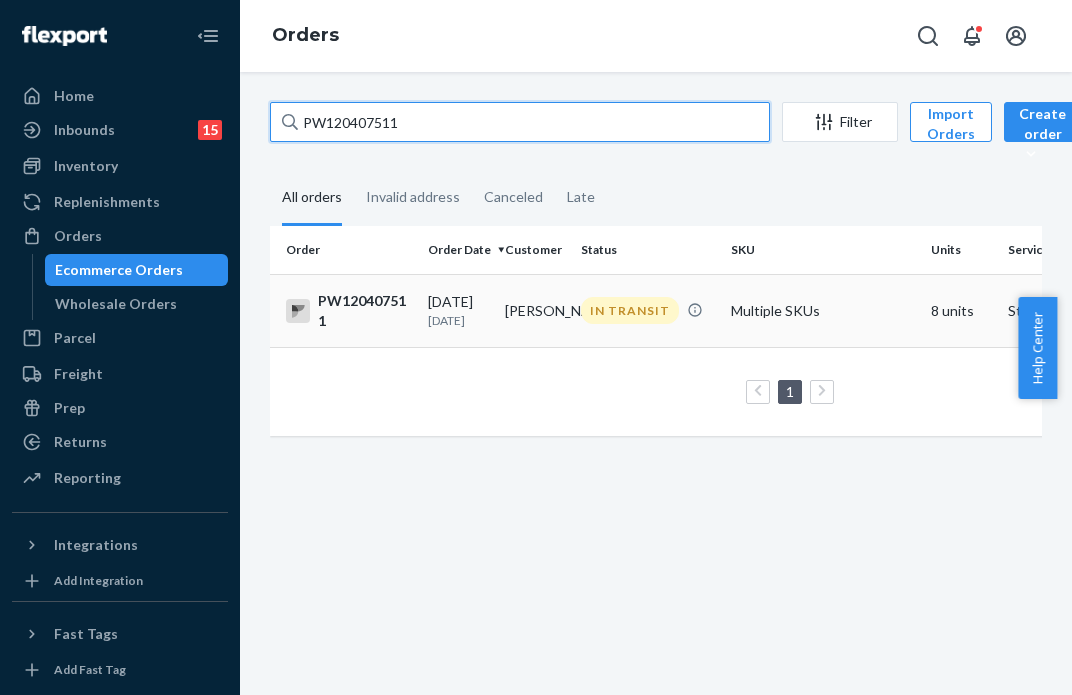 type on "PW120407511" 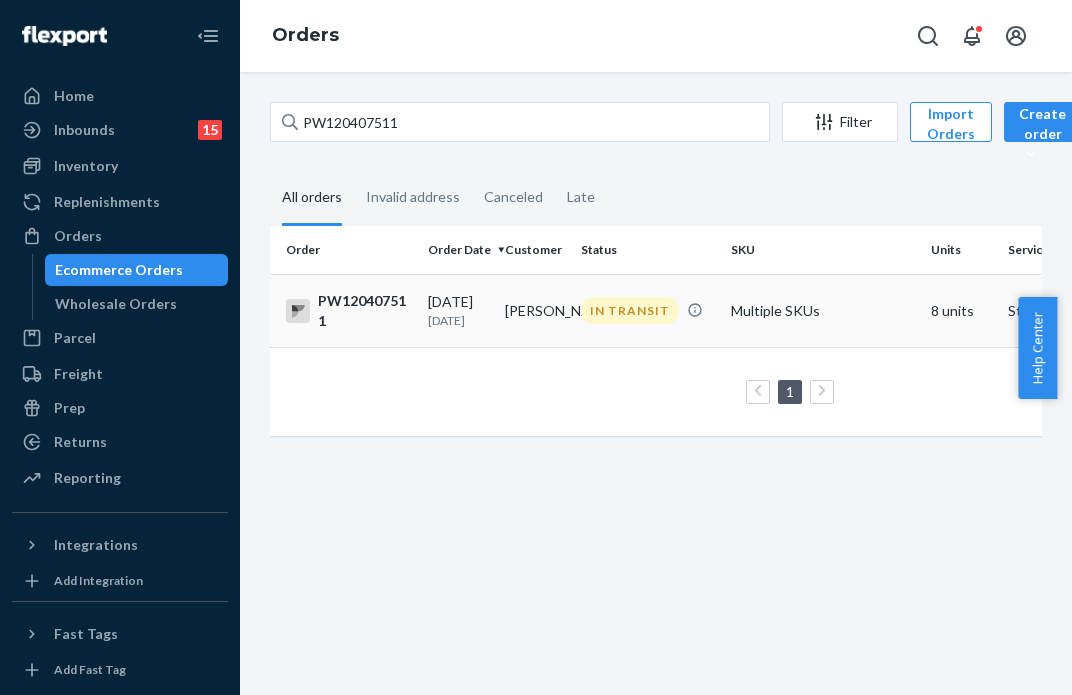 click on "IN TRANSIT" at bounding box center (630, 310) 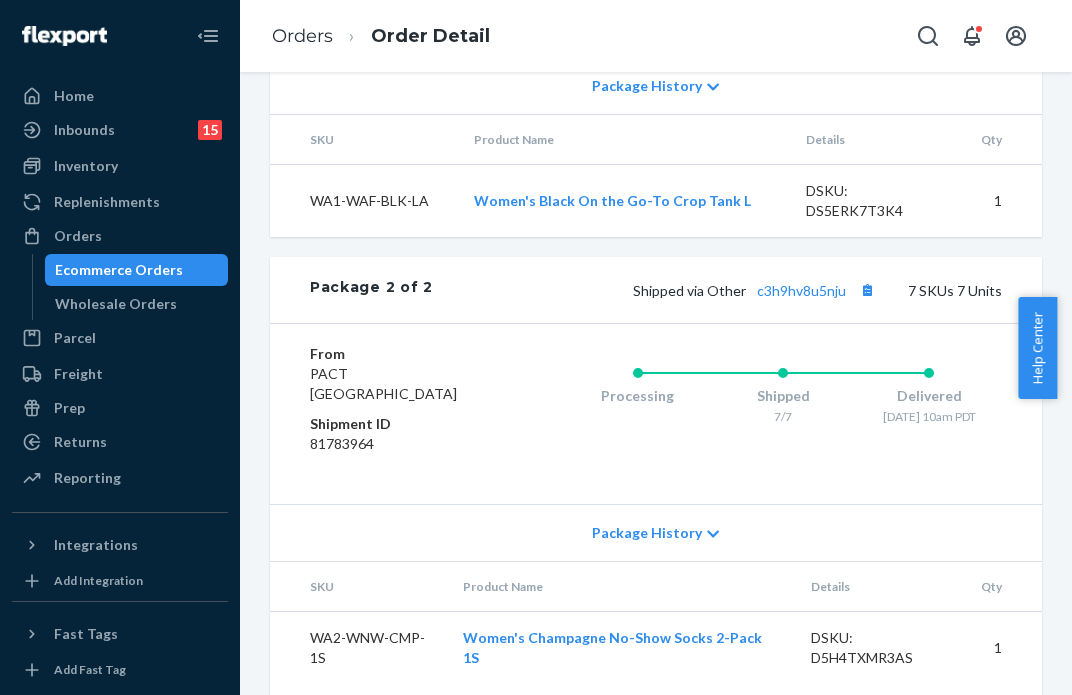 scroll, scrollTop: 1300, scrollLeft: 0, axis: vertical 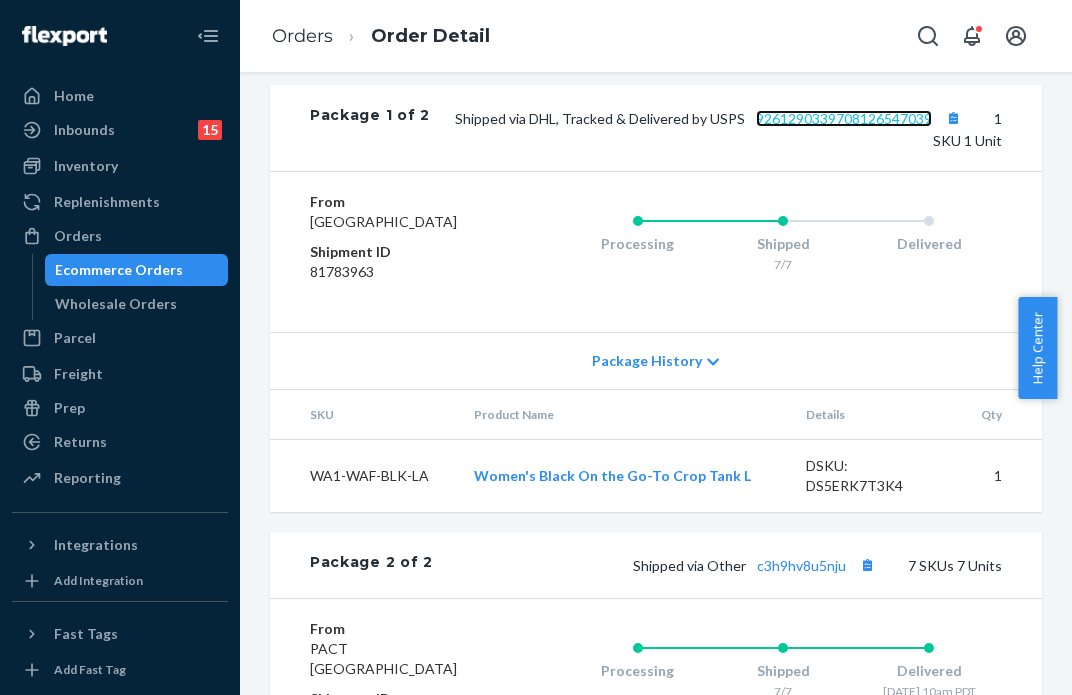click on "9261290339708126547039" at bounding box center [844, 118] 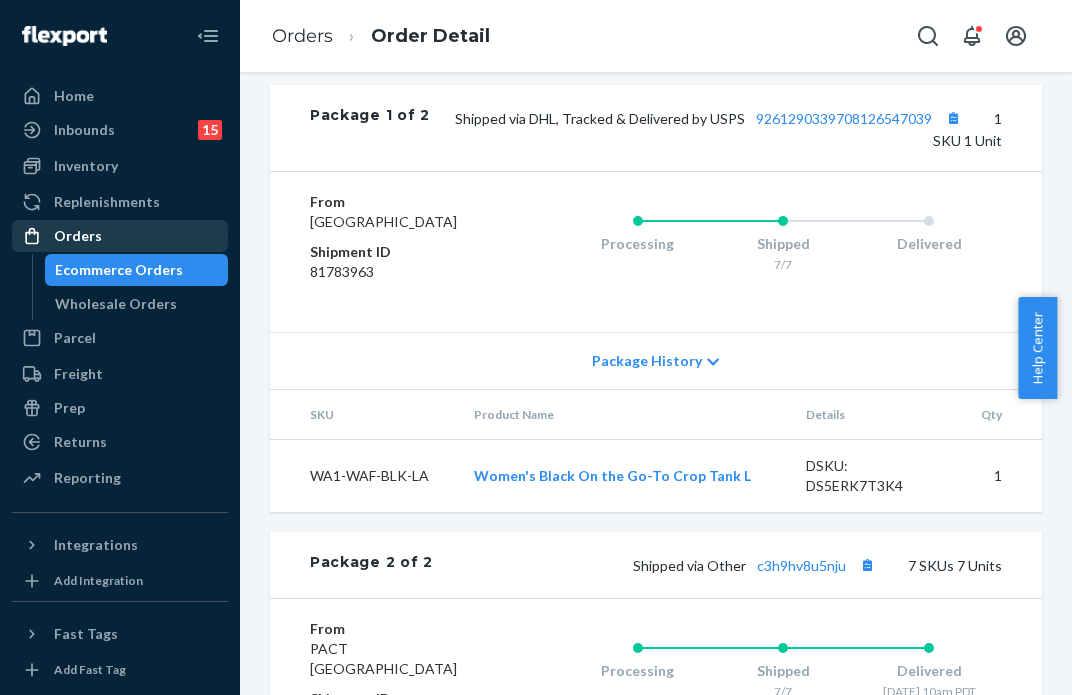 click on "Orders" at bounding box center (120, 236) 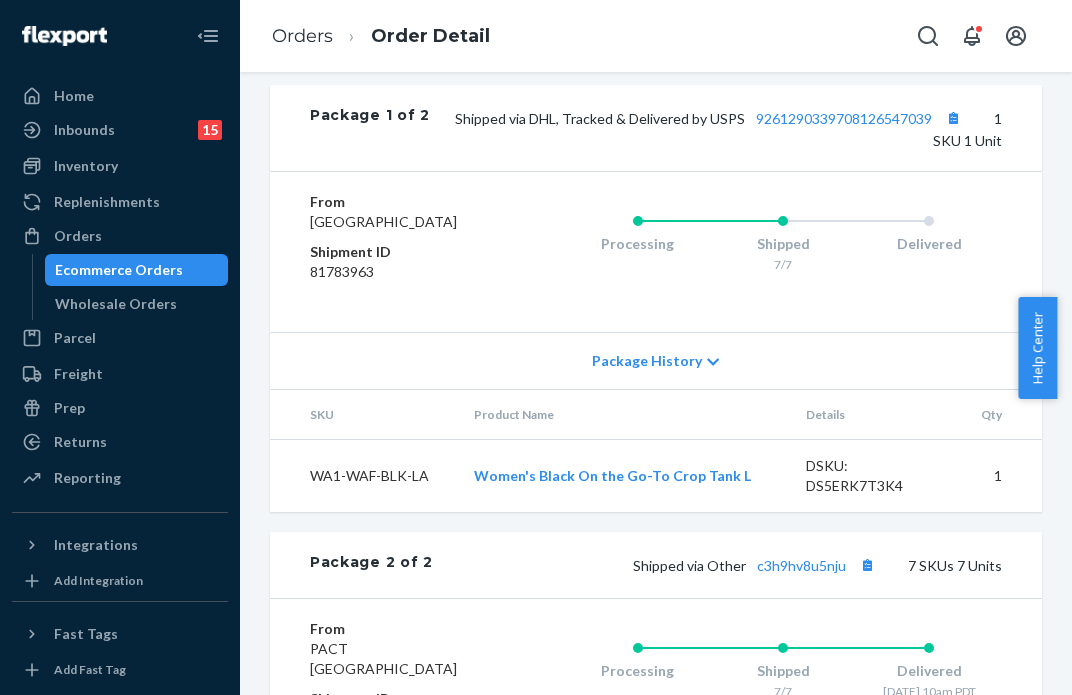 scroll, scrollTop: 0, scrollLeft: 0, axis: both 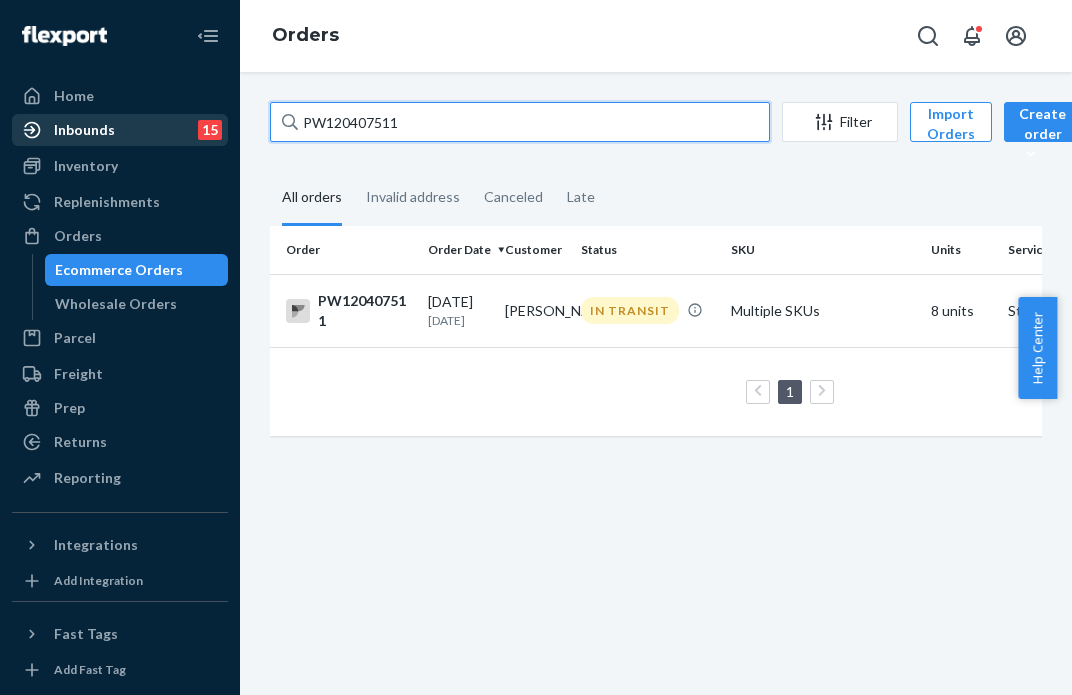 drag, startPoint x: 404, startPoint y: 123, endPoint x: 77, endPoint y: 119, distance: 327.02448 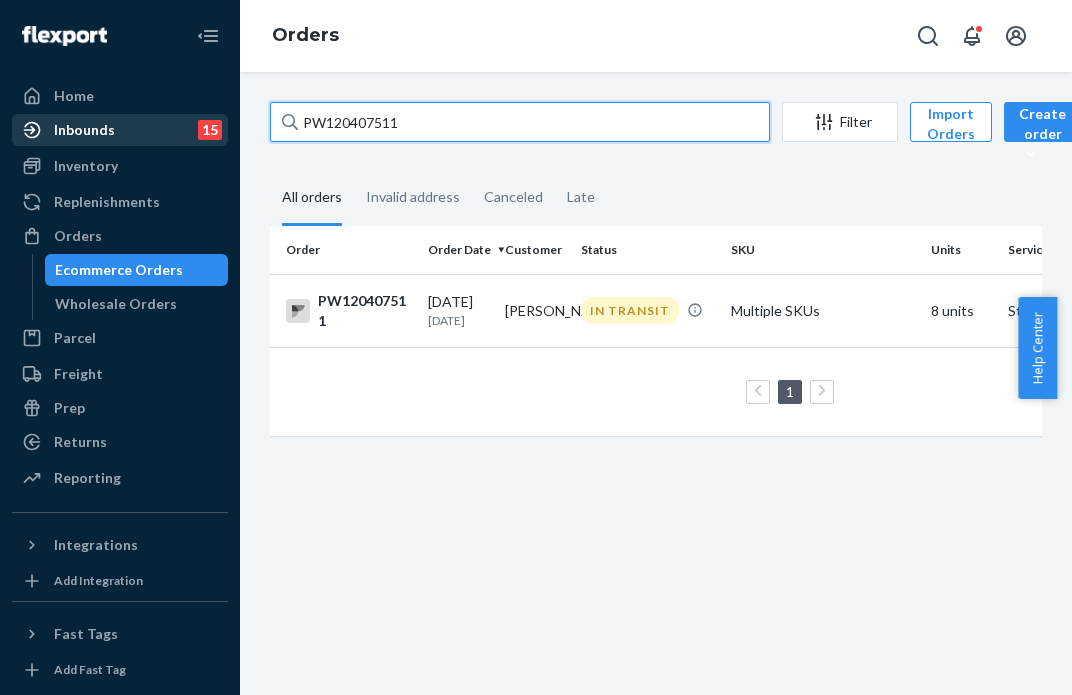 click on "Home Inbounds 15 Shipping Plans Problems 15 Inventory Products Branded Packaging Replenishments Orders Ecommerce Orders Wholesale Orders Parcel Parcel orders Integrations Freight Prep Returns All Returns Settings Packages Reporting Reports Analytics Integrations Add Integration Fast Tags Add Fast Tag Settings Talk to Support Help Center Give Feedback Orders PW120407511 Filter Import Orders Create order Ecommerce order Removal order All orders Invalid address Canceled Late Order Order Date Customer Status SKU Units Service Fee PW120407511 [DATE] [DATE] [PERSON_NAME] IN TRANSIT Multiple SKUs 8 units Standard $16.60 1 25 results per page" at bounding box center (536, 347) 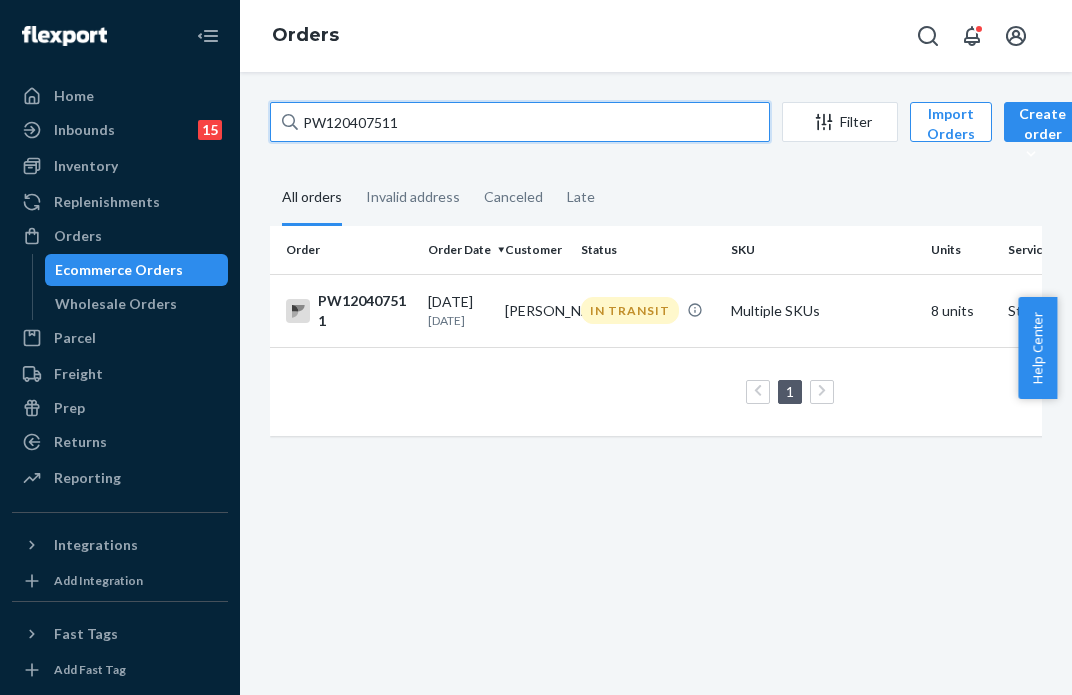paste on "382380" 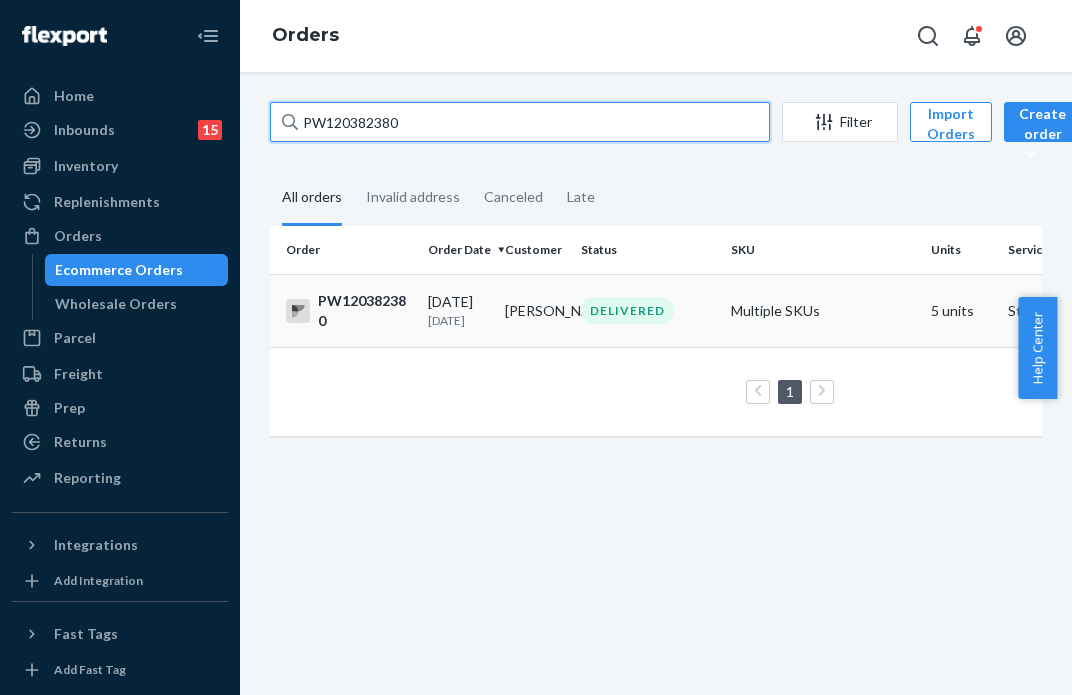 type on "PW120382380" 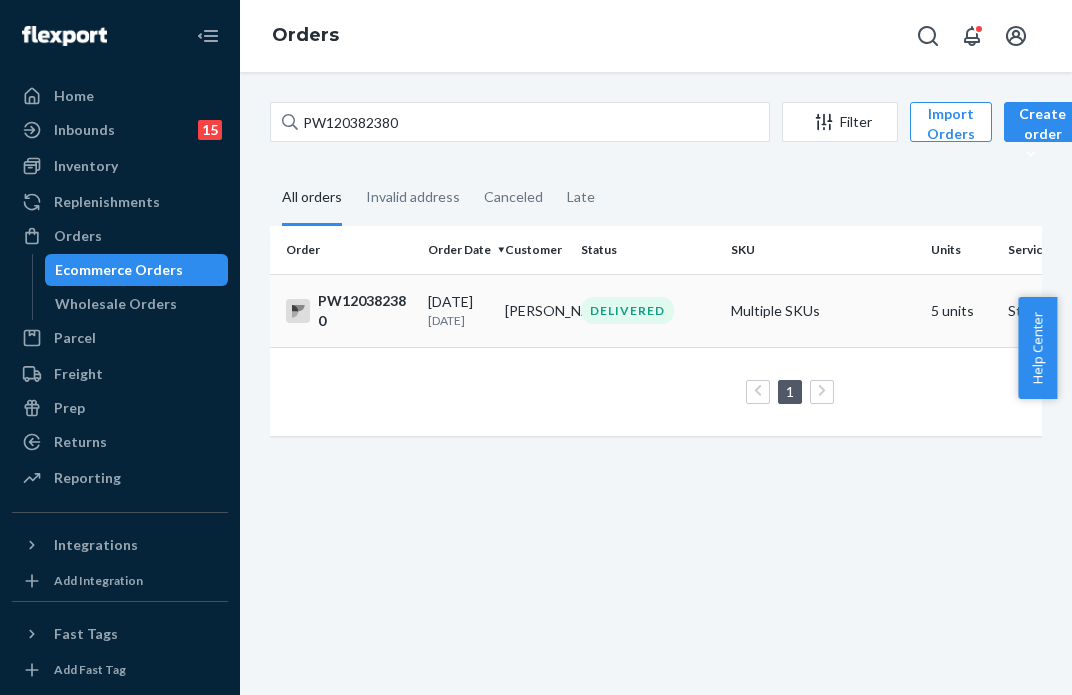 click on "DELIVERED" at bounding box center [627, 310] 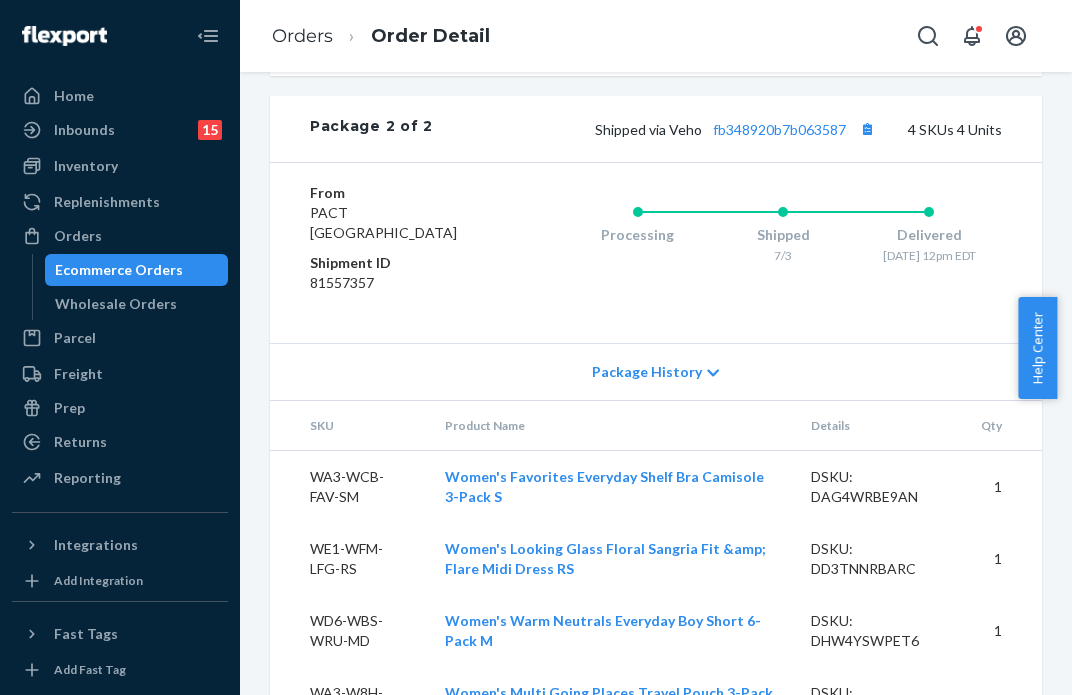 scroll, scrollTop: 1493, scrollLeft: 0, axis: vertical 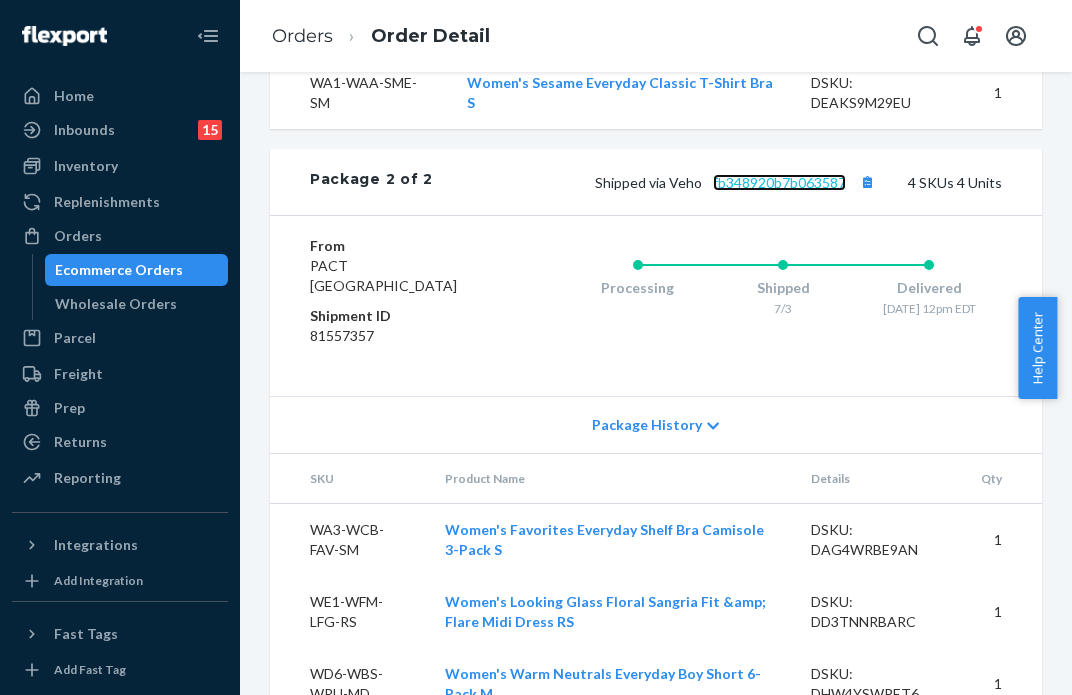click on "fb348920b7b063587" at bounding box center (779, 182) 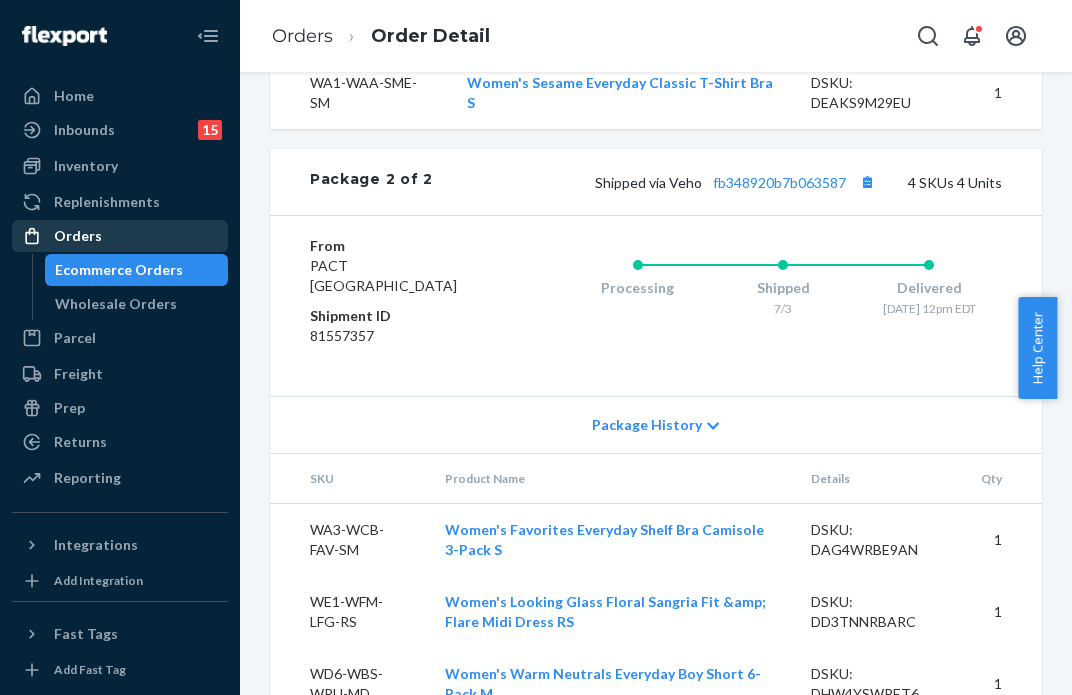 click on "Orders" at bounding box center [120, 236] 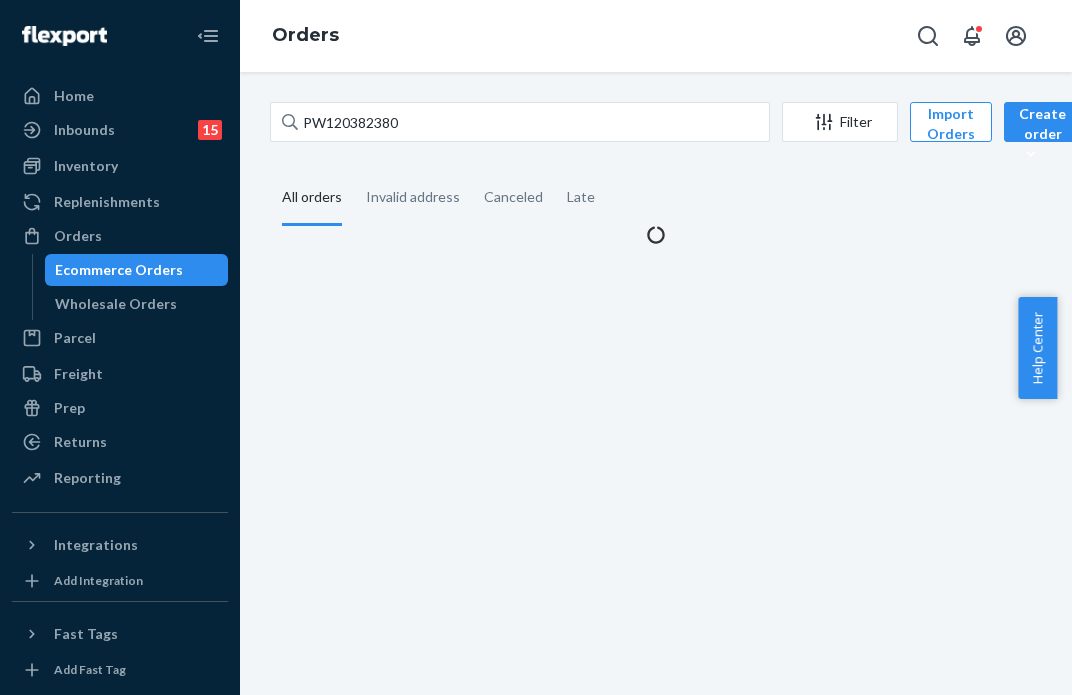 scroll, scrollTop: 0, scrollLeft: 0, axis: both 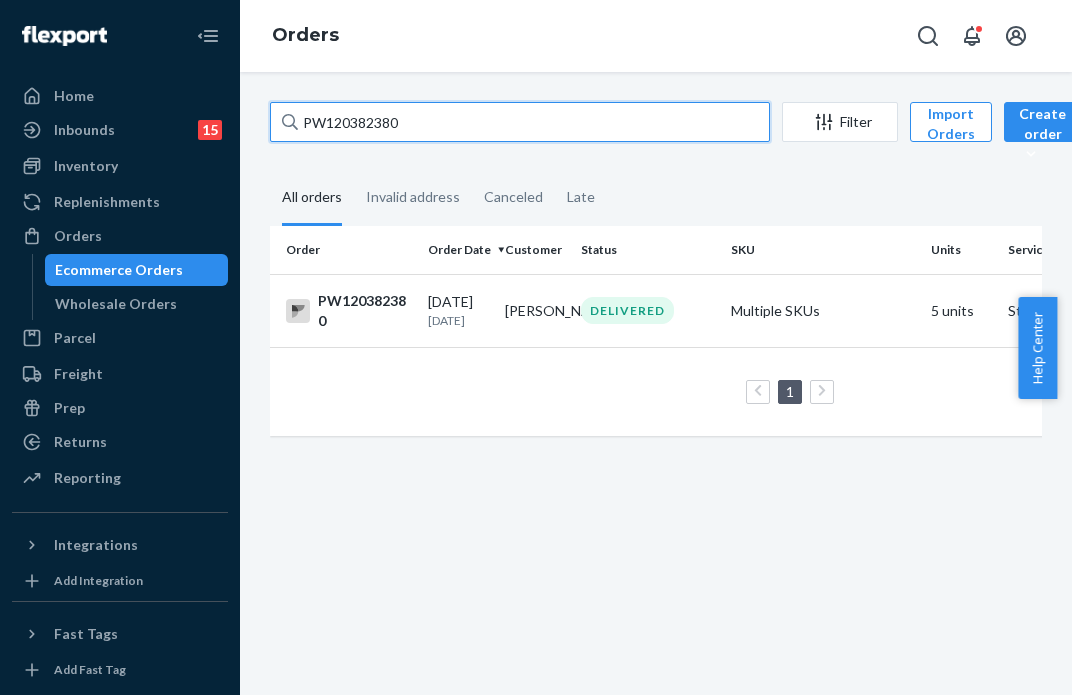 drag, startPoint x: 448, startPoint y: 123, endPoint x: 296, endPoint y: 106, distance: 152.94771 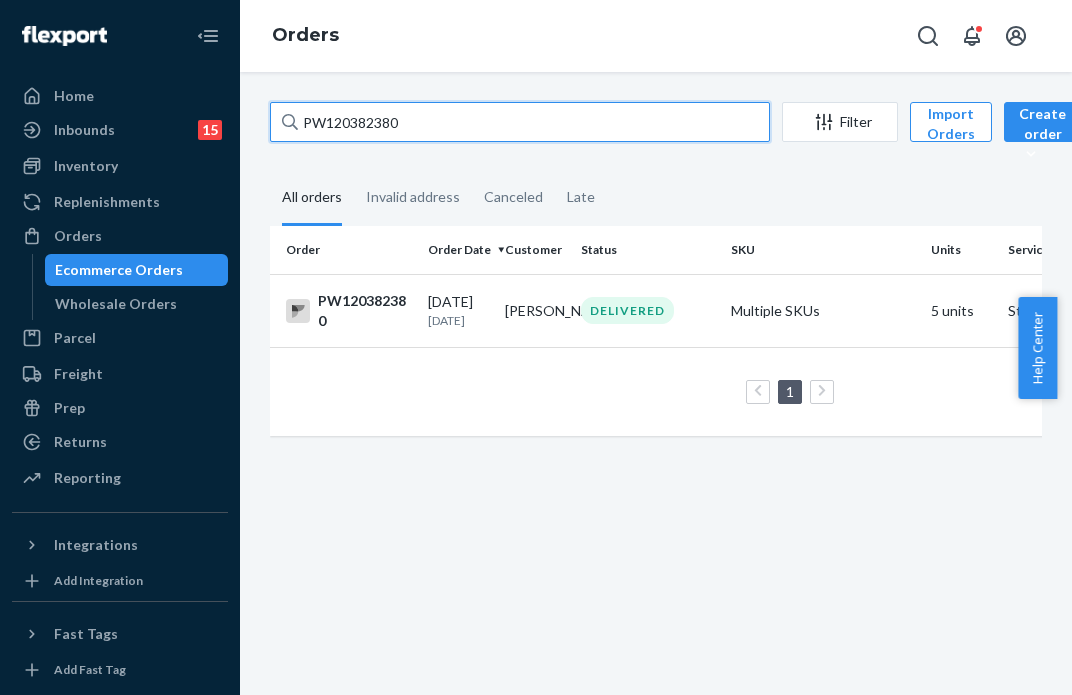 click on "PW120382380" at bounding box center (520, 122) 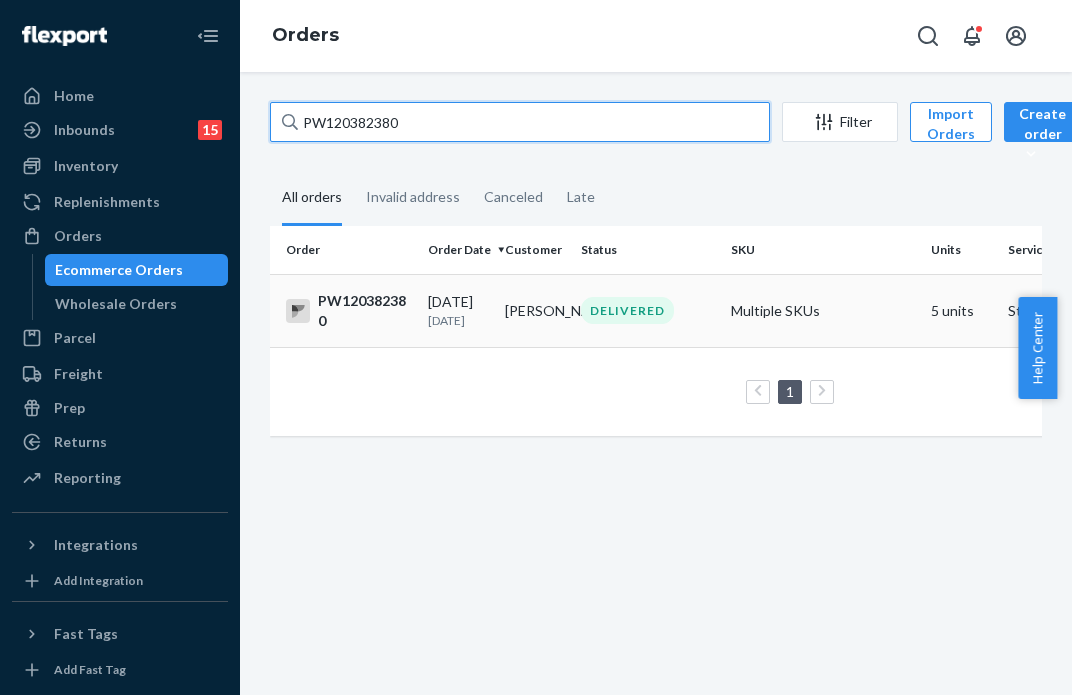 paste on "417735" 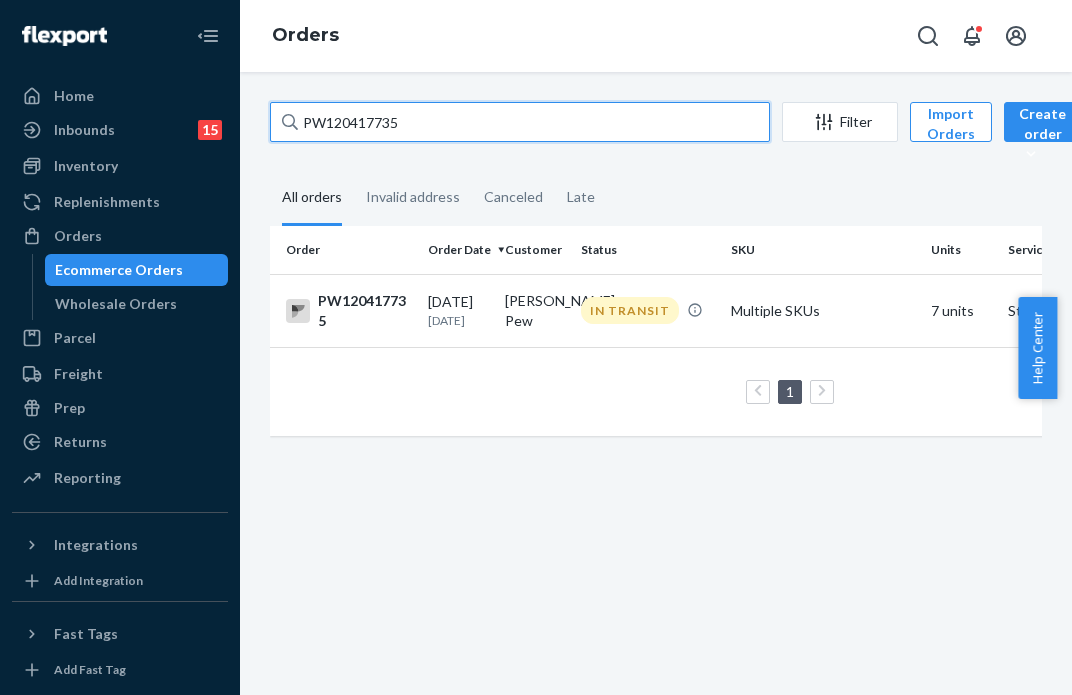 type on "PW120417735" 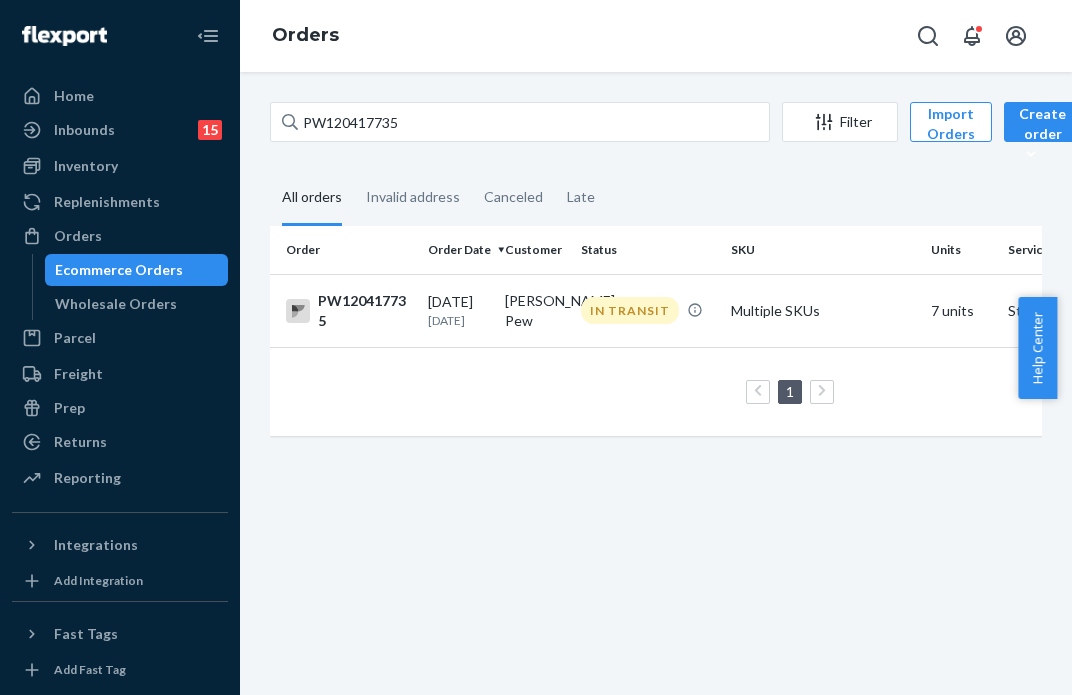 click on "IN TRANSIT" at bounding box center [648, 310] 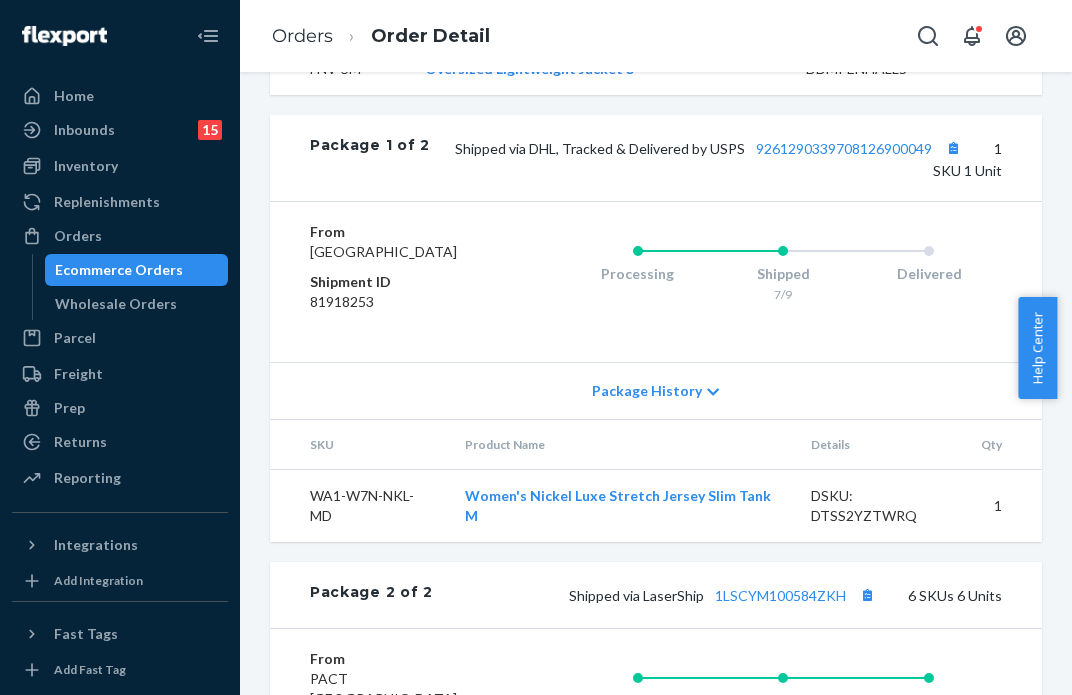 scroll, scrollTop: 1100, scrollLeft: 0, axis: vertical 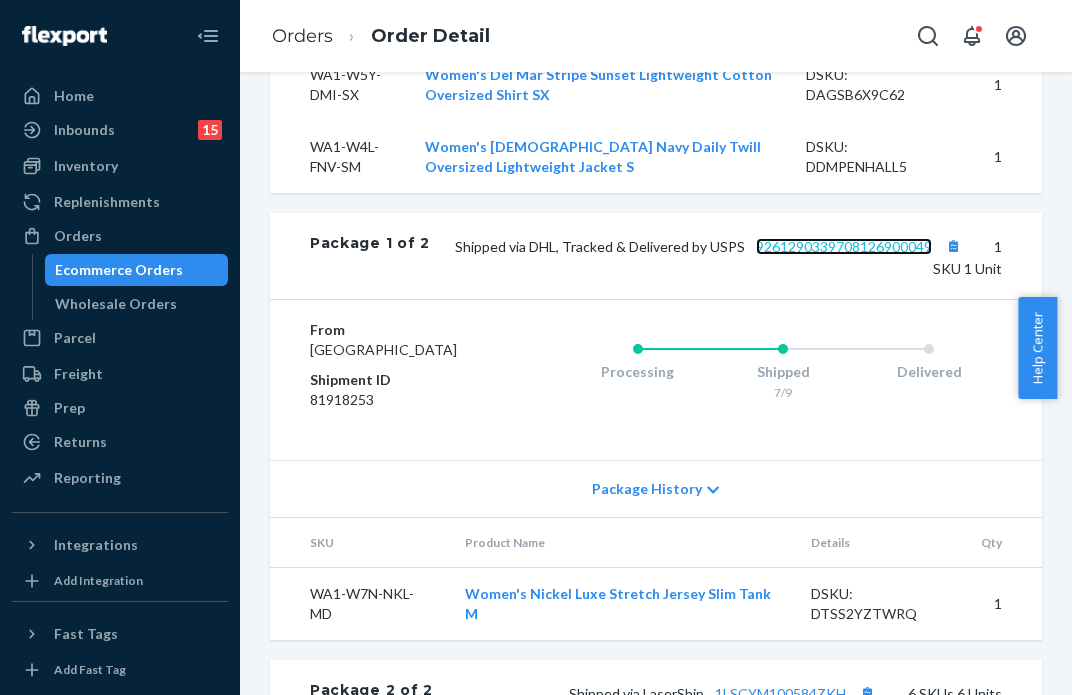 click on "9261290339708126900049" at bounding box center (844, 246) 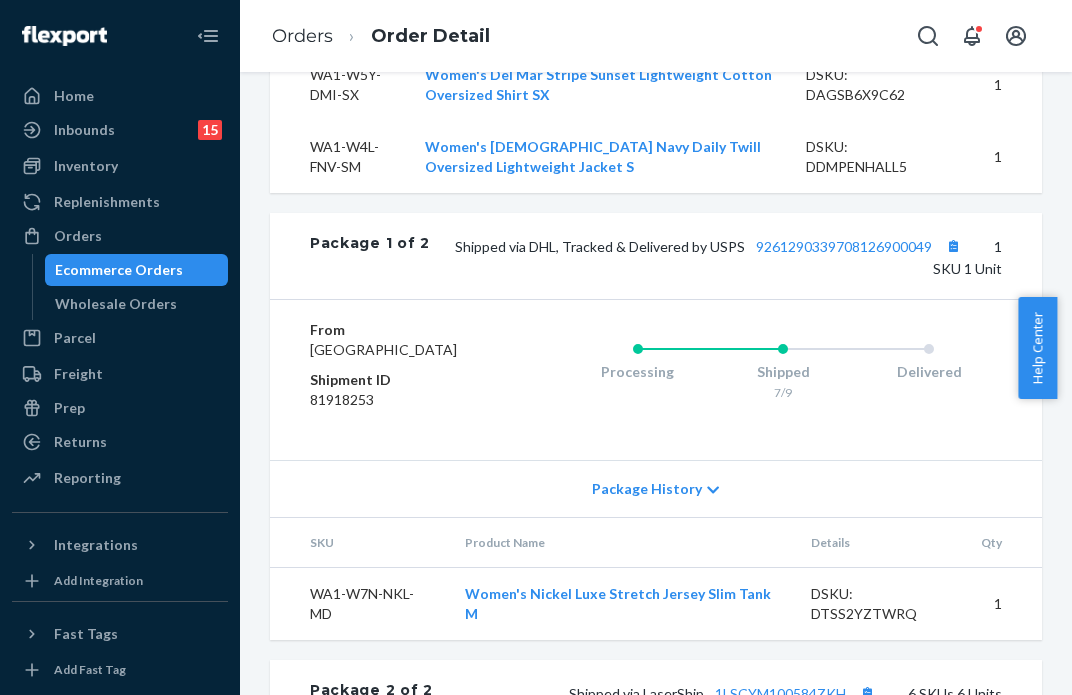 click on "Ecommerce Orders" at bounding box center [137, 270] 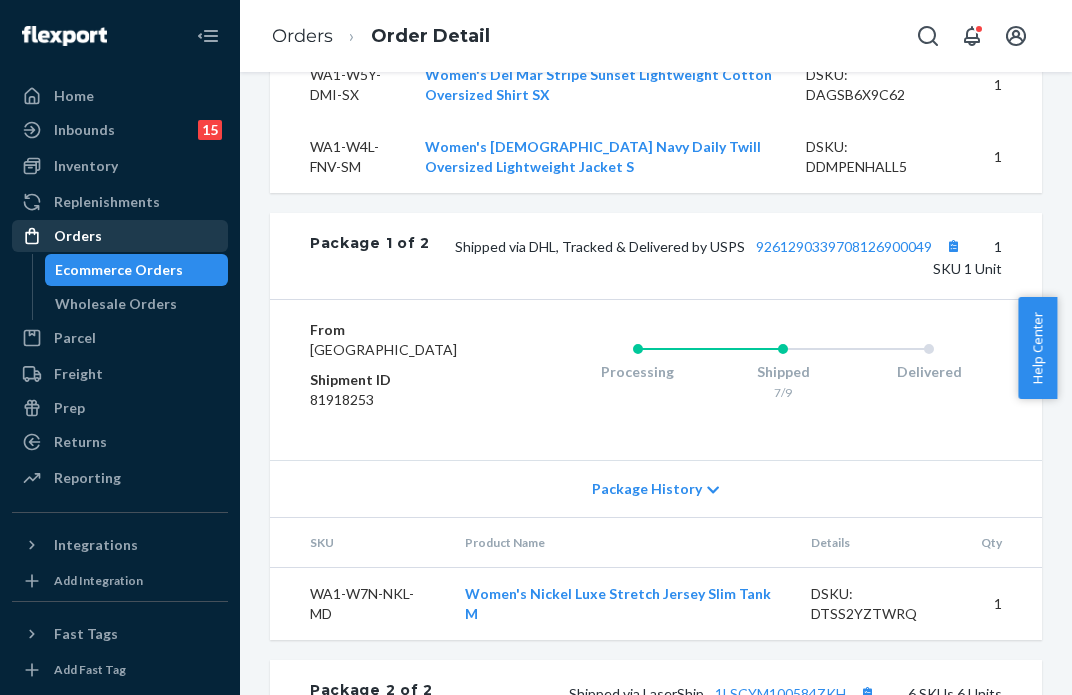 click on "Orders" at bounding box center [78, 236] 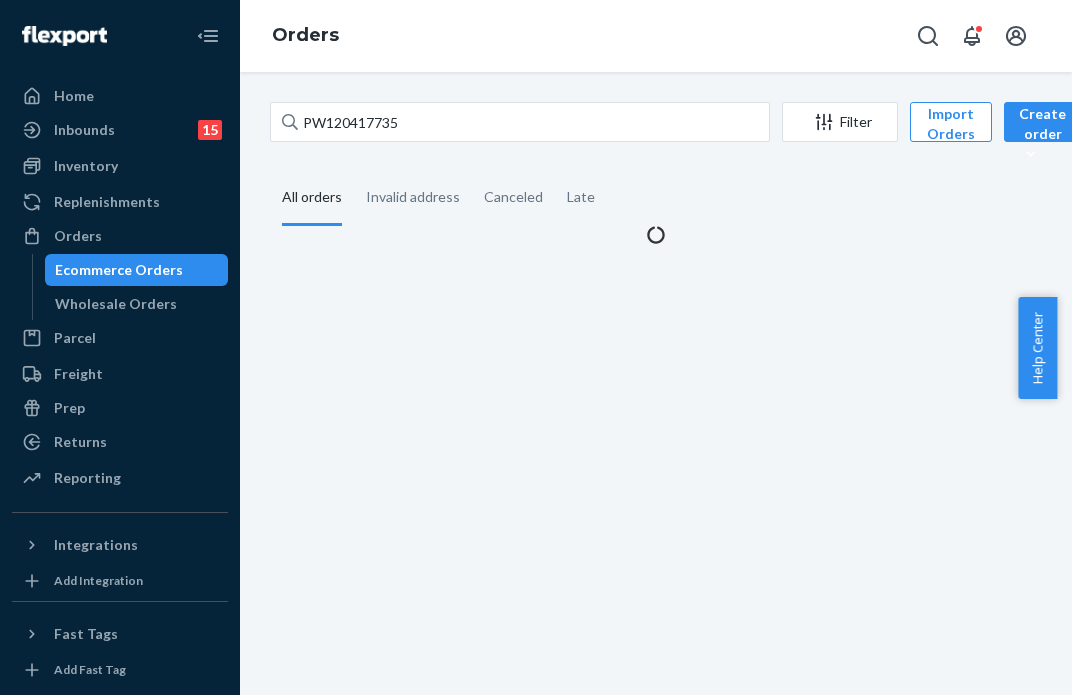 scroll, scrollTop: 0, scrollLeft: 0, axis: both 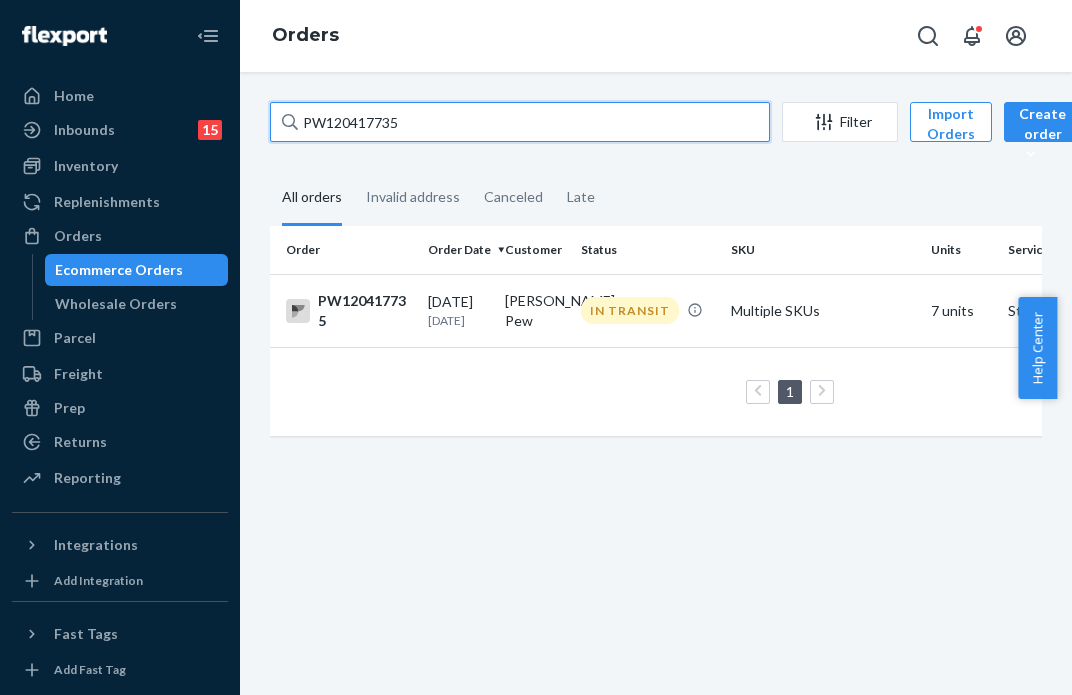 drag, startPoint x: 480, startPoint y: 110, endPoint x: 211, endPoint y: 71, distance: 271.81244 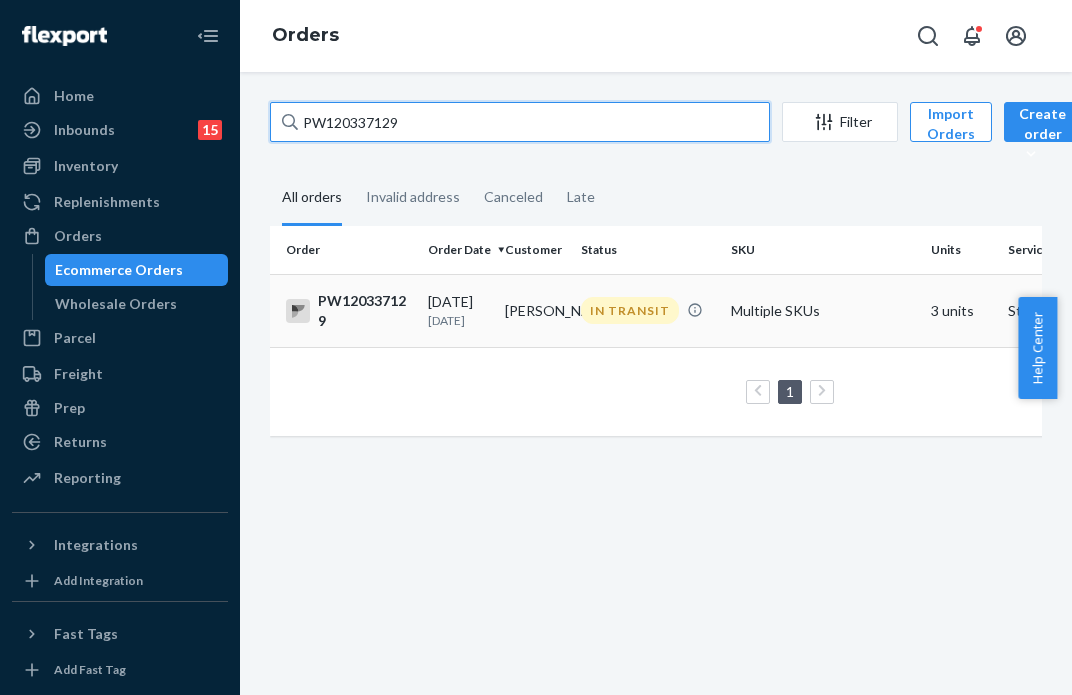 type on "PW120337129" 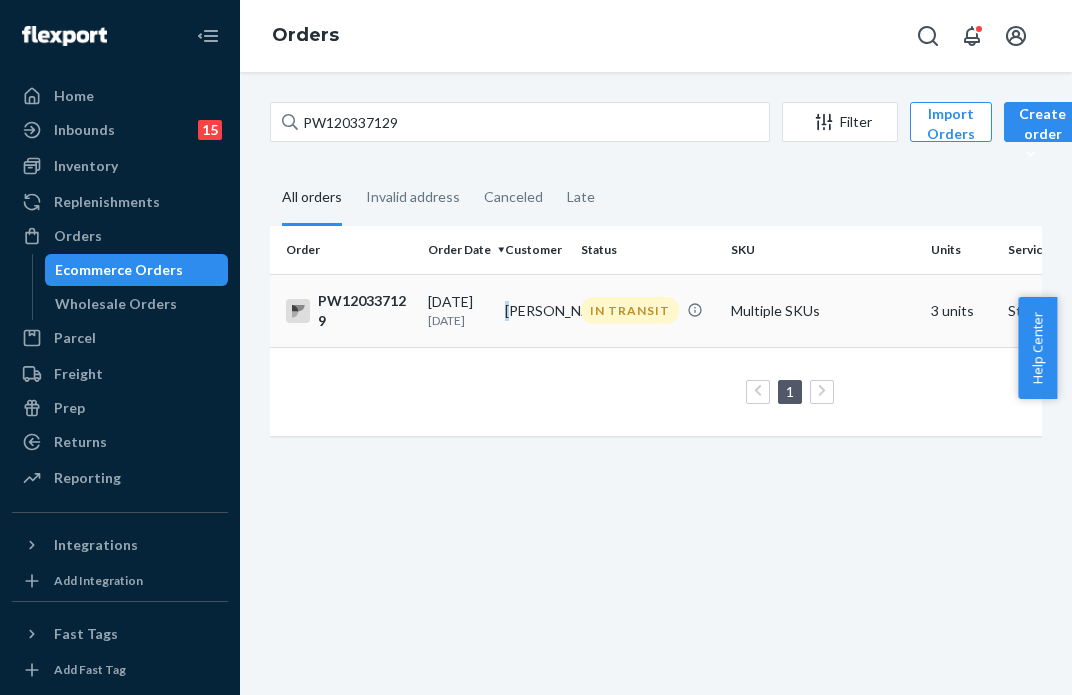 click on "[PERSON_NAME]" at bounding box center [535, 310] 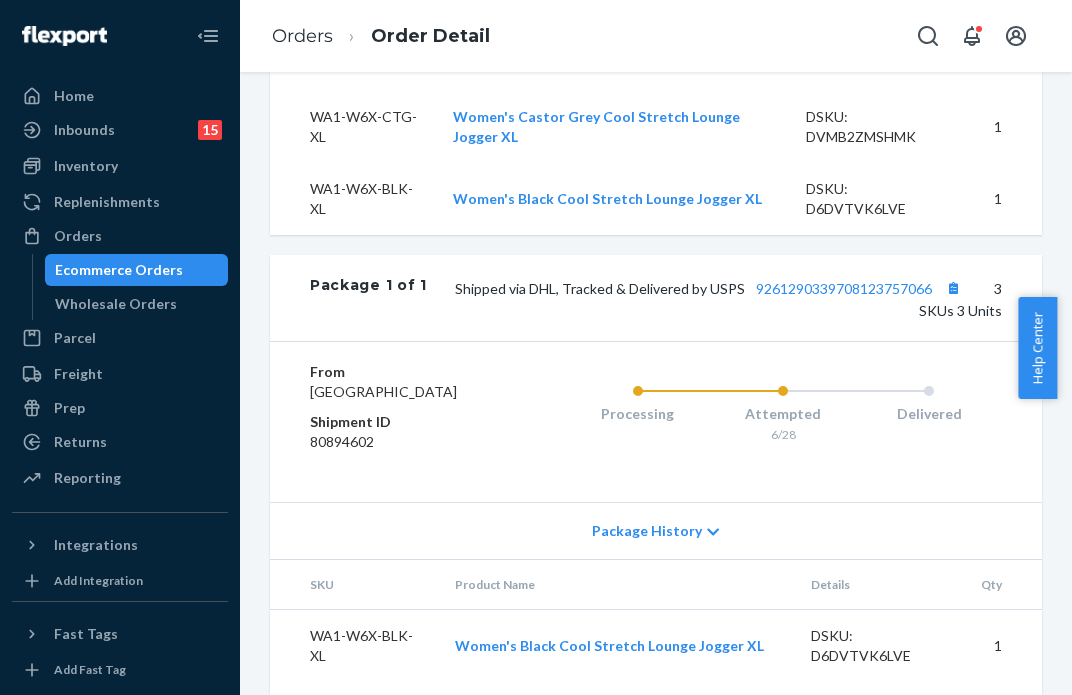 scroll, scrollTop: 1000, scrollLeft: 0, axis: vertical 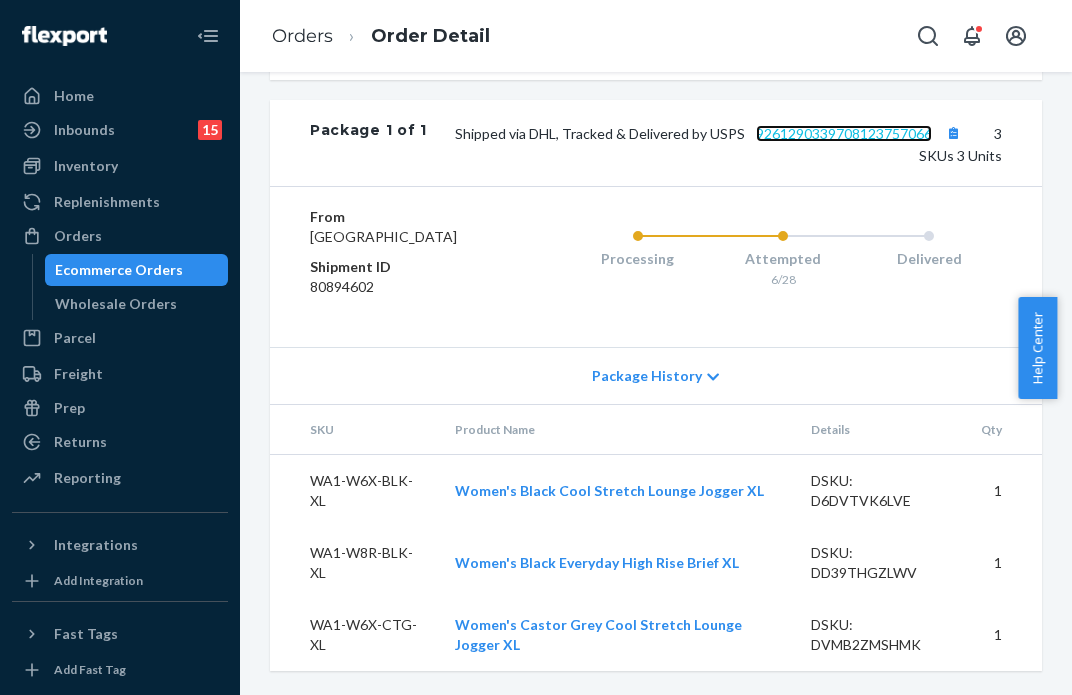 click on "9261290339708123757066" at bounding box center (844, 133) 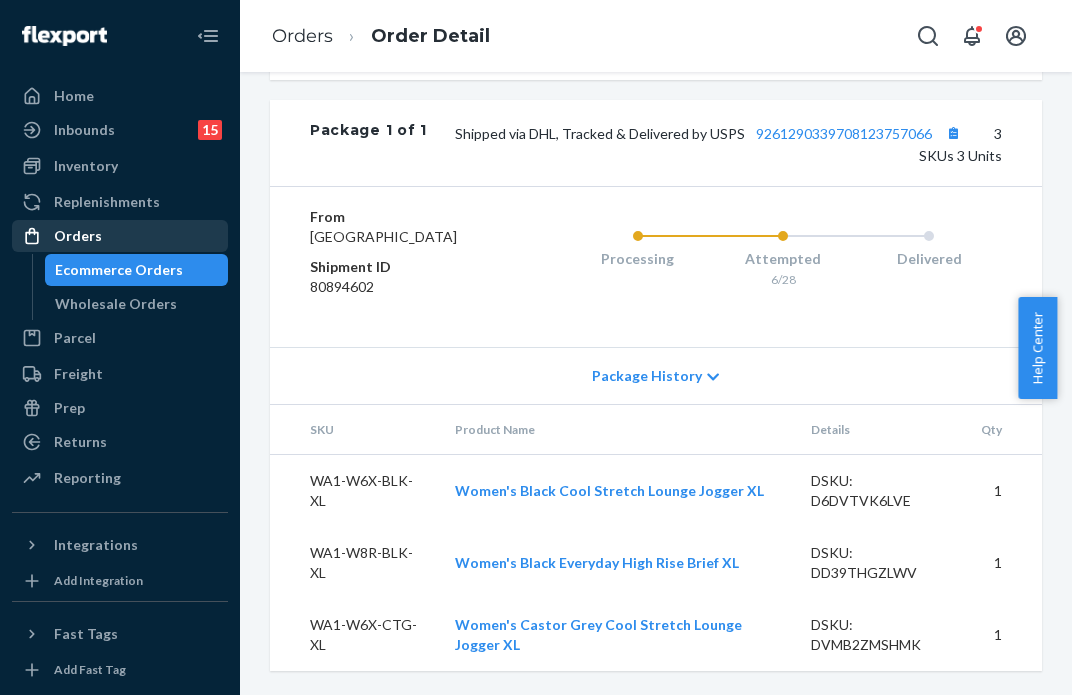 drag, startPoint x: 146, startPoint y: 241, endPoint x: 158, endPoint y: 237, distance: 12.649111 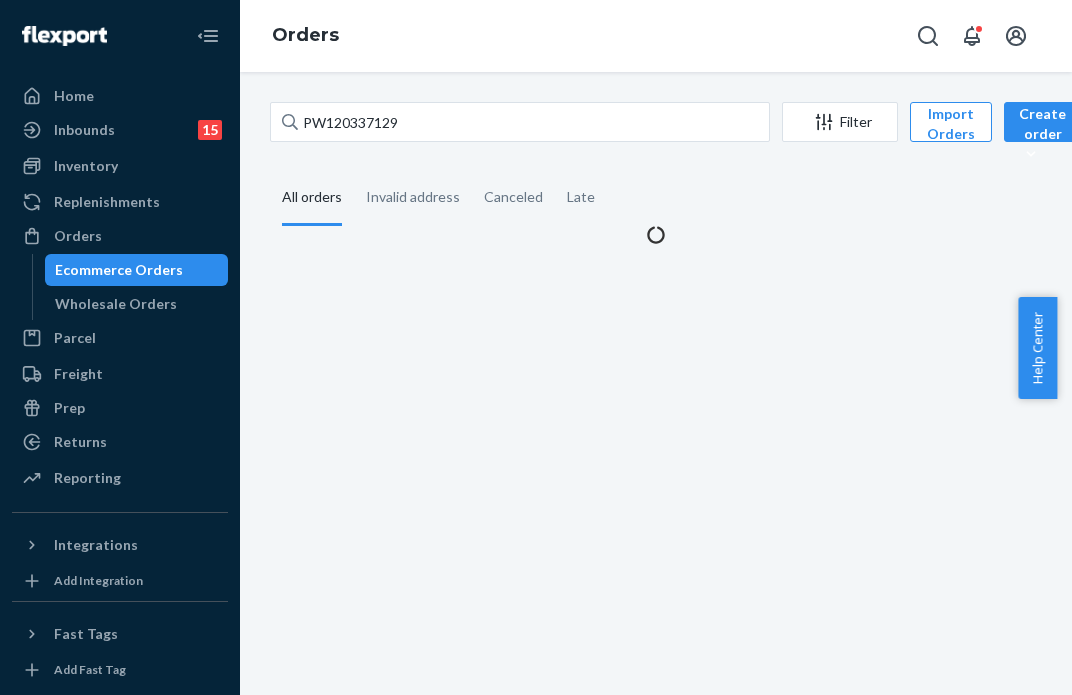 scroll, scrollTop: 0, scrollLeft: 0, axis: both 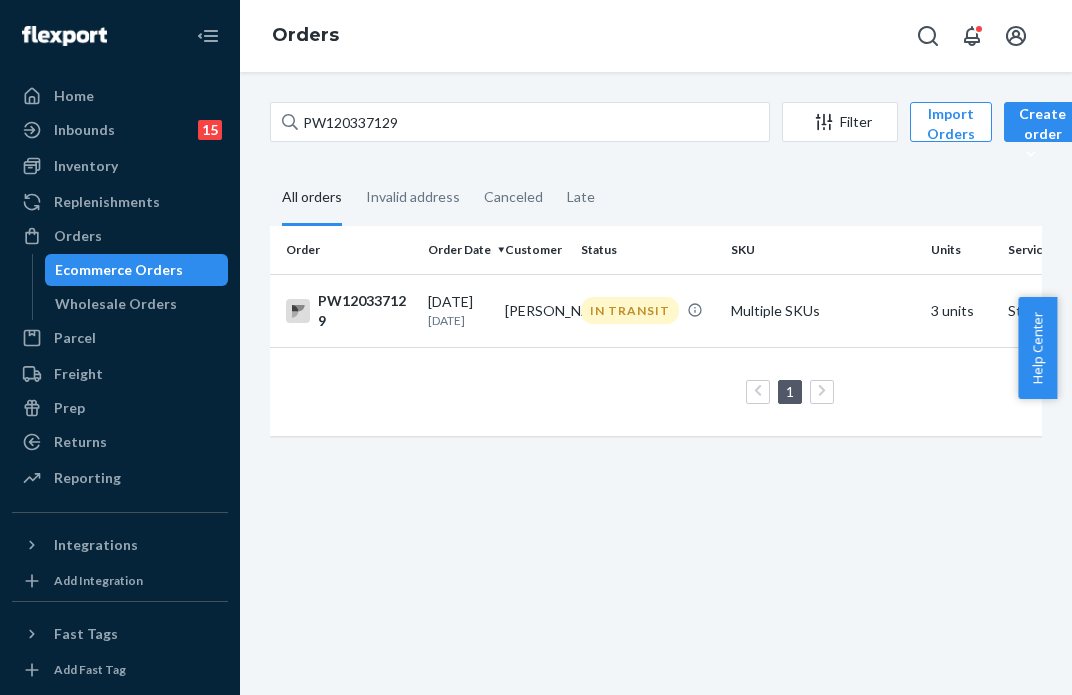 drag, startPoint x: 458, startPoint y: 94, endPoint x: 408, endPoint y: 126, distance: 59.36329 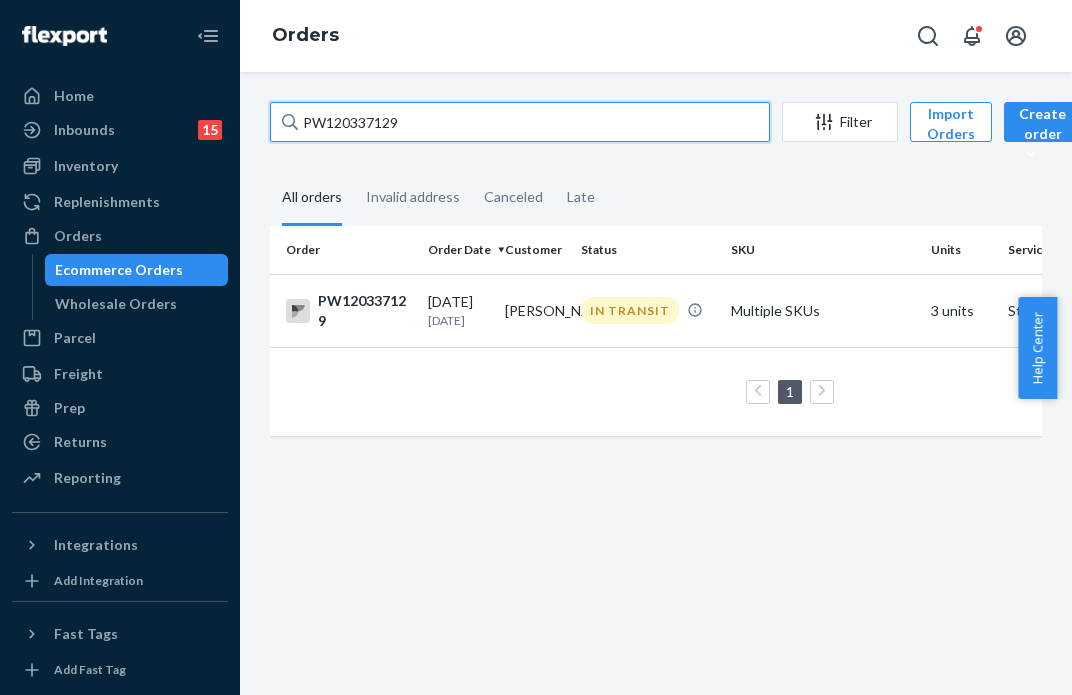 drag, startPoint x: 412, startPoint y: 126, endPoint x: 290, endPoint y: 99, distance: 124.95199 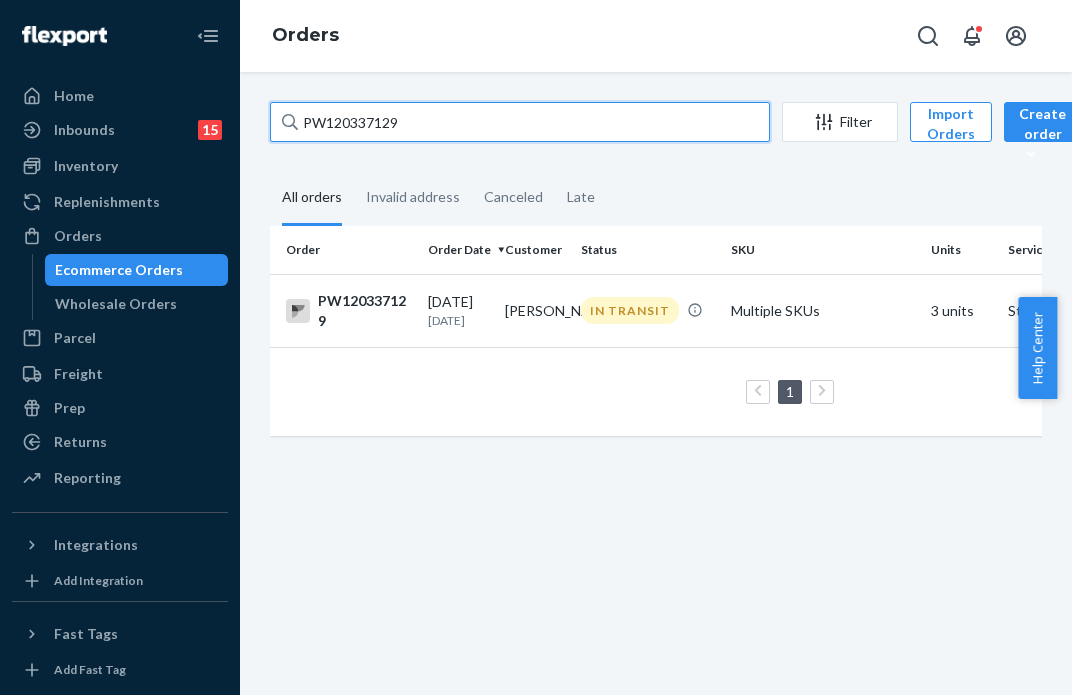 click on "PW120337129 Filter Import Orders Create order Ecommerce order Removal order All orders Invalid address Canceled Late Order Order Date Customer Status SKU Units Service Fee PW120337129 [DATE] [DATE] [PERSON_NAME] IN TRANSIT Multiple SKUs 3 units Standard $11.43 1 25 results per page" at bounding box center [656, 383] 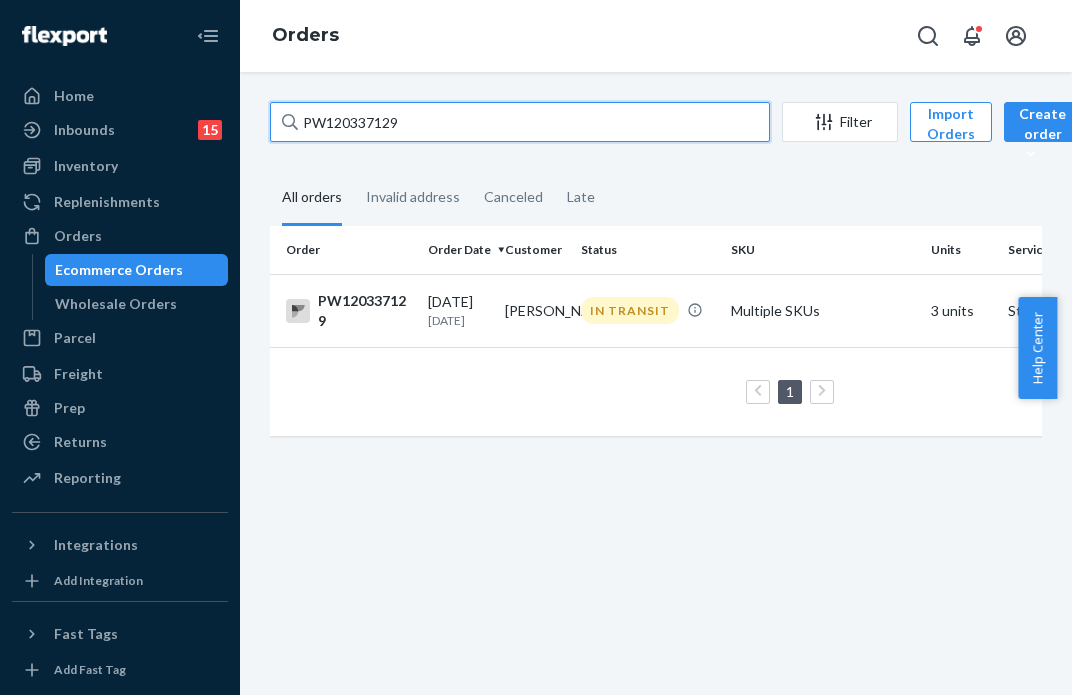 paste on "418174" 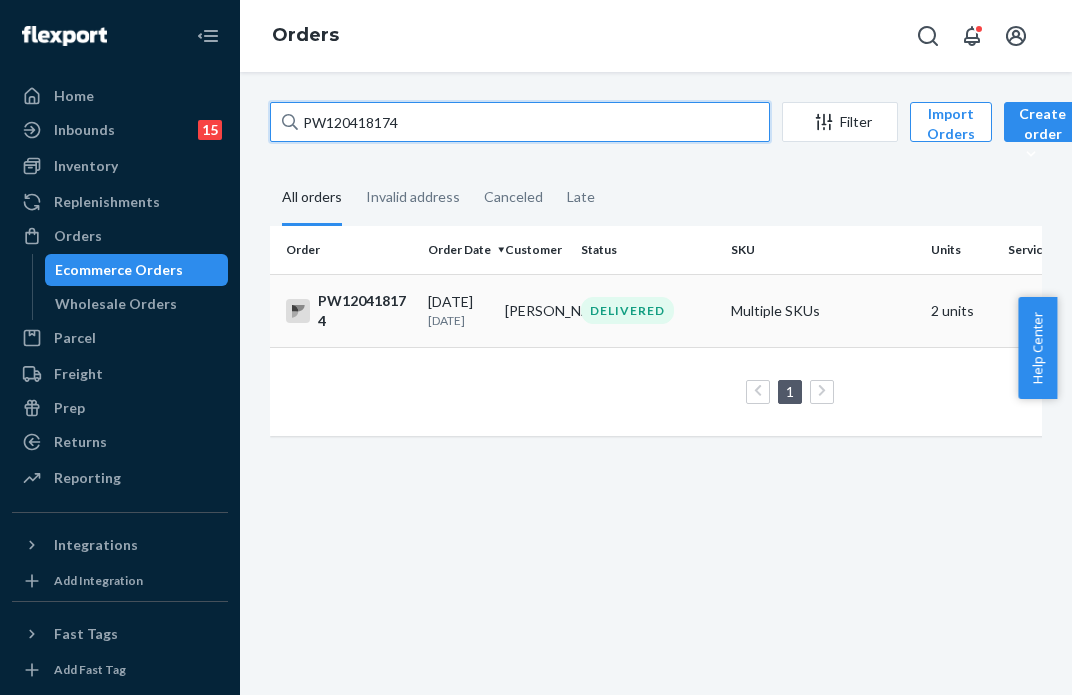 type on "PW120418174" 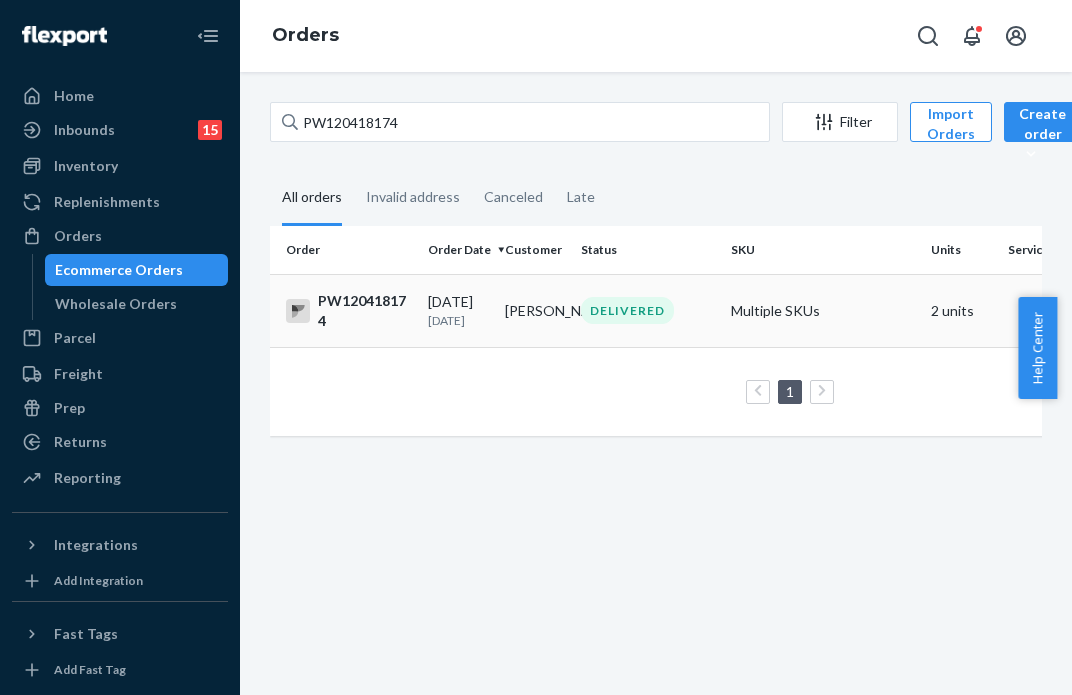 click on "[DATE]" at bounding box center [458, 320] 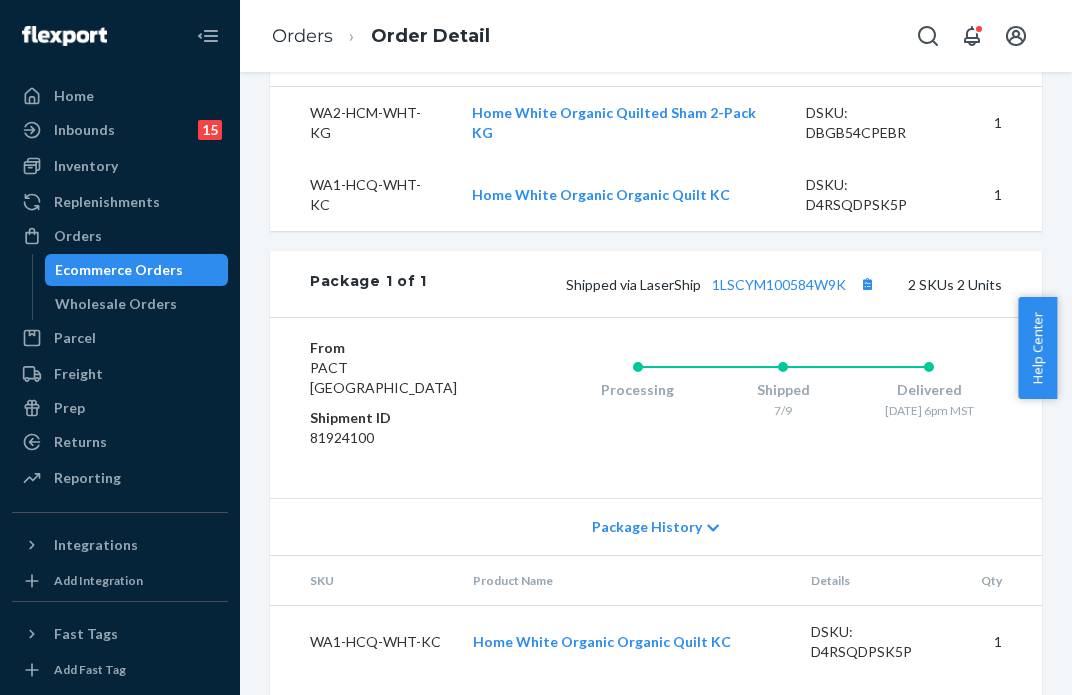 scroll, scrollTop: 867, scrollLeft: 0, axis: vertical 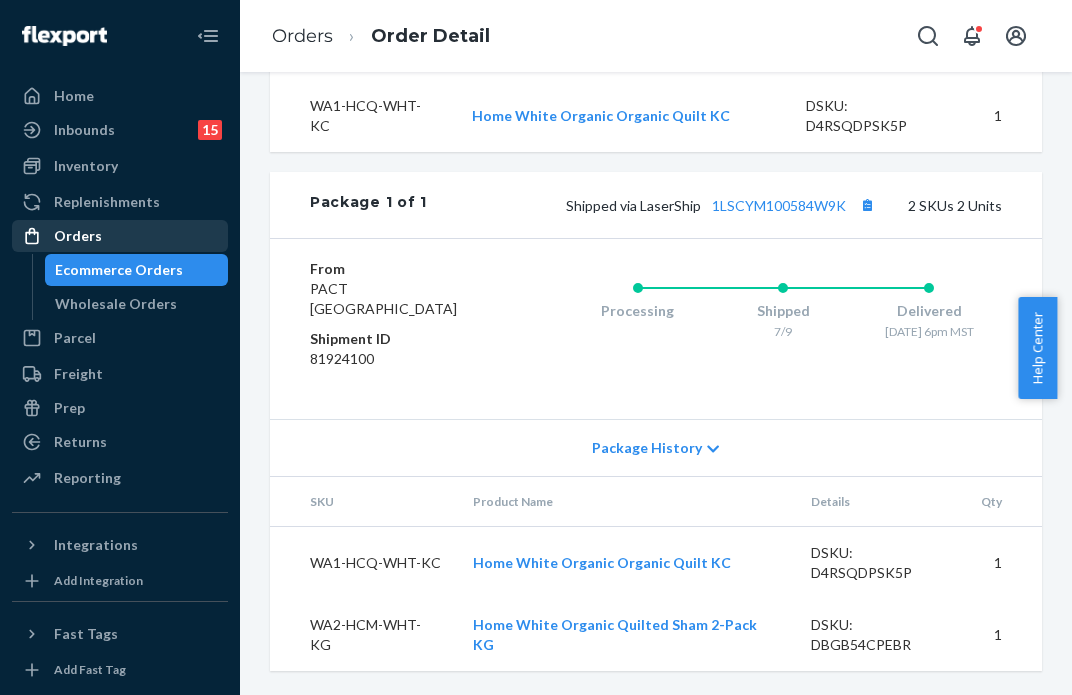 click on "Orders" at bounding box center (120, 236) 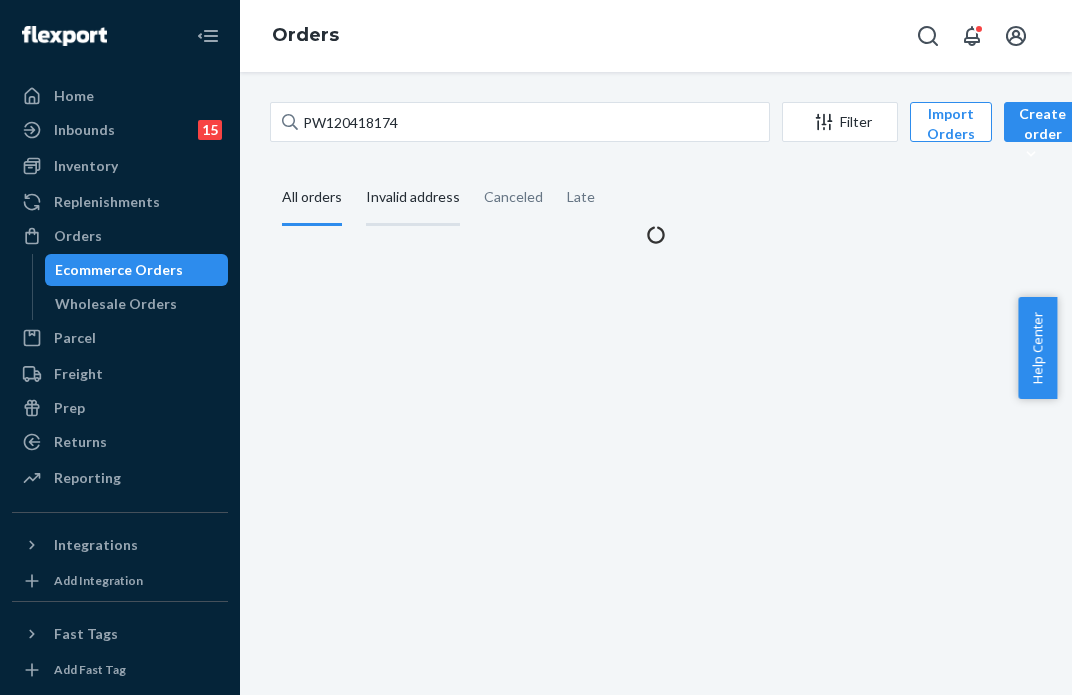 scroll, scrollTop: 0, scrollLeft: 0, axis: both 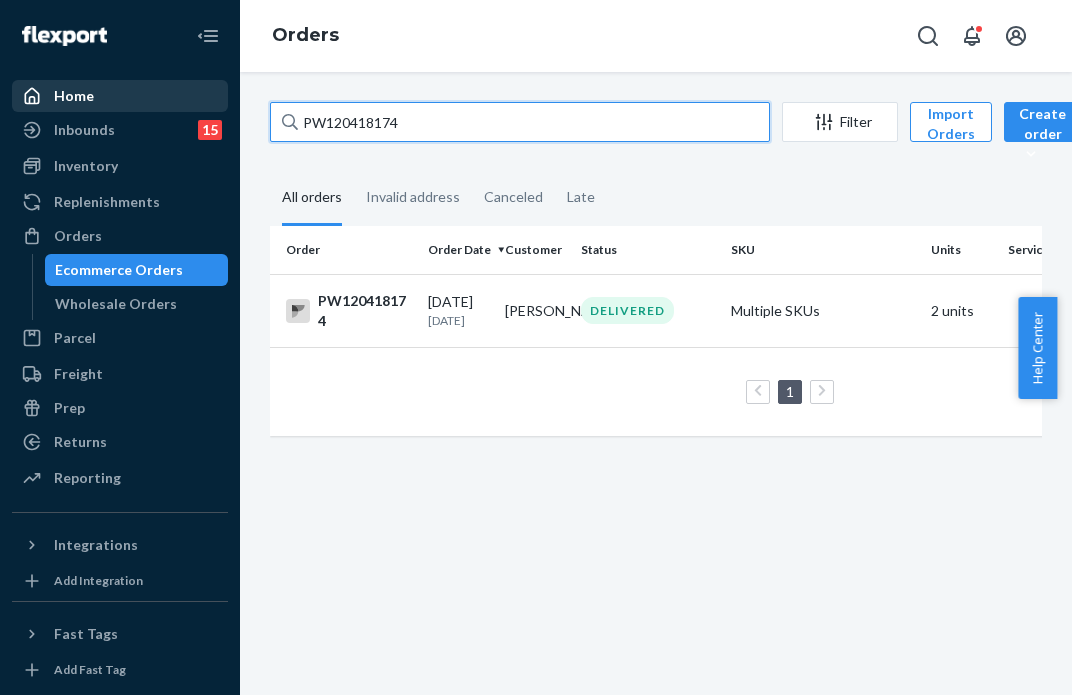 drag, startPoint x: 476, startPoint y: 126, endPoint x: 162, endPoint y: 98, distance: 315.24594 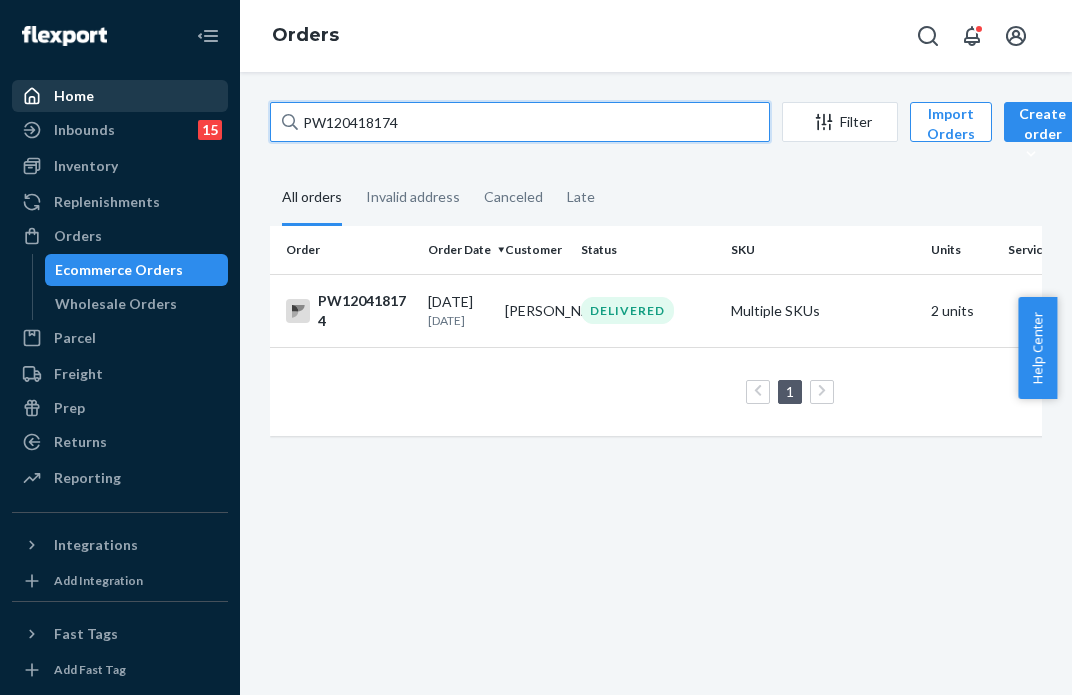 click on "Home Inbounds 15 Shipping Plans Problems 15 Inventory Products Branded Packaging Replenishments Orders Ecommerce Orders Wholesale Orders Parcel Parcel orders Integrations Freight Prep Returns All Returns Settings Packages Reporting Reports Analytics Integrations Add Integration Fast Tags Add Fast Tag Settings Talk to Support Help Center Give Feedback Orders PW120418174 Filter Import Orders Create order Ecommerce order Removal order All orders Invalid address Canceled Late Order Order Date Customer Status SKU Units Service Fee PW120418174 [DATE] [DATE] [PERSON_NAME] DELIVERED Multiple SKUs 2 units Loading.... 1 25 results per page" at bounding box center (536, 347) 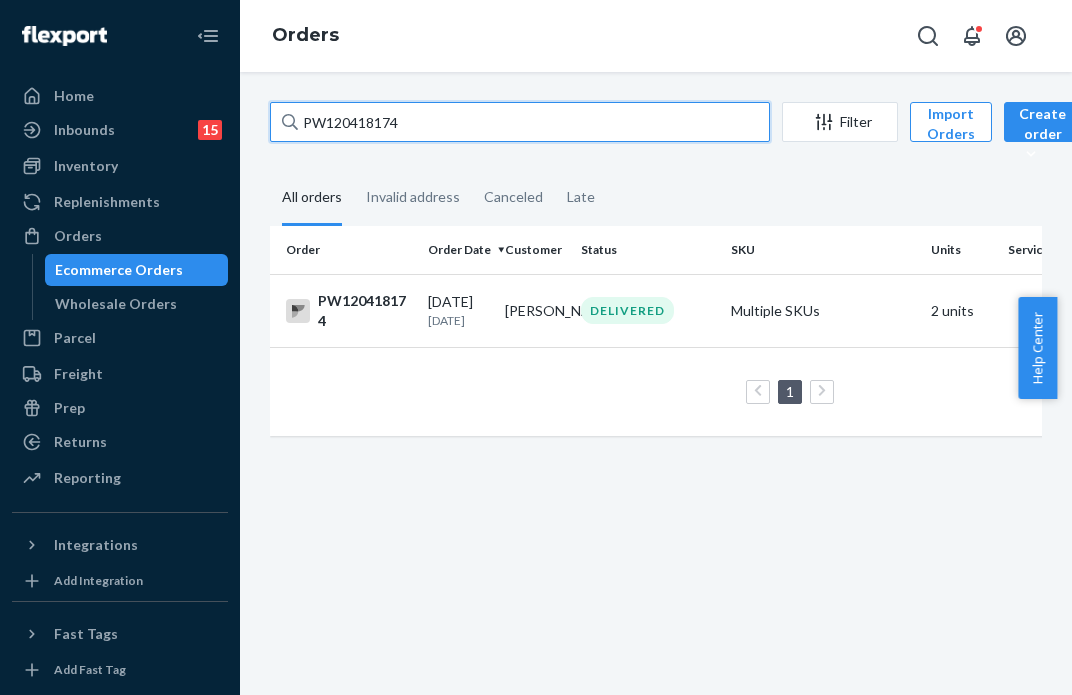 paste on "25042" 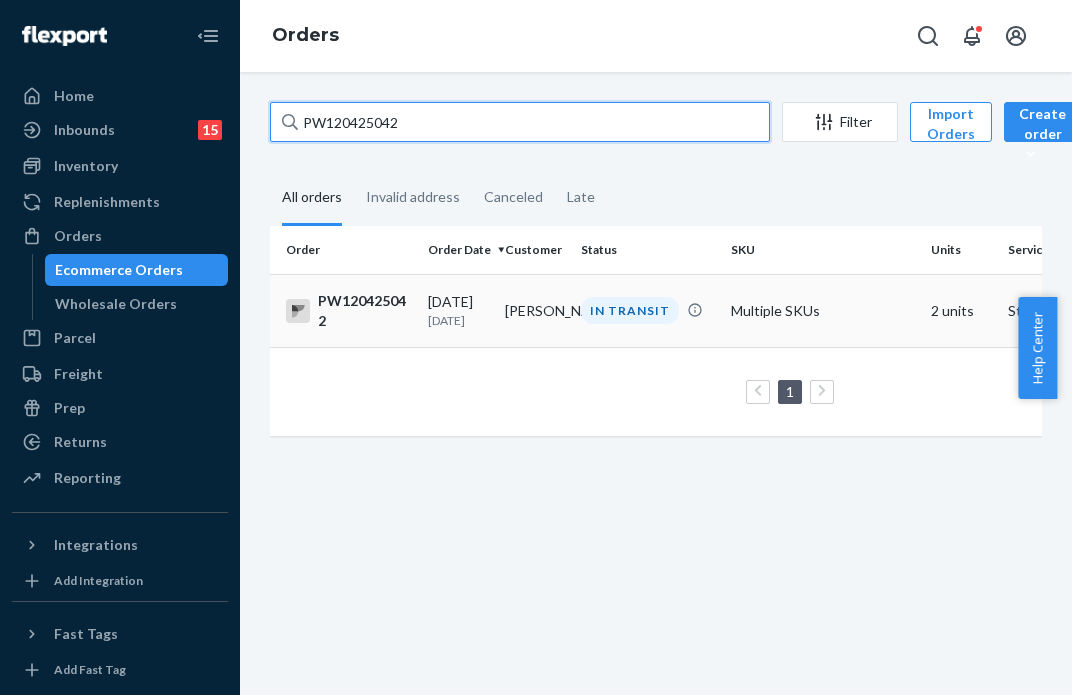 type on "PW120425042" 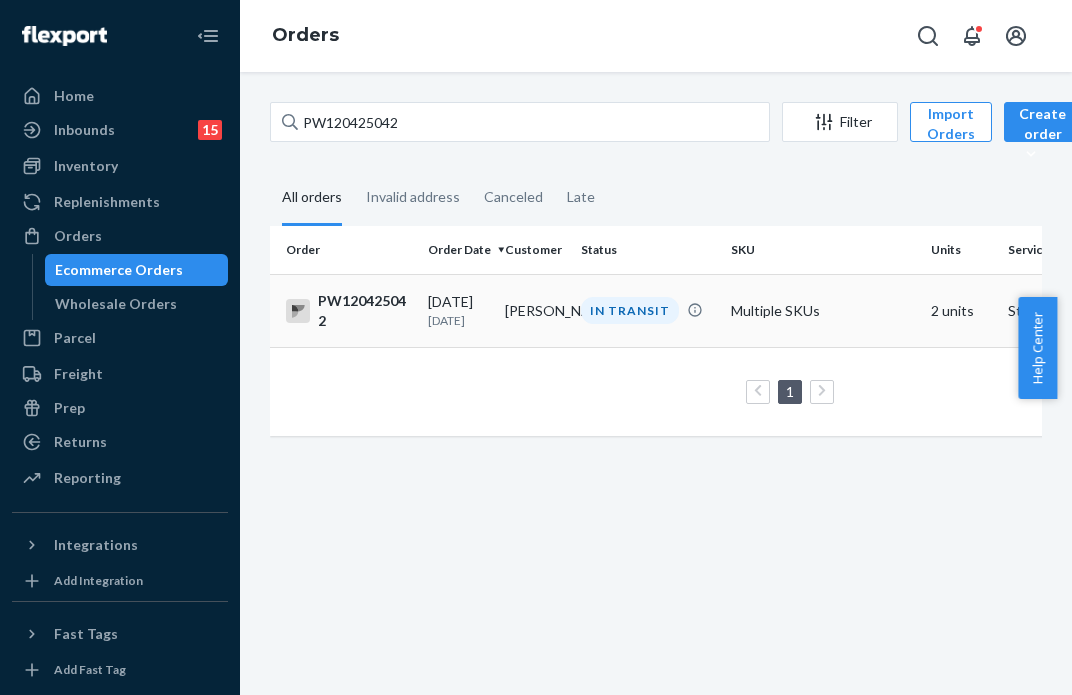 click on "IN TRANSIT" at bounding box center (630, 310) 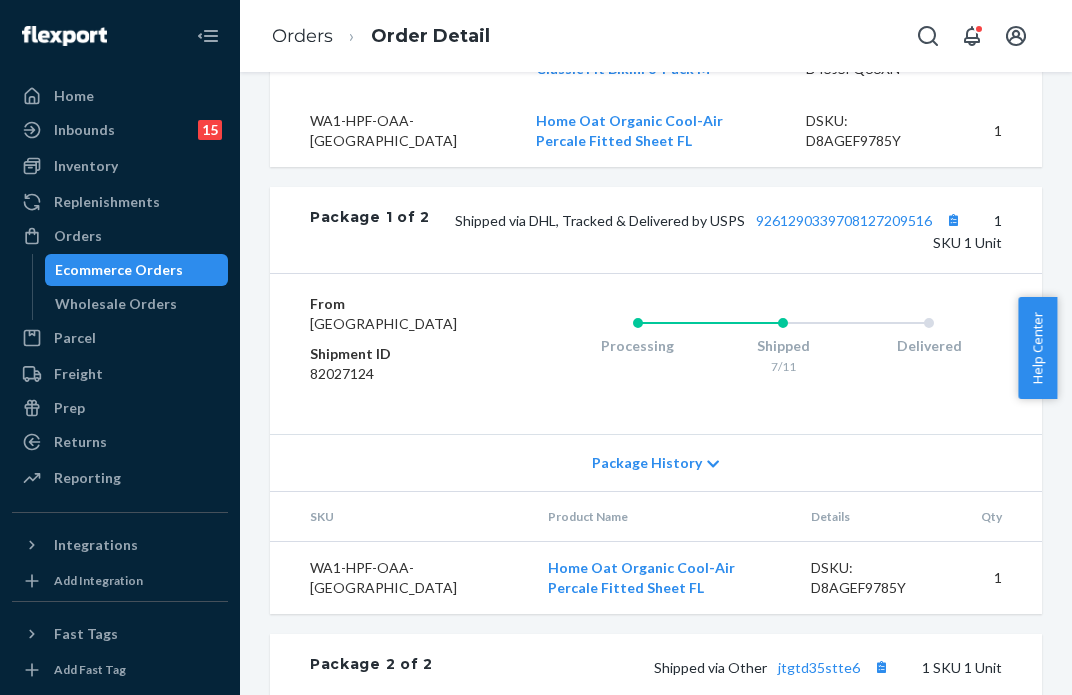 scroll, scrollTop: 900, scrollLeft: 0, axis: vertical 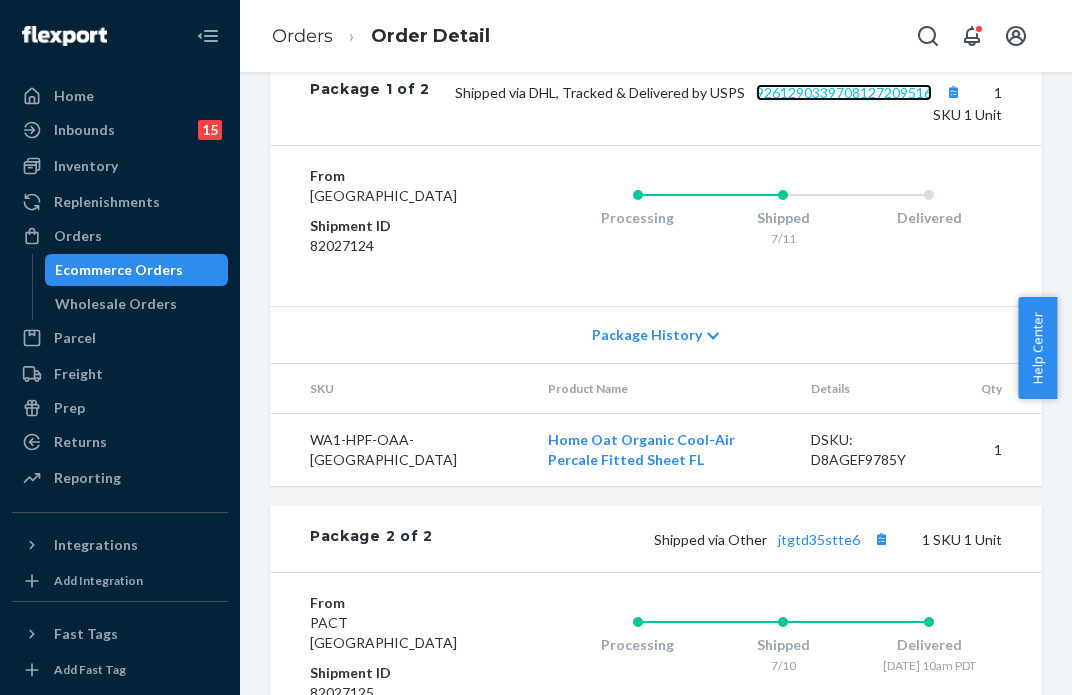 click on "9261290339708127209516" at bounding box center (844, 92) 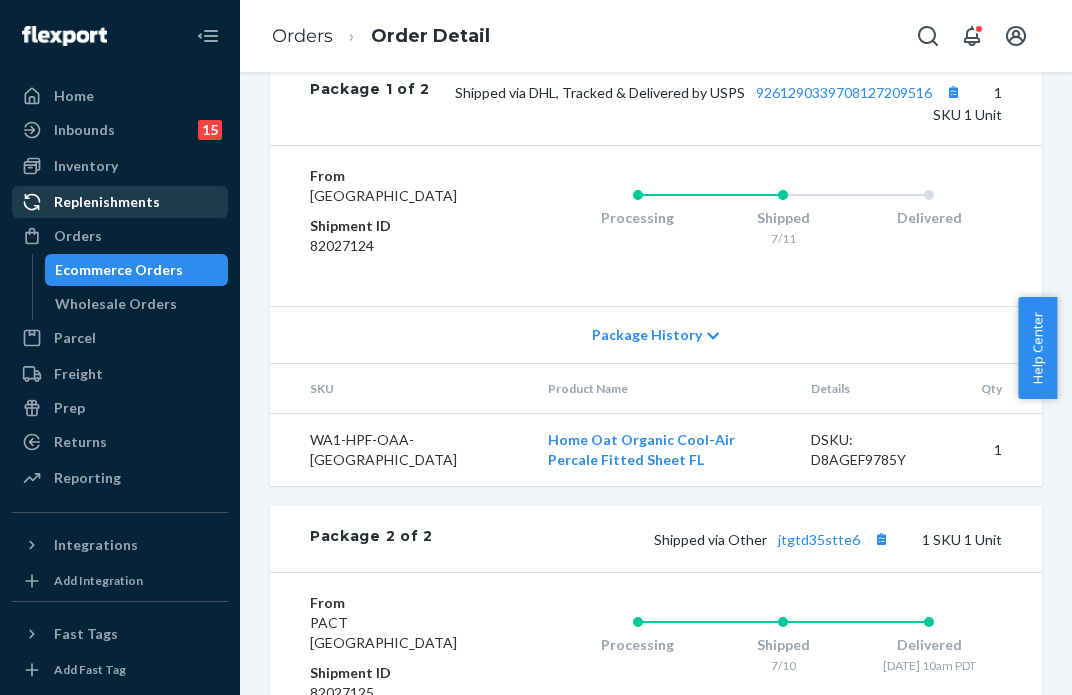 click on "Replenishments" at bounding box center (120, 202) 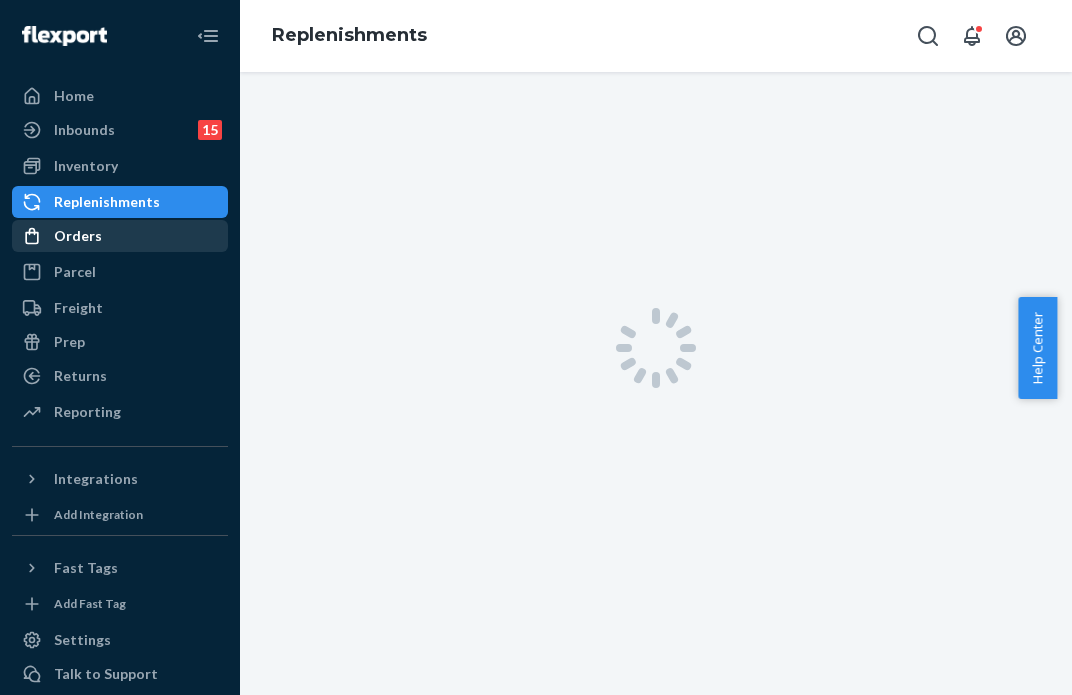scroll, scrollTop: 0, scrollLeft: 0, axis: both 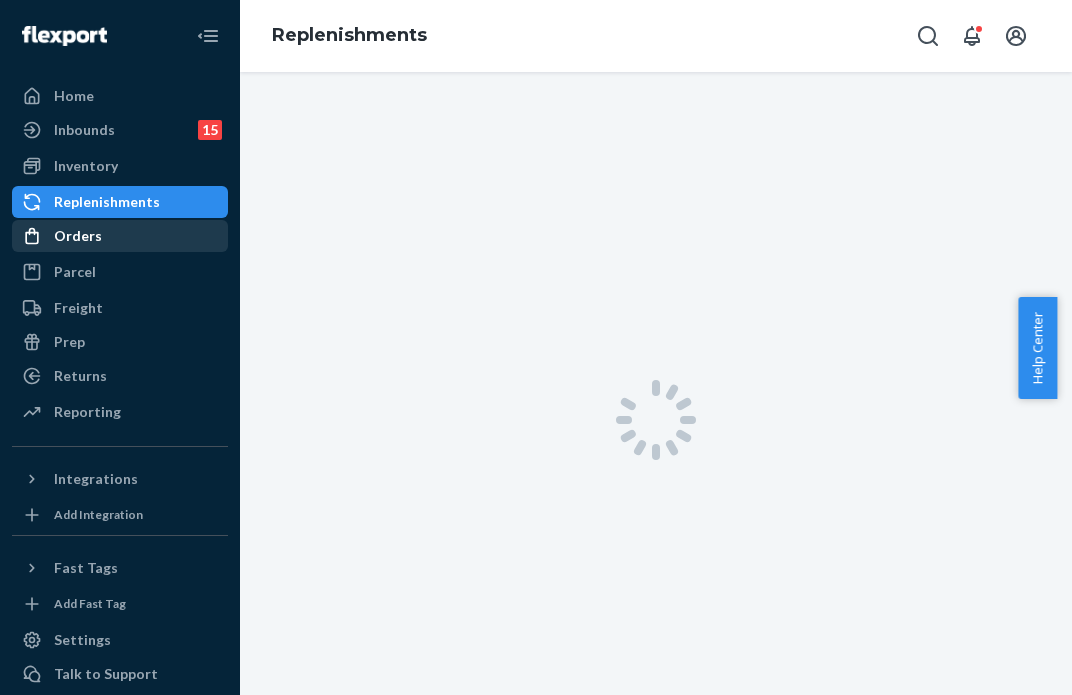 click on "Orders" at bounding box center [120, 236] 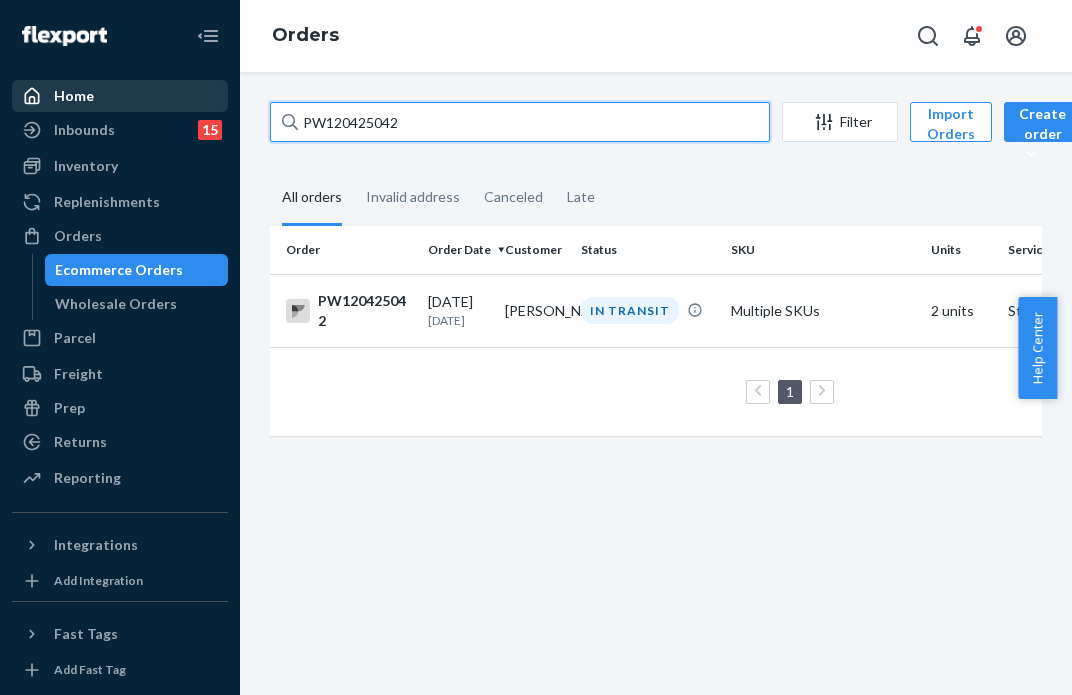 drag, startPoint x: 344, startPoint y: 112, endPoint x: 172, endPoint y: 97, distance: 172.65283 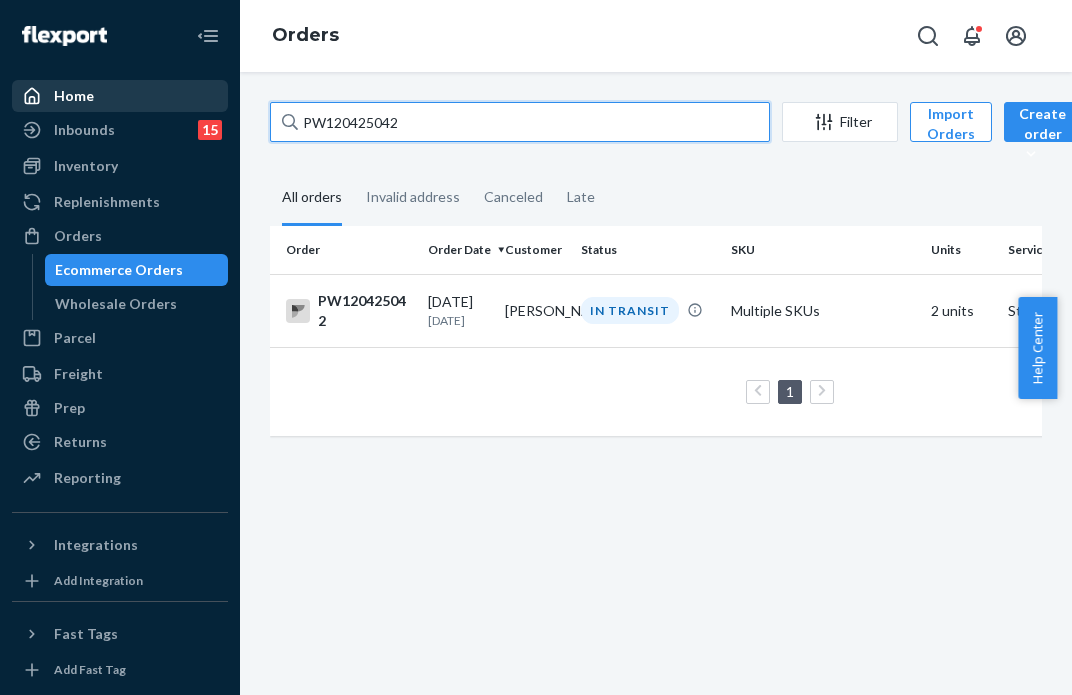 click on "Home Inbounds 15 Shipping Plans Problems 15 Inventory Products Branded Packaging Replenishments Orders Ecommerce Orders Wholesale Orders Parcel Parcel orders Integrations Freight Prep Returns All Returns Settings Packages Reporting Reports Analytics Integrations Add Integration Fast Tags Add Fast Tag Settings Talk to Support Help Center Give Feedback Orders PW120425042 Filter Import Orders Create order Ecommerce order Removal order All orders Invalid address Canceled Late Order Order Date Customer Status SKU Units Service Fee PW120425042 [DATE] [DATE] [PERSON_NAME] IN TRANSIT Multiple SKUs 2 units Standard $17.56 1 25 results per page" at bounding box center (536, 347) 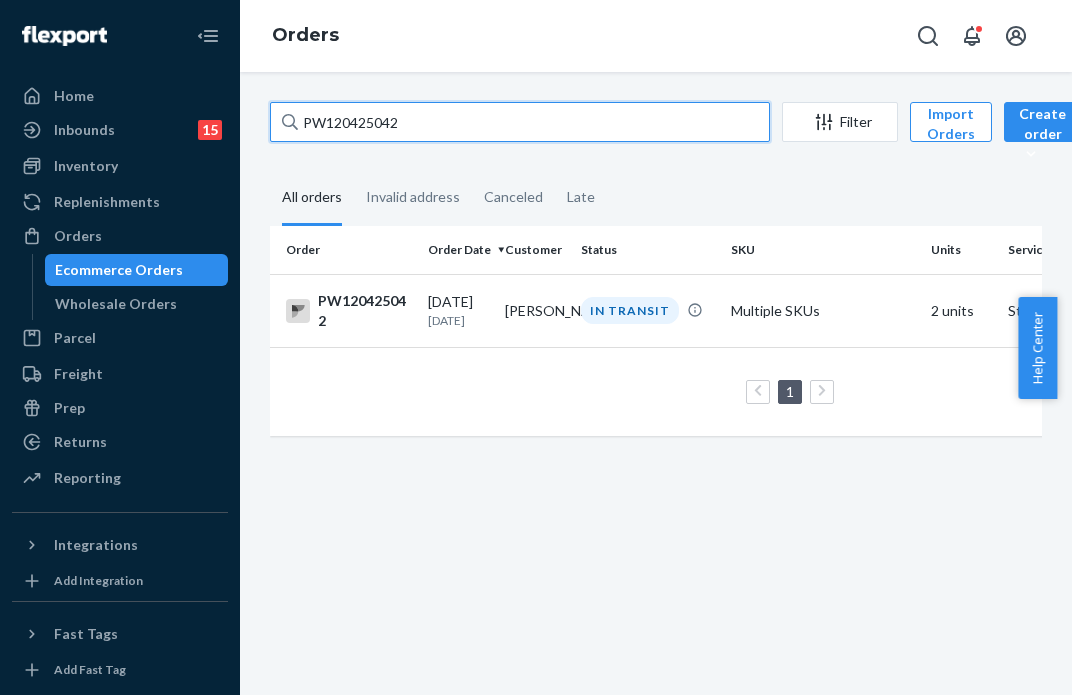 paste on "359729" 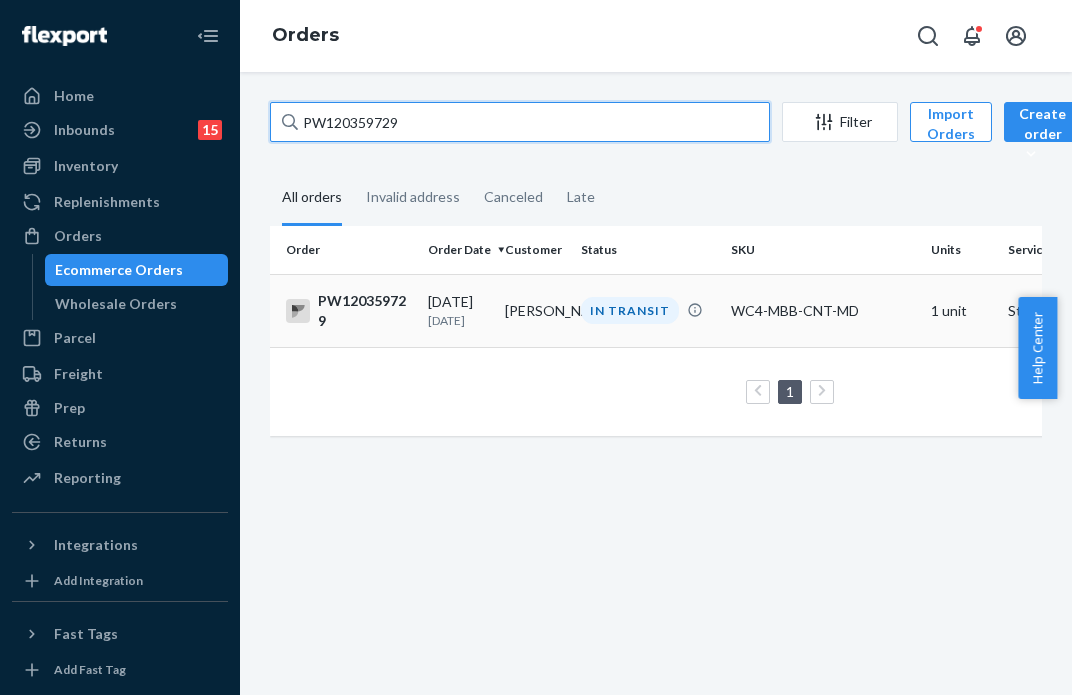 type on "PW120359729" 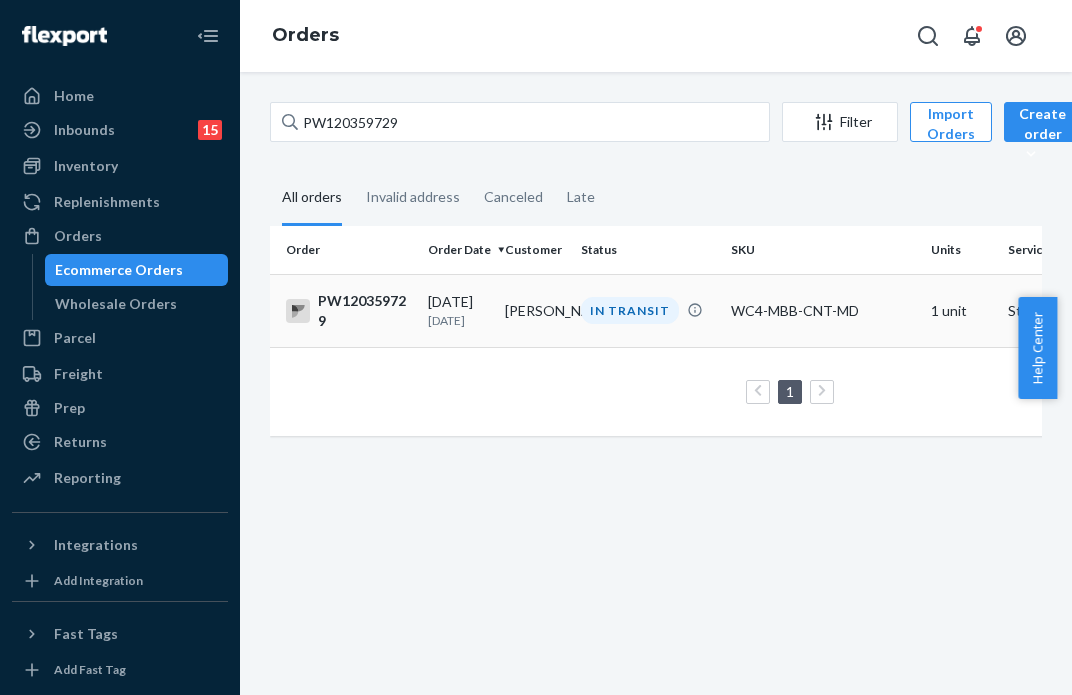 click on "IN TRANSIT" at bounding box center (630, 310) 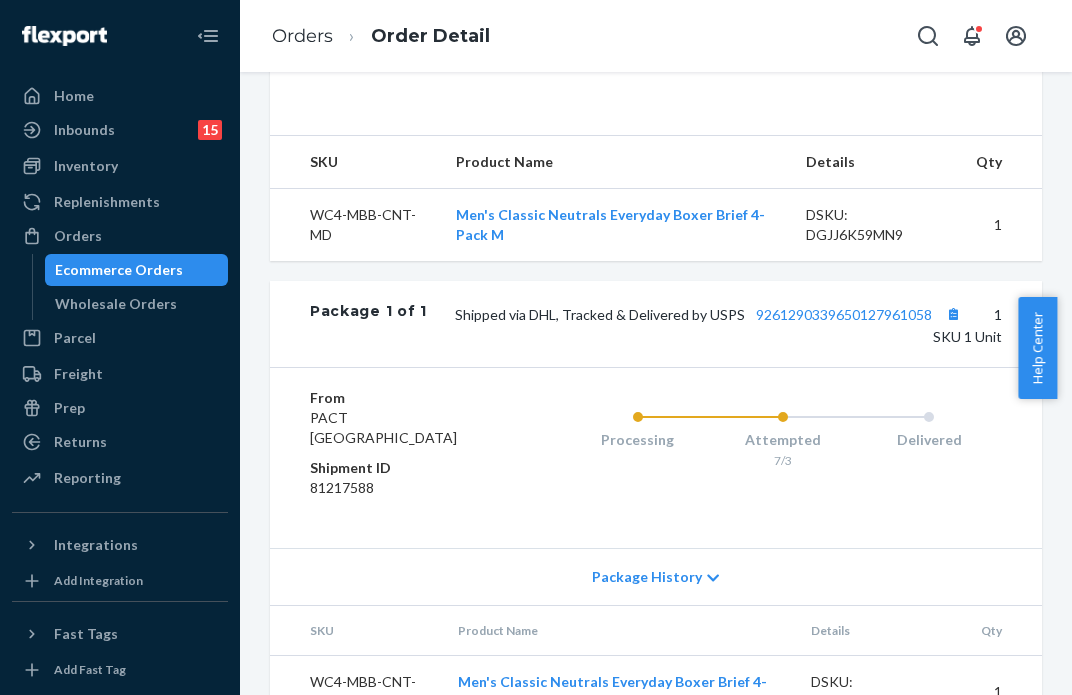 scroll, scrollTop: 723, scrollLeft: 0, axis: vertical 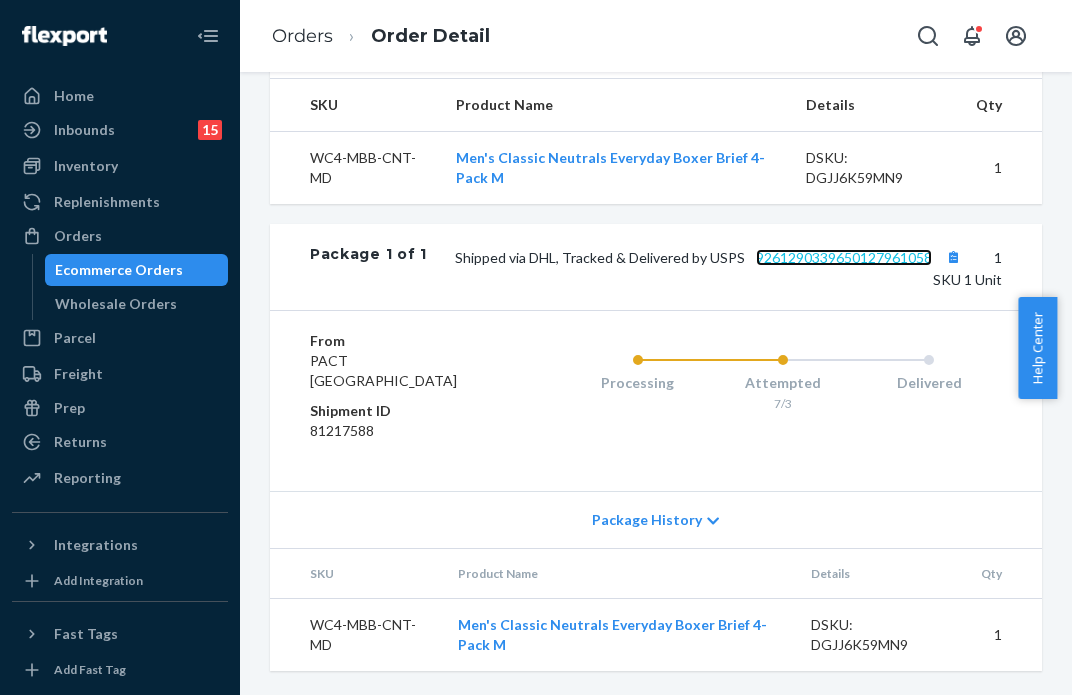 click on "9261290339650127961058" at bounding box center [844, 257] 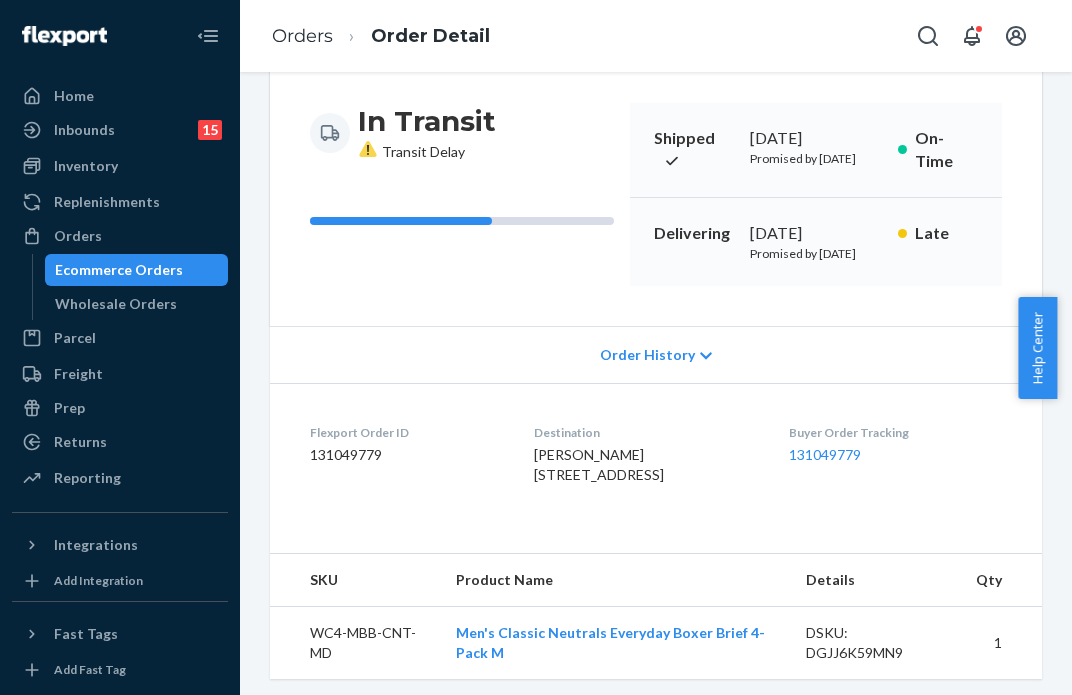 scroll, scrollTop: 0, scrollLeft: 0, axis: both 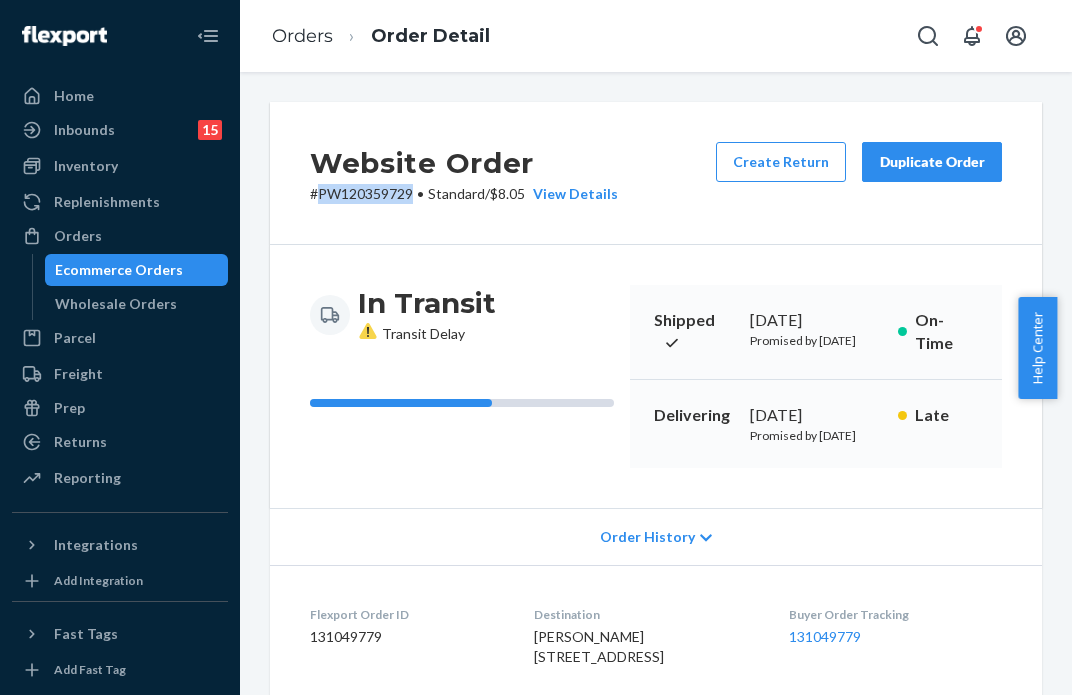 drag, startPoint x: 414, startPoint y: 190, endPoint x: 314, endPoint y: 193, distance: 100.04499 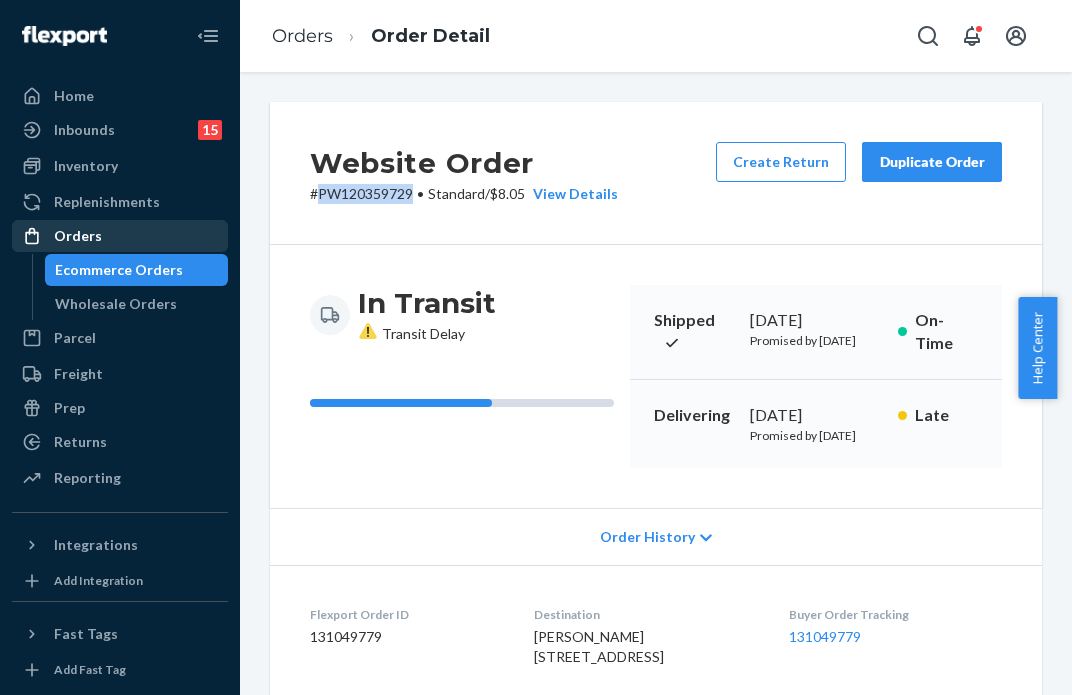 click on "Orders" at bounding box center (120, 236) 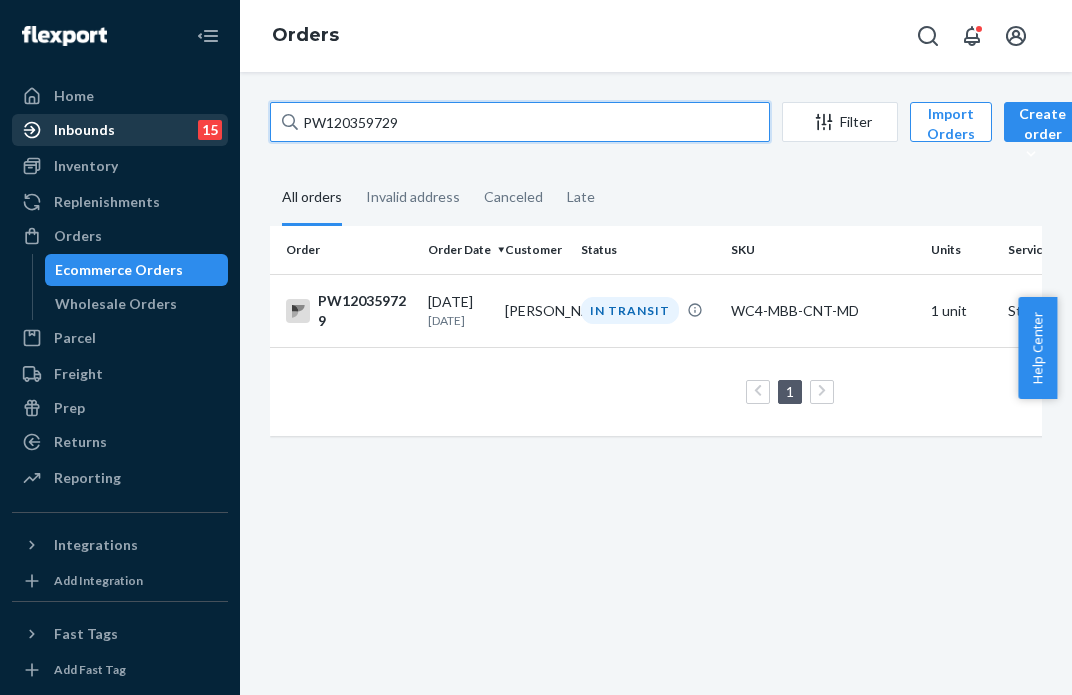 drag, startPoint x: 433, startPoint y: 127, endPoint x: 156, endPoint y: 119, distance: 277.1155 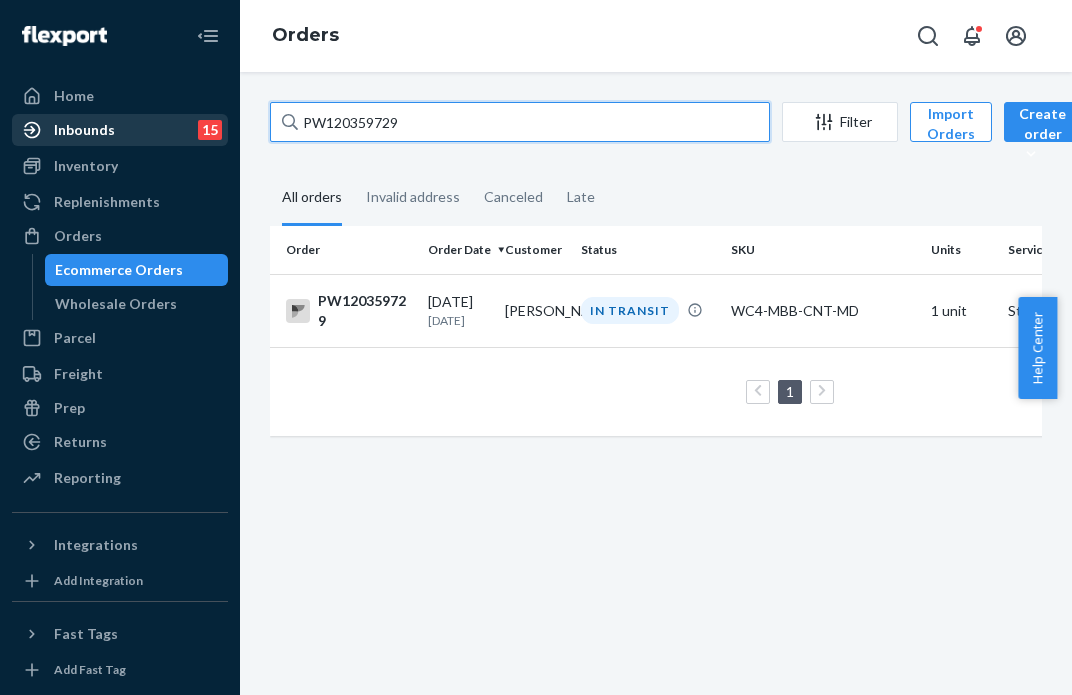 click on "Home Inbounds 15 Shipping Plans Problems 15 Inventory Products Branded Packaging Replenishments Orders Ecommerce Orders Wholesale Orders Parcel Parcel orders Integrations Freight Prep Returns All Returns Settings Packages Reporting Reports Analytics Integrations Add Integration Fast Tags Add Fast Tag Settings Talk to Support Help Center Give Feedback Orders PW120359729 Filter Import Orders Create order Ecommerce order Removal order All orders Invalid address Canceled Late Order Order Date Customer Status SKU Units Service Fee PW120359729 [DATE] [DATE] [PERSON_NAME] IN TRANSIT WC4-MBB-CNT-MD 1 unit Standard Loading.... 1 25 results per page" at bounding box center (536, 347) 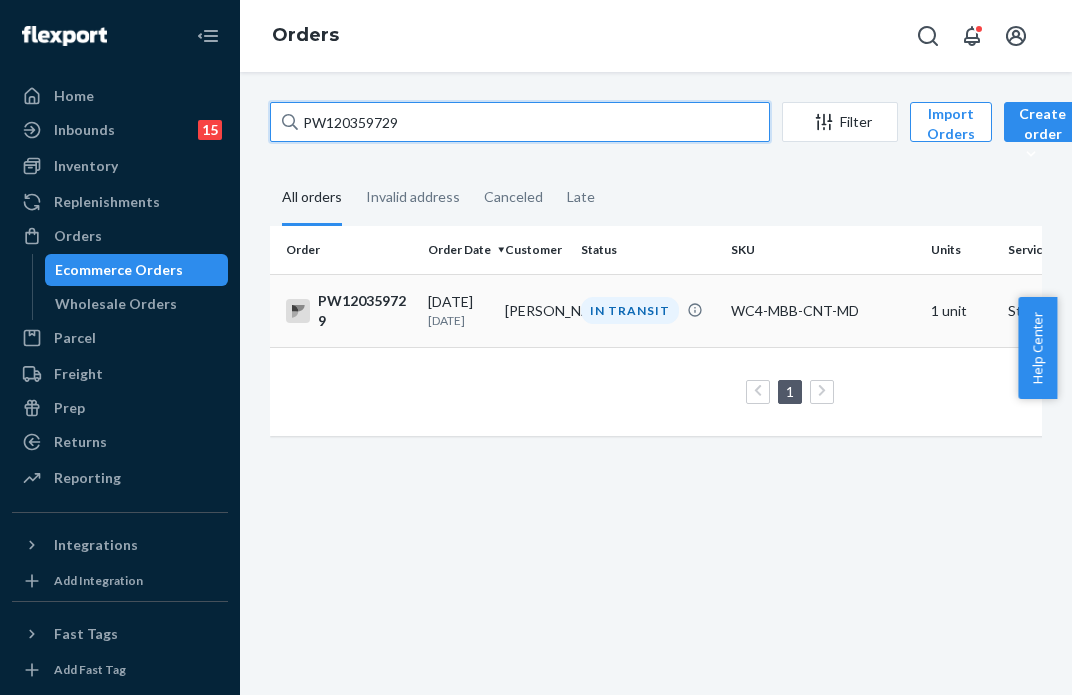 paste on "973" 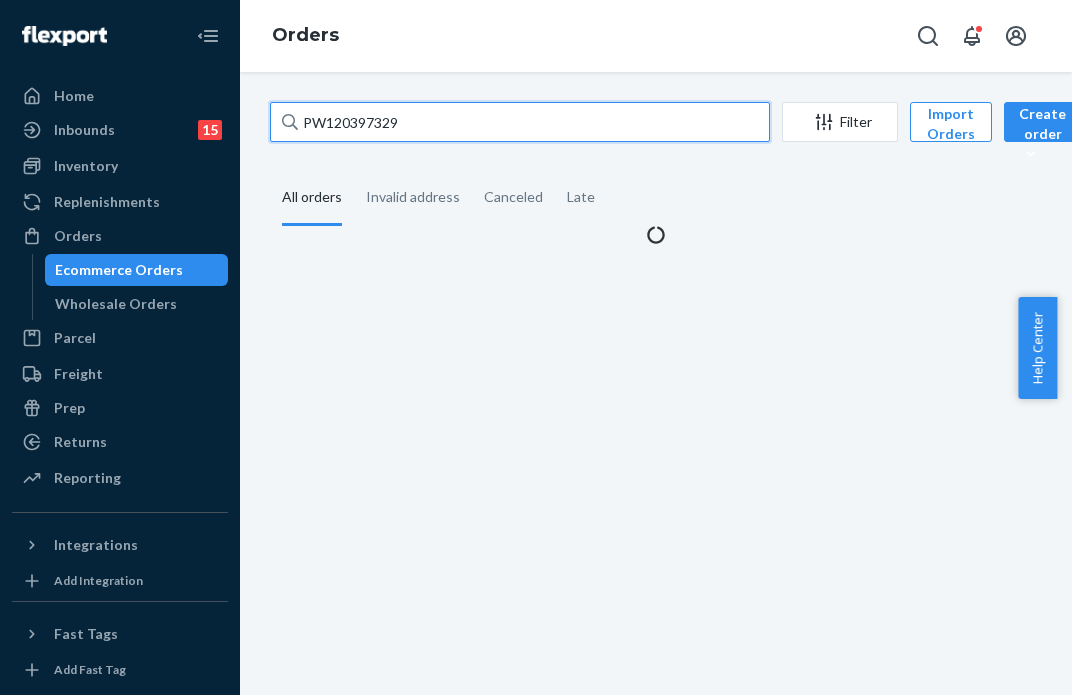 type on "PW120397329" 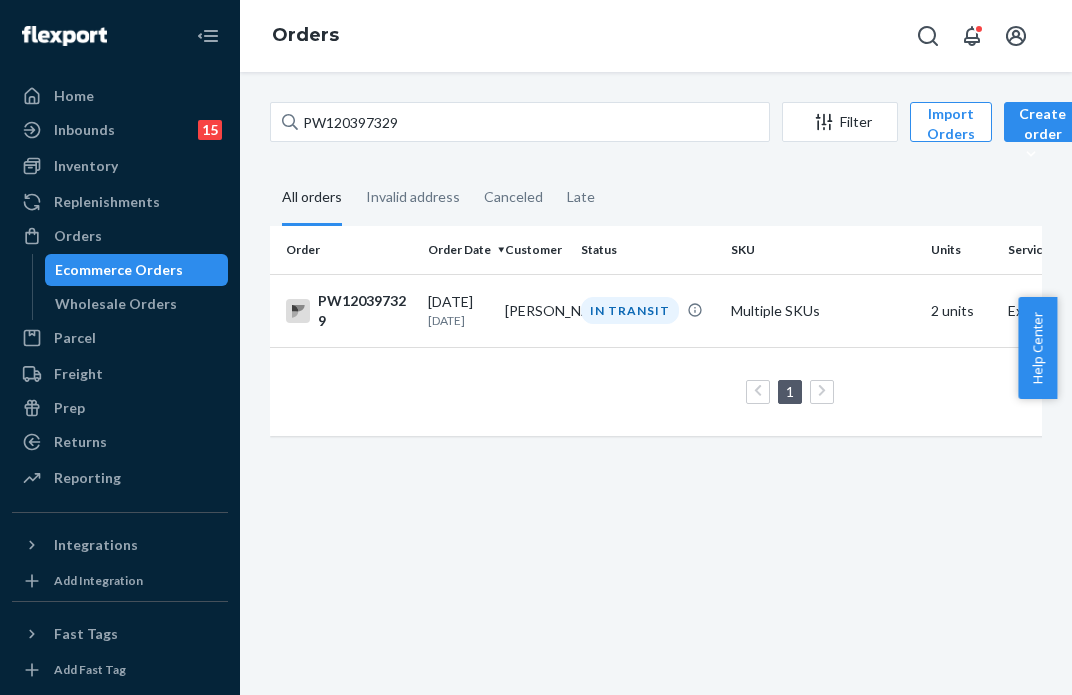 click on "IN TRANSIT" at bounding box center [648, 310] 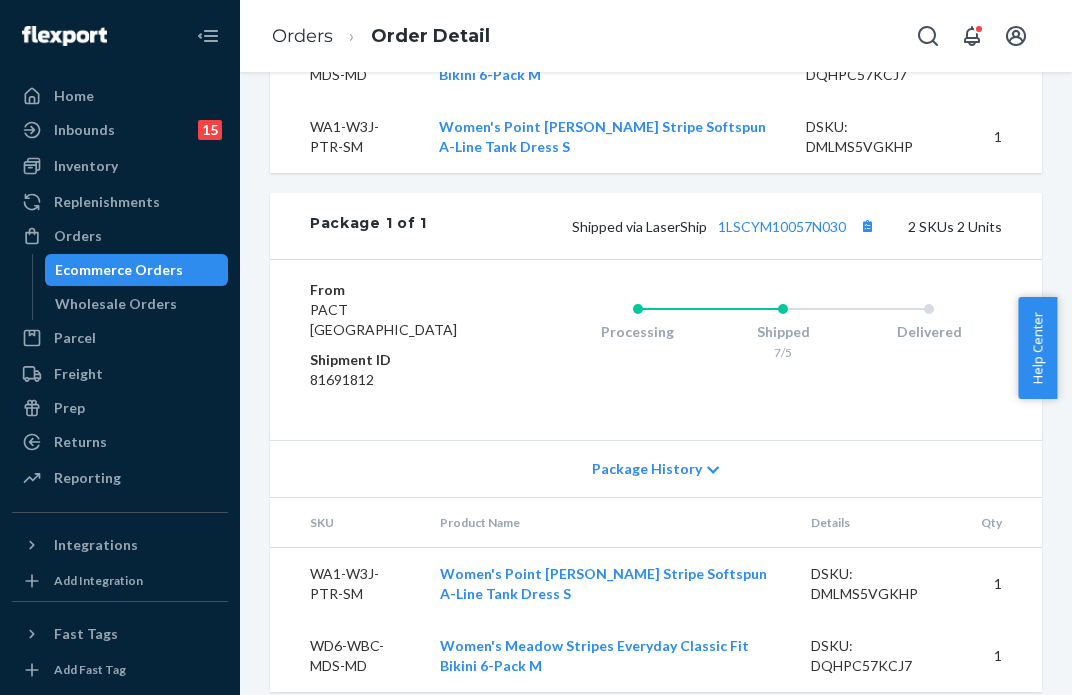 scroll, scrollTop: 800, scrollLeft: 0, axis: vertical 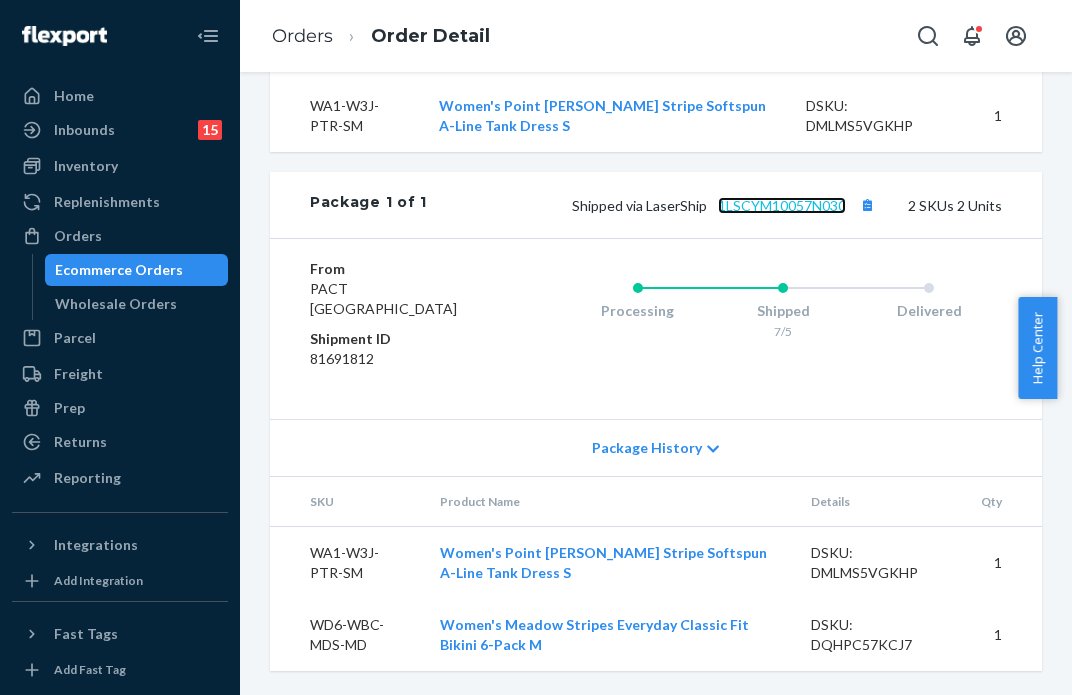 click on "1LSCYM10057N030" at bounding box center [782, 205] 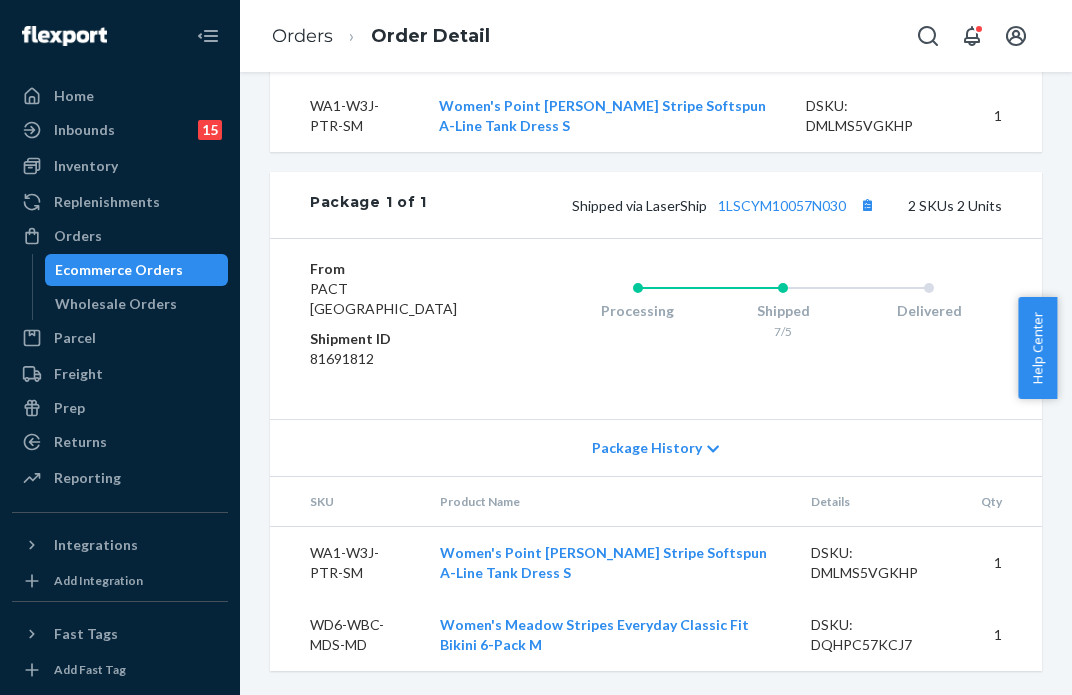 click on "Ecommerce Orders" at bounding box center (137, 270) 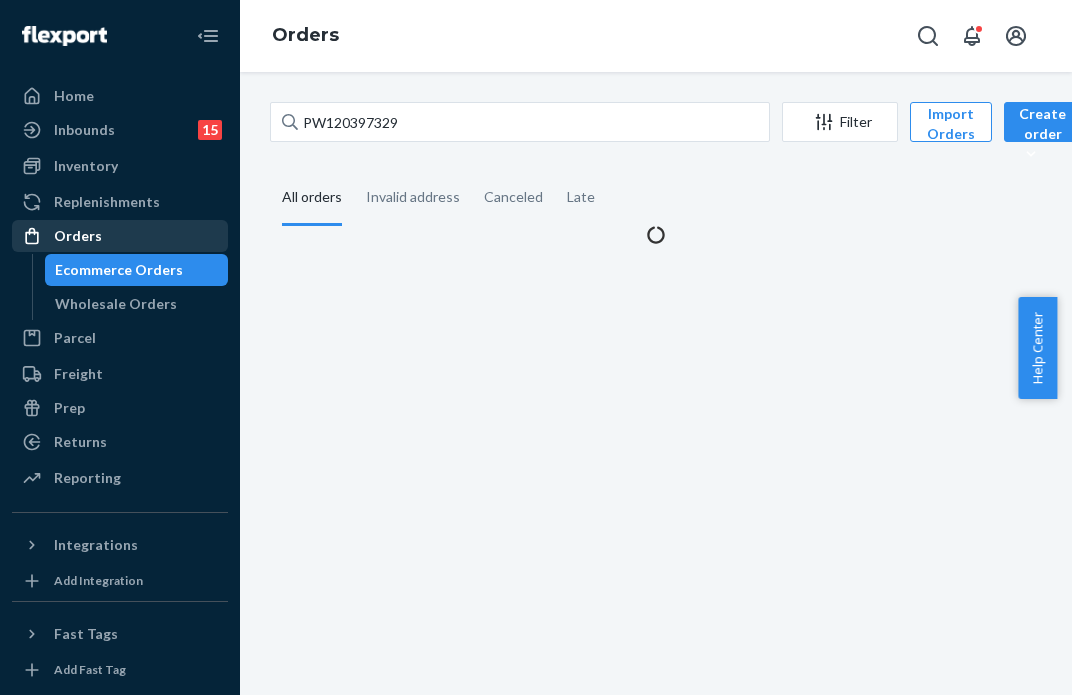 scroll, scrollTop: 0, scrollLeft: 0, axis: both 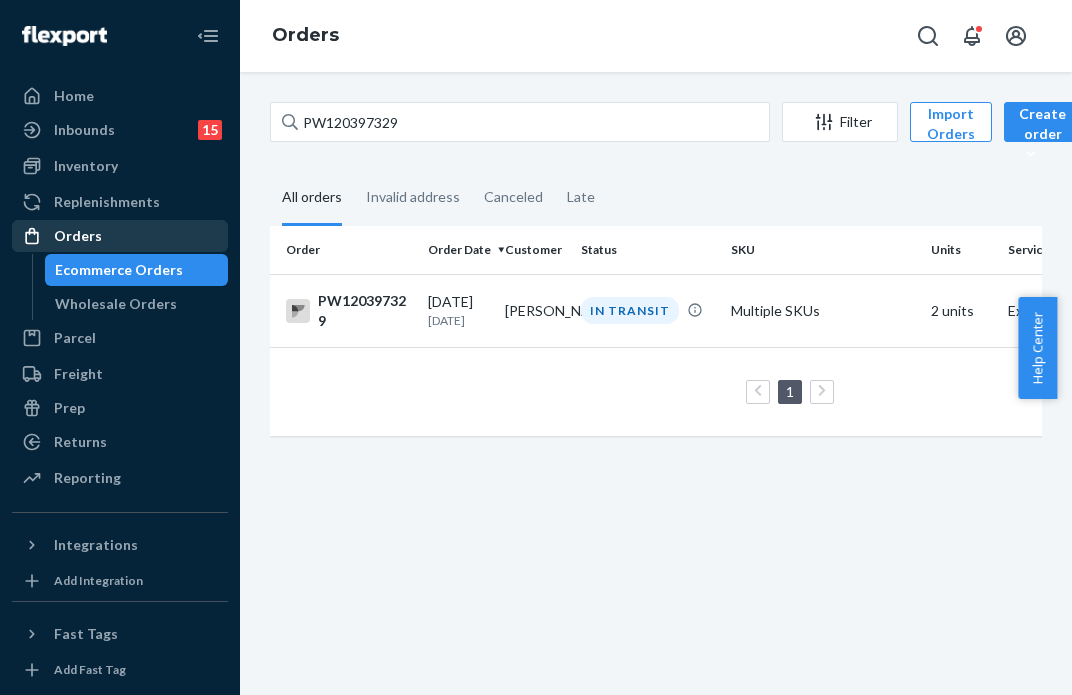click on "Orders" at bounding box center [78, 236] 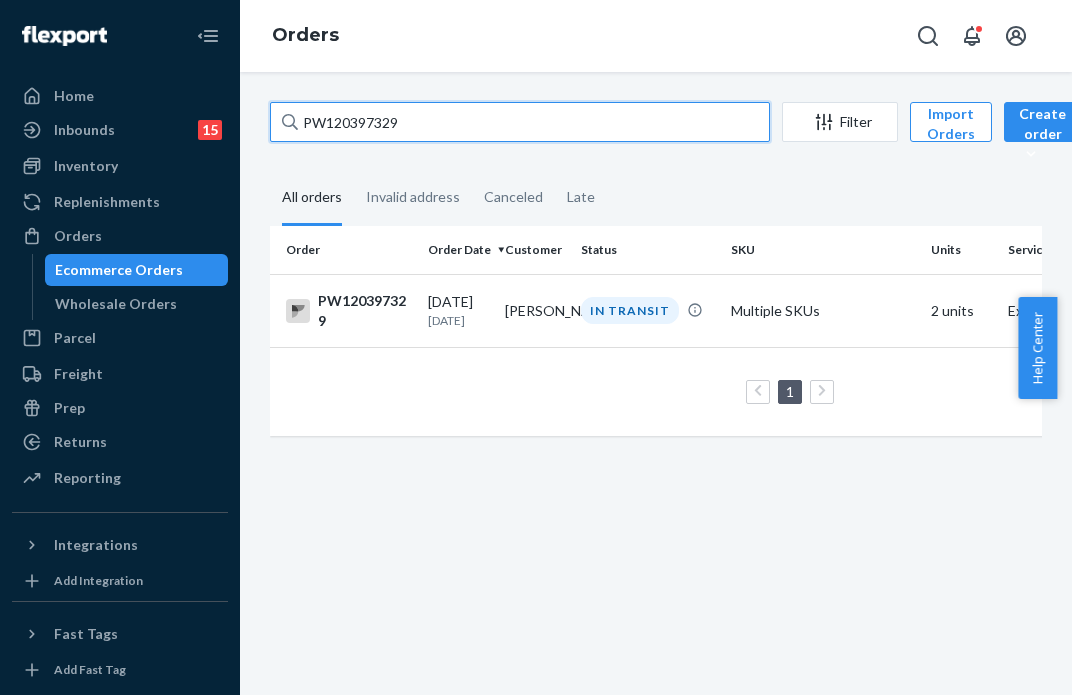 drag, startPoint x: 432, startPoint y: 114, endPoint x: 139, endPoint y: 63, distance: 297.40546 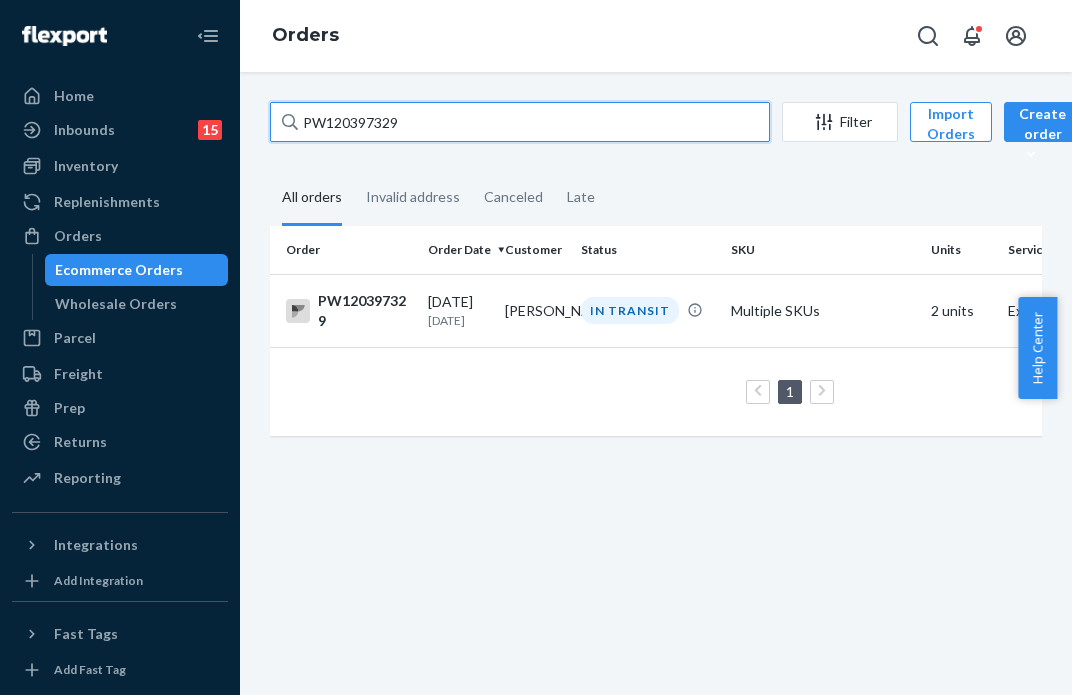 click on "Home Inbounds 15 Shipping Plans Problems 15 Inventory Products Branded Packaging Replenishments Orders Ecommerce Orders Wholesale Orders Parcel Parcel orders Integrations Freight Prep Returns All Returns Settings Packages Reporting Reports Analytics Integrations Add Integration Fast Tags Add Fast Tag Settings Talk to Support Help Center Give Feedback Orders PW120397329 Filter Import Orders Create order Ecommerce order Removal order All orders Invalid address Canceled Late Order Order Date Customer Status SKU Units Service Fee PW120397329 [DATE] [DATE] [PERSON_NAME] IN TRANSIT Multiple SKUs 2 units Expedited 3 Day $11.52 1 25 results per page" at bounding box center (536, 347) 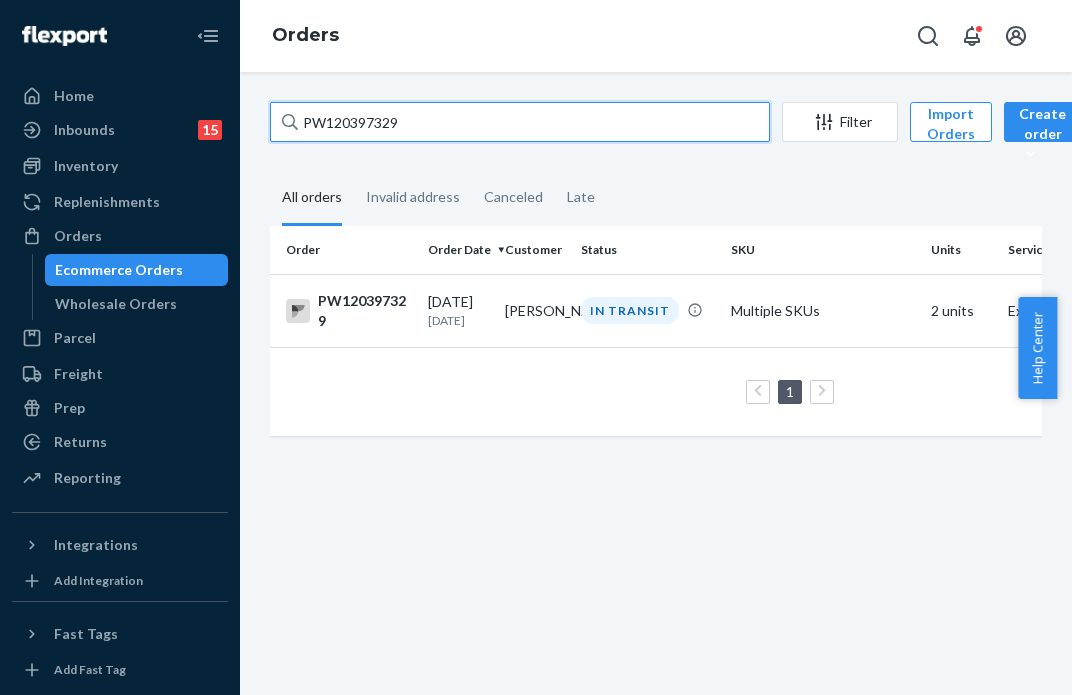 paste on "426474" 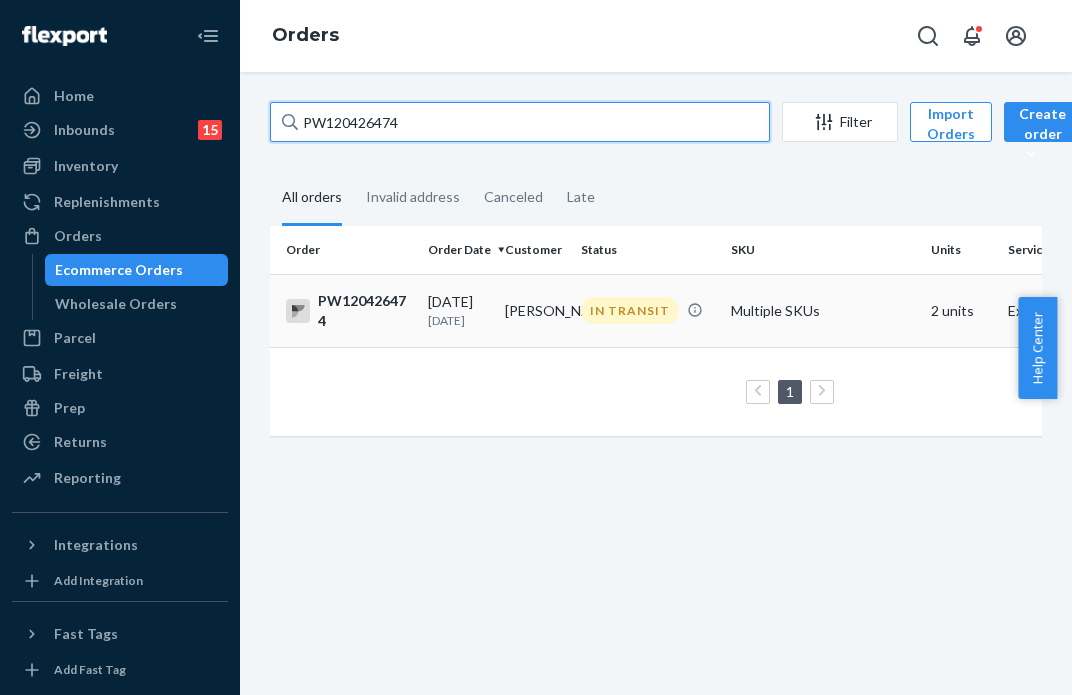 type on "PW120426474" 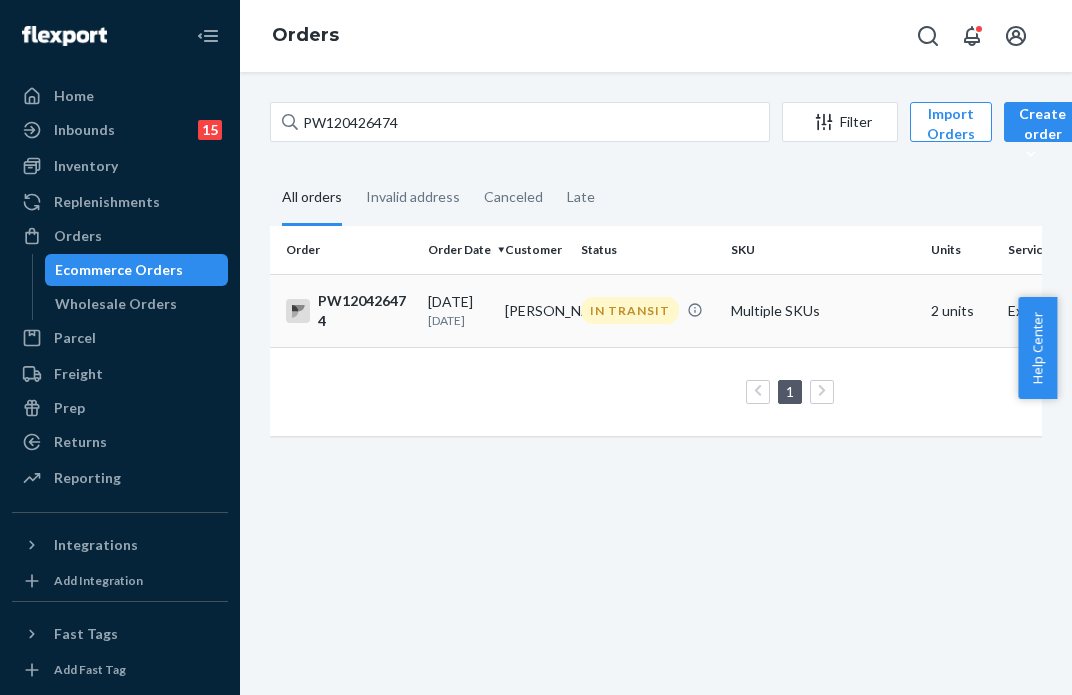 click on "IN TRANSIT" at bounding box center (630, 310) 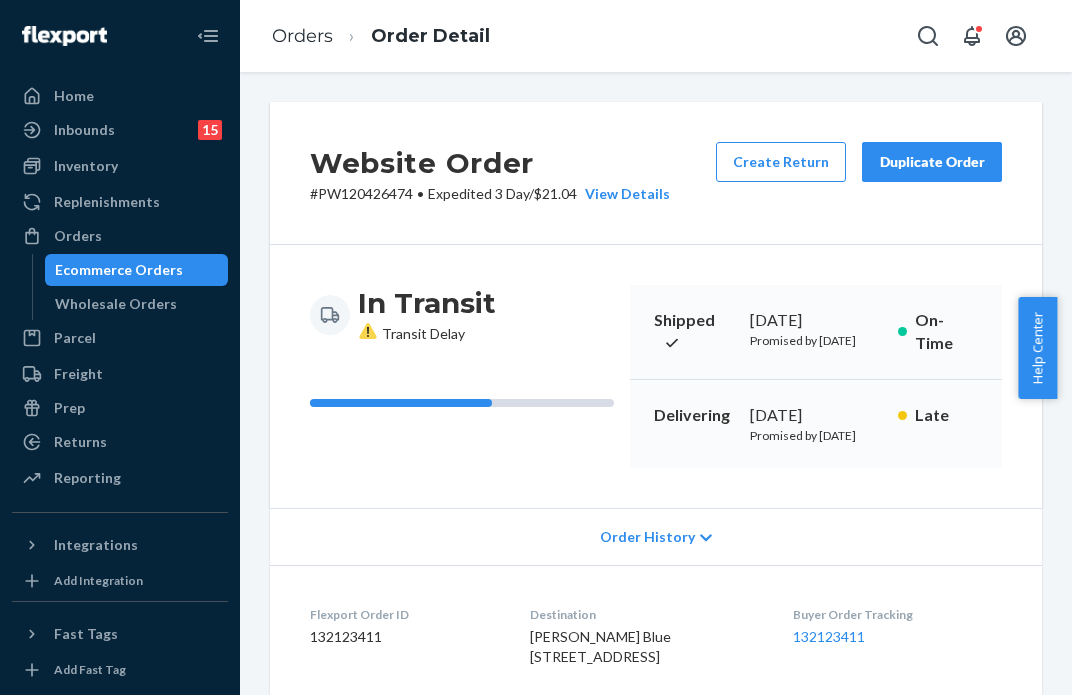 click on "In Transit Transit Delay Shipped [DATE] Promised by [DATE] On-Time Delivering [DATE] Promised by [DATE] Late" at bounding box center (656, 376) 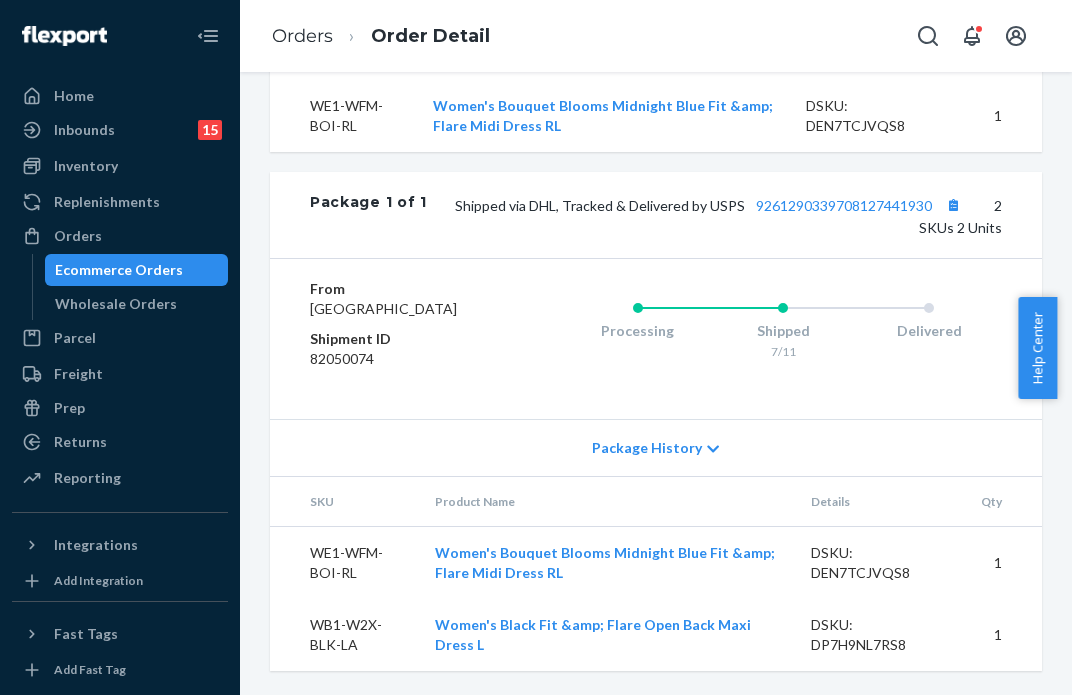 scroll, scrollTop: 867, scrollLeft: 0, axis: vertical 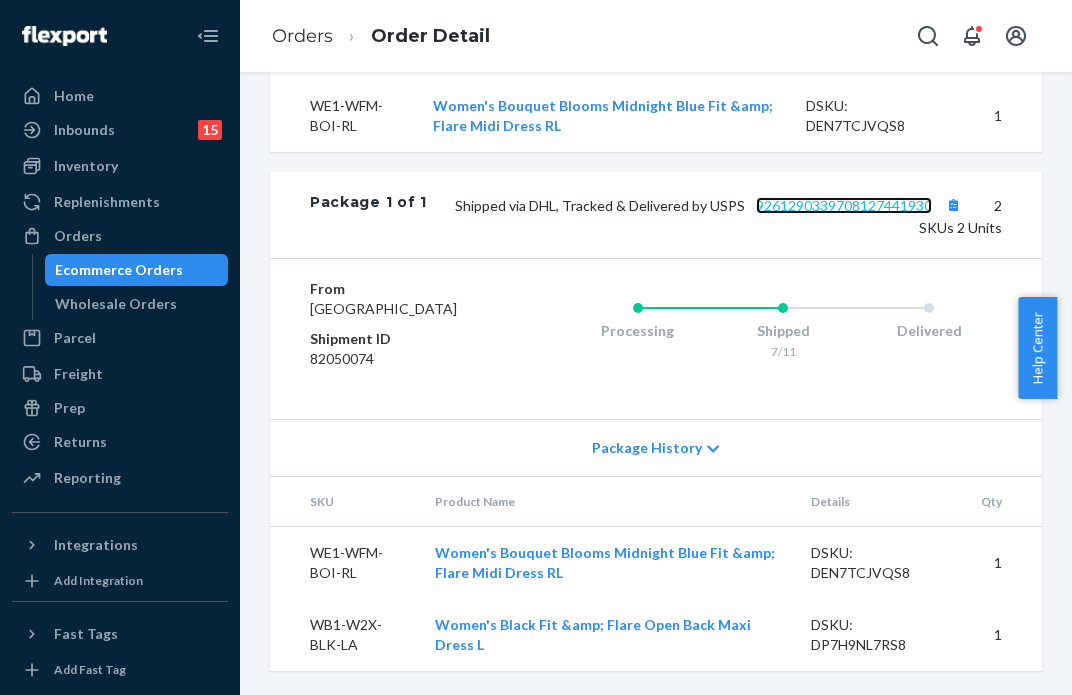 click on "9261290339708127441930" at bounding box center [844, 205] 